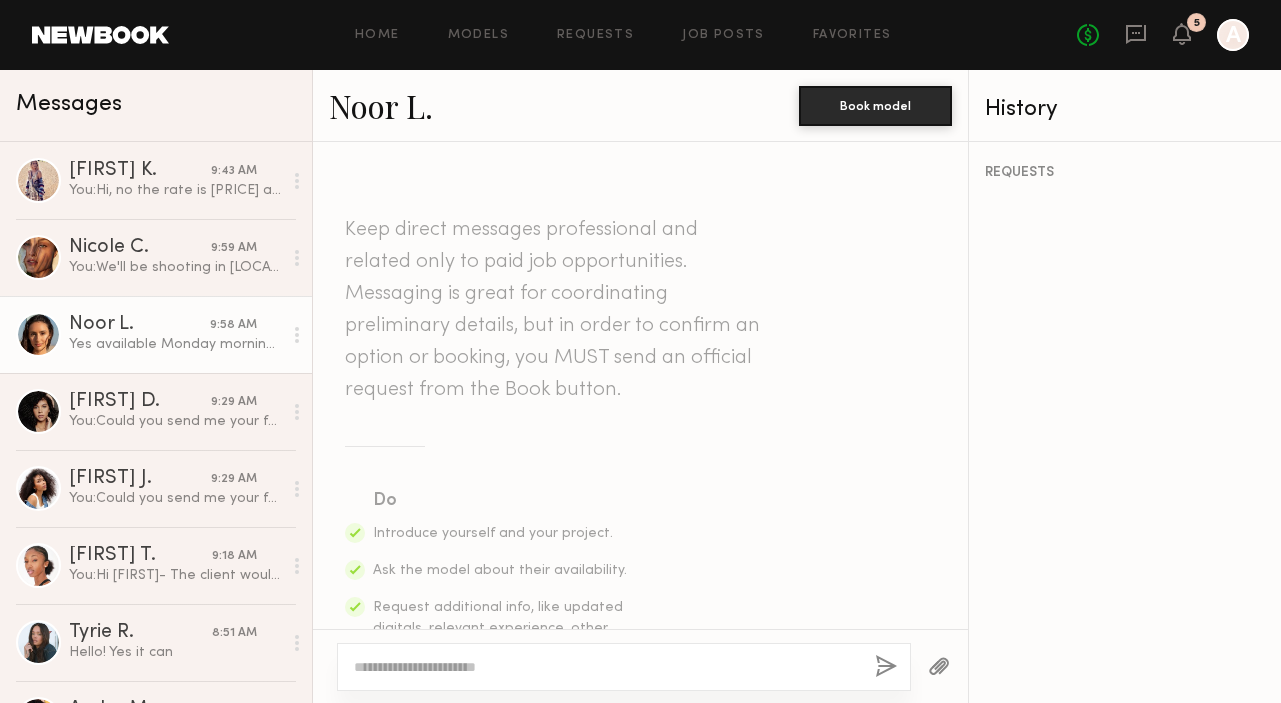 scroll, scrollTop: 0, scrollLeft: 0, axis: both 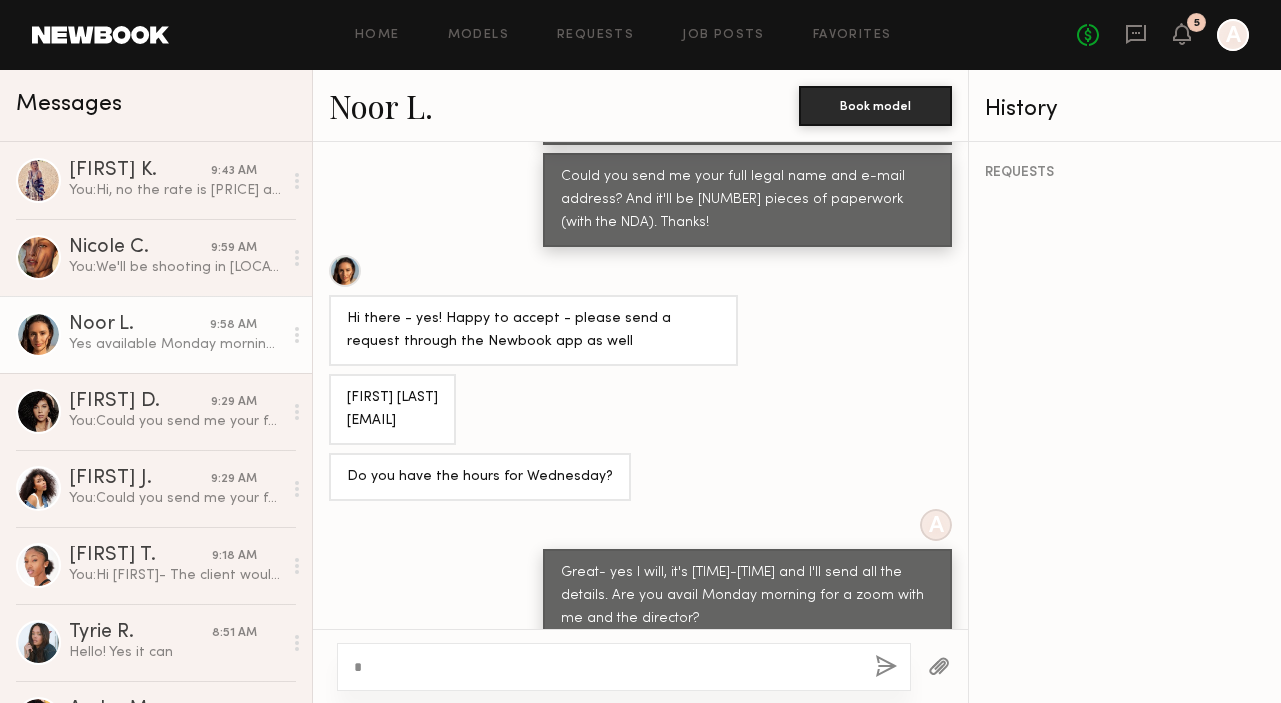 type 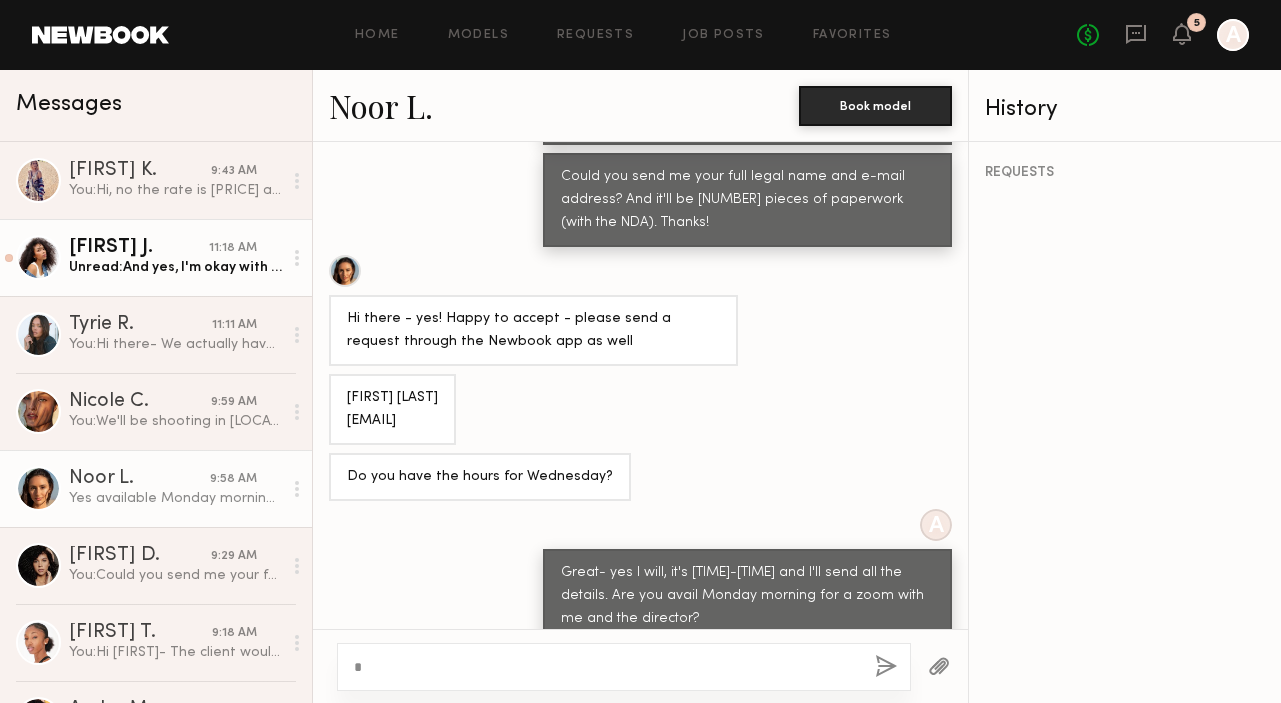click on "Unread:  And yes, I'm okay with a Zoom meeting with your director. I will also take a look at the email with the (4) paperwork, once it's sent. Thank you!
~Janelle J." 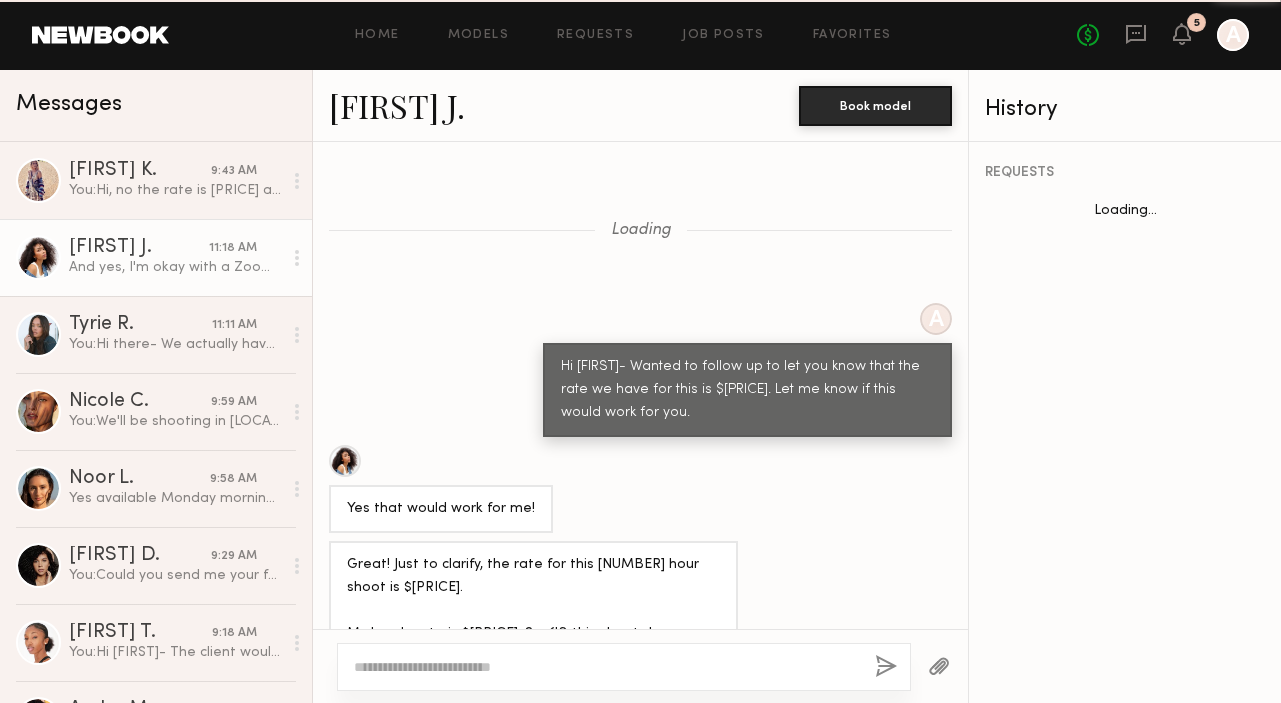scroll, scrollTop: 1573, scrollLeft: 0, axis: vertical 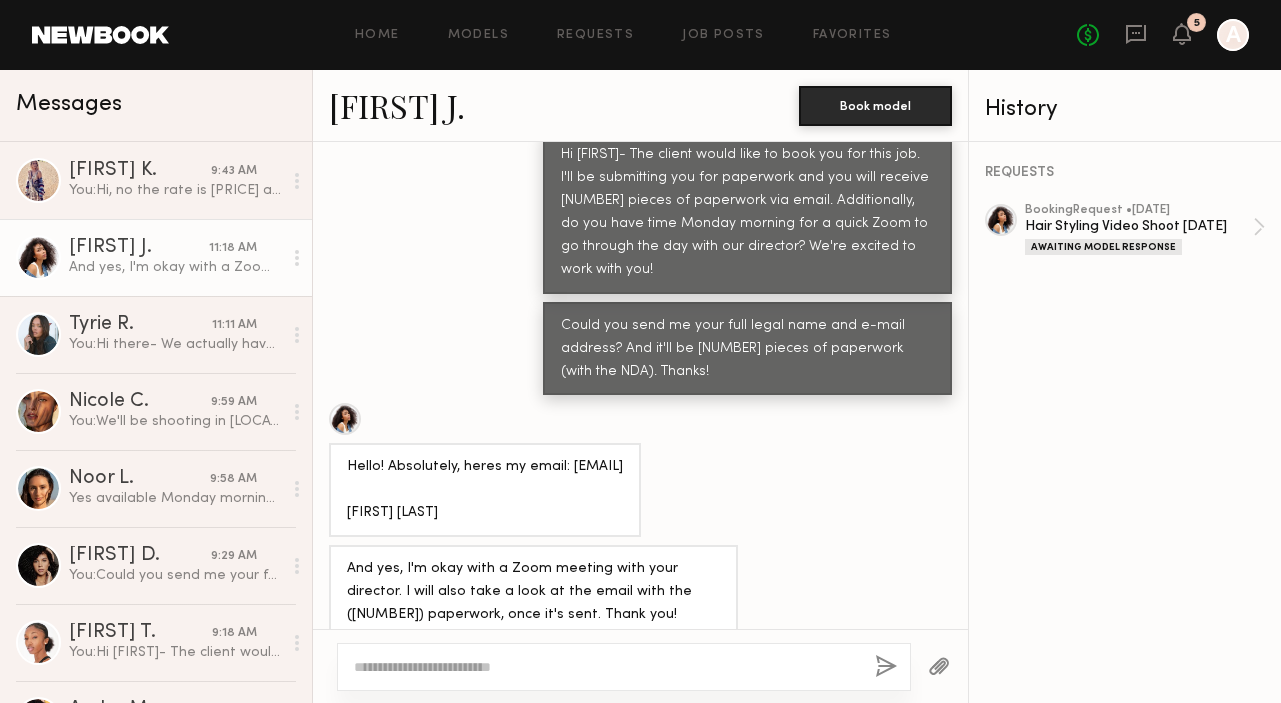 drag, startPoint x: 506, startPoint y: 467, endPoint x: 349, endPoint y: 418, distance: 164.46884 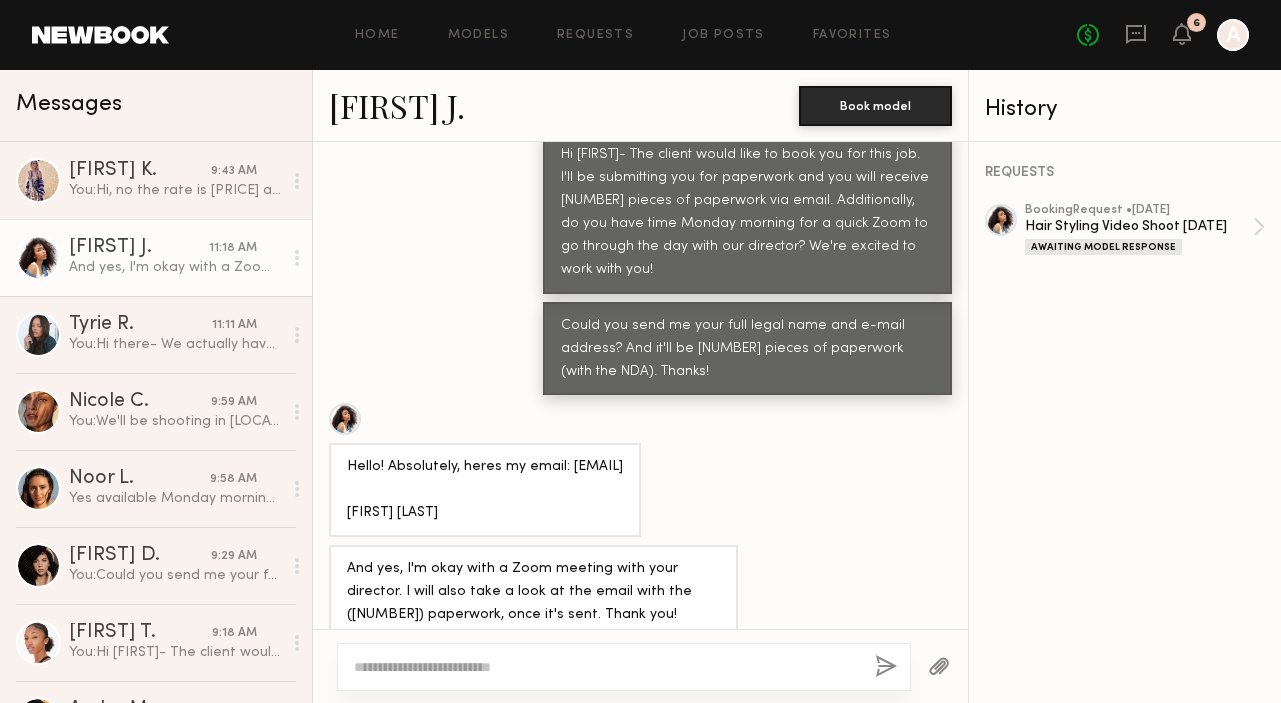 click 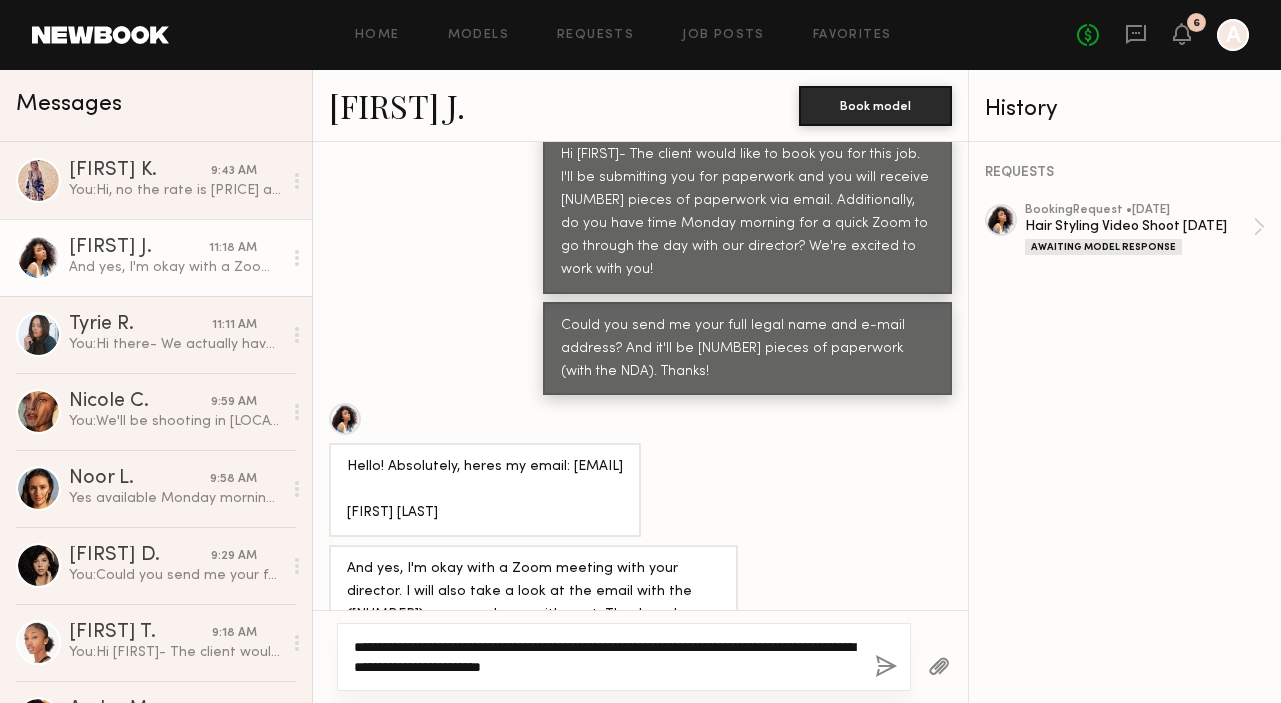 type on "**********" 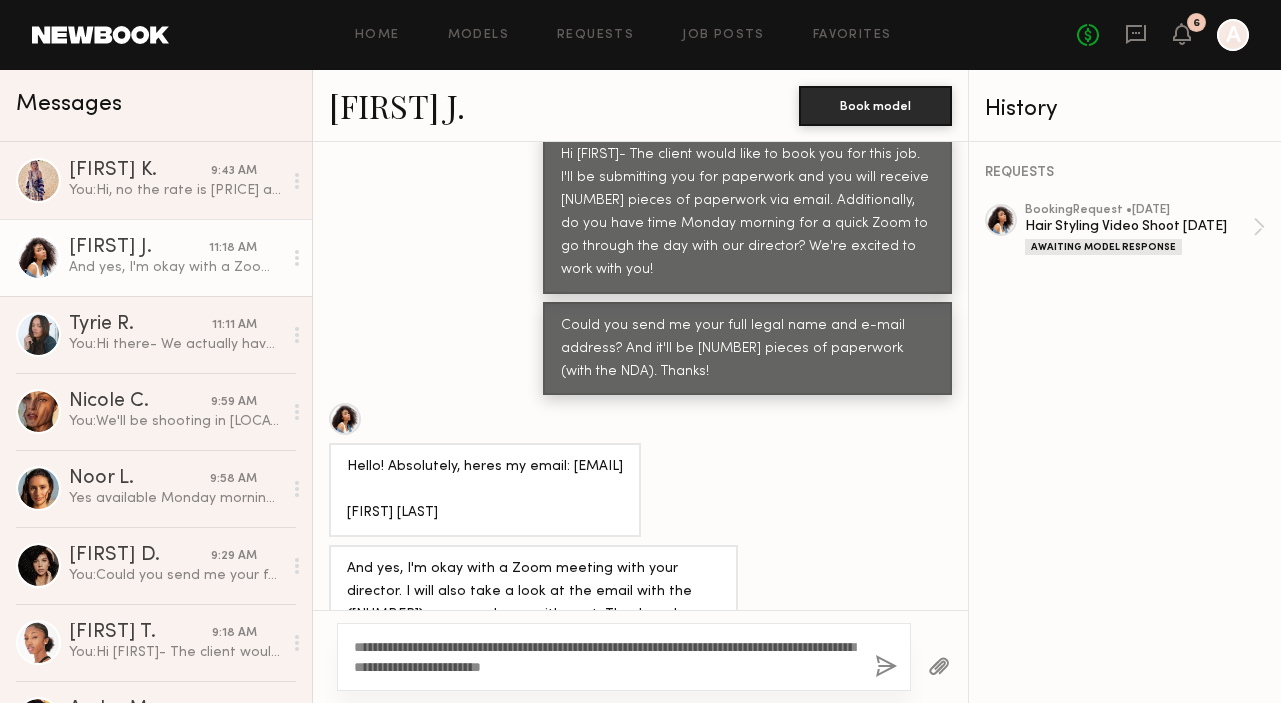 click 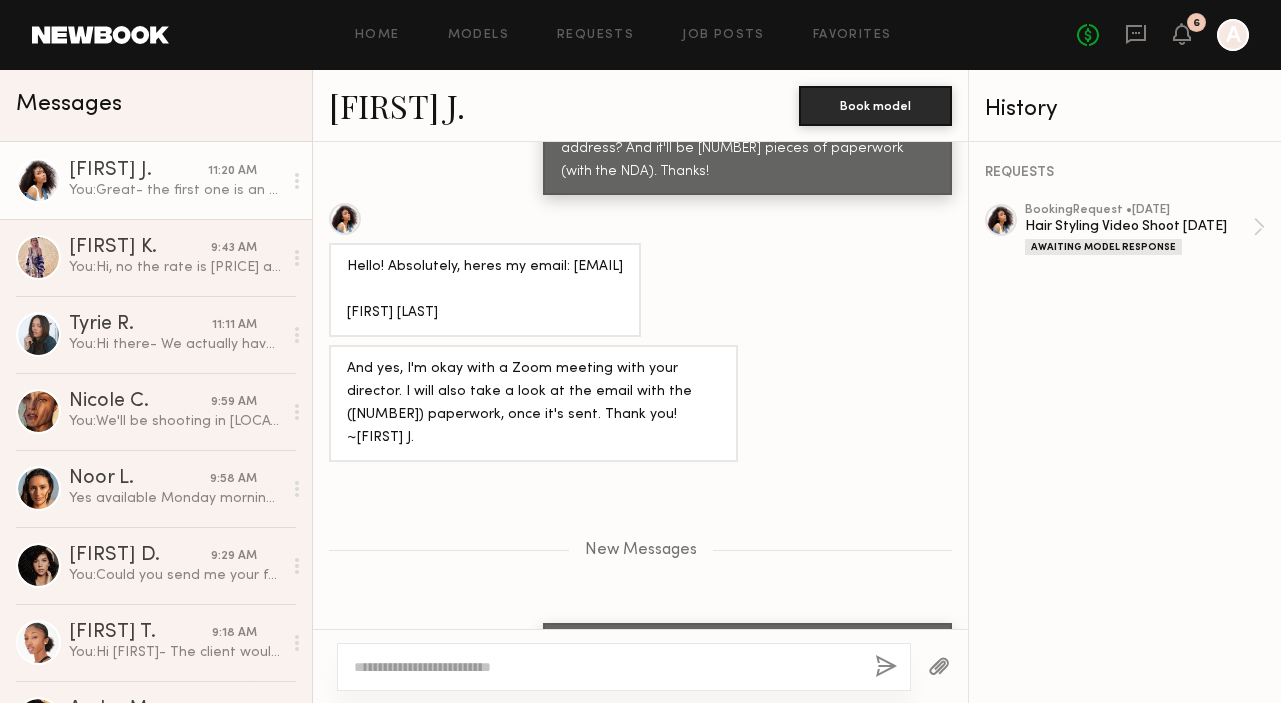 scroll, scrollTop: 1769, scrollLeft: 0, axis: vertical 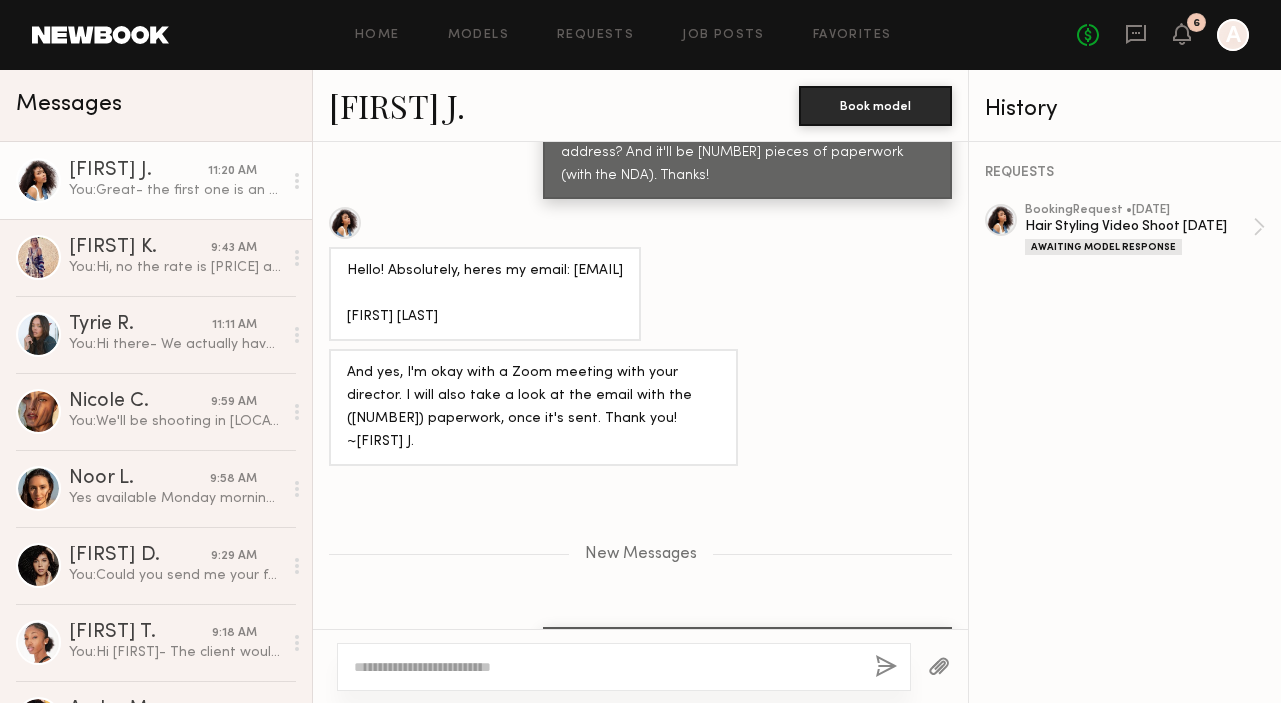 drag, startPoint x: 568, startPoint y: 220, endPoint x: 332, endPoint y: 224, distance: 236.03389 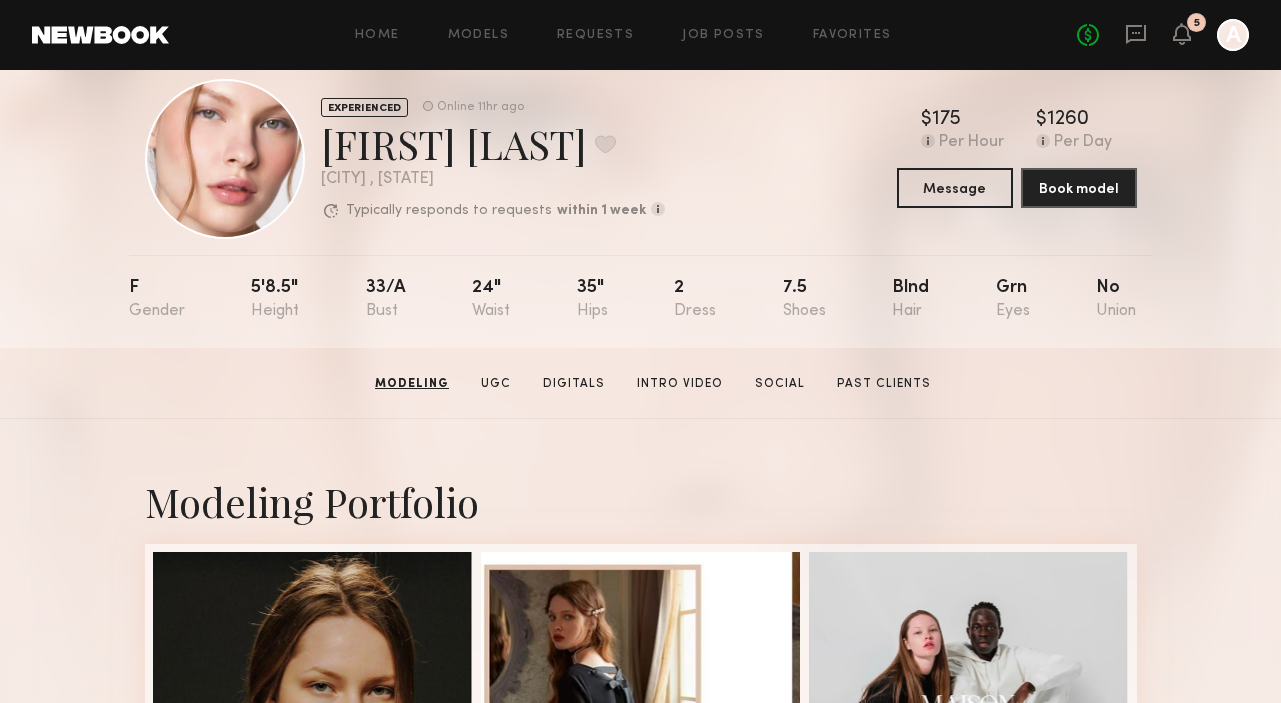 scroll, scrollTop: 0, scrollLeft: 0, axis: both 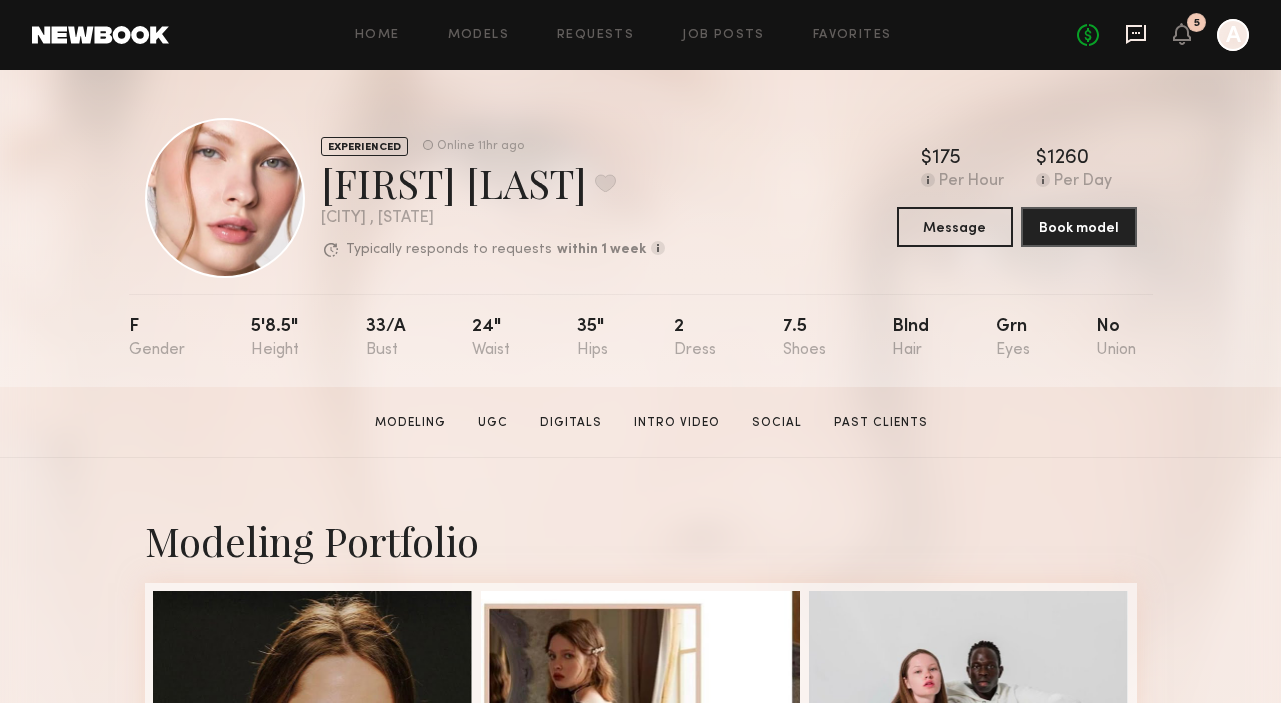 click 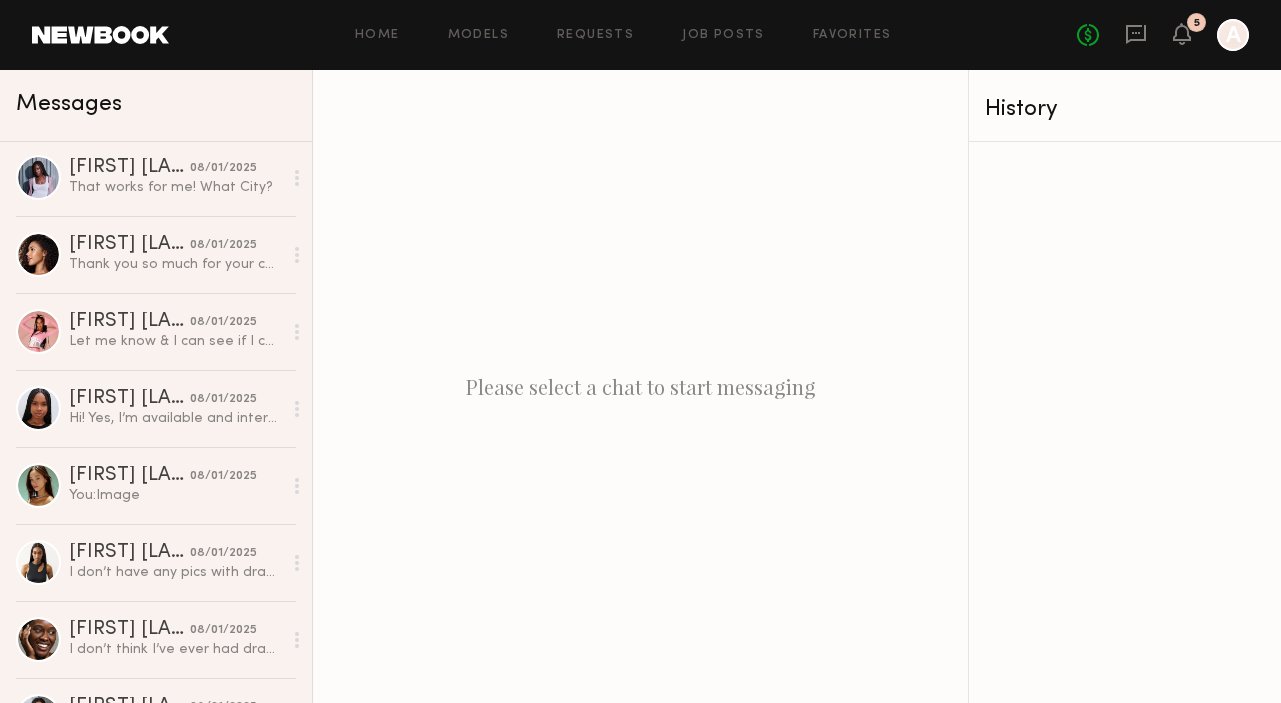 scroll, scrollTop: 0, scrollLeft: 0, axis: both 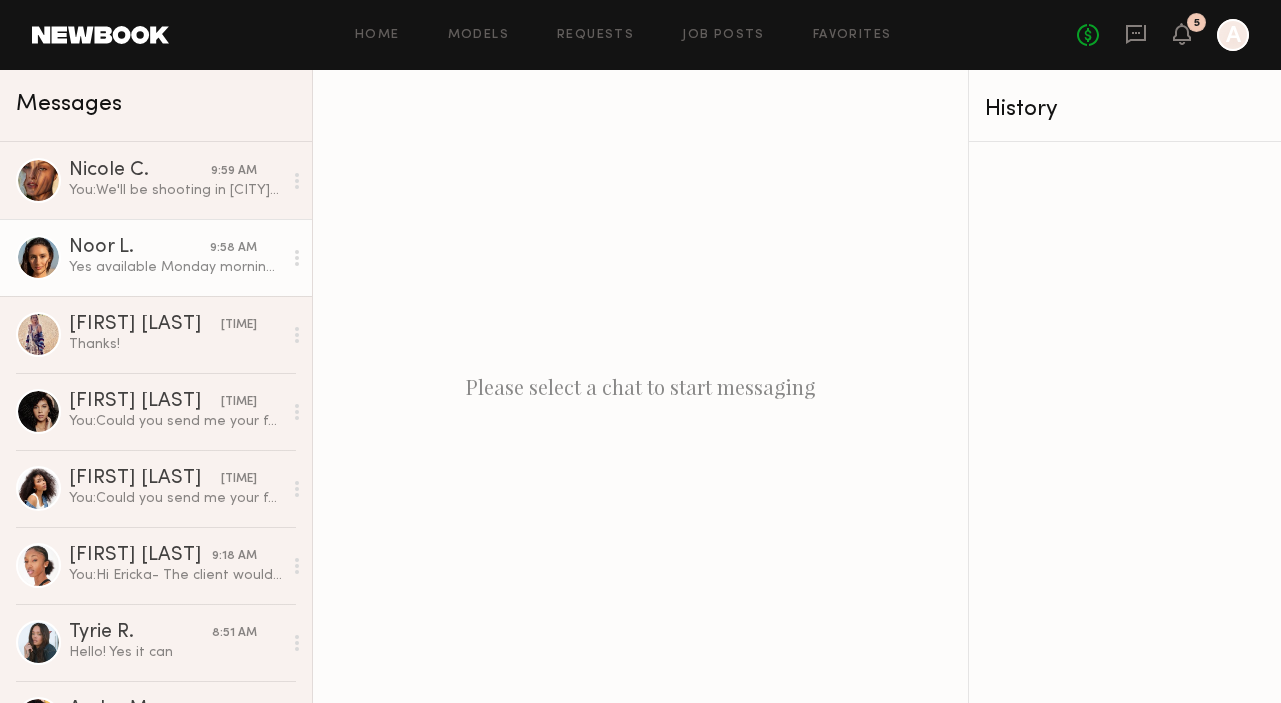 click on "Noor L." 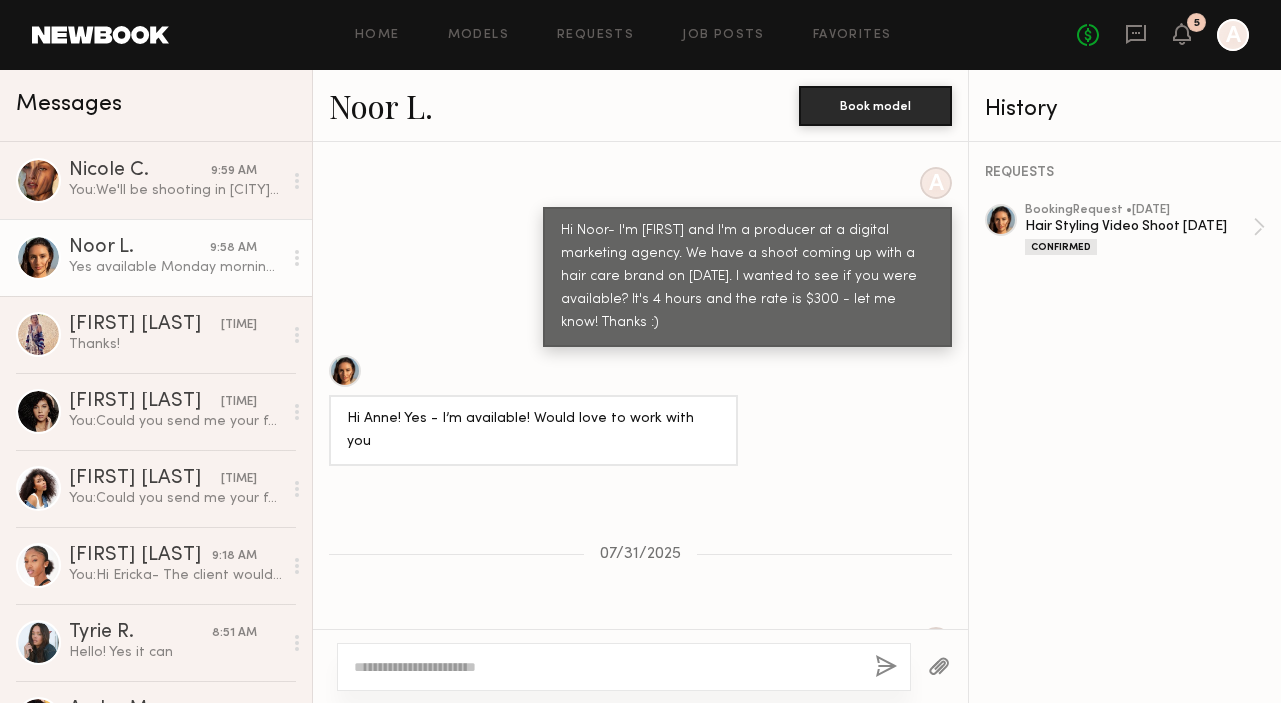 scroll, scrollTop: 934, scrollLeft: 0, axis: vertical 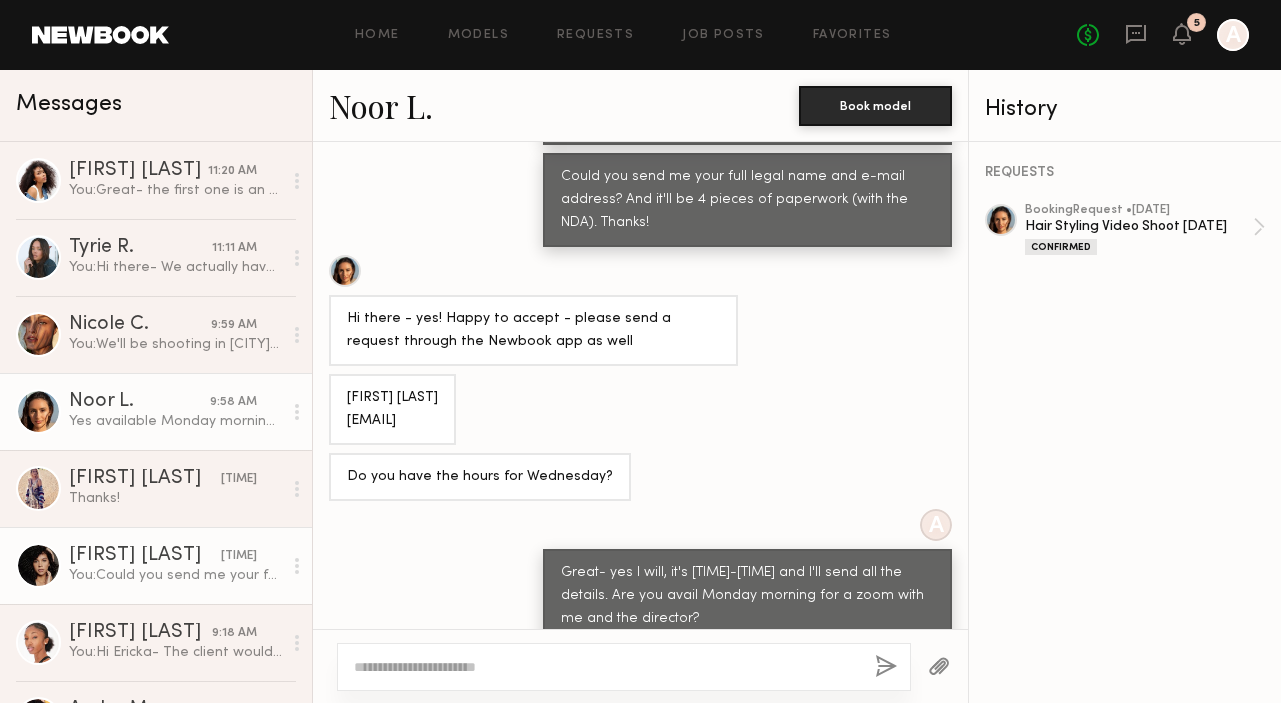 click on "Tracy D. 9:29 AM You:  Could you send me your full legal name and e-mail address? And it'll be 4 pieces of paperwork (with the NDA). Thanks!" 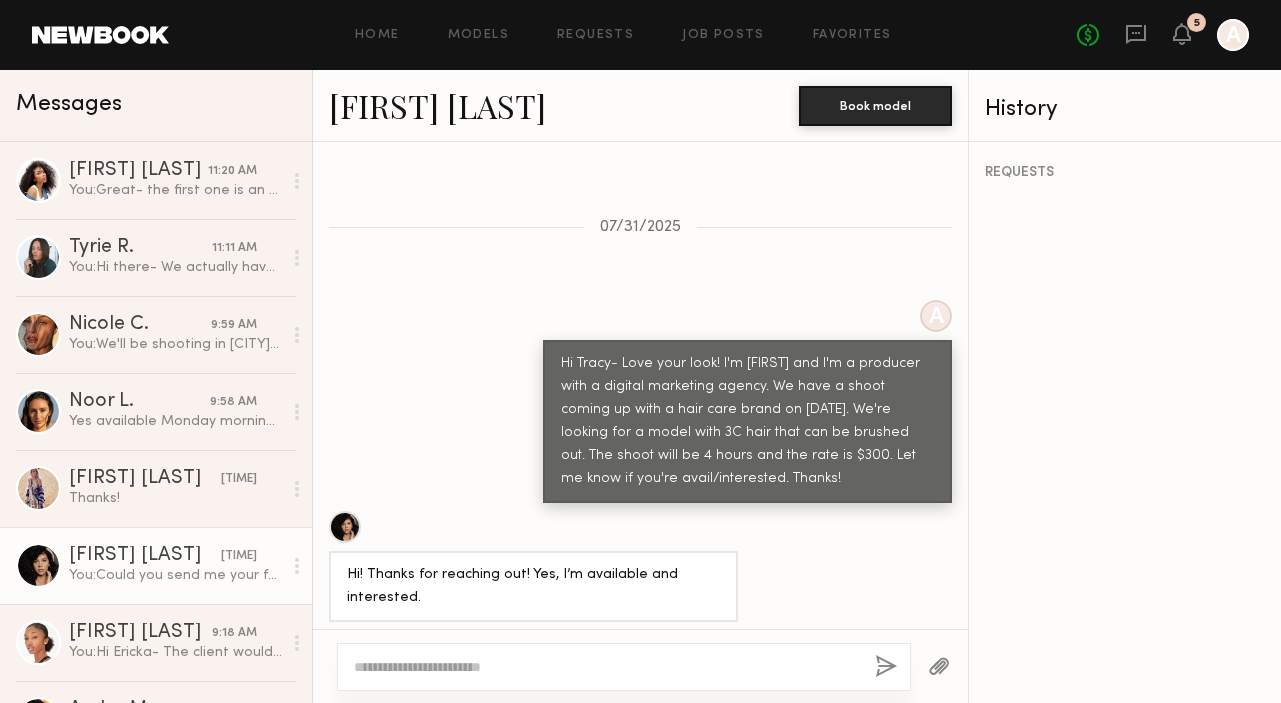 scroll, scrollTop: 828, scrollLeft: 0, axis: vertical 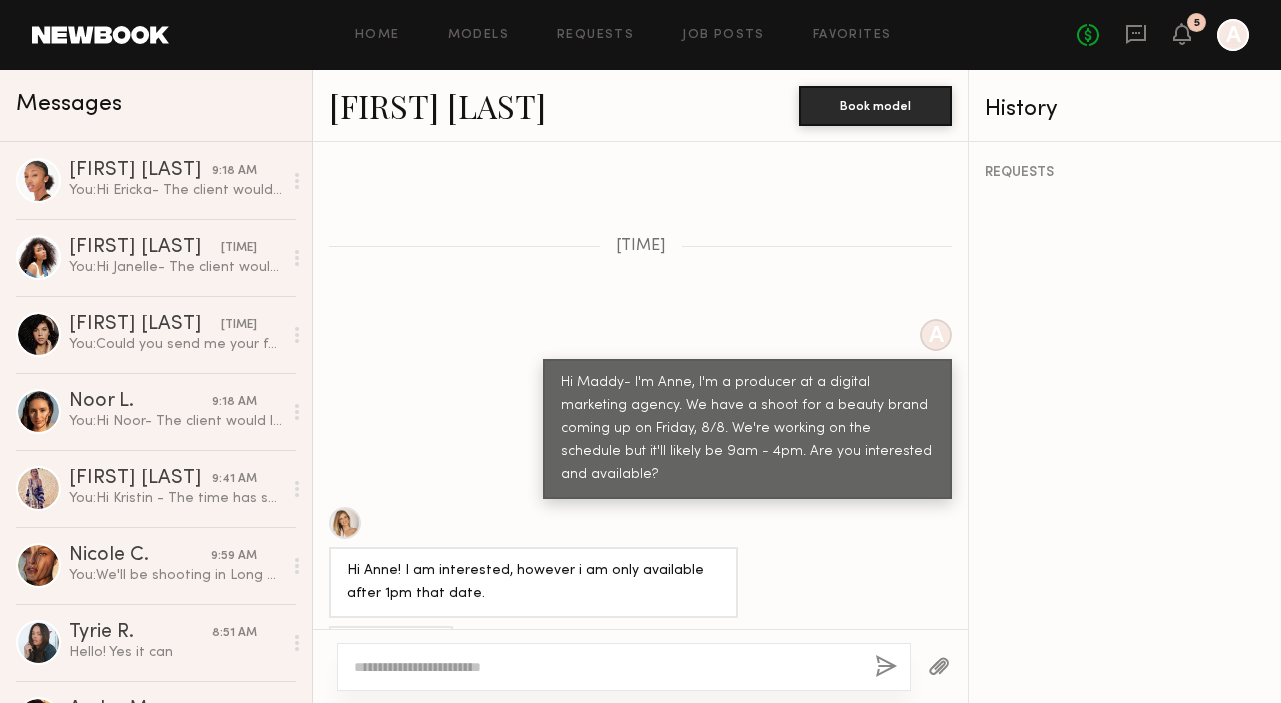click on "5" 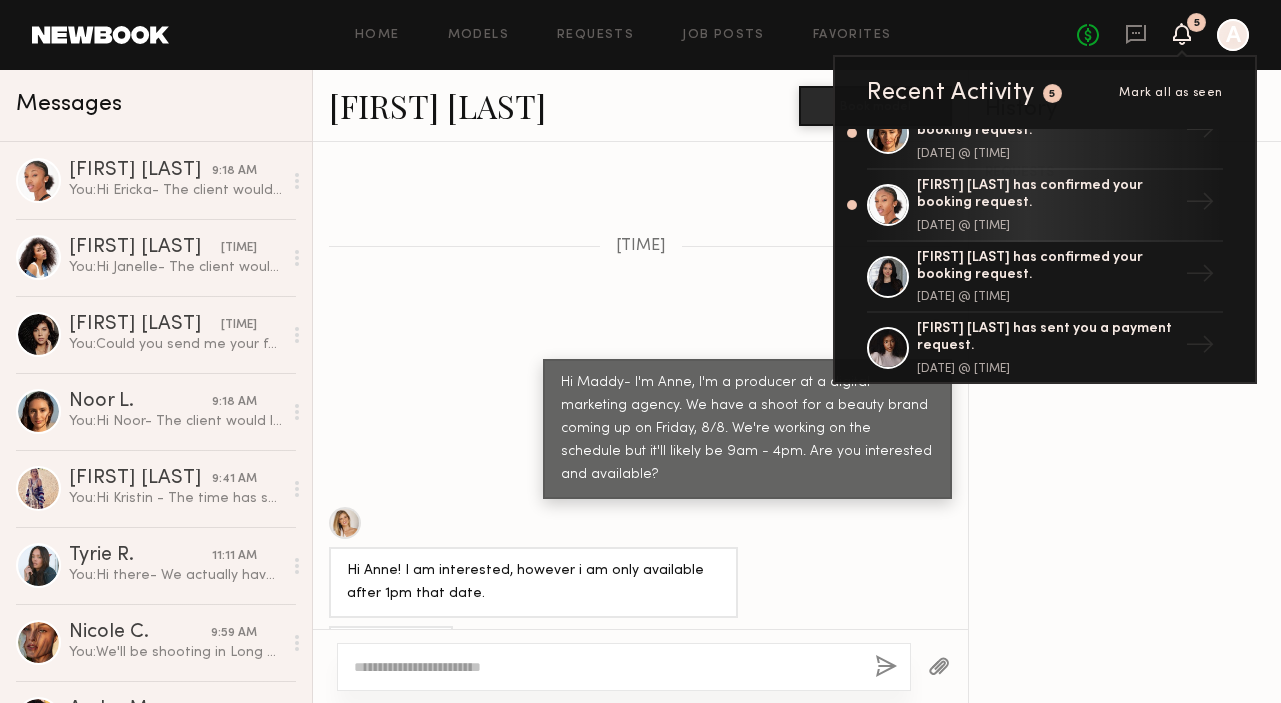 scroll, scrollTop: 175, scrollLeft: 0, axis: vertical 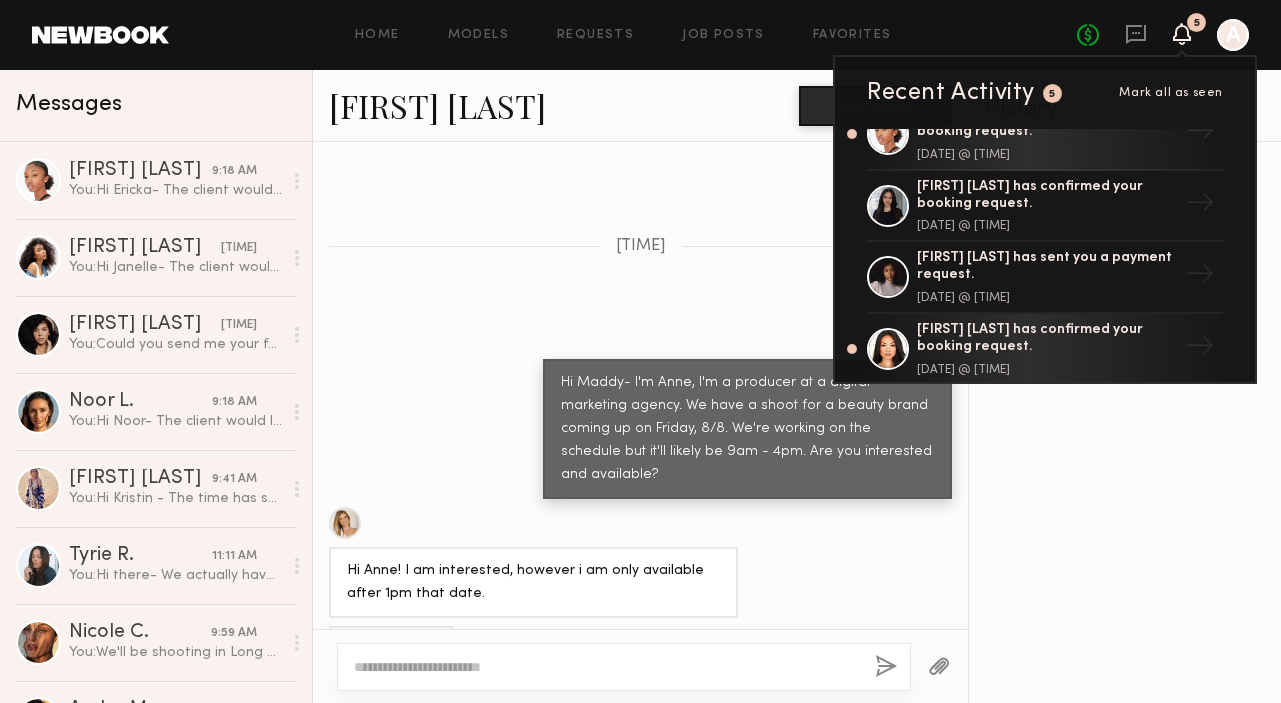 click on "[FIRST] [LAST] Book model" 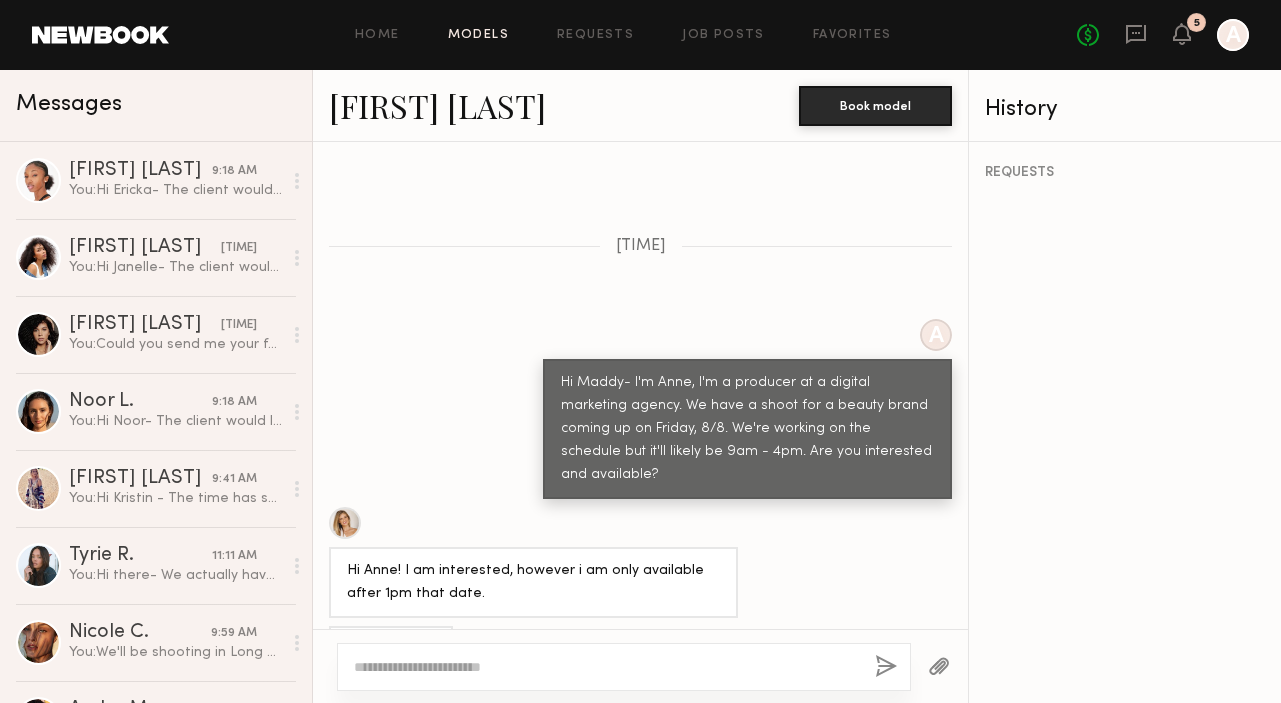 click on "Models" 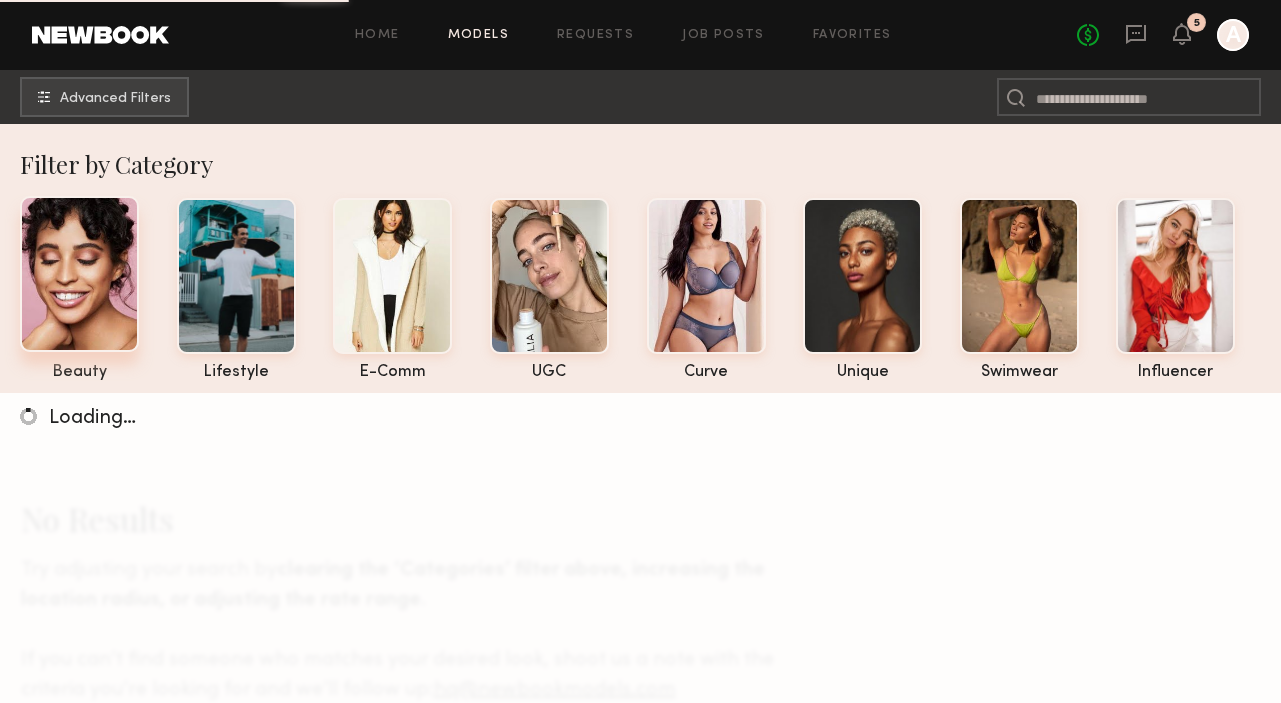 click 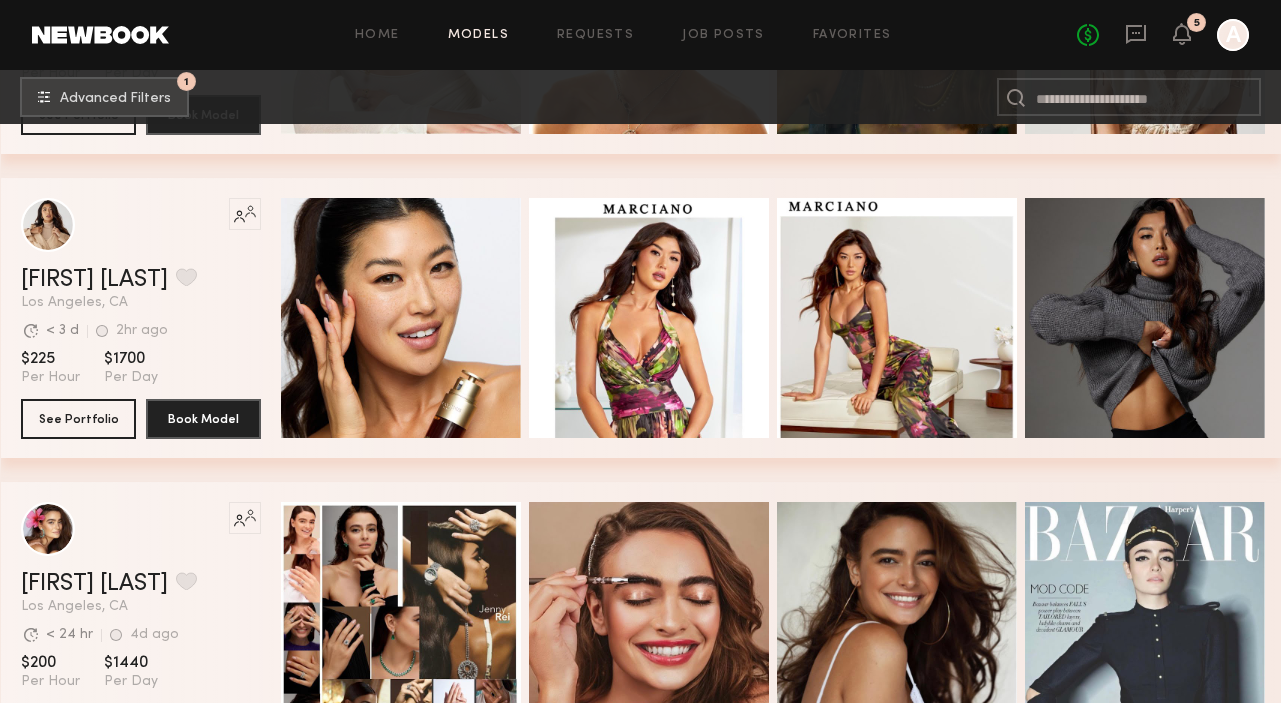 scroll, scrollTop: 1424, scrollLeft: 0, axis: vertical 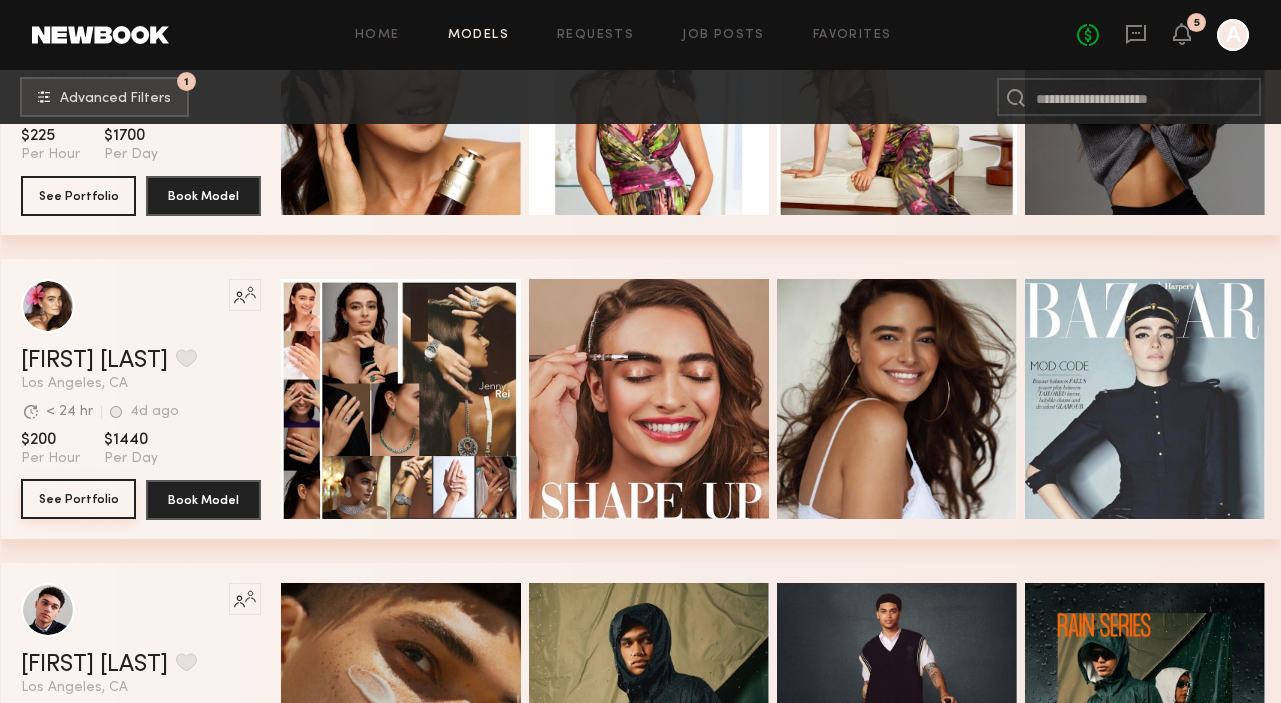 click on "See Portfolio" 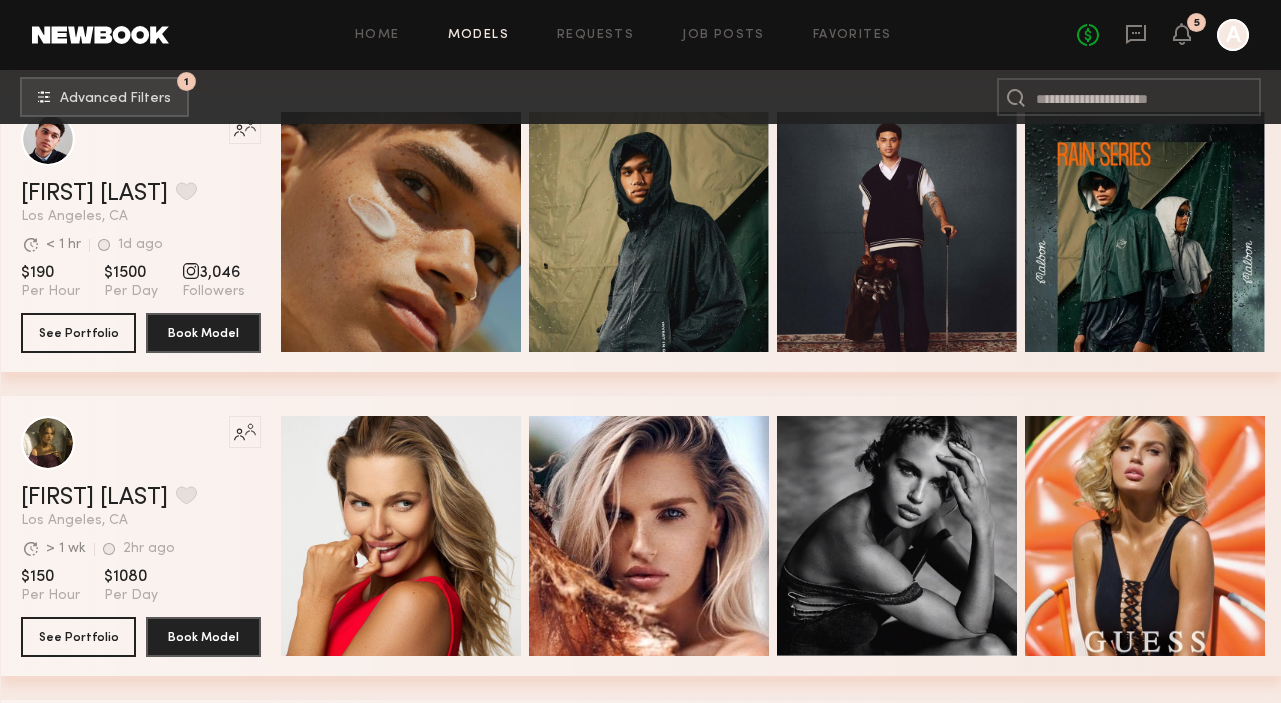 scroll, scrollTop: 1915, scrollLeft: 0, axis: vertical 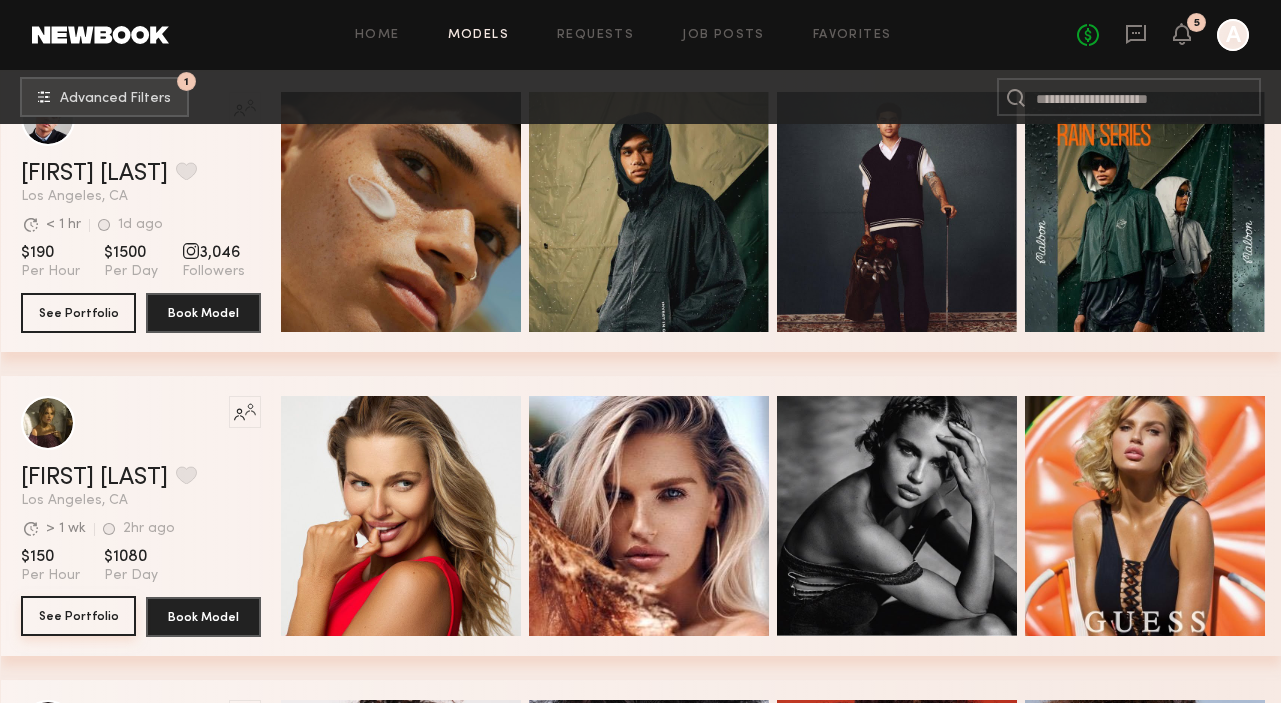 click on "See Portfolio" 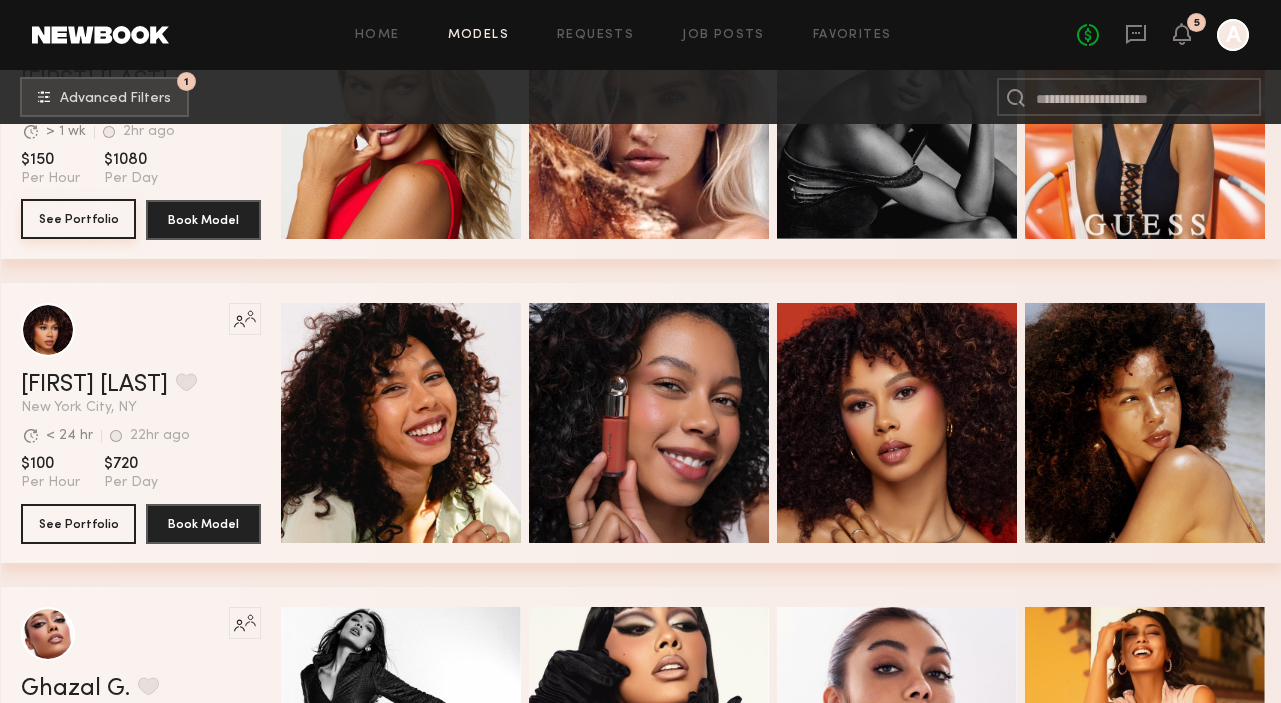 scroll, scrollTop: 2310, scrollLeft: 0, axis: vertical 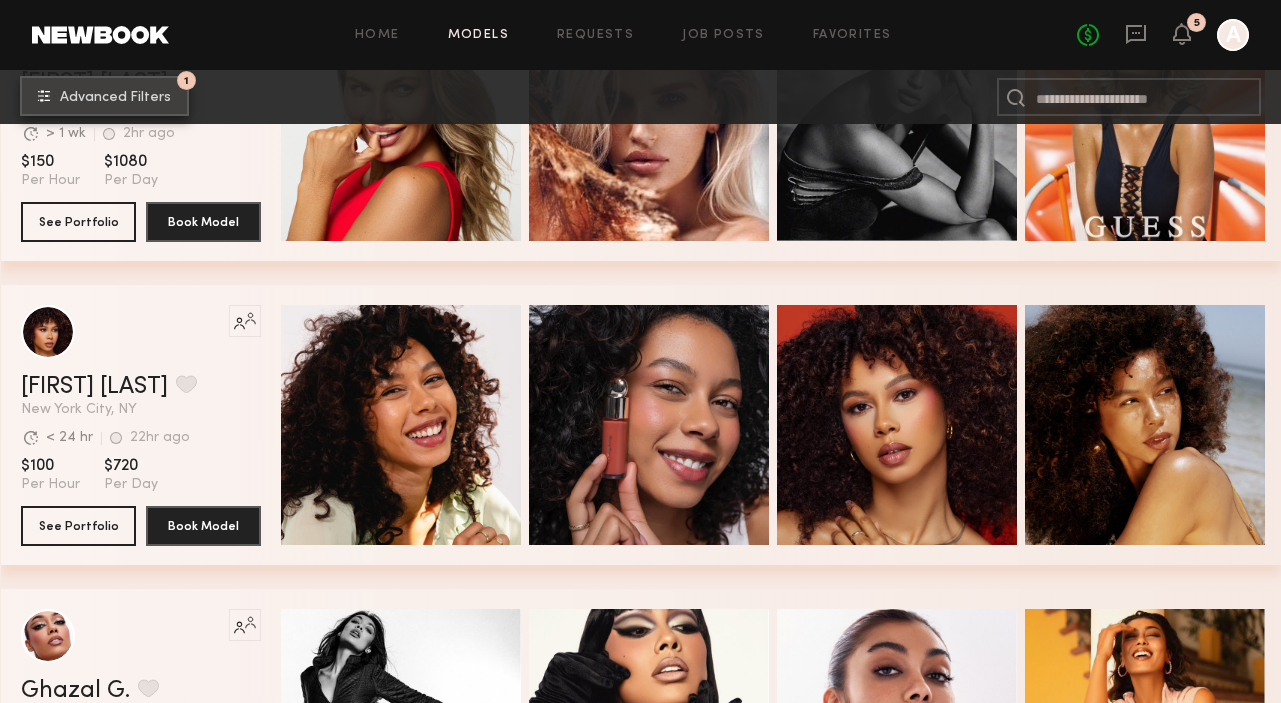 click on "Advanced Filters" 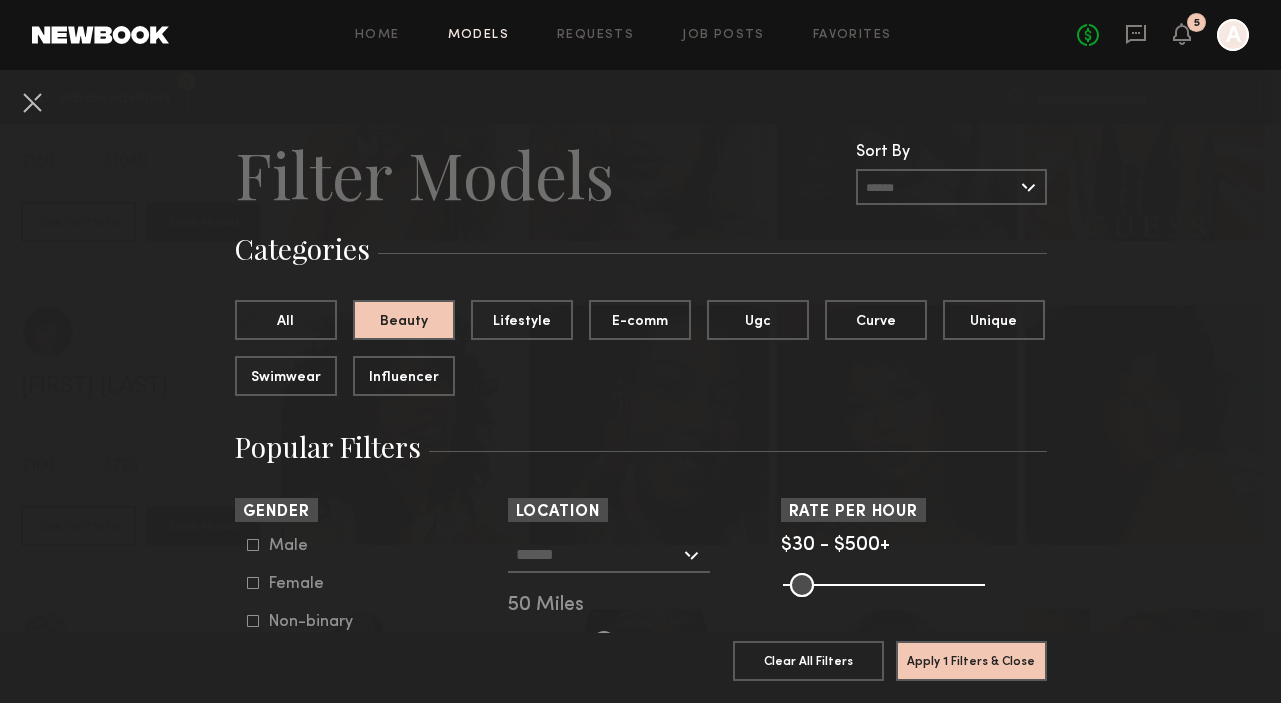 click on "Los Angeles, CA   New York City, NY   Brooklyn, NY   Chicago, IL   50 Miles" 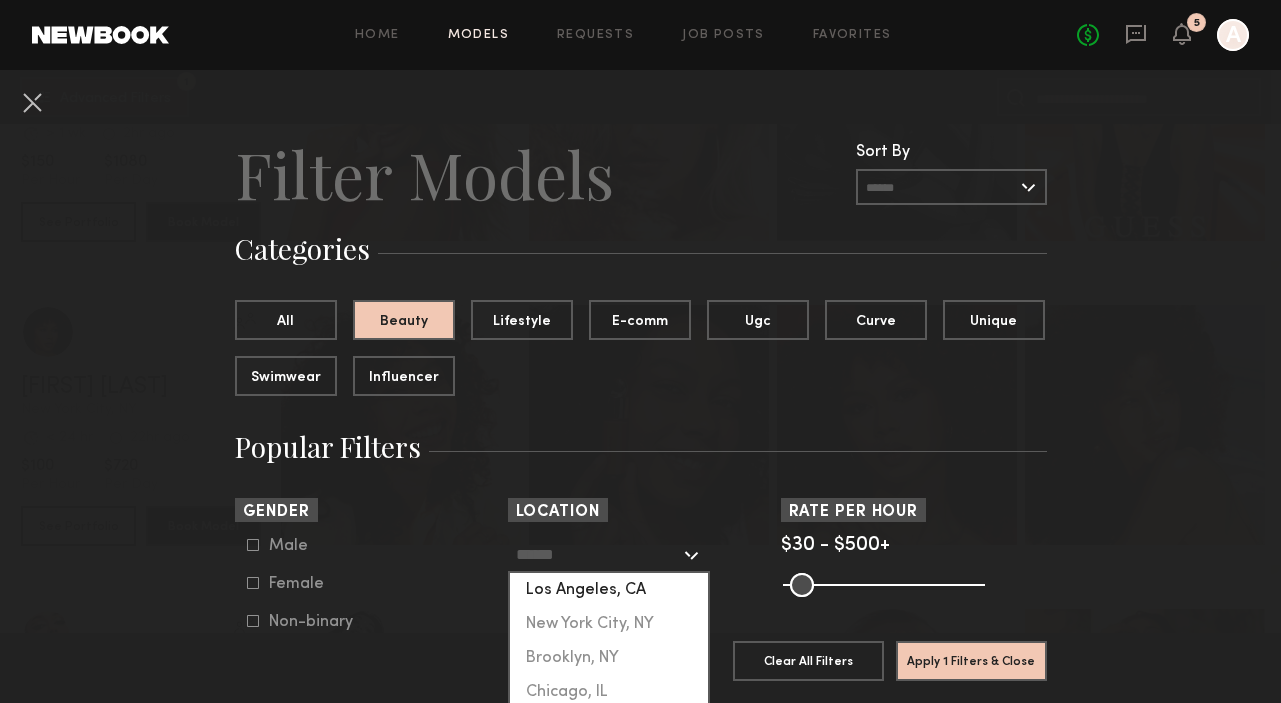 click on "Los Angeles, CA" 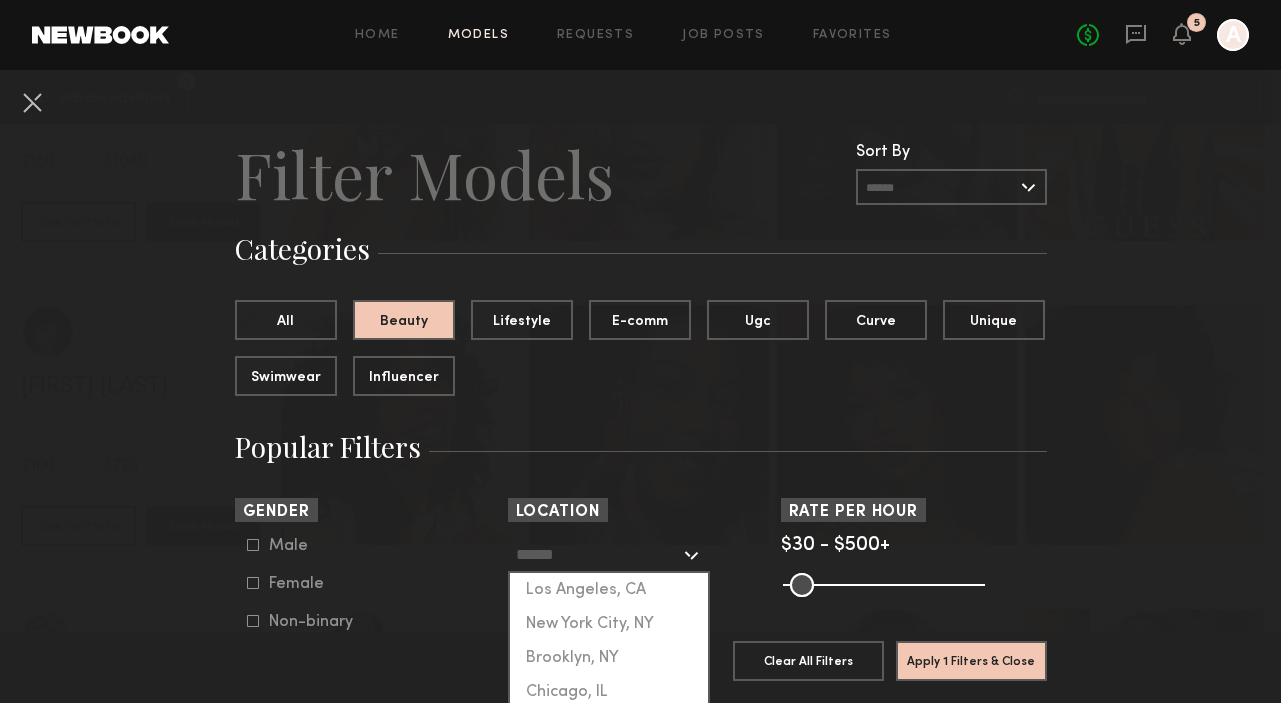 type on "**********" 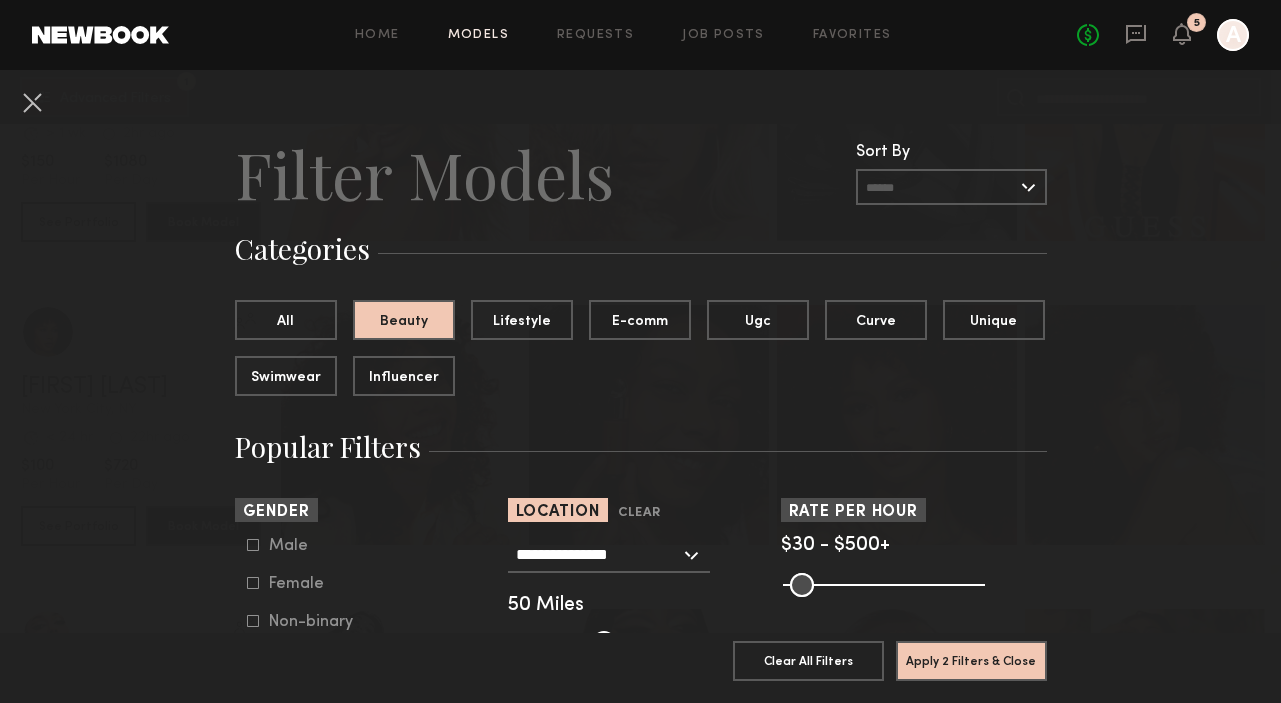 click 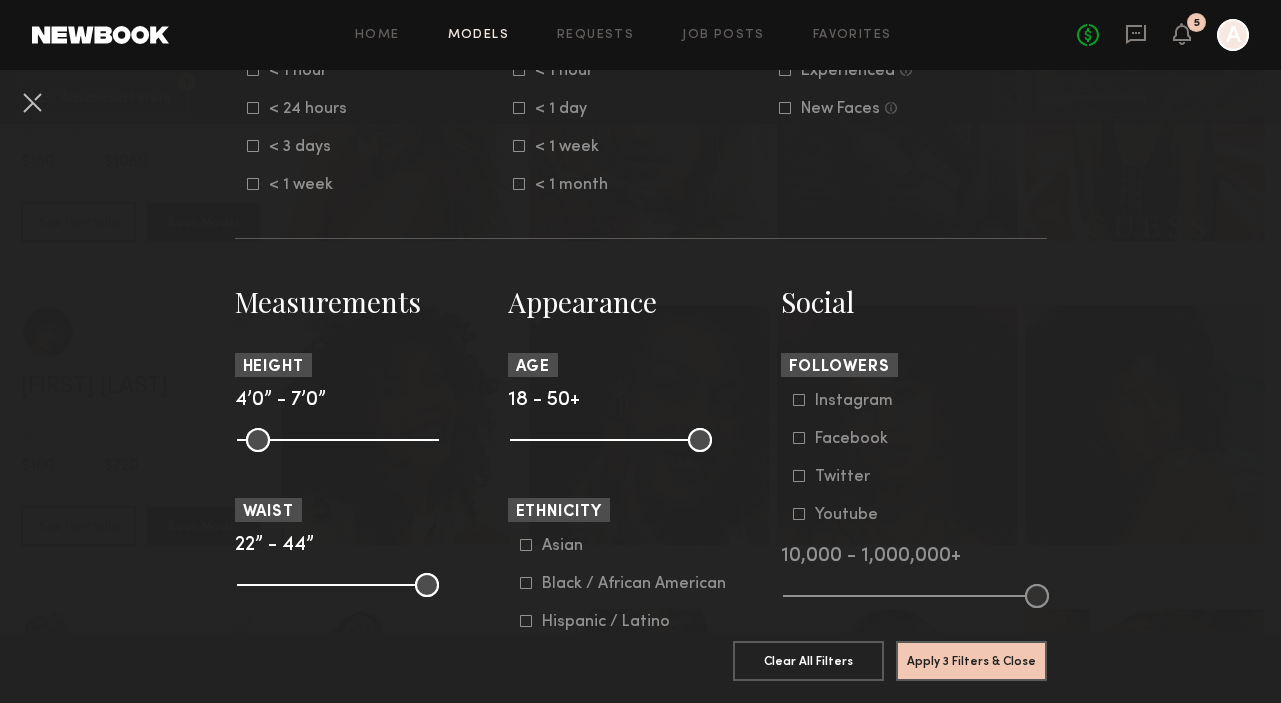 scroll, scrollTop: 1095, scrollLeft: 0, axis: vertical 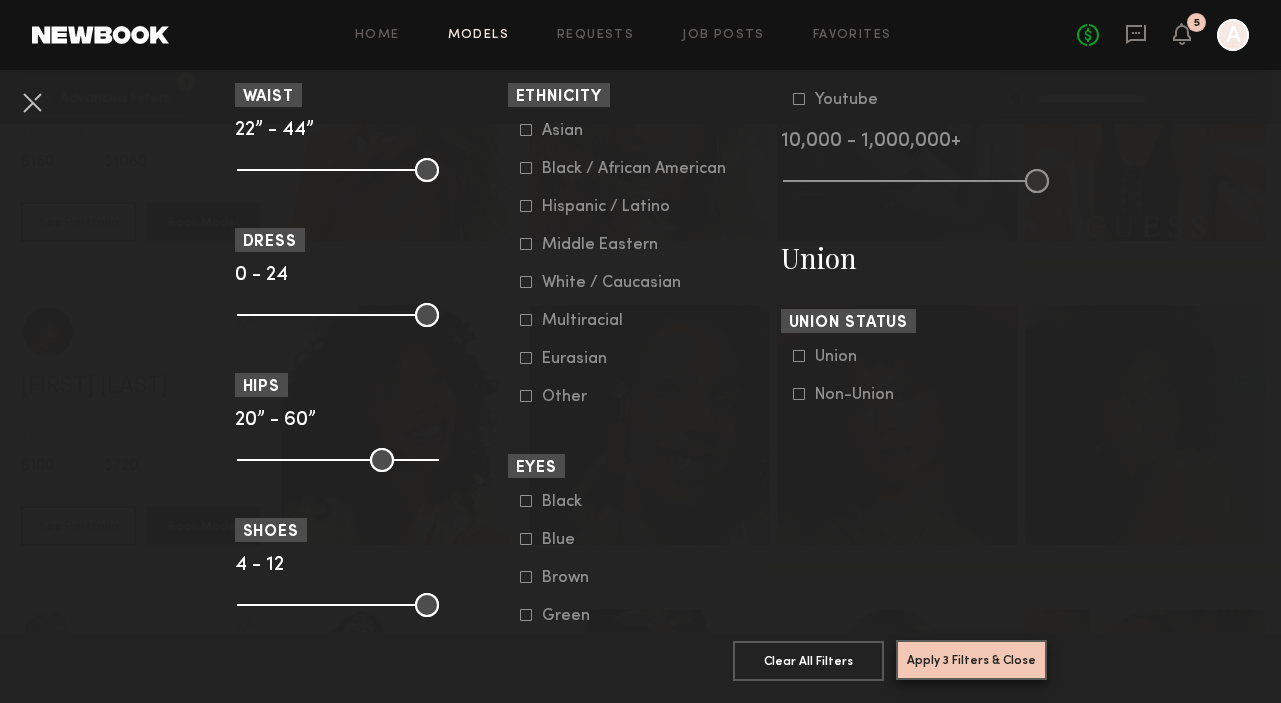 click on "Apply 3 Filters & Close" 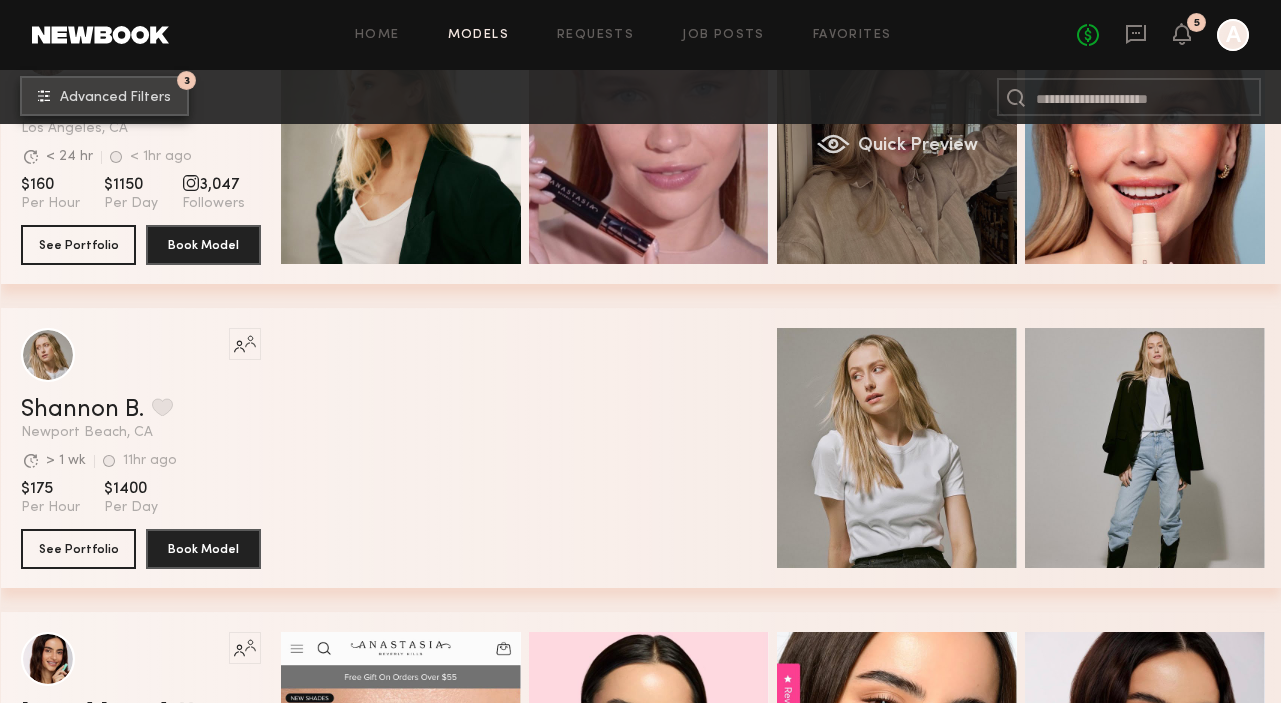 scroll, scrollTop: 465, scrollLeft: 0, axis: vertical 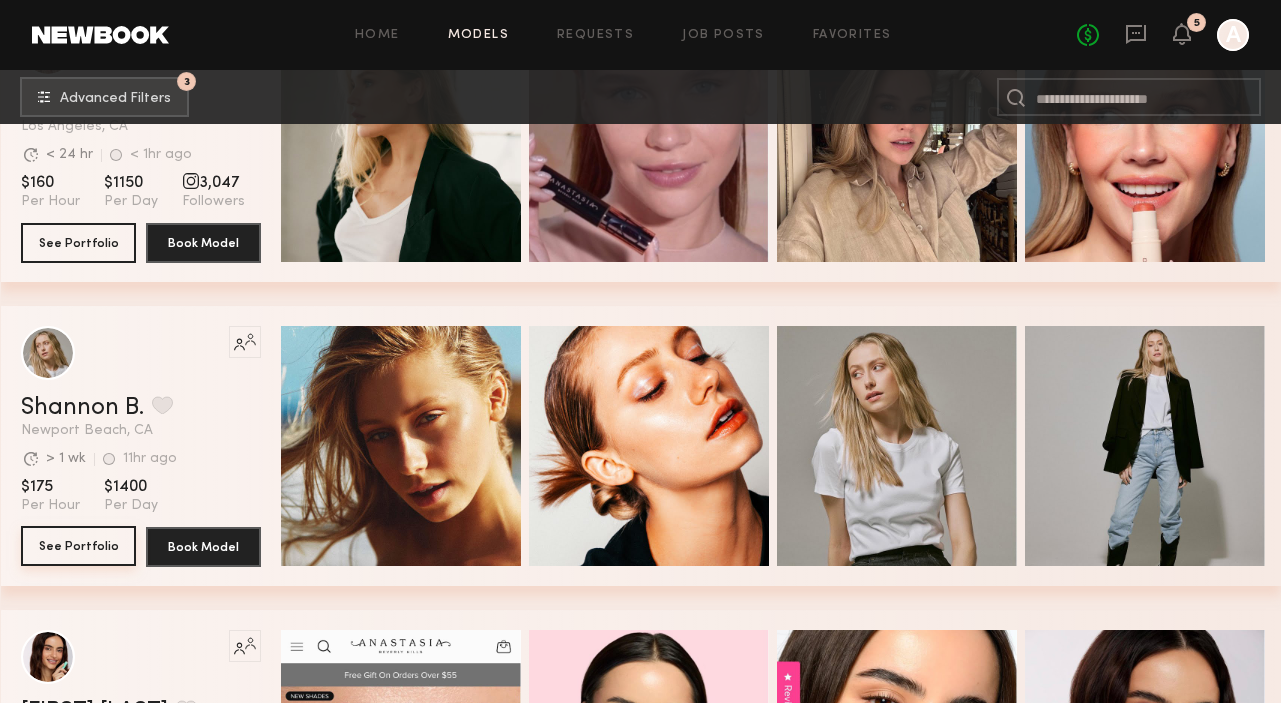 click on "See Portfolio" 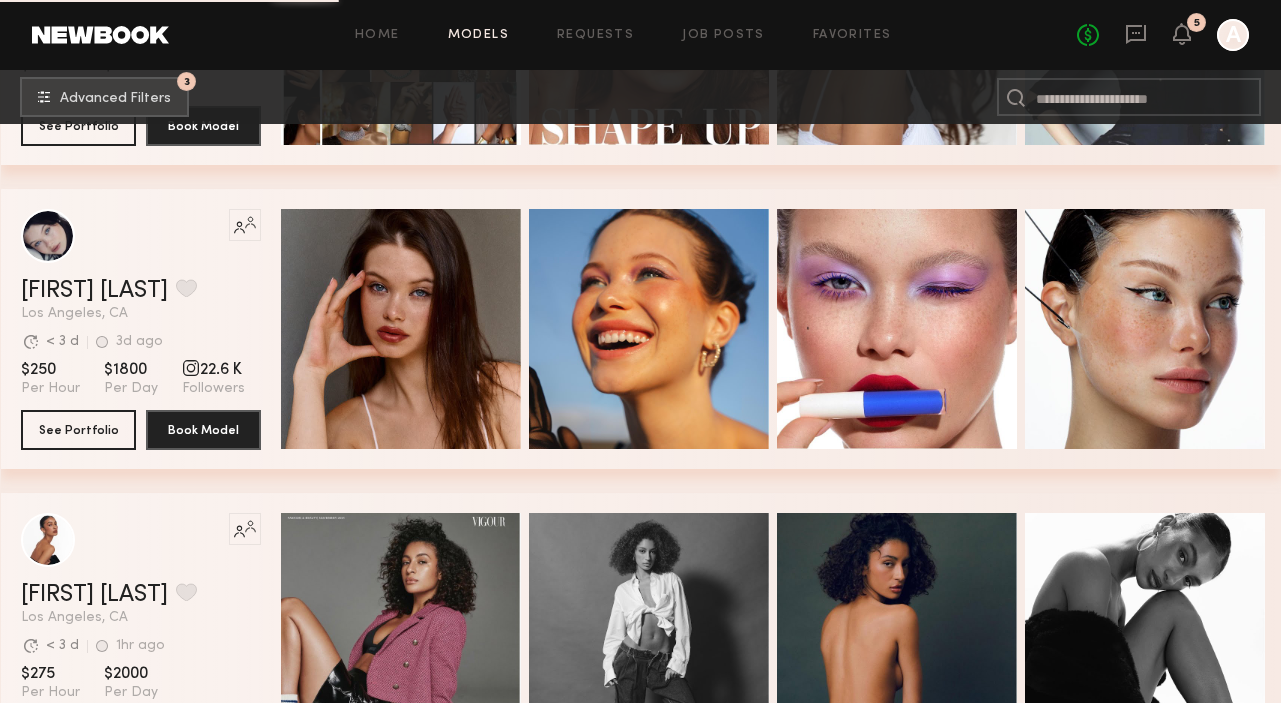 scroll, scrollTop: 3039, scrollLeft: 0, axis: vertical 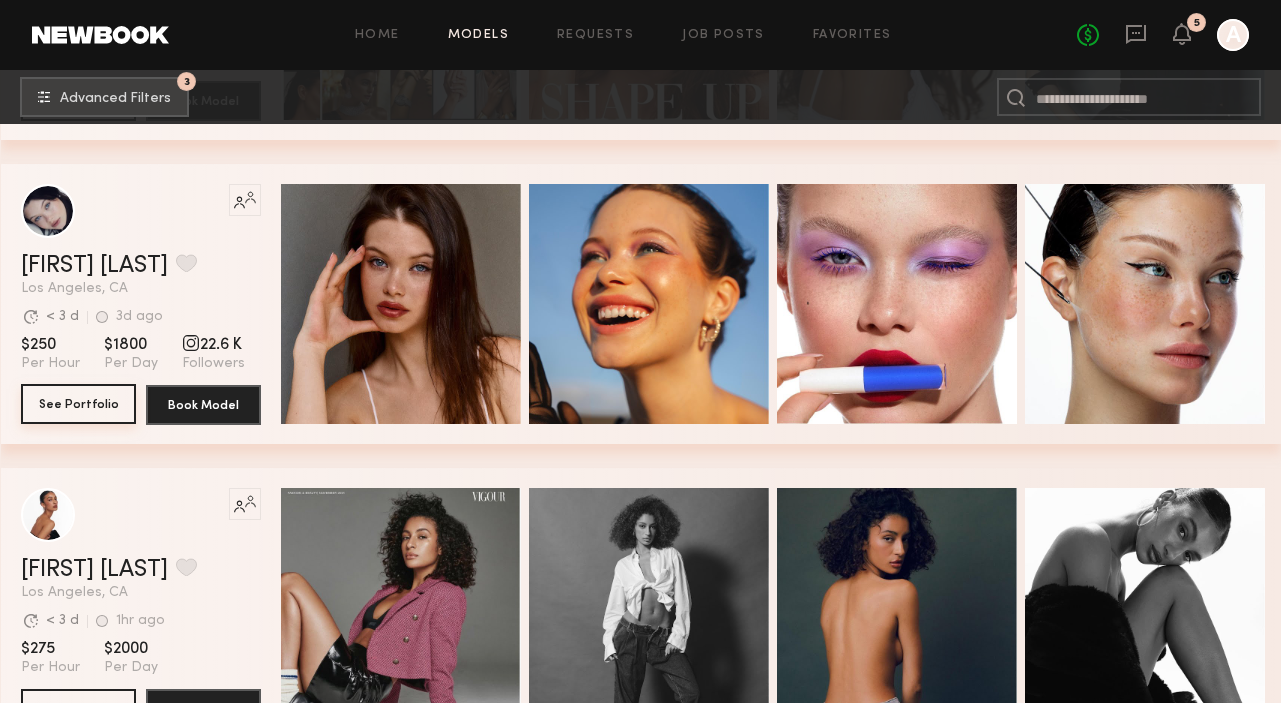click on "See Portfolio" 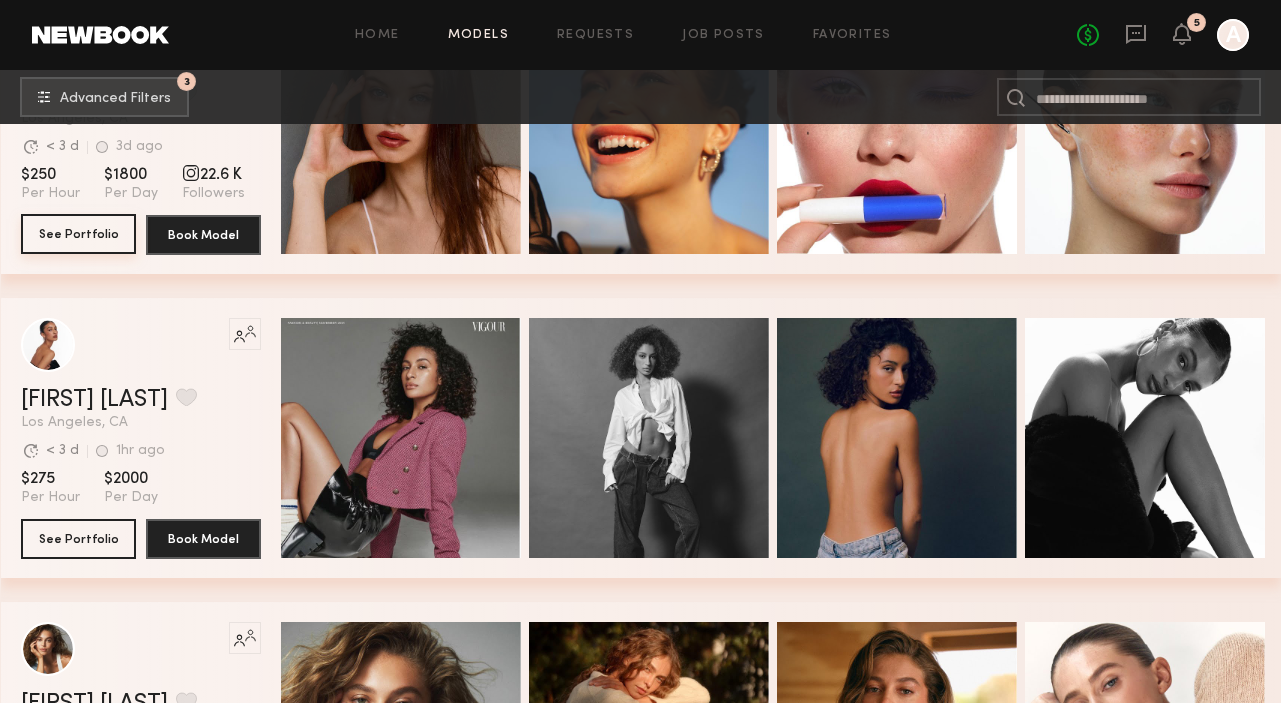 scroll, scrollTop: 3459, scrollLeft: 0, axis: vertical 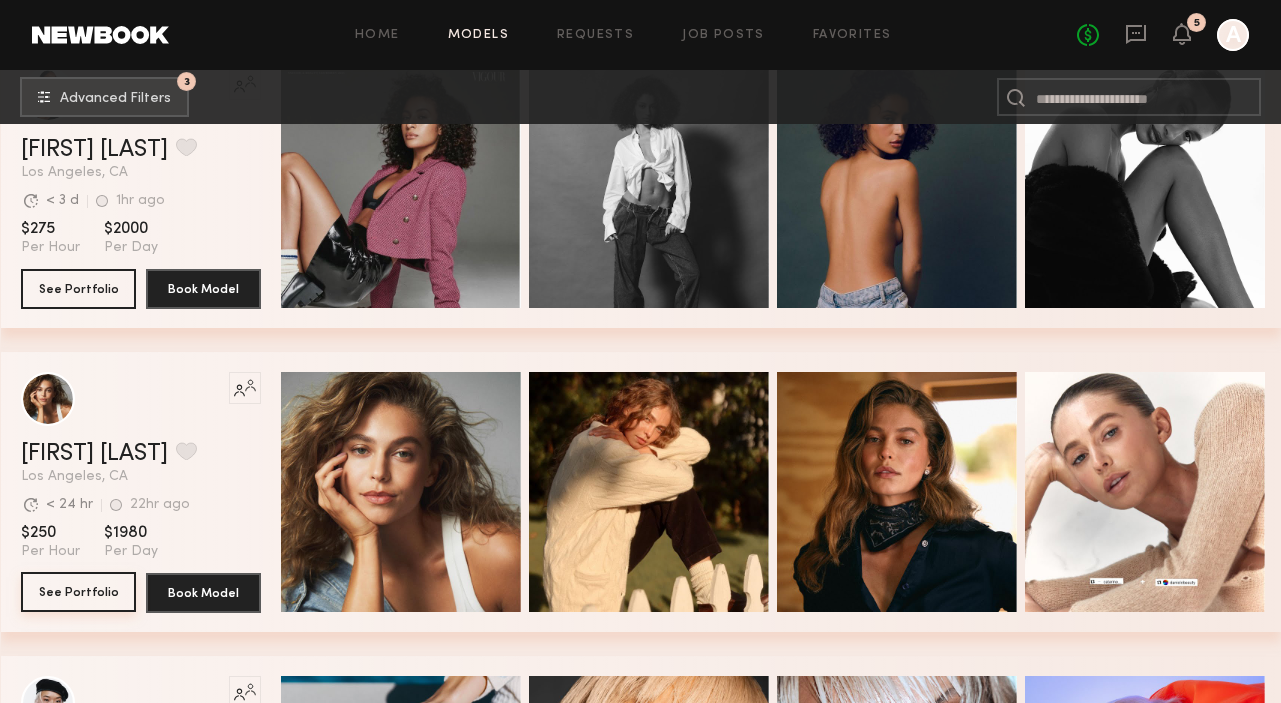 click on "See Portfolio" 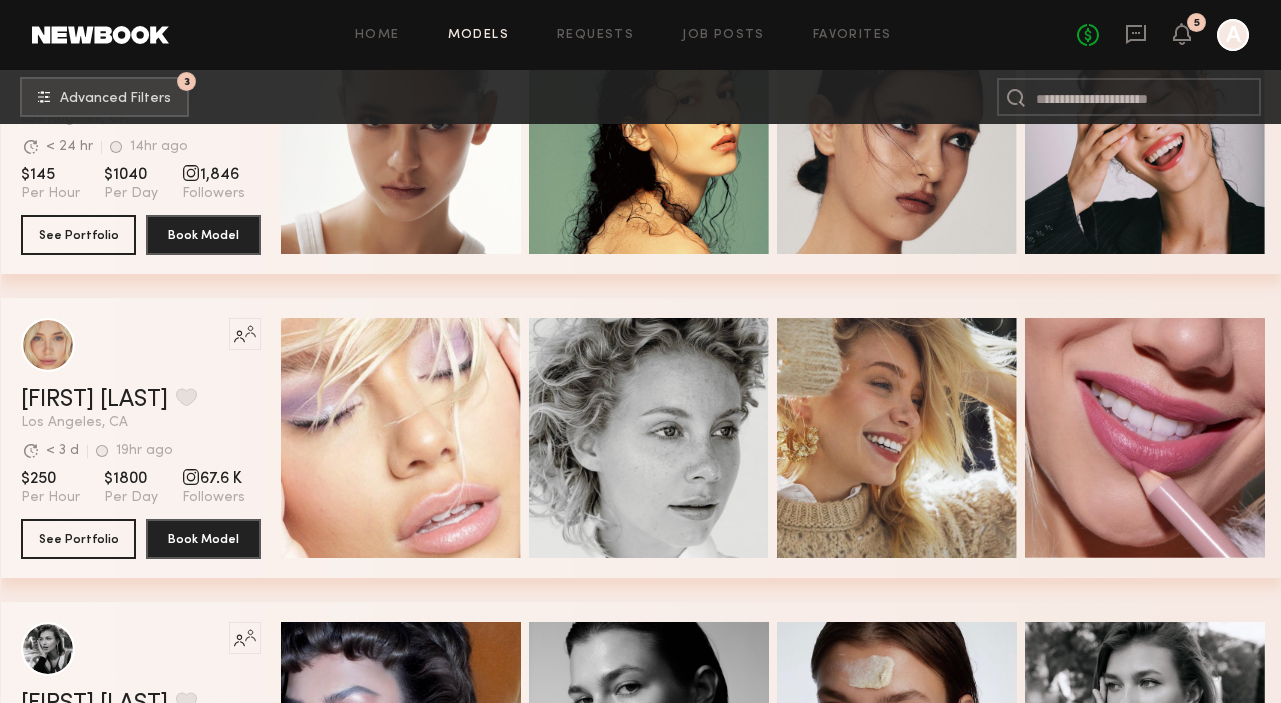 scroll, scrollTop: 5154, scrollLeft: 0, axis: vertical 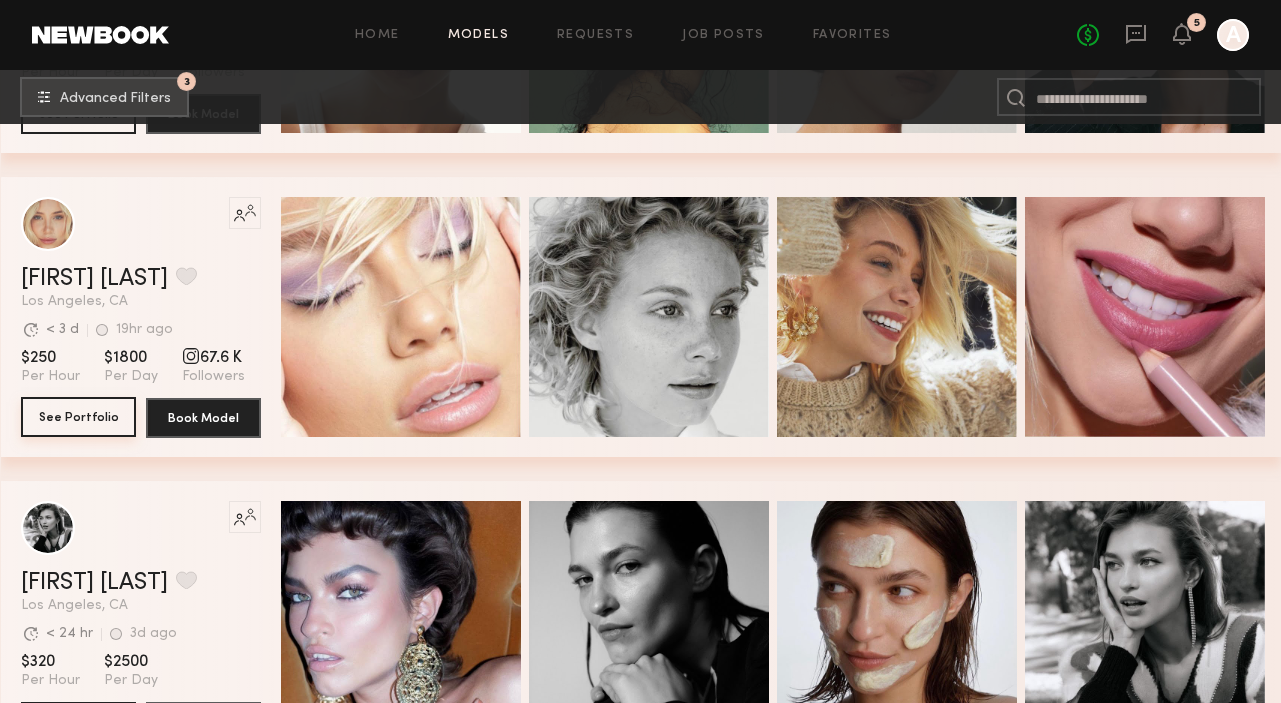 click on "See Portfolio" 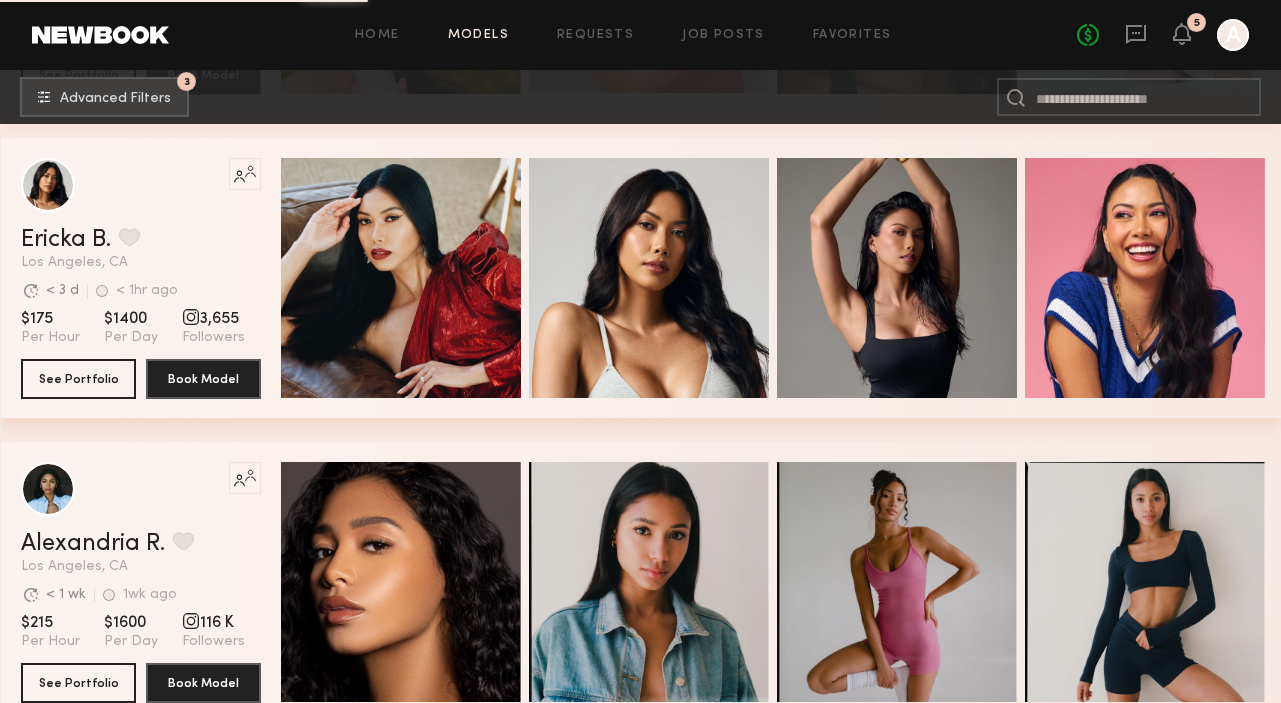 scroll, scrollTop: 6410, scrollLeft: 0, axis: vertical 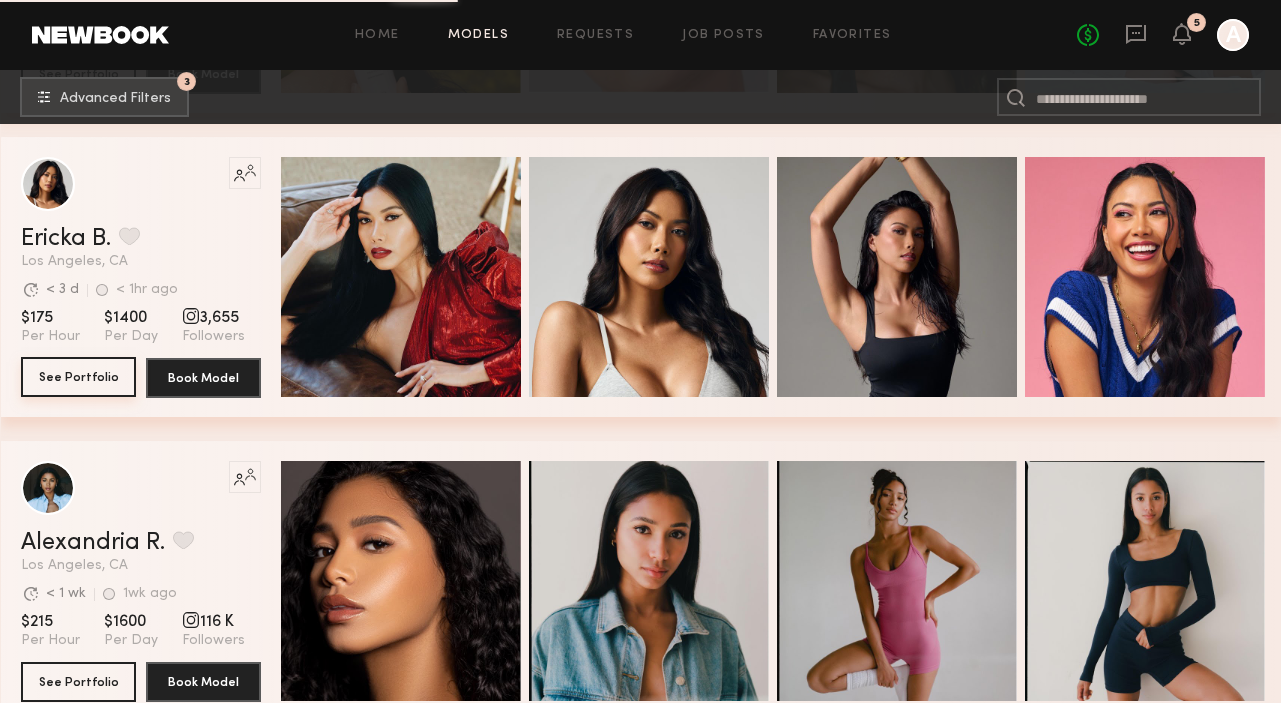 click on "See Portfolio" 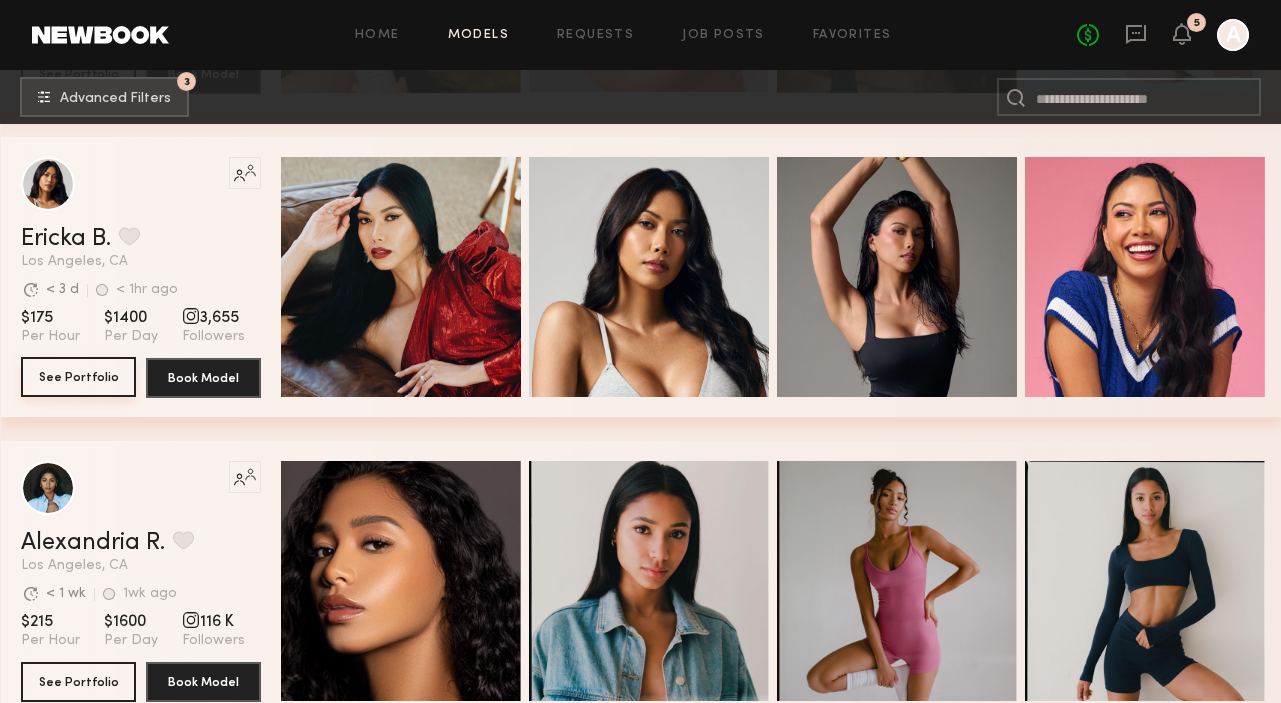 scroll, scrollTop: 6518, scrollLeft: 0, axis: vertical 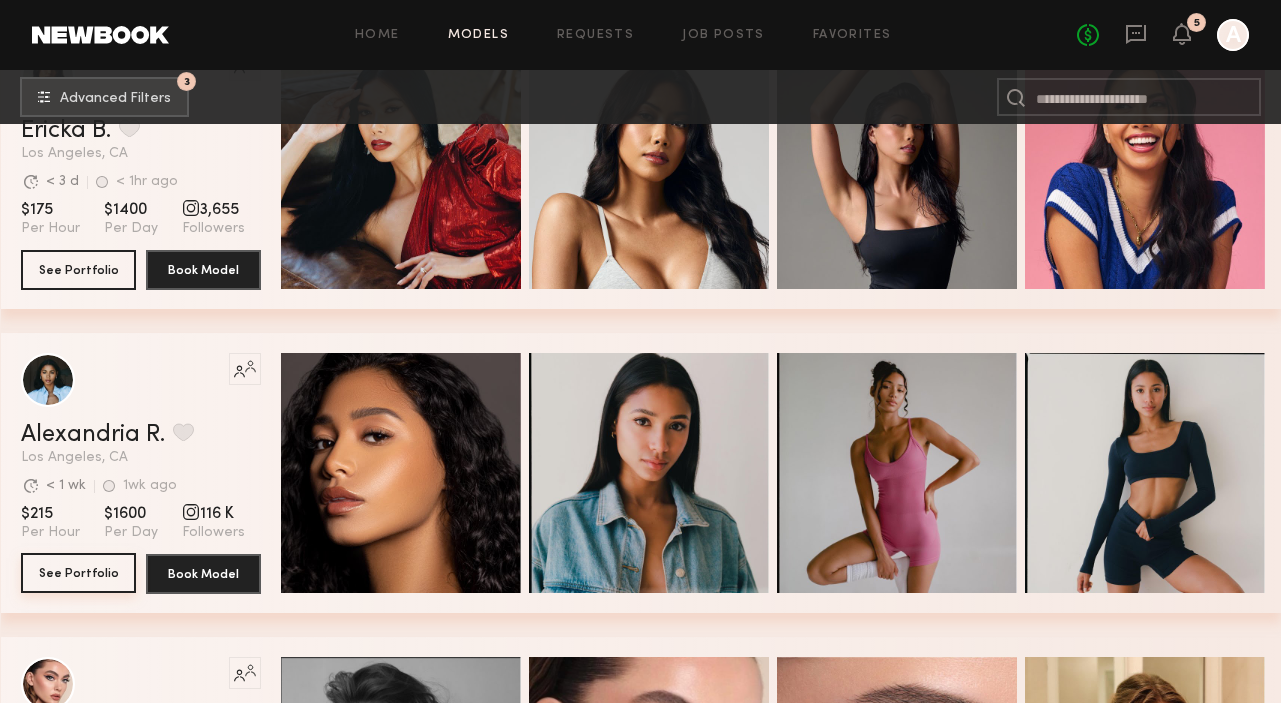 click on "See Portfolio" 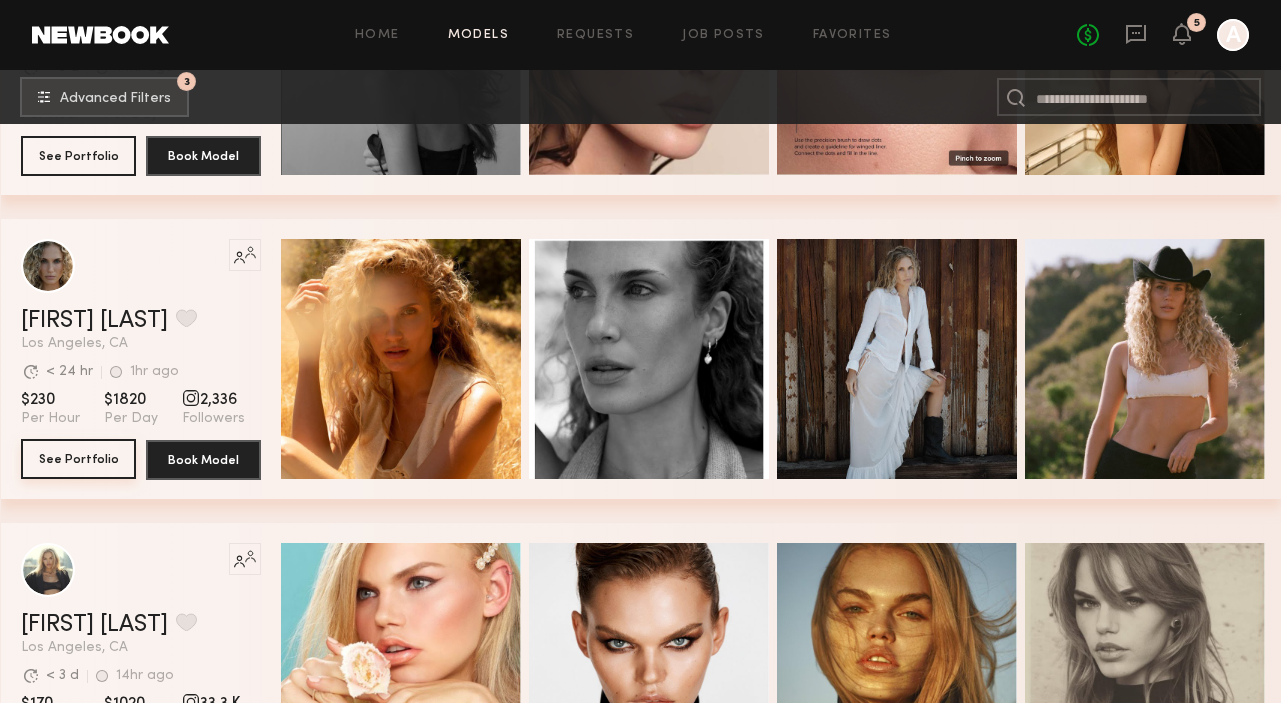 scroll, scrollTop: 7494, scrollLeft: 0, axis: vertical 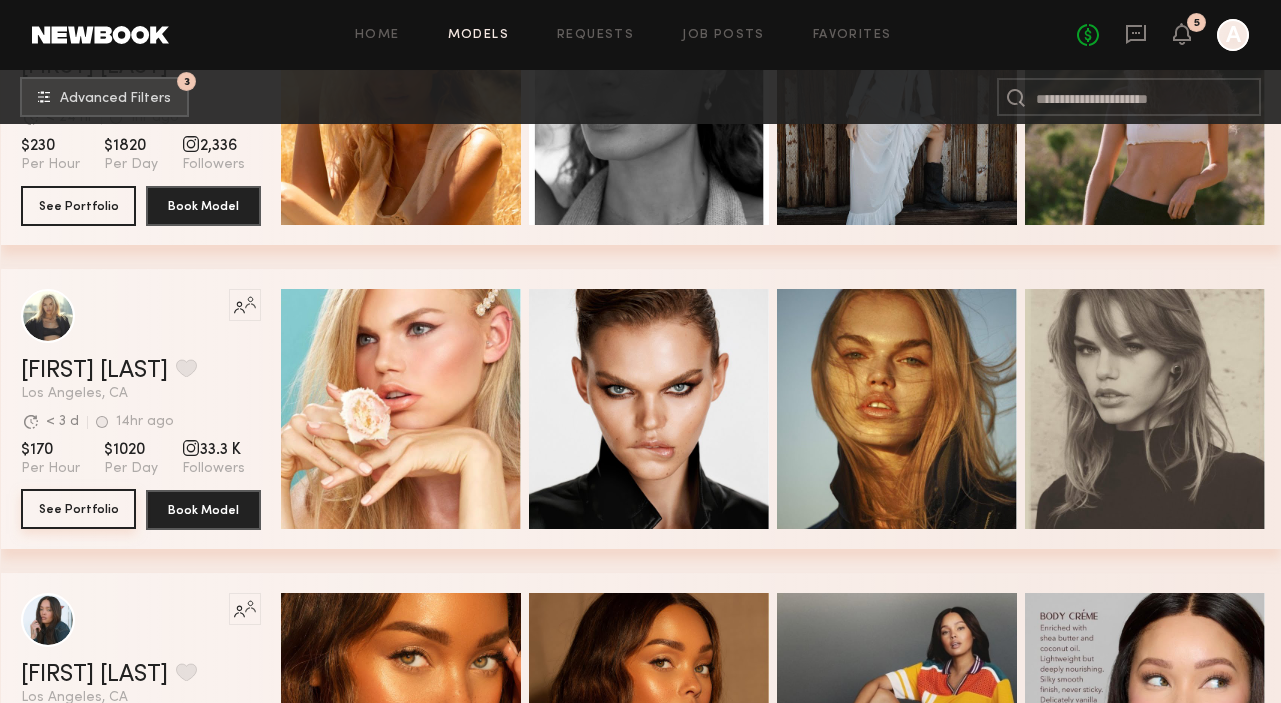 click on "See Portfolio" 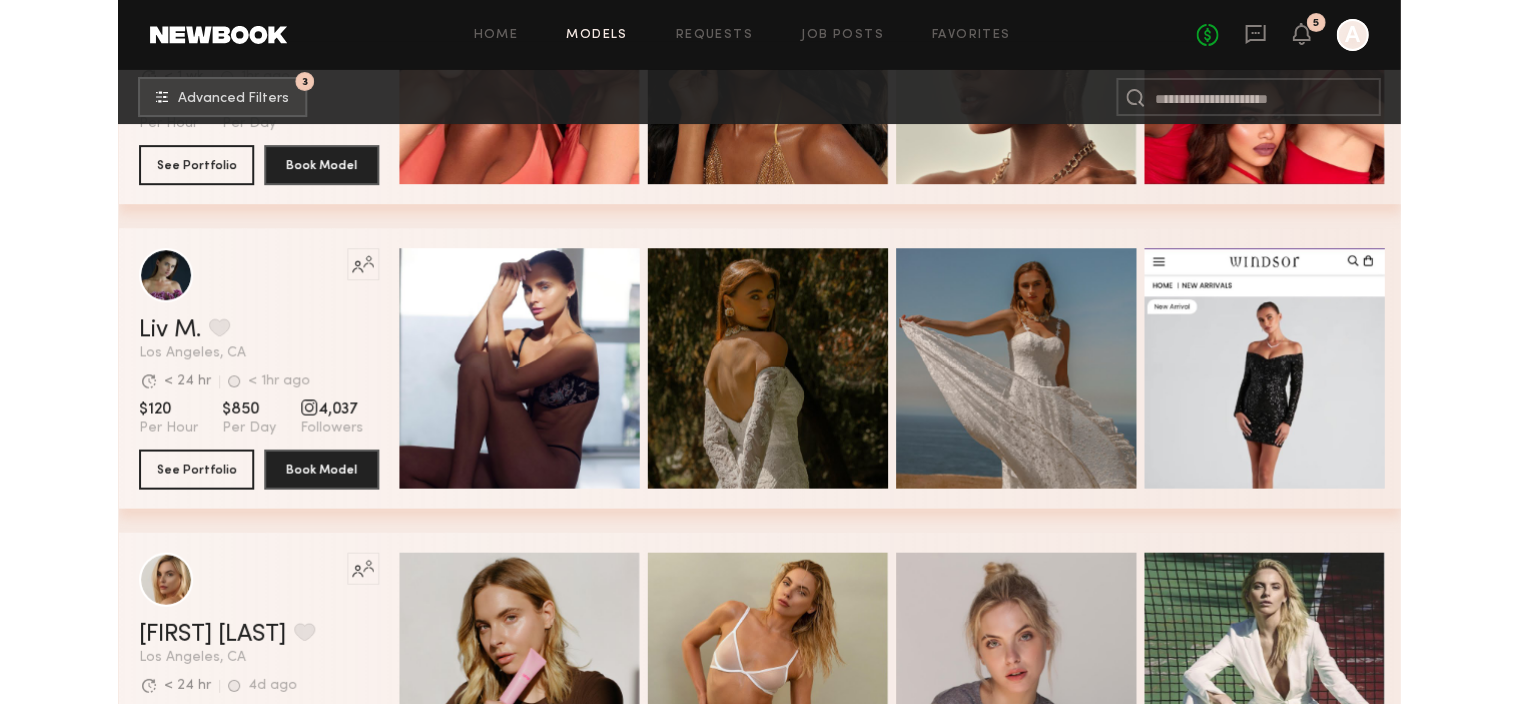 scroll, scrollTop: 9317, scrollLeft: 0, axis: vertical 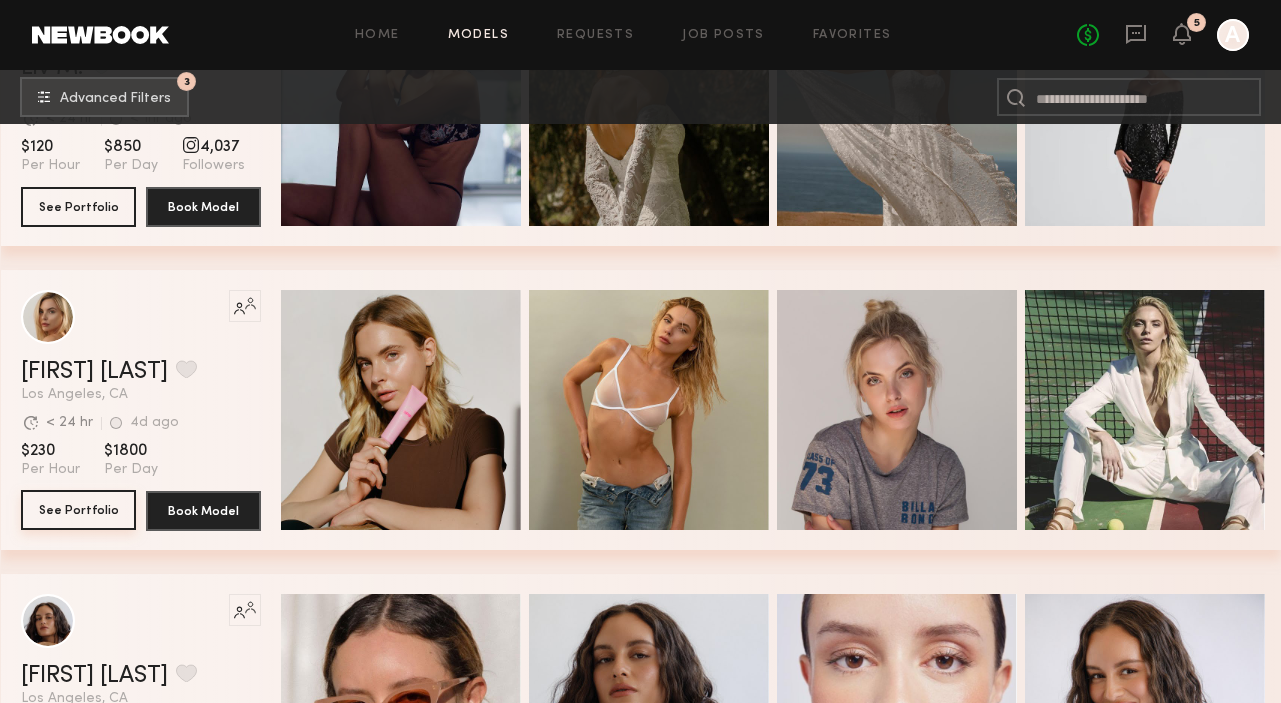 click on "See Portfolio" 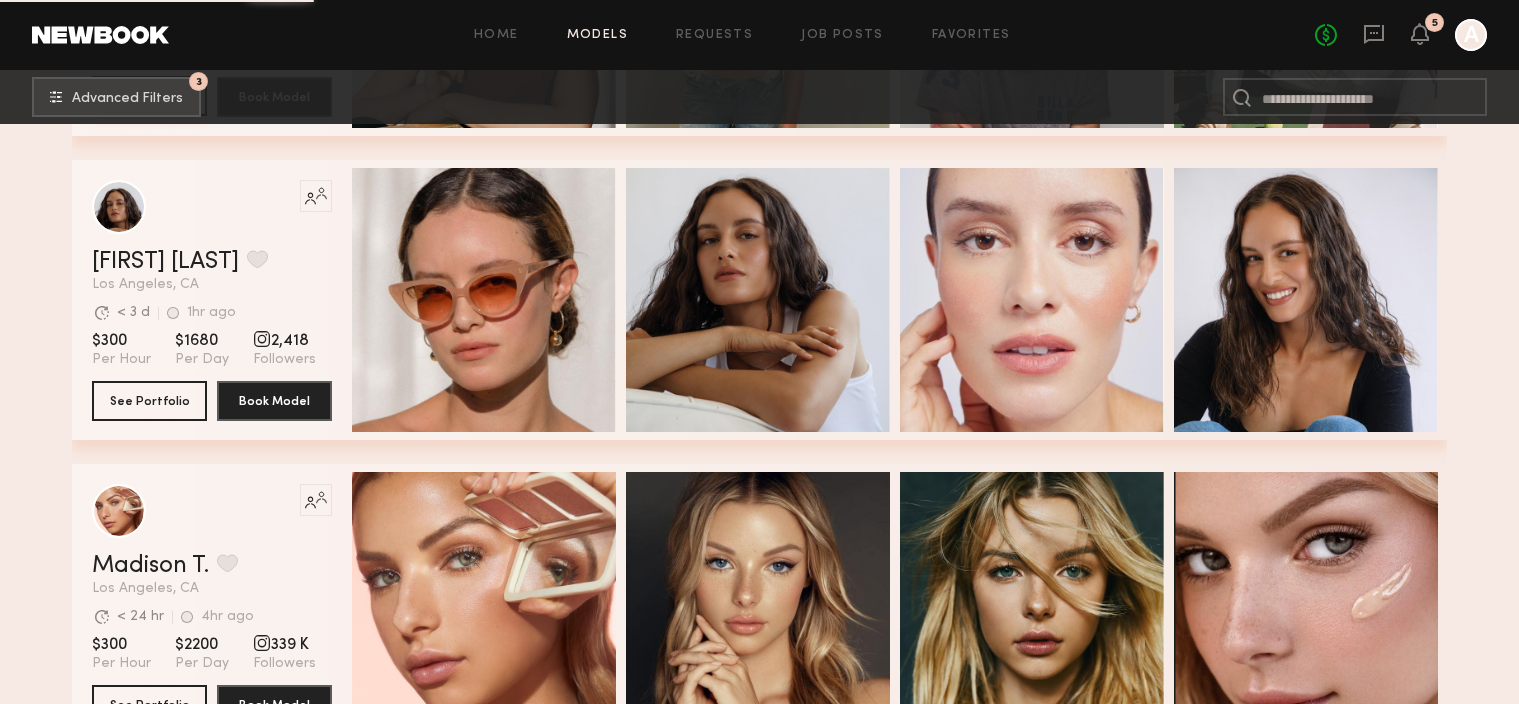 scroll, scrollTop: 9853, scrollLeft: 0, axis: vertical 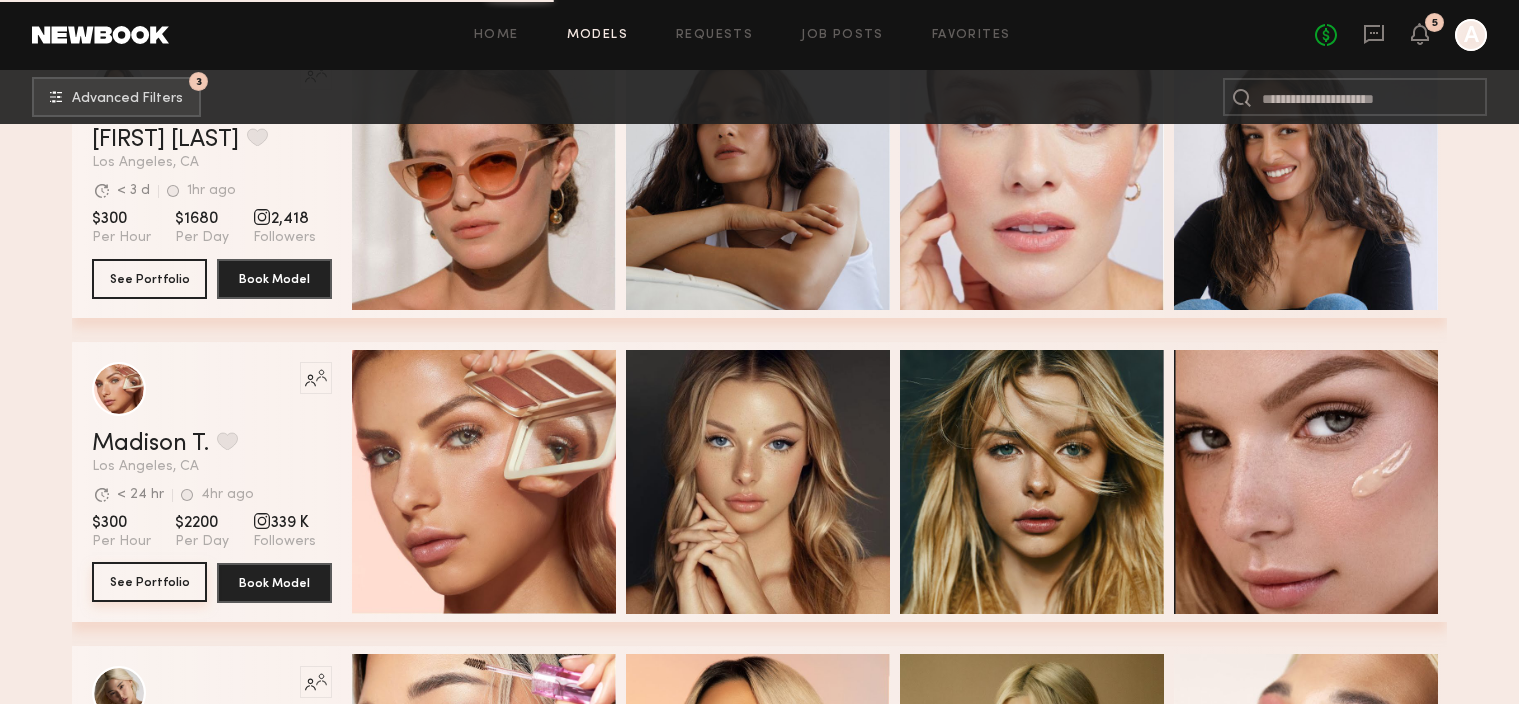 click on "See Portfolio" 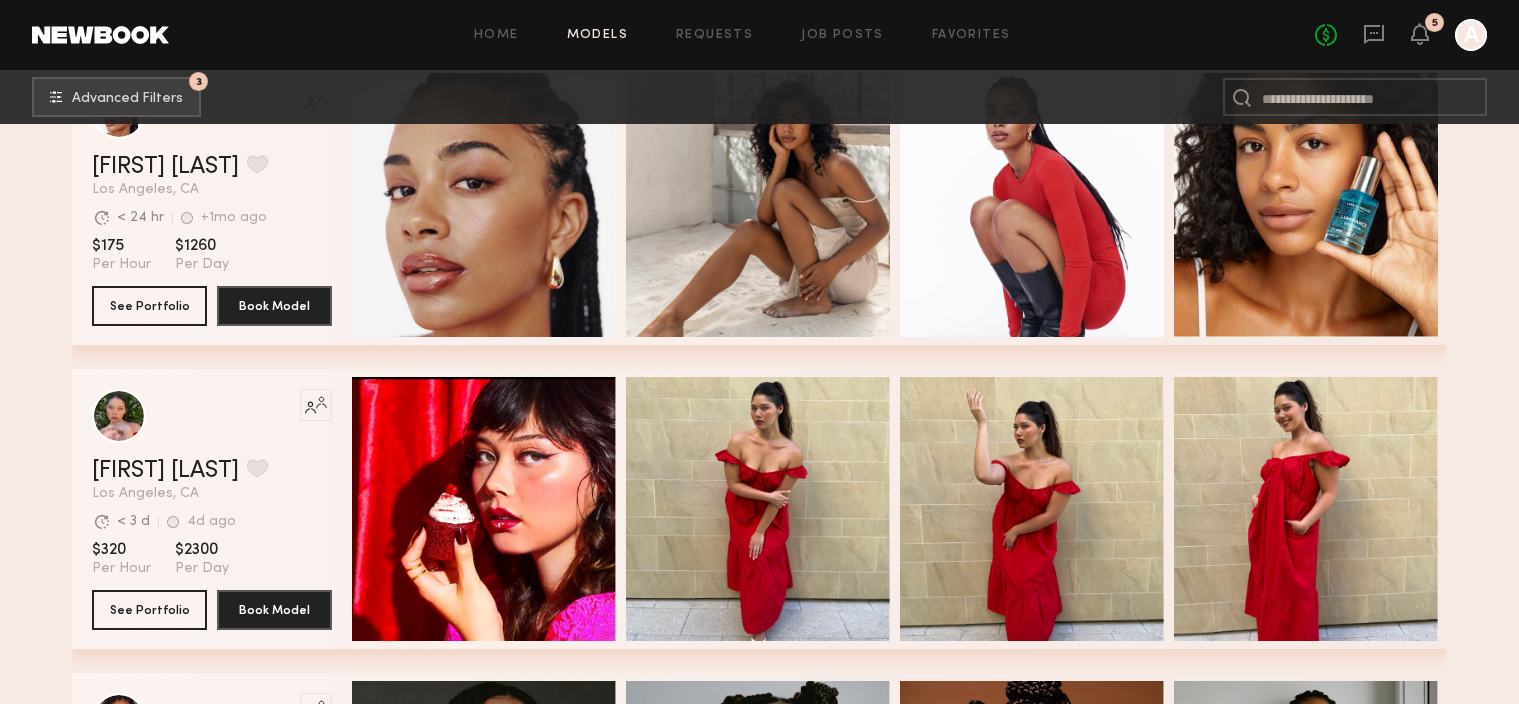 scroll, scrollTop: 12057, scrollLeft: 0, axis: vertical 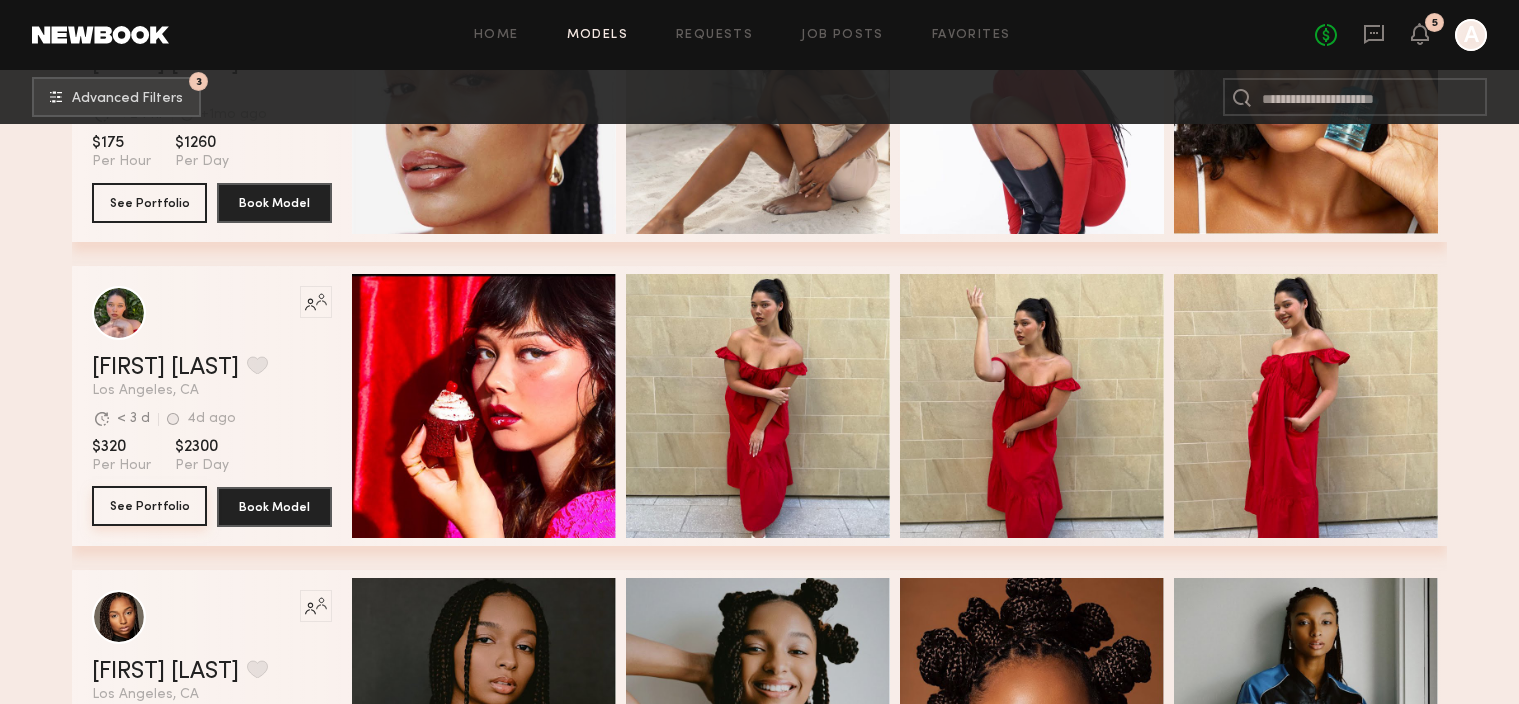 click on "See Portfolio" 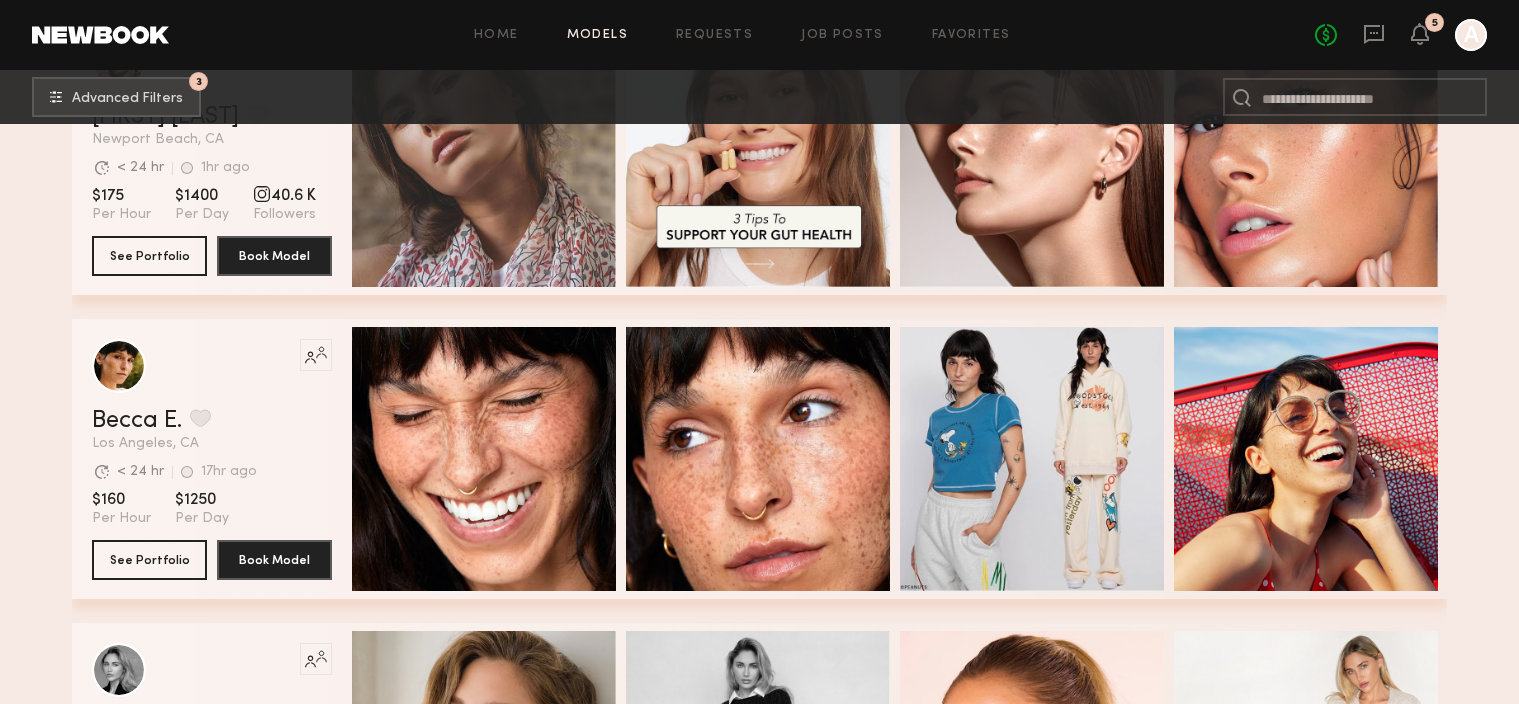 scroll, scrollTop: 14488, scrollLeft: 0, axis: vertical 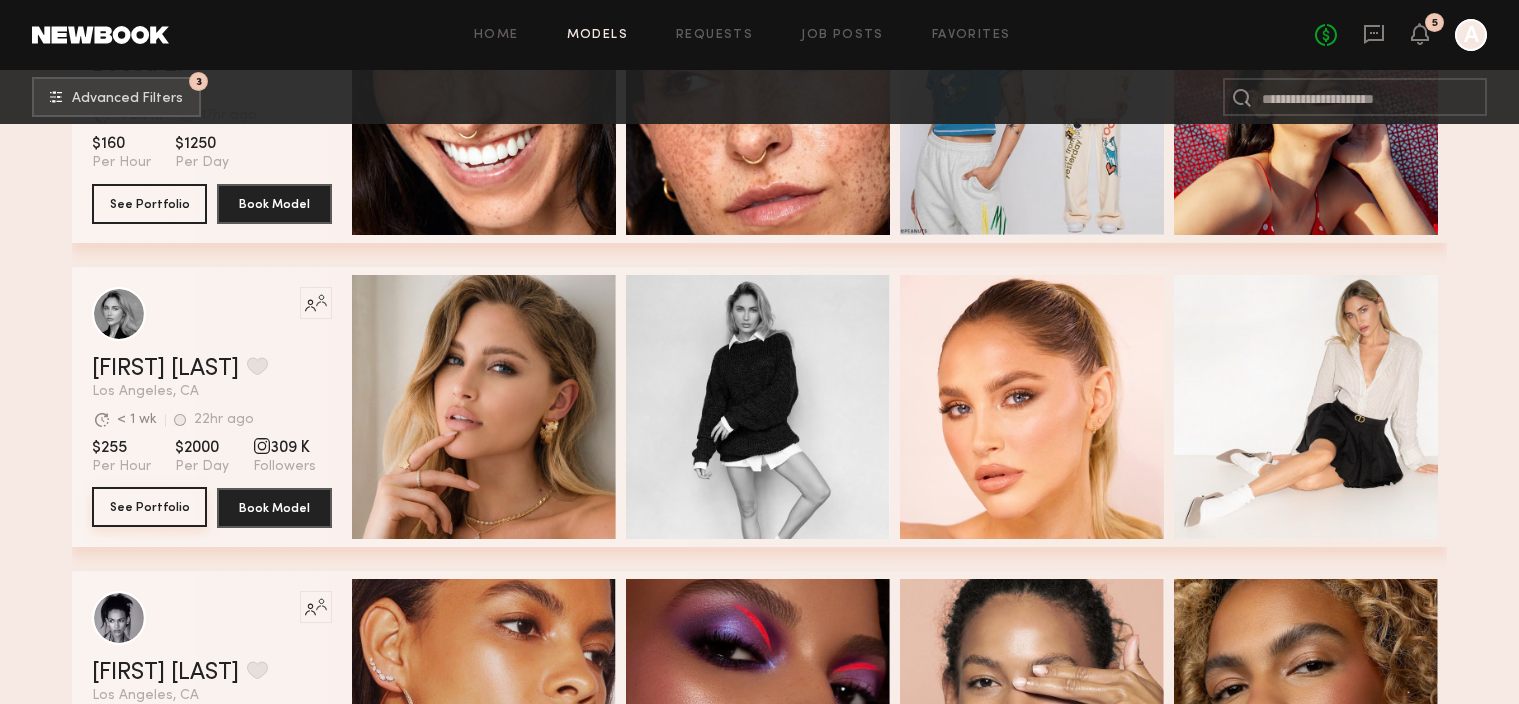 click on "See Portfolio" 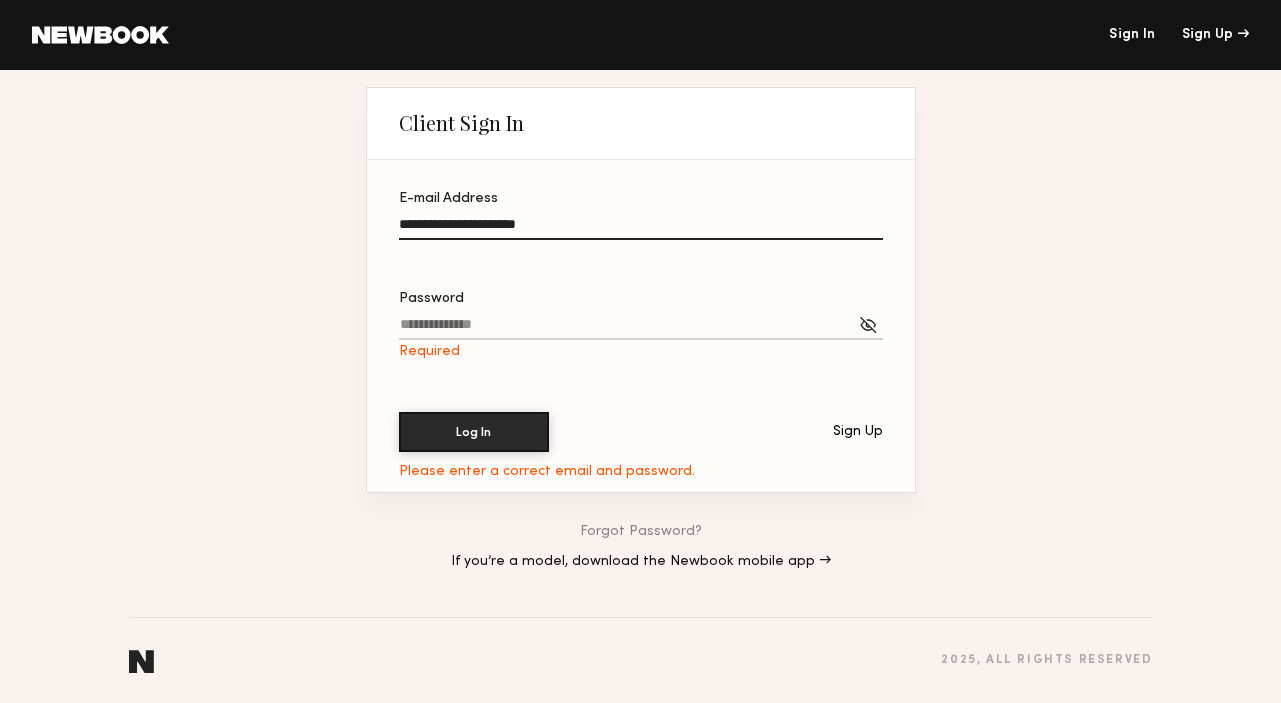 scroll, scrollTop: 0, scrollLeft: 0, axis: both 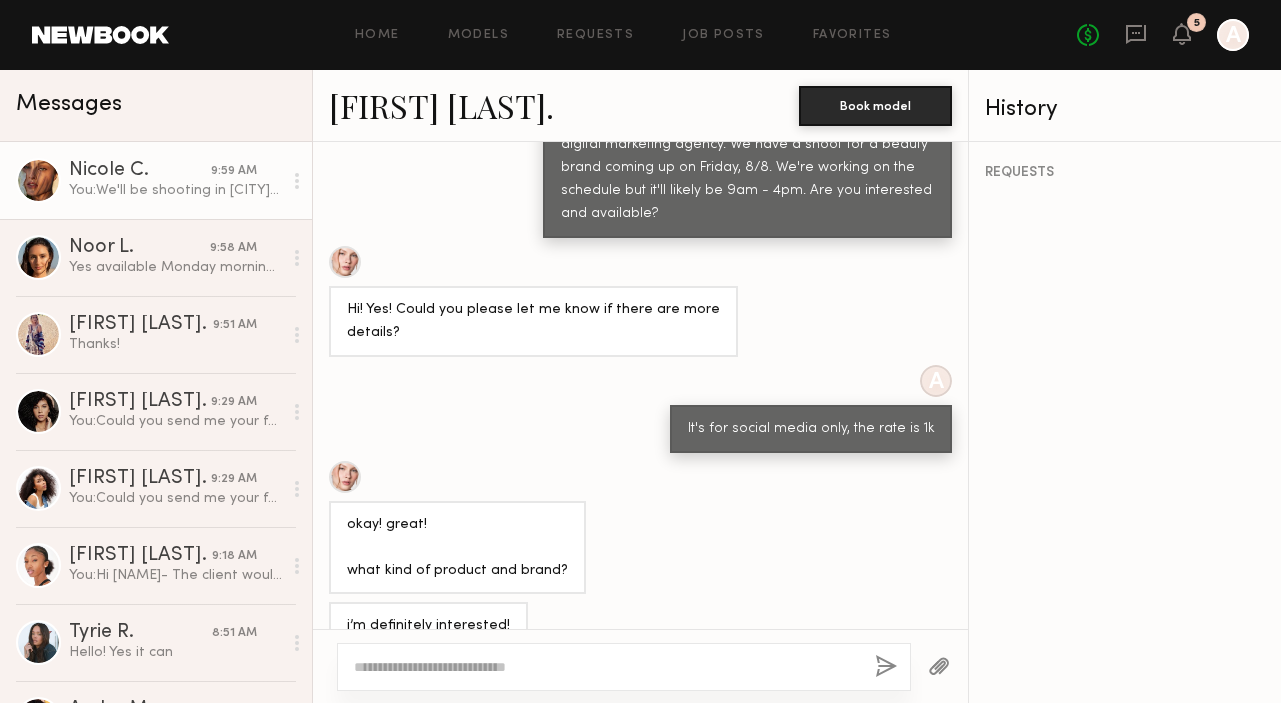 click on "You:  We'll be shooting in Long Beach from 11am-5pm and the rate is 1k." 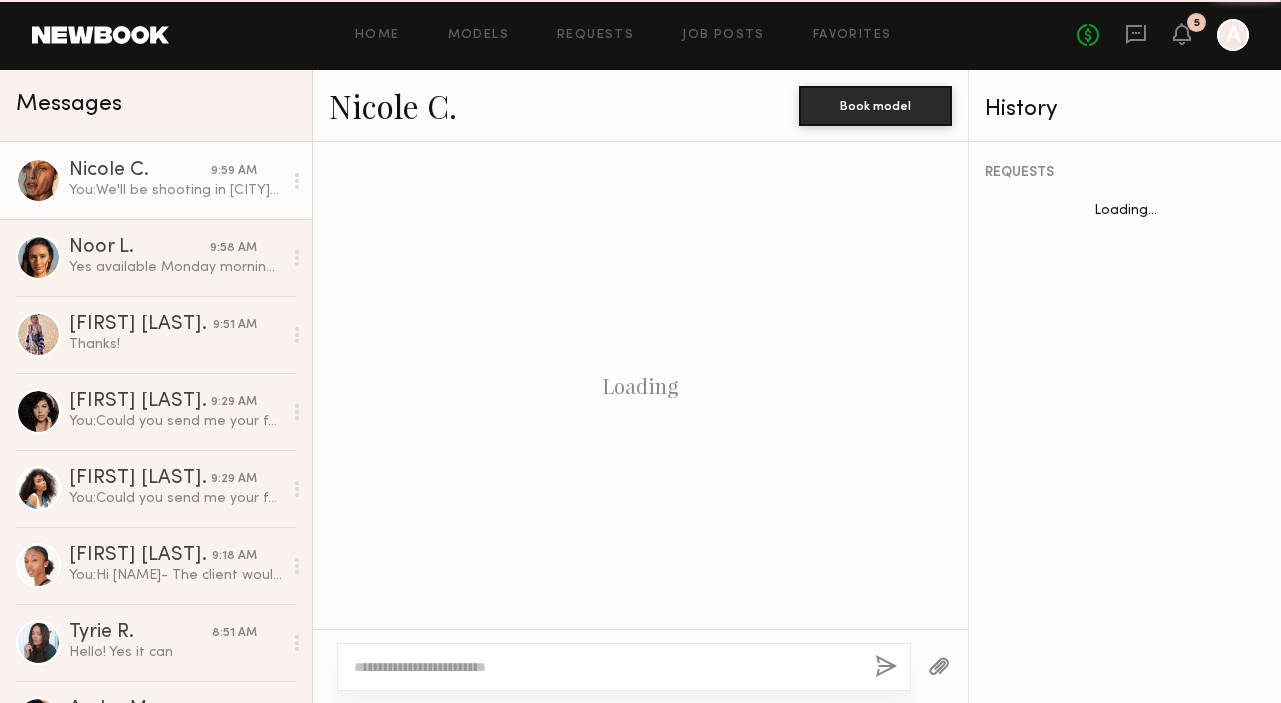 scroll, scrollTop: 1197, scrollLeft: 0, axis: vertical 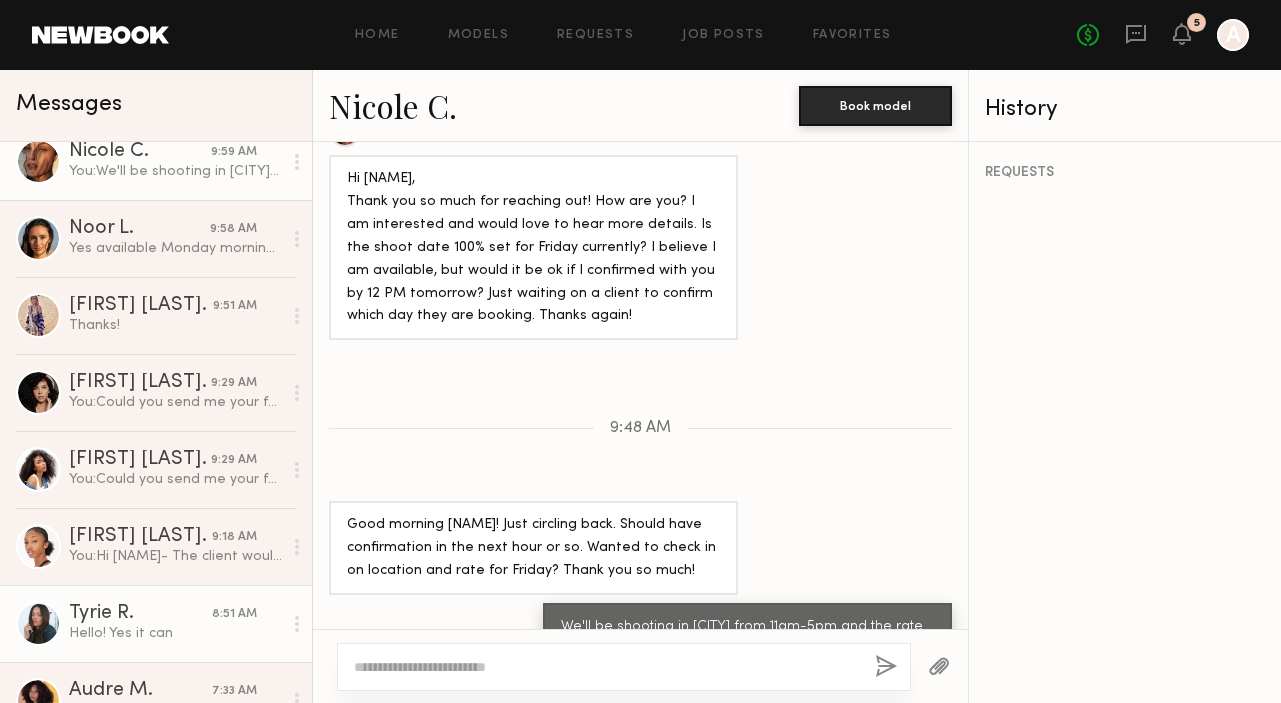 click on "Hello! Yes it can" 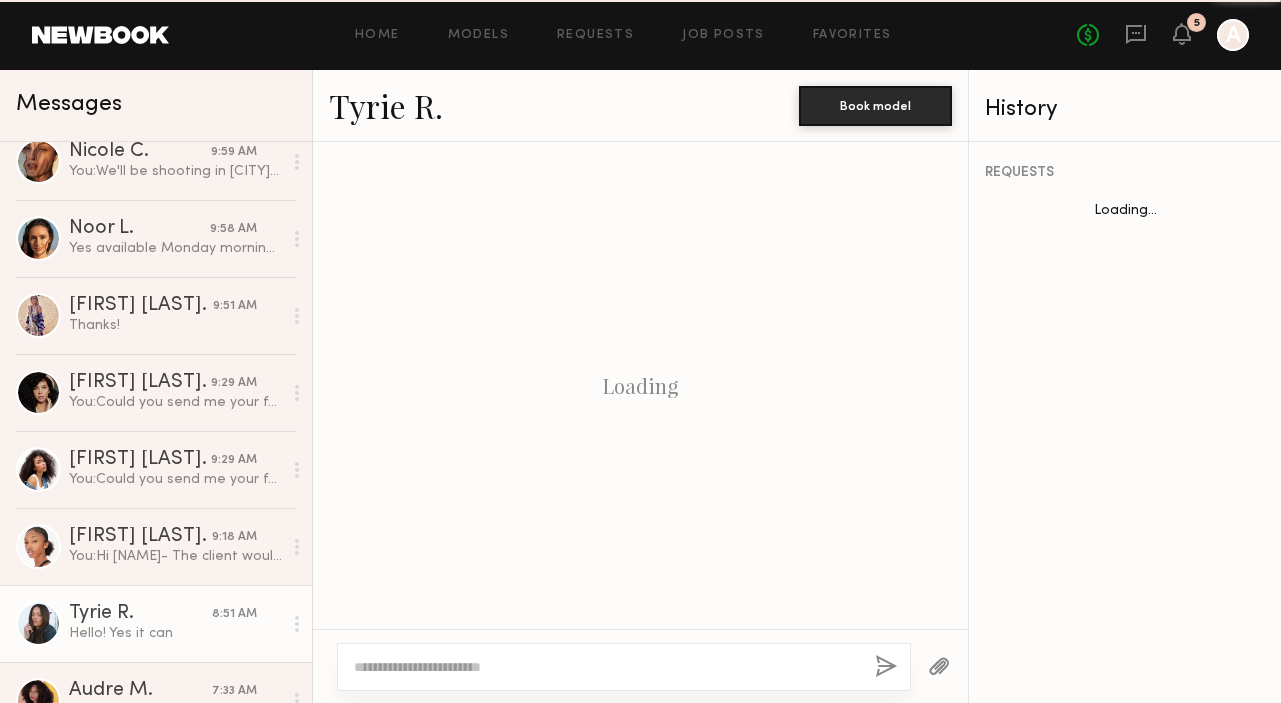 scroll, scrollTop: 2188, scrollLeft: 0, axis: vertical 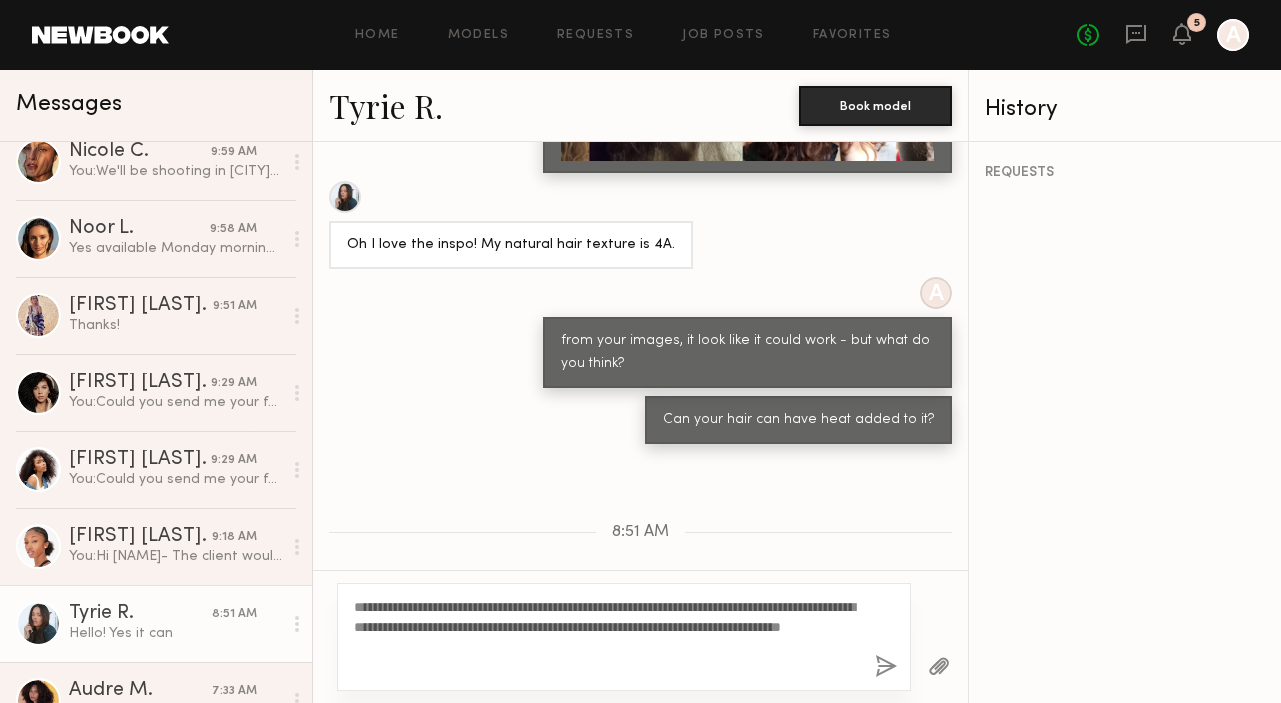 type on "**********" 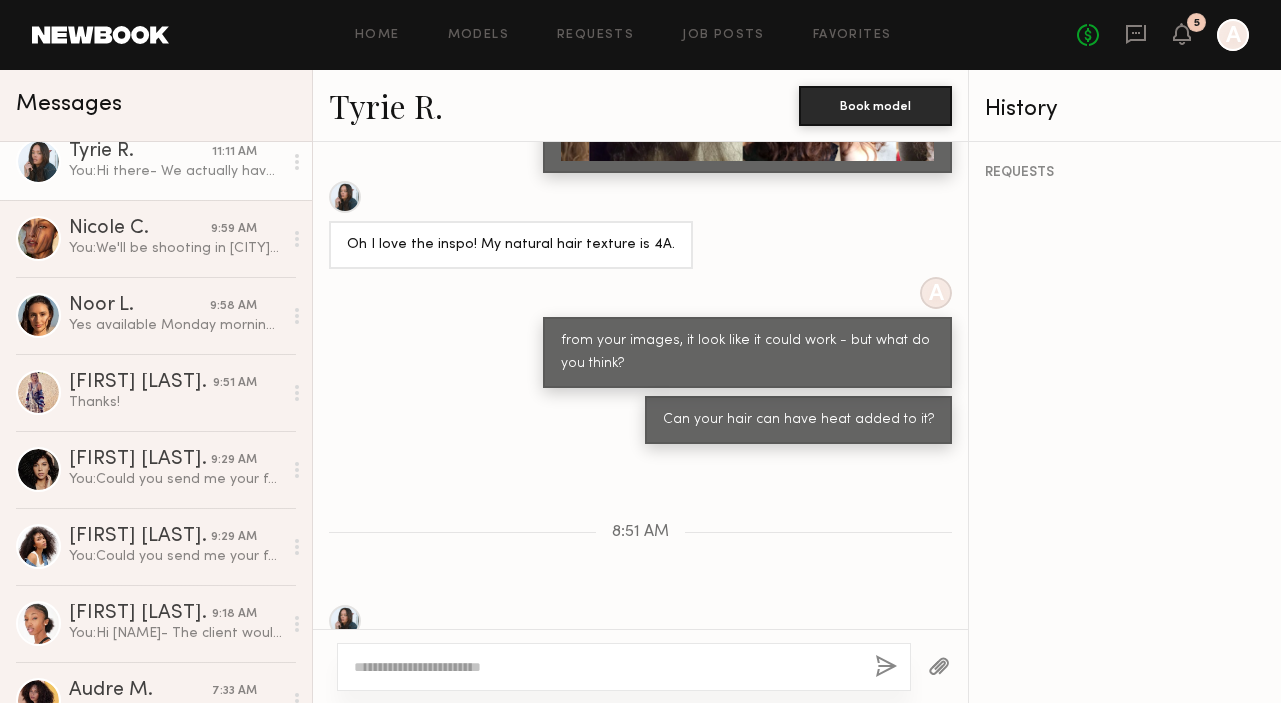 scroll, scrollTop: 2505, scrollLeft: 0, axis: vertical 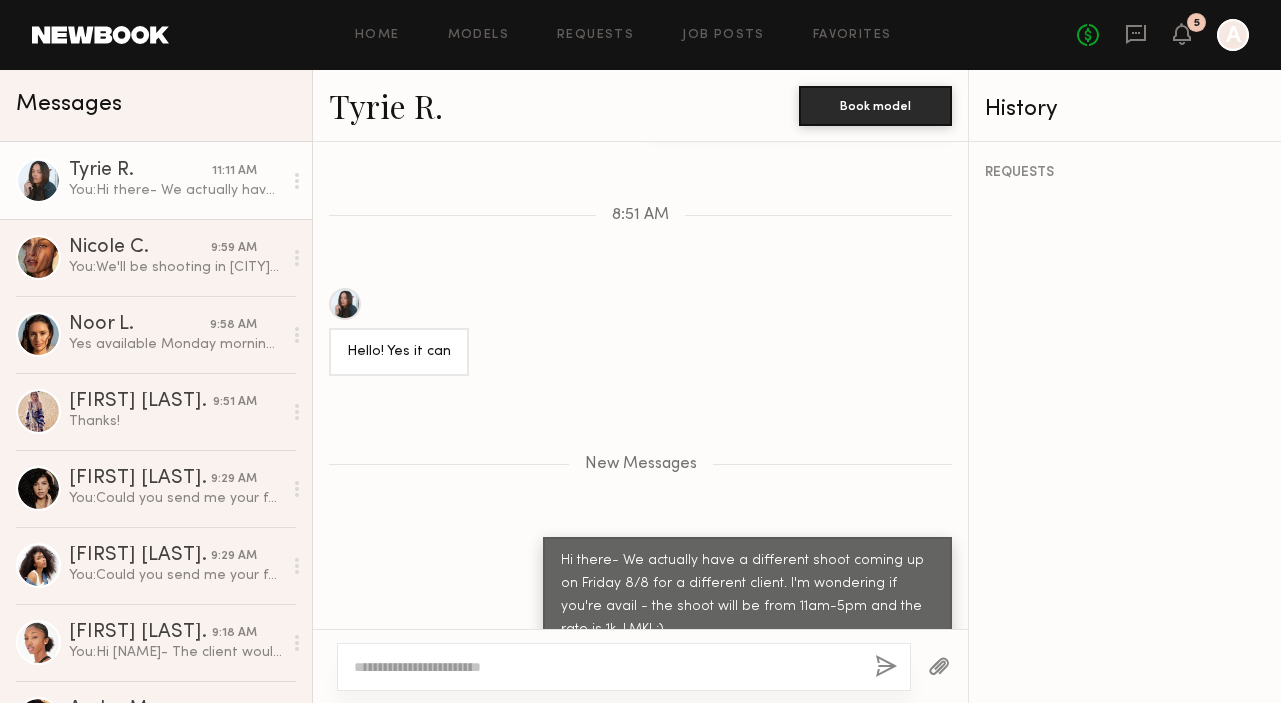 click on "Tyrie R." 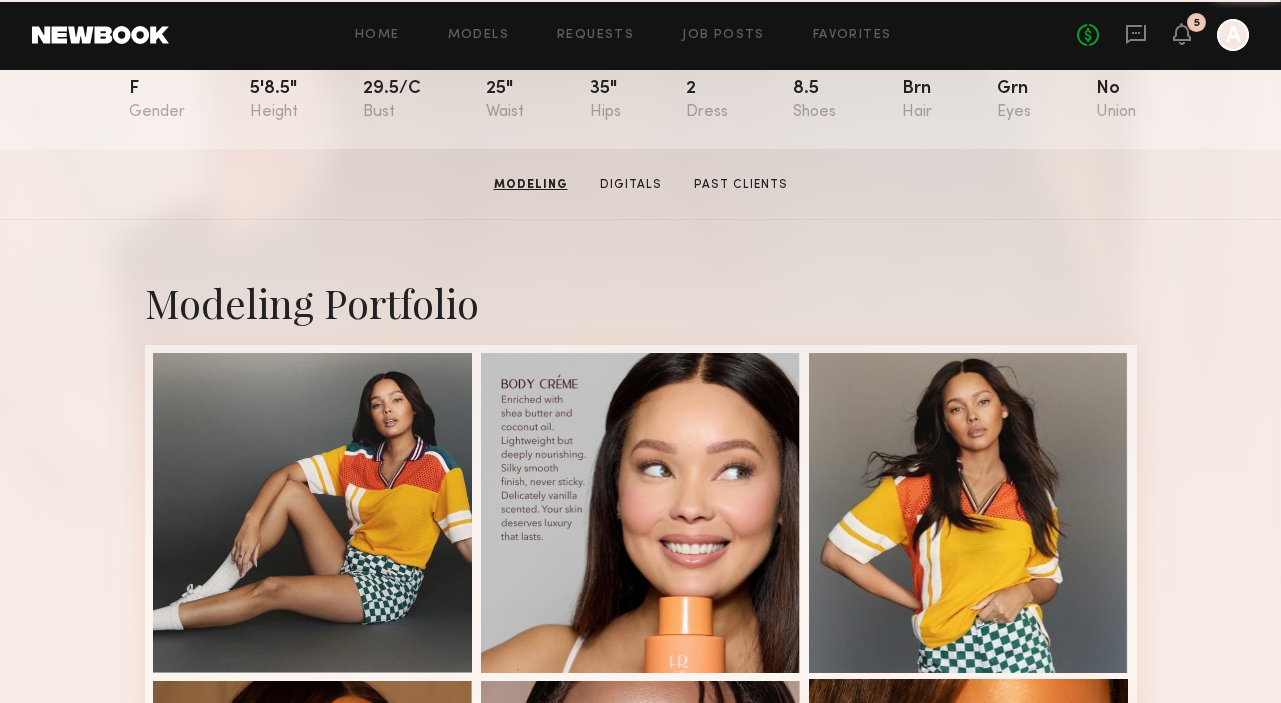 scroll, scrollTop: 0, scrollLeft: 0, axis: both 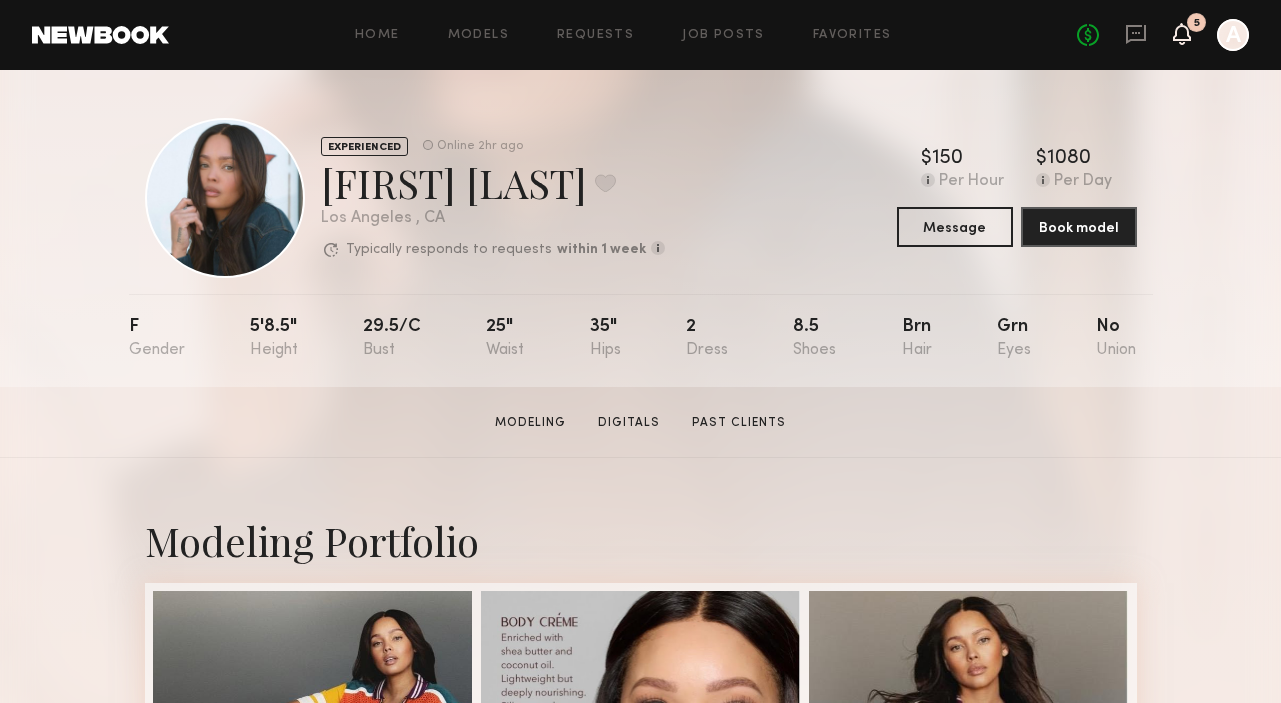 click 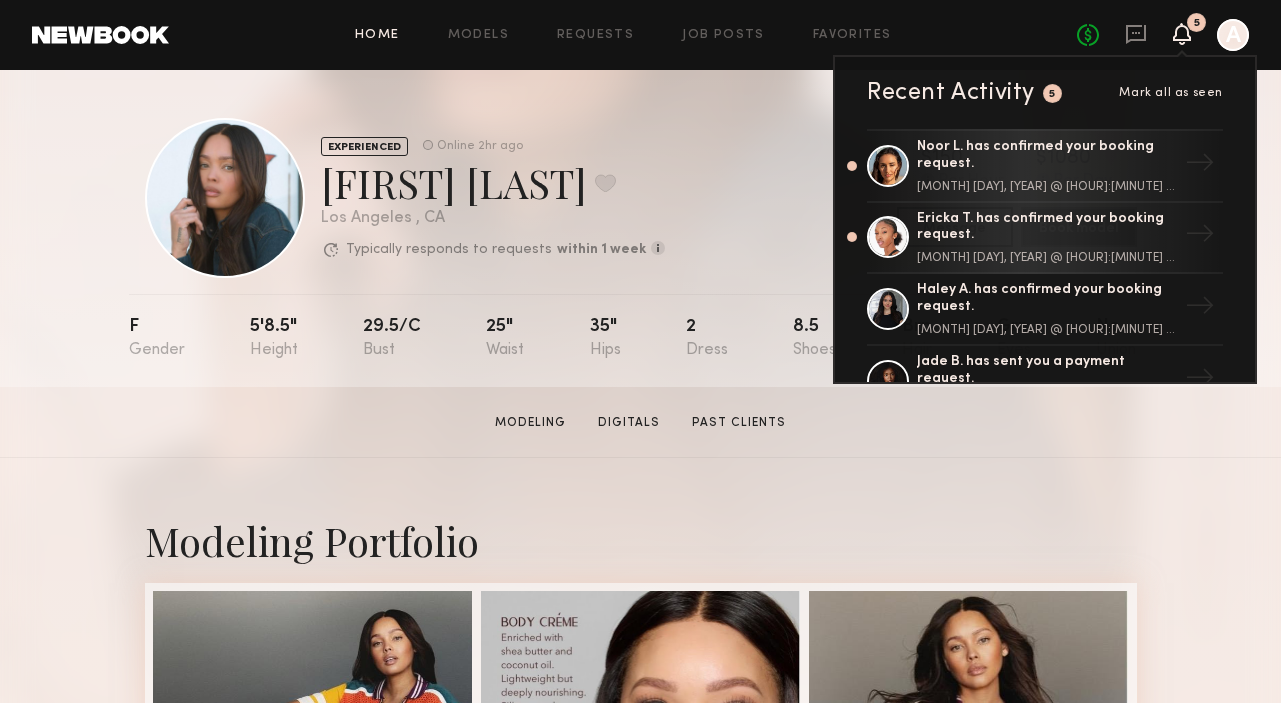 click on "Home" 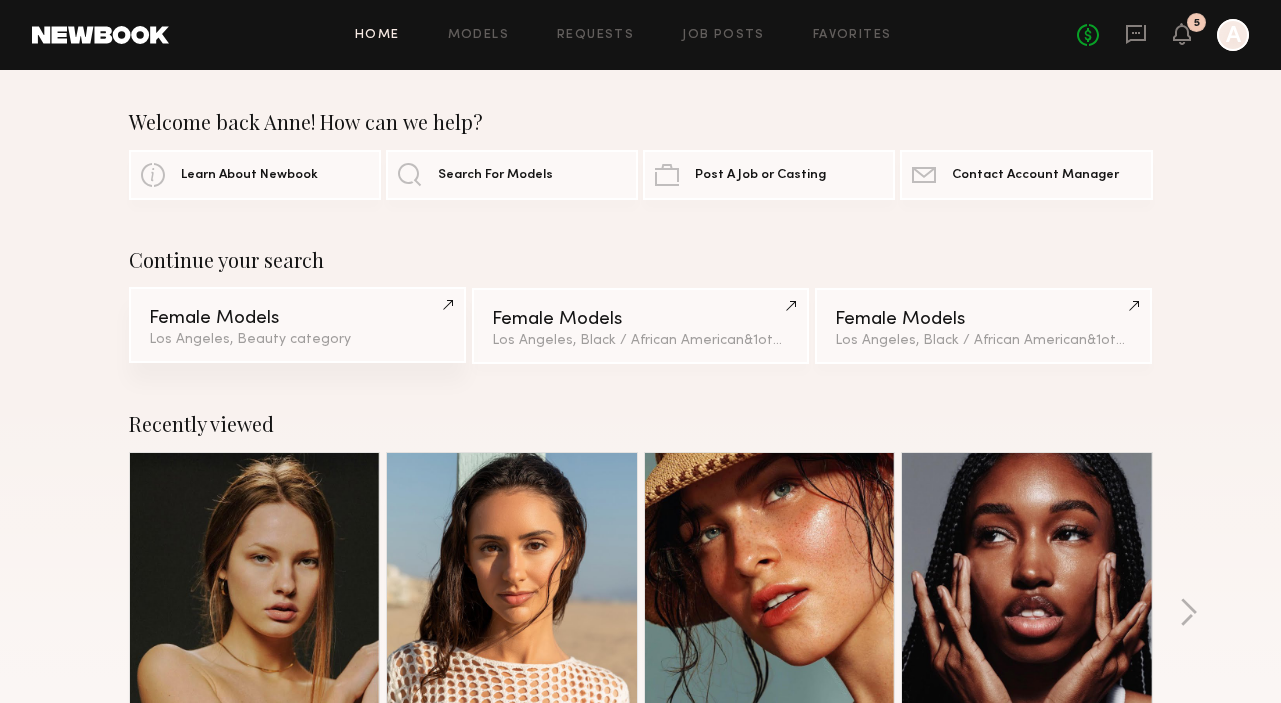 click on "Los Angeles, Beauty category" 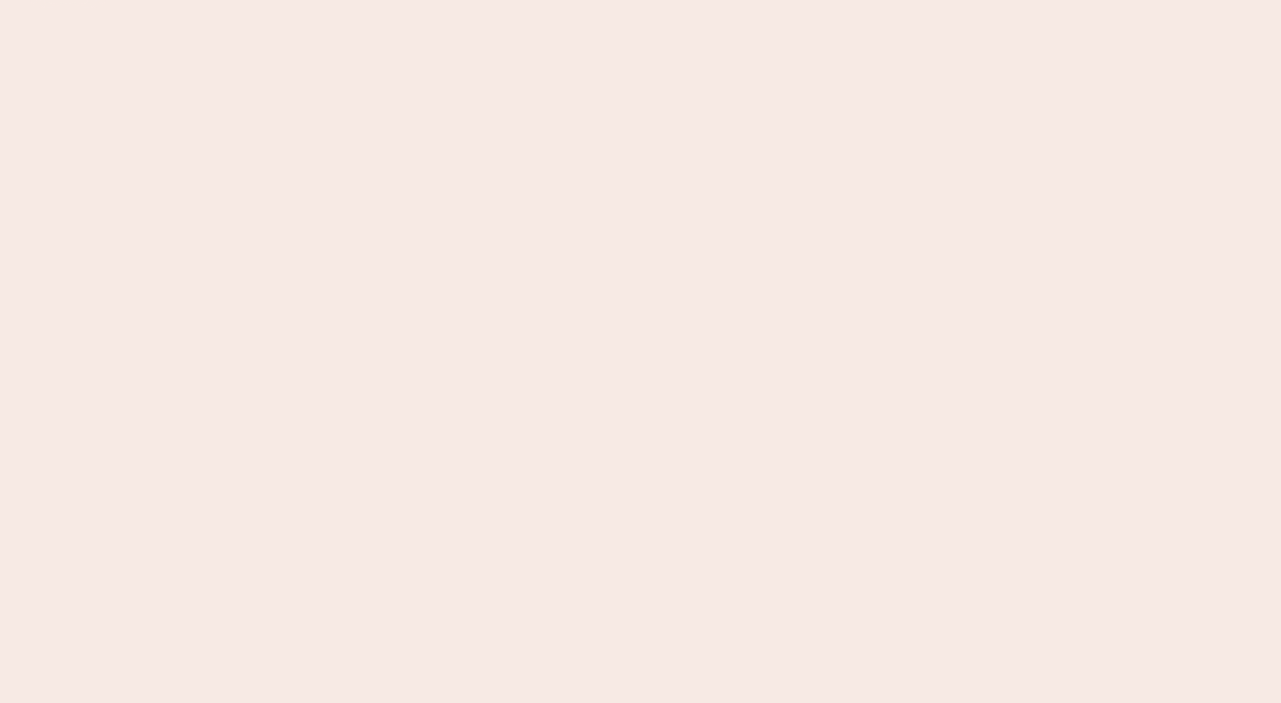 scroll, scrollTop: 0, scrollLeft: 0, axis: both 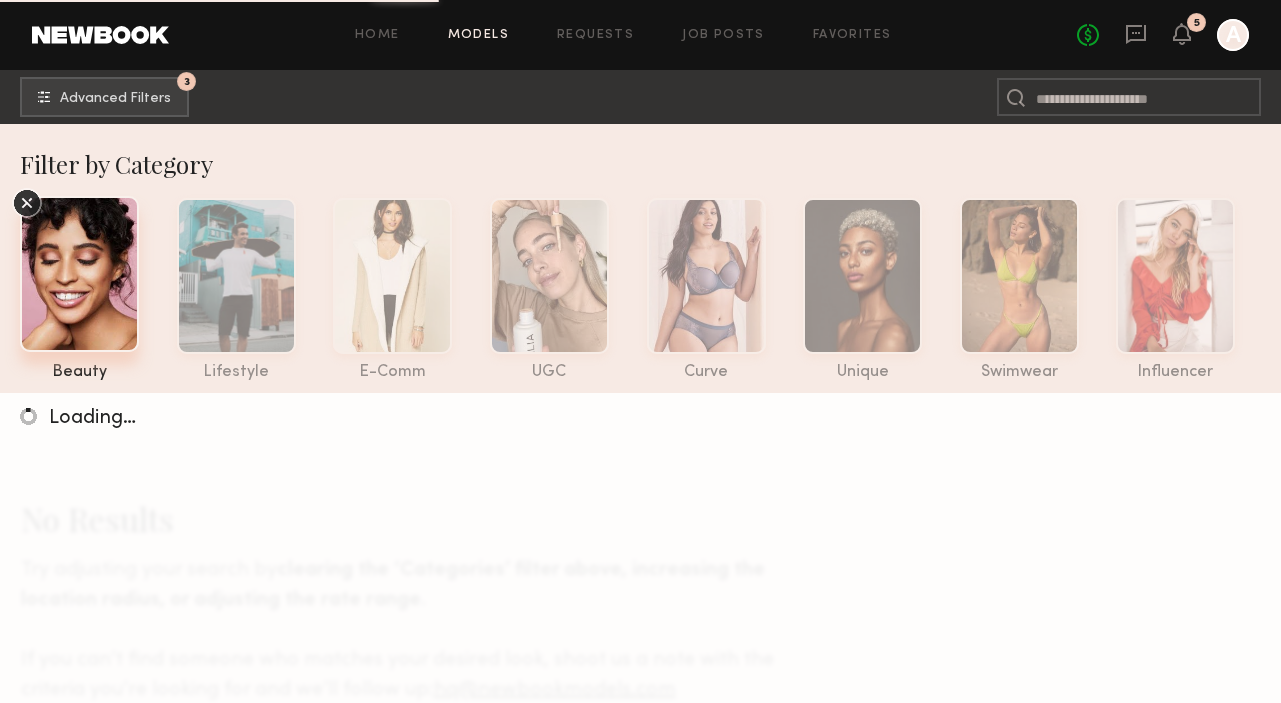 click 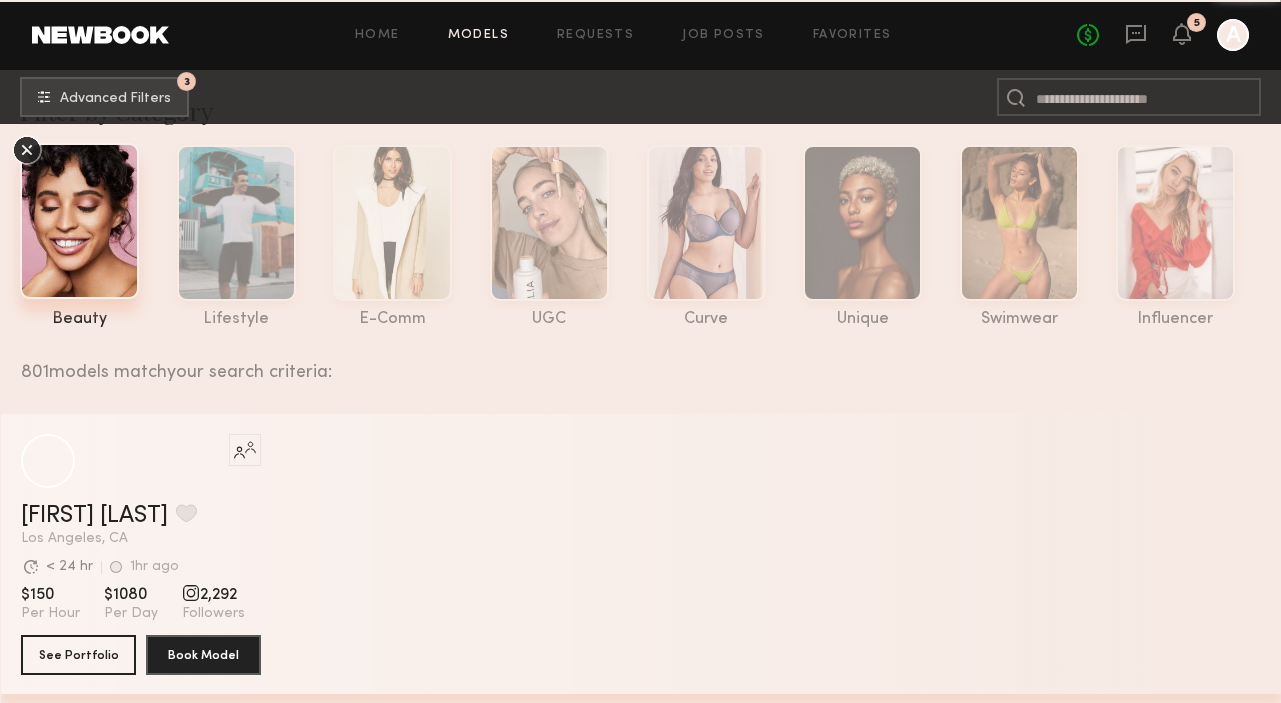 scroll, scrollTop: 210, scrollLeft: 0, axis: vertical 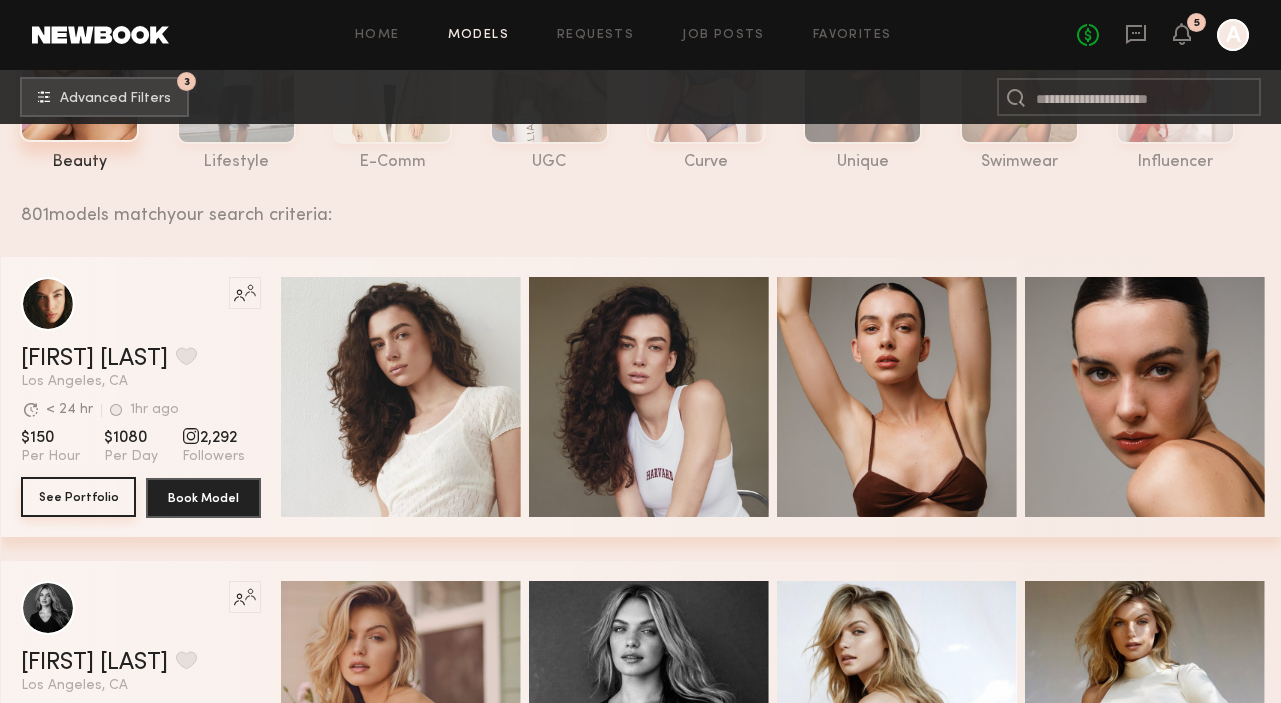 click on "See Portfolio" 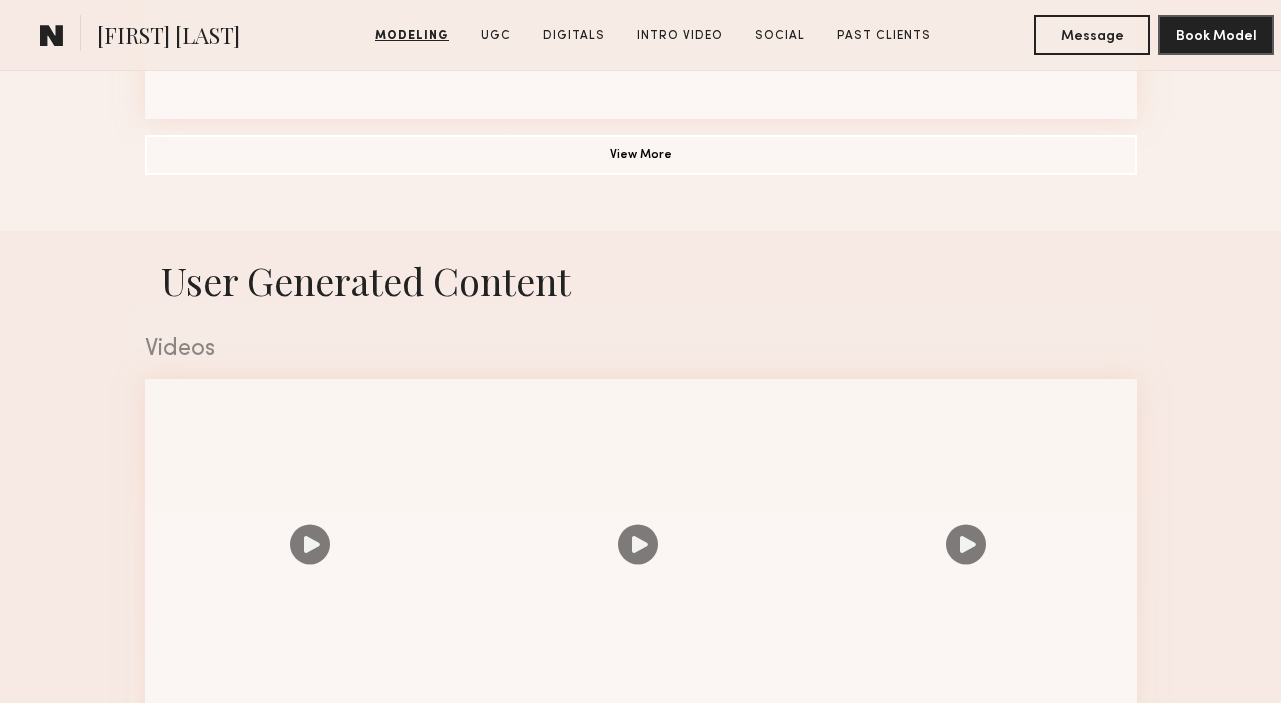 scroll, scrollTop: 1850, scrollLeft: 0, axis: vertical 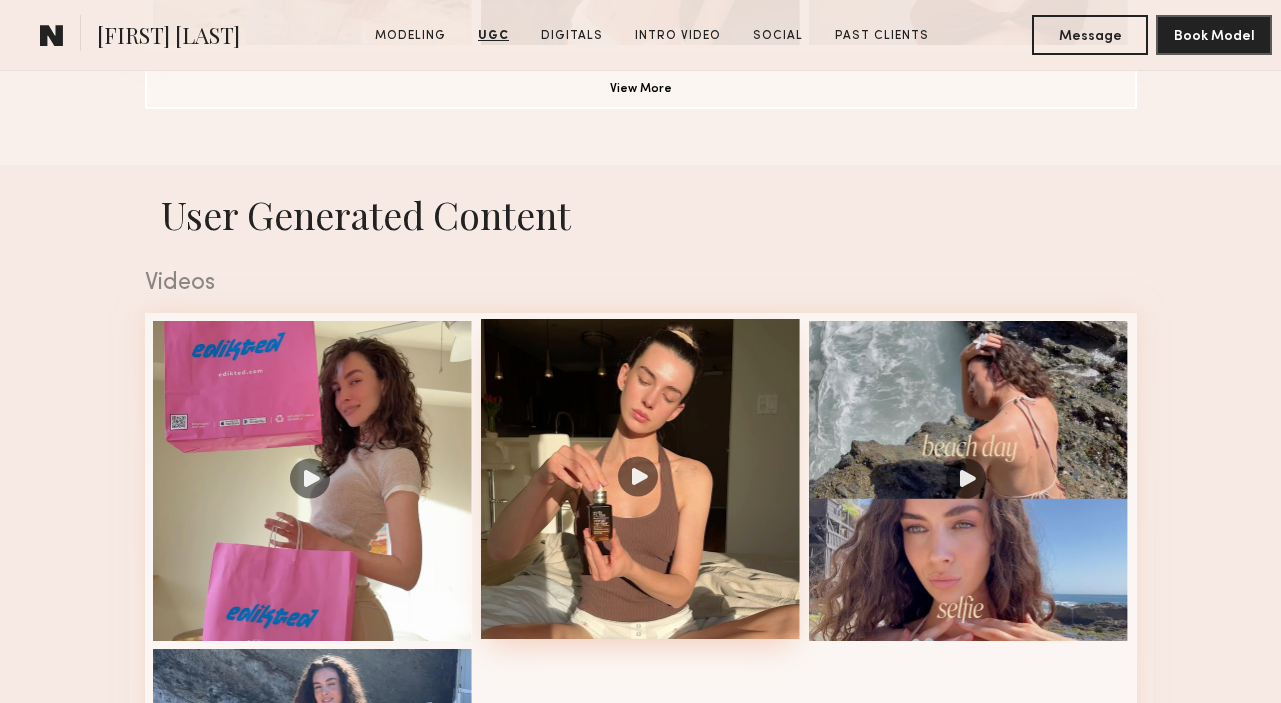 click at bounding box center [641, 479] 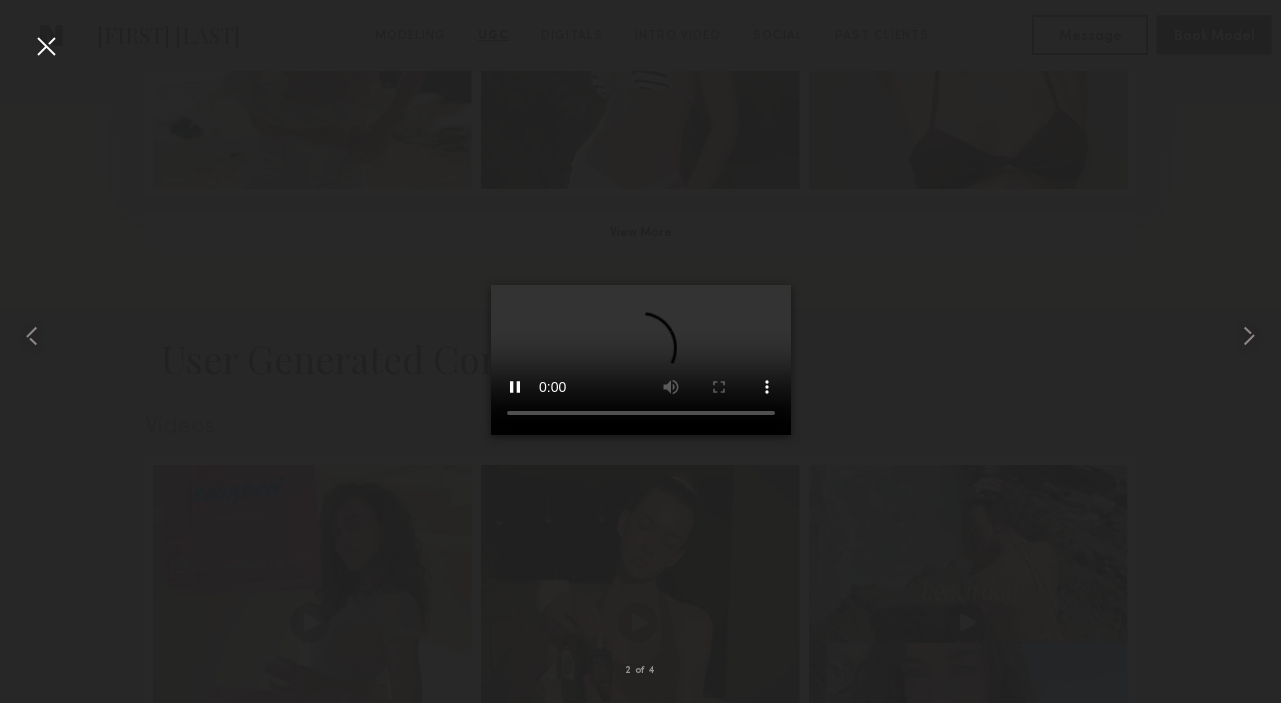 scroll, scrollTop: 1705, scrollLeft: 0, axis: vertical 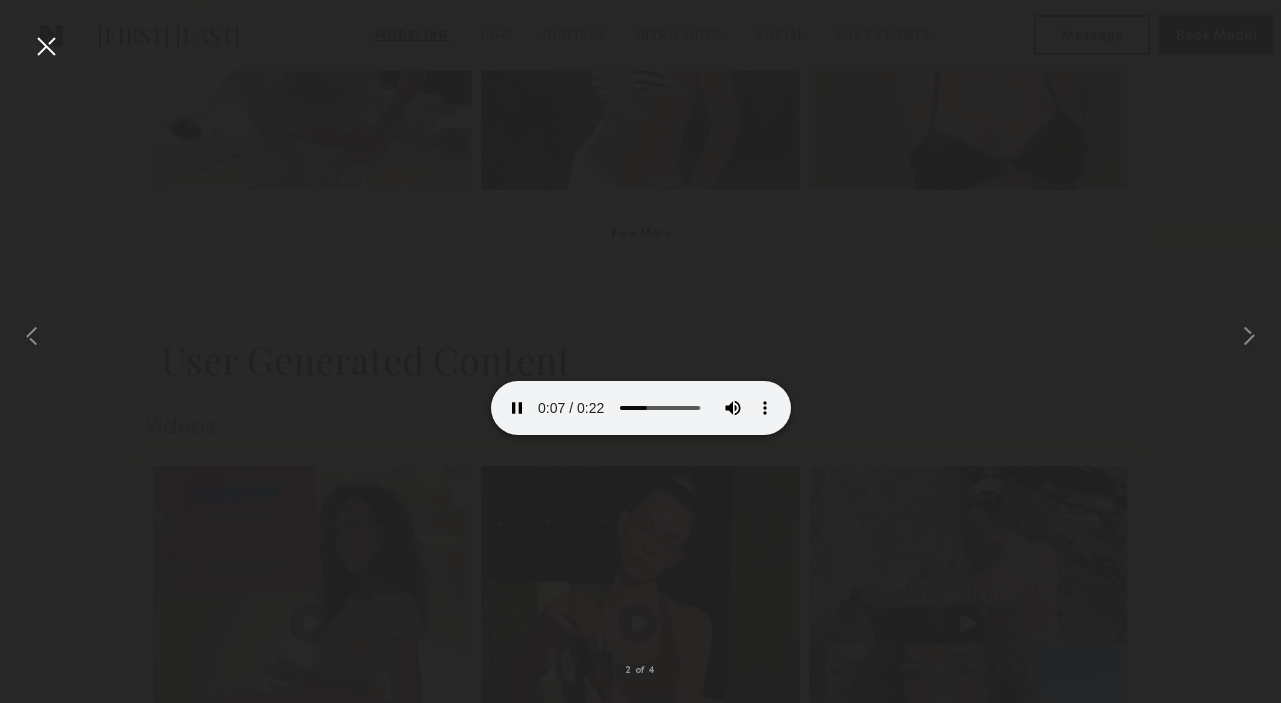 click at bounding box center (46, 46) 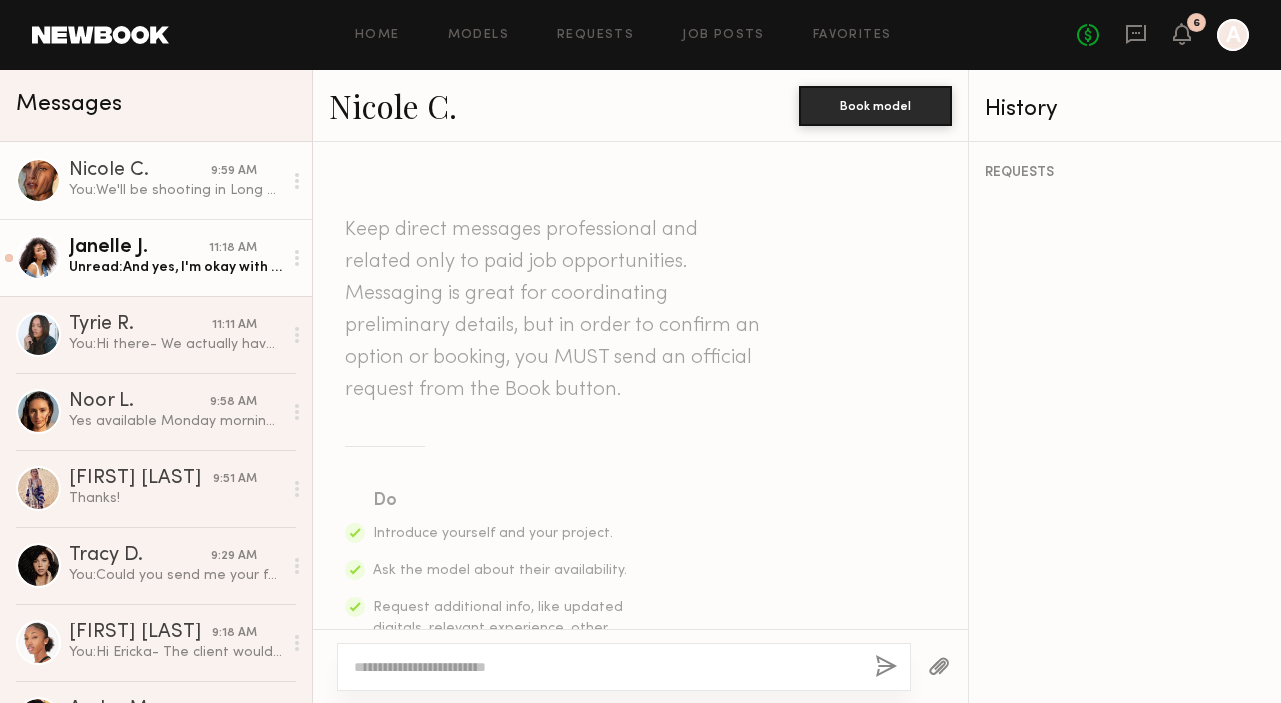 scroll, scrollTop: 0, scrollLeft: 0, axis: both 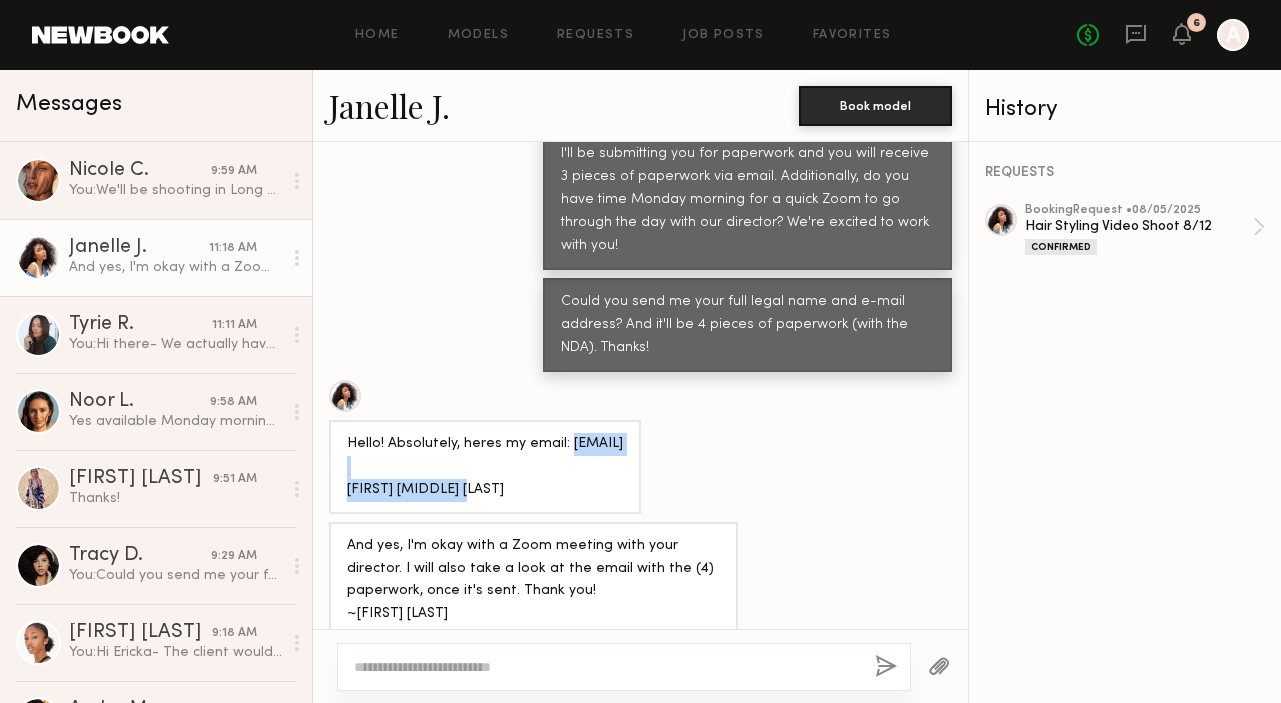 drag, startPoint x: 558, startPoint y: 415, endPoint x: 329, endPoint y: 414, distance: 229.00218 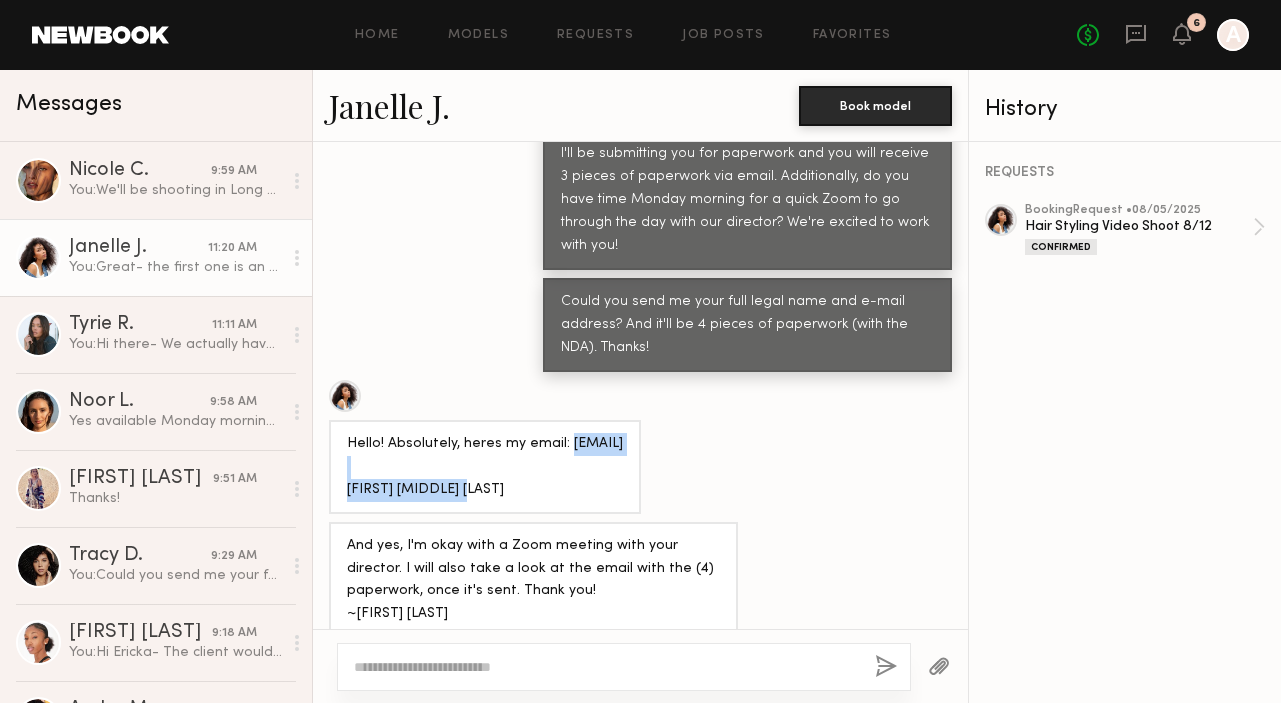 scroll, scrollTop: 1630, scrollLeft: 0, axis: vertical 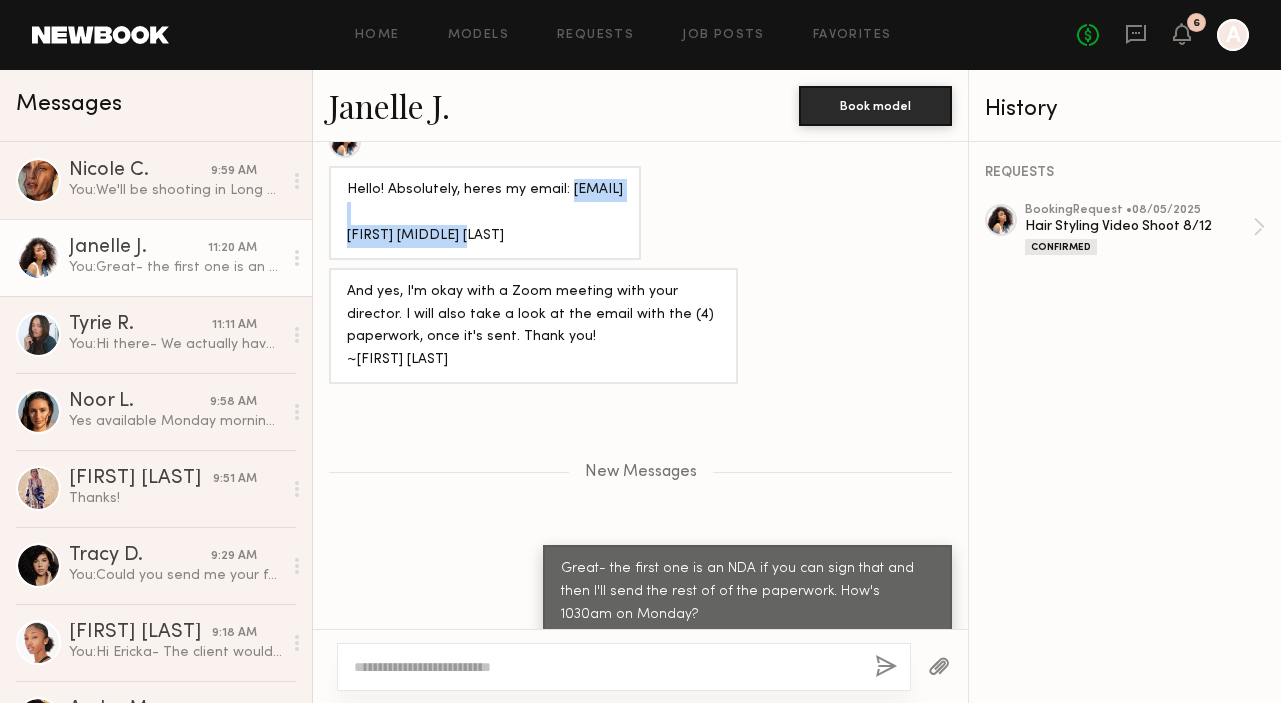 click 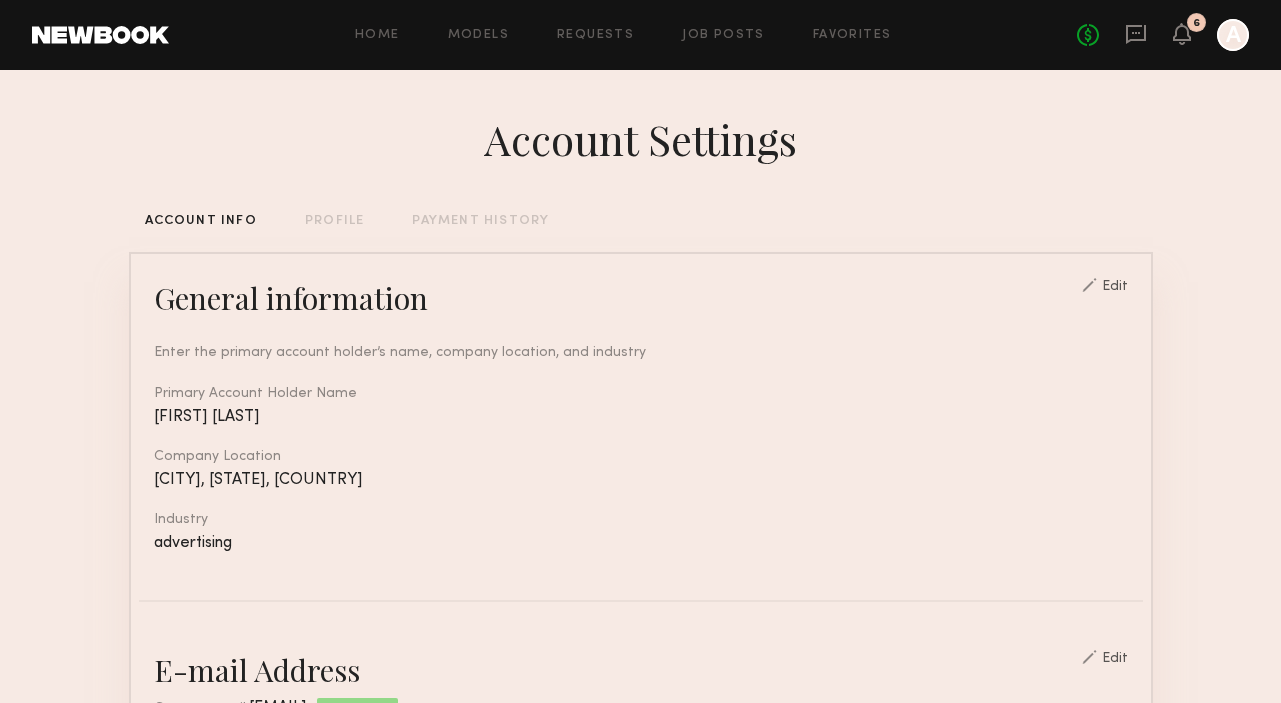 click on "No fees up to $5,000 6 A" 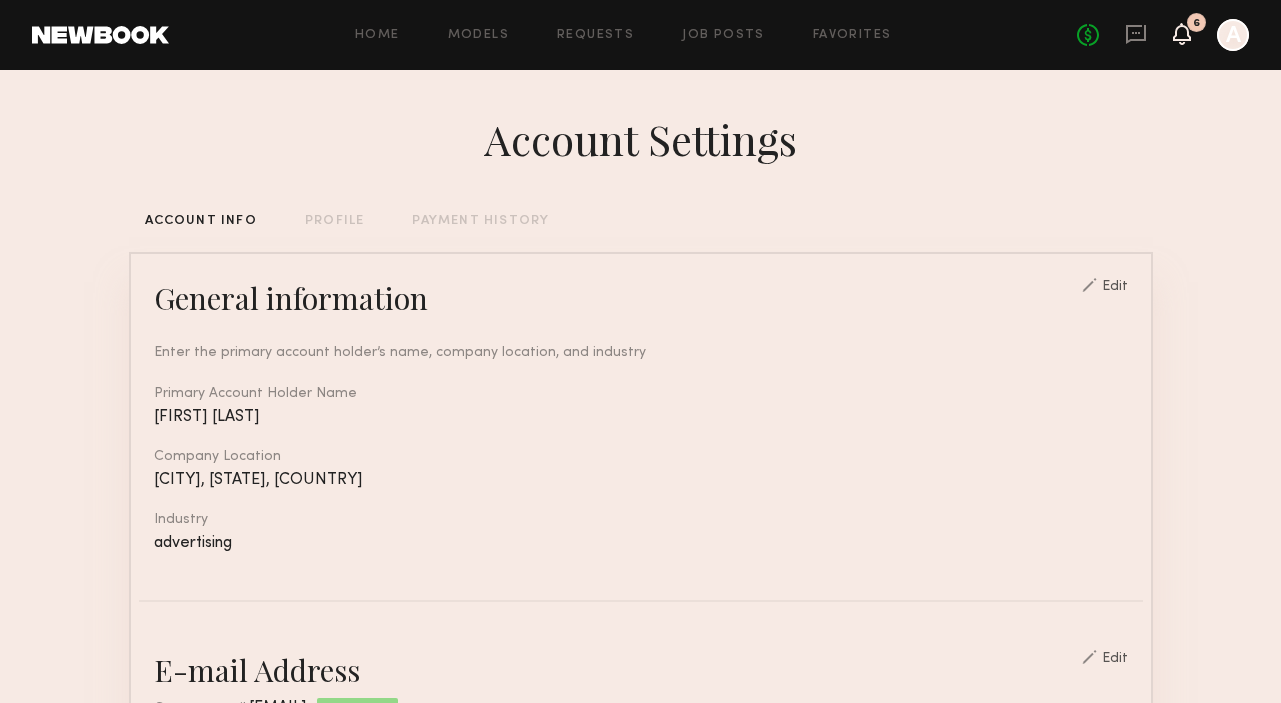 click 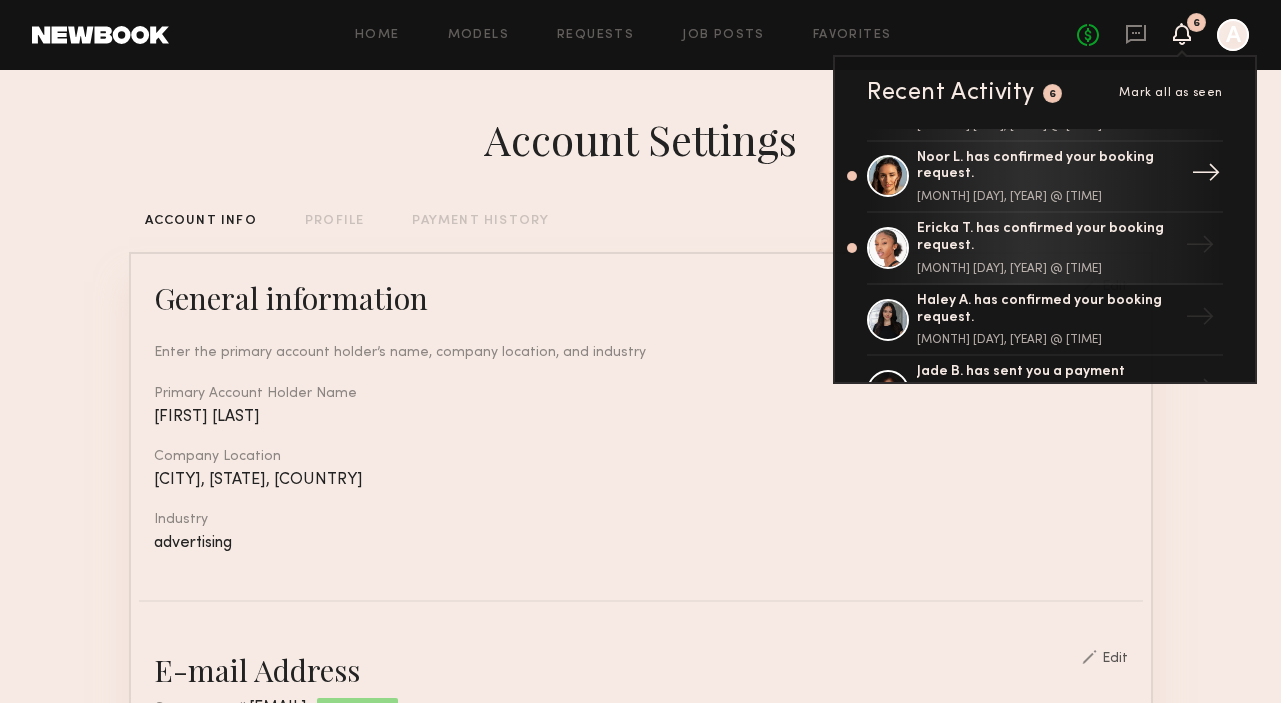 scroll, scrollTop: 0, scrollLeft: 0, axis: both 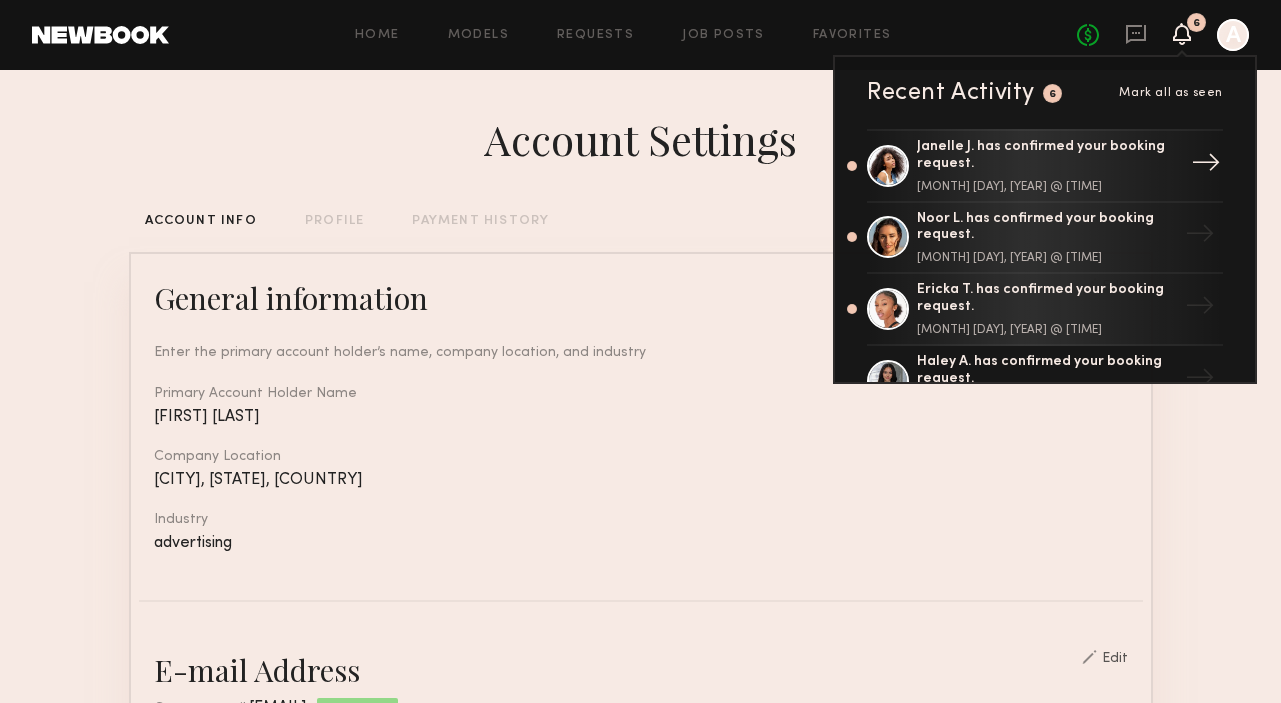 click on "Janelle J. has confirmed your booking request." 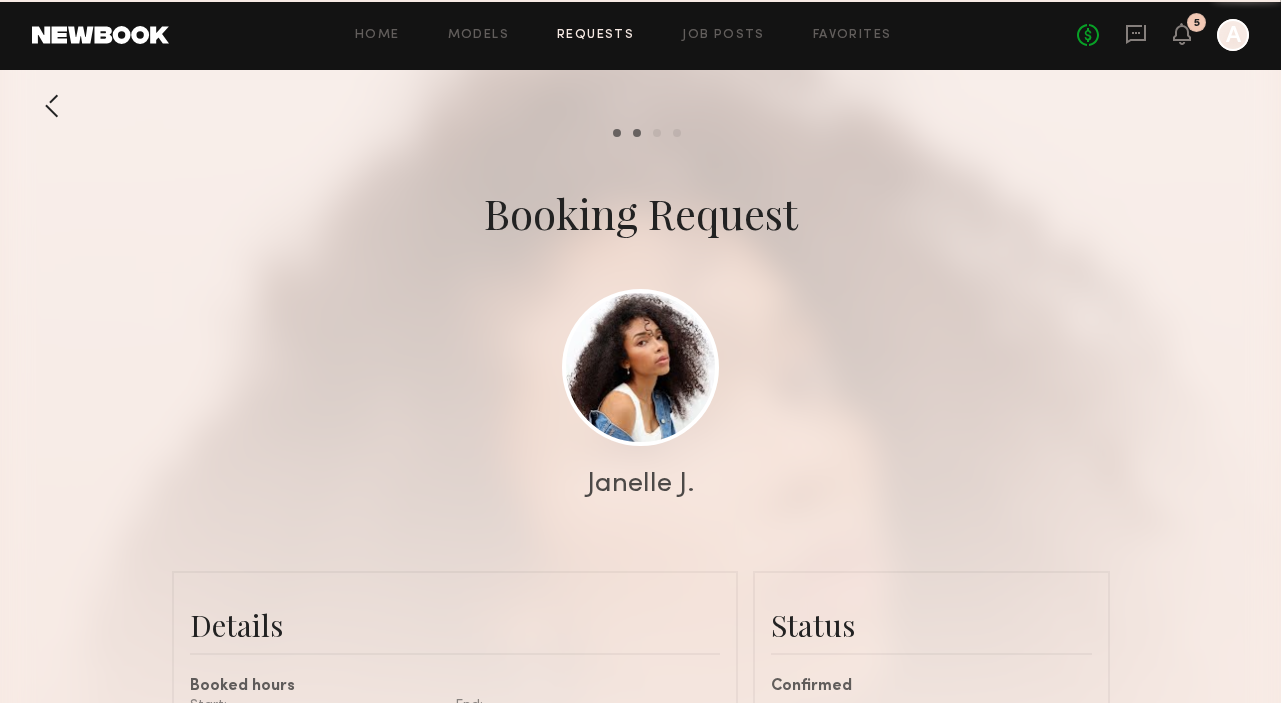 scroll, scrollTop: 1616, scrollLeft: 0, axis: vertical 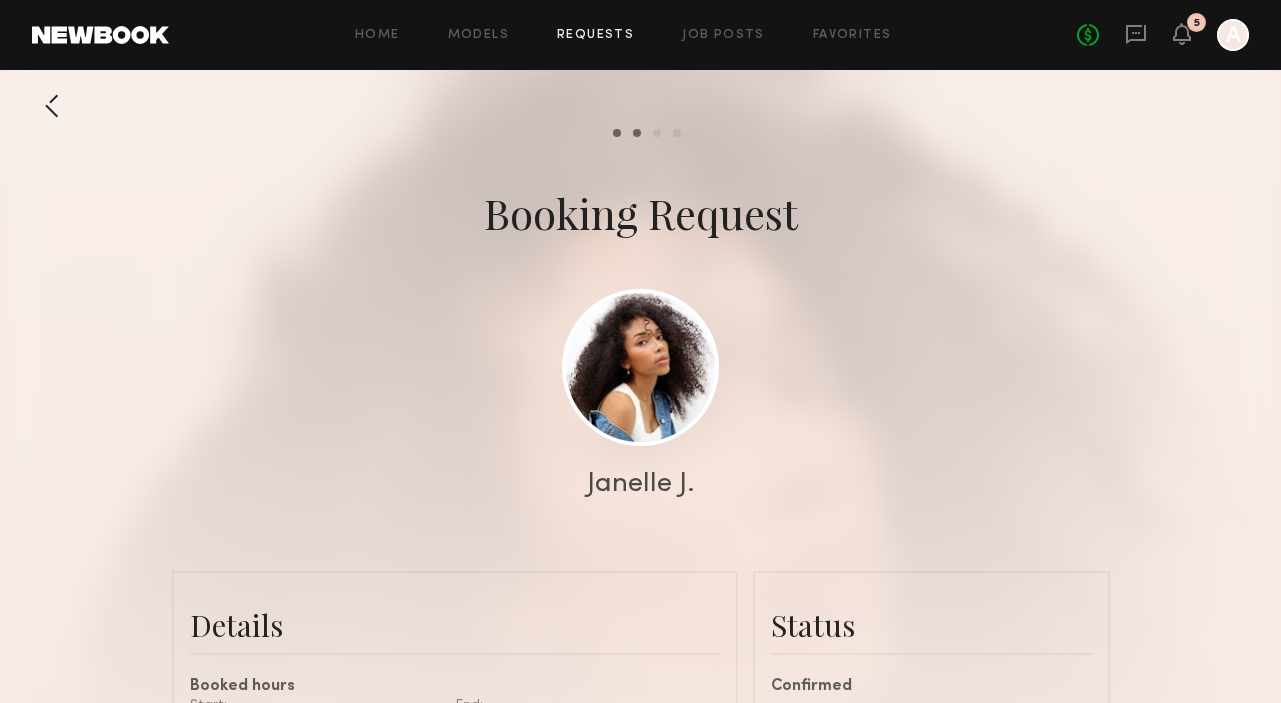 click on "Home Models Requests Job Posts Favorites Sign Out No fees up to $5,000 5 A" 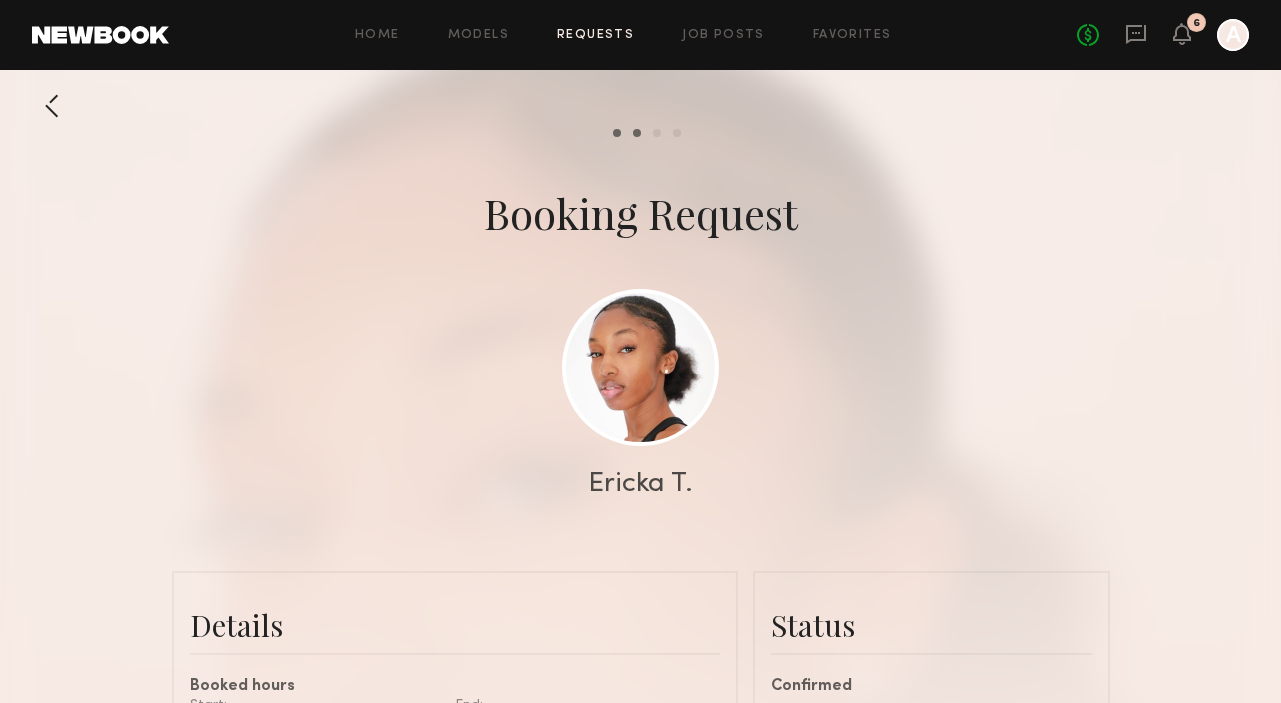 scroll, scrollTop: 391, scrollLeft: 0, axis: vertical 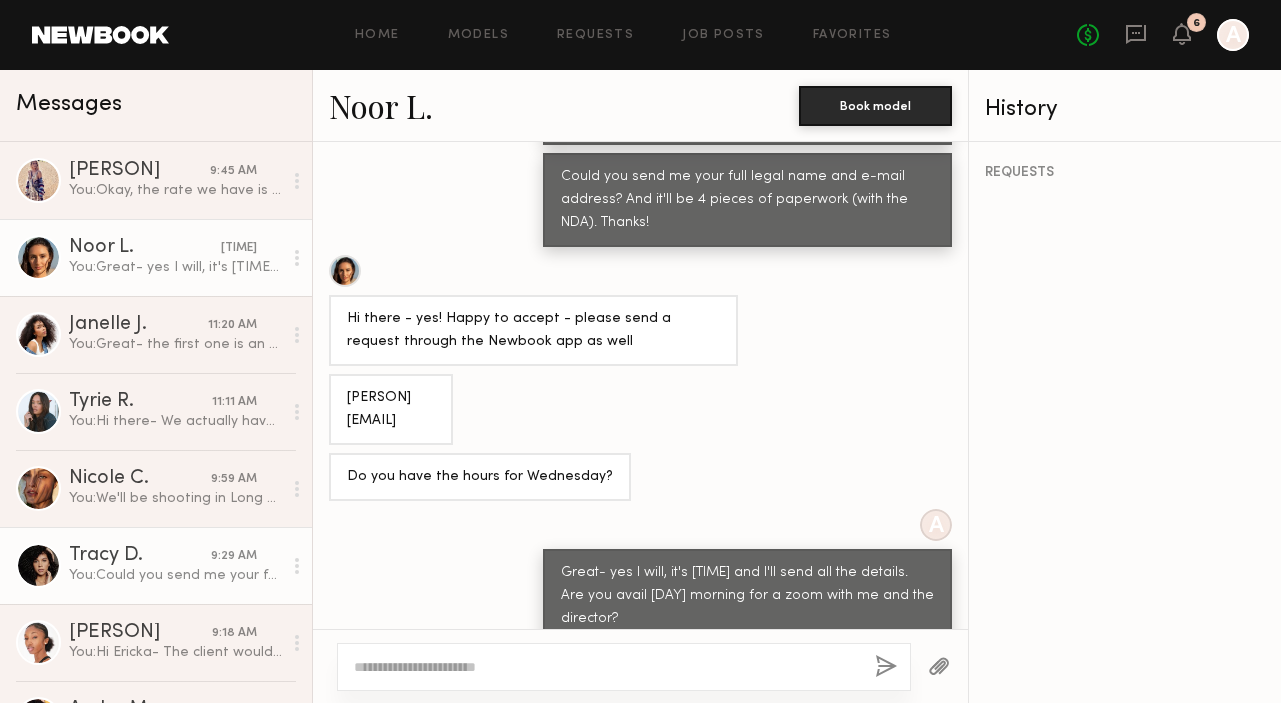 click on "Tracy D." 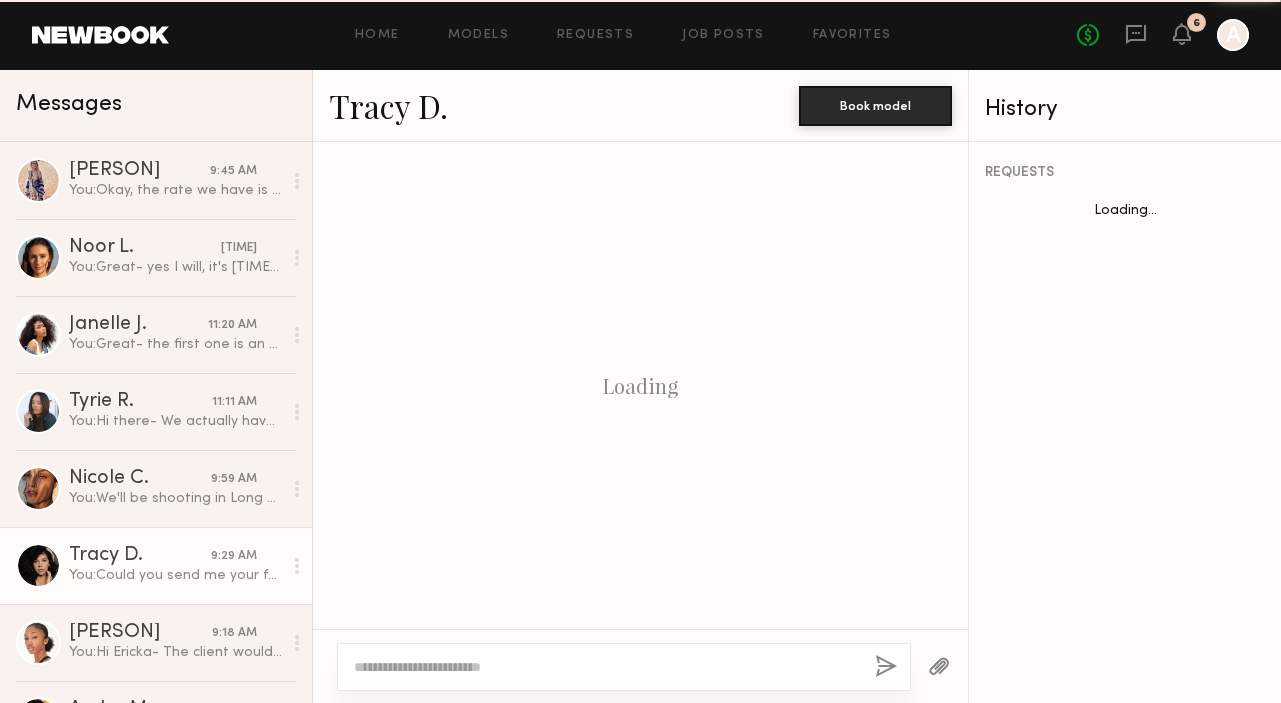 scroll, scrollTop: 2116, scrollLeft: 0, axis: vertical 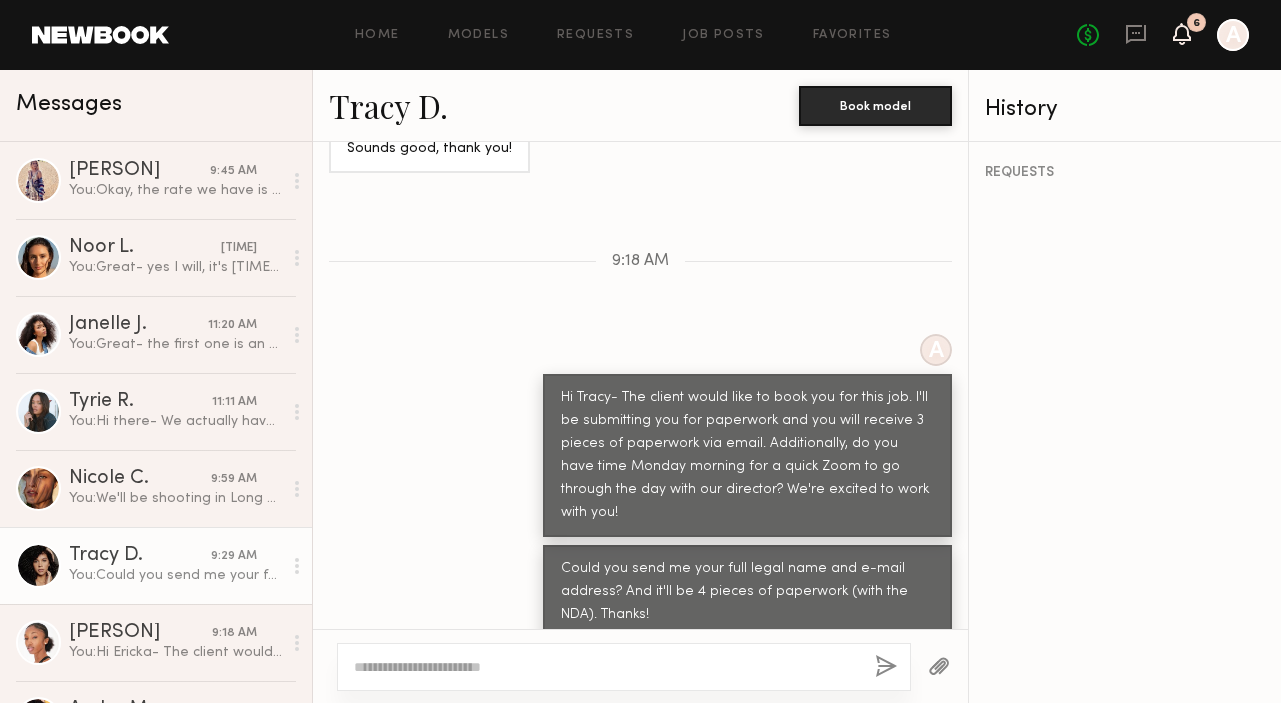 click 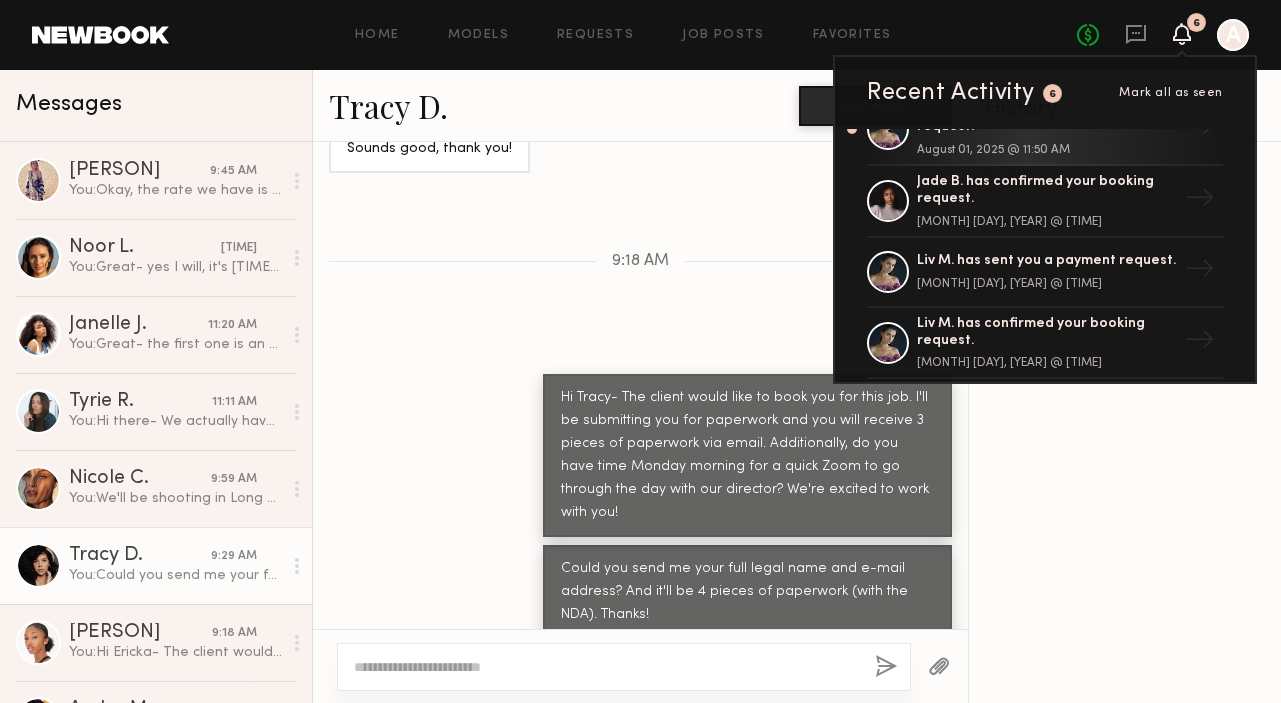 scroll, scrollTop: 488, scrollLeft: 0, axis: vertical 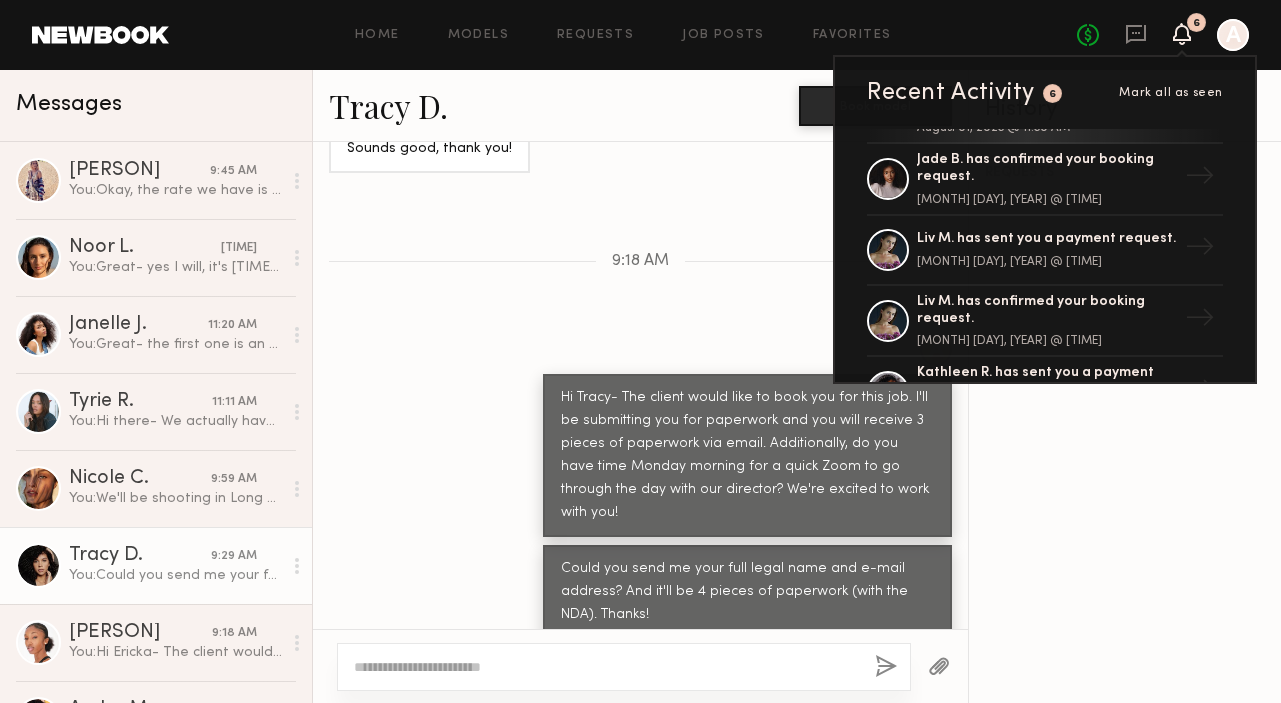 click on "REQUESTS" 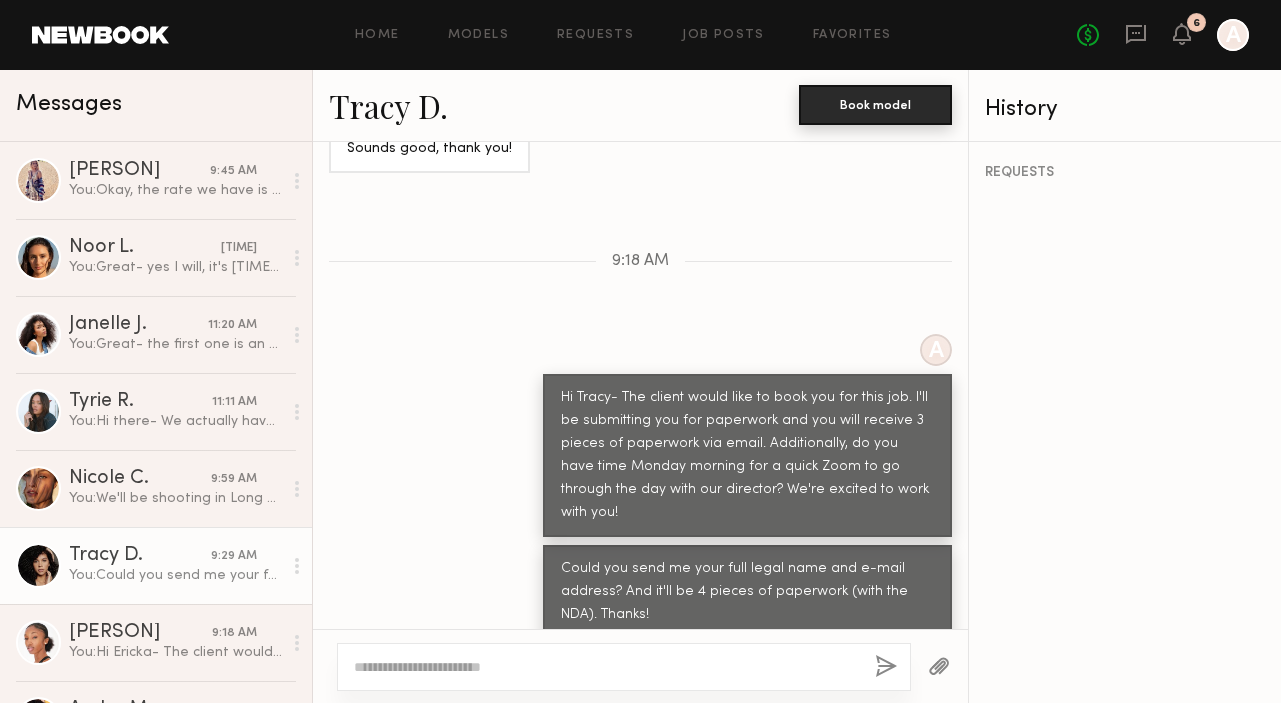 click on "Book model" 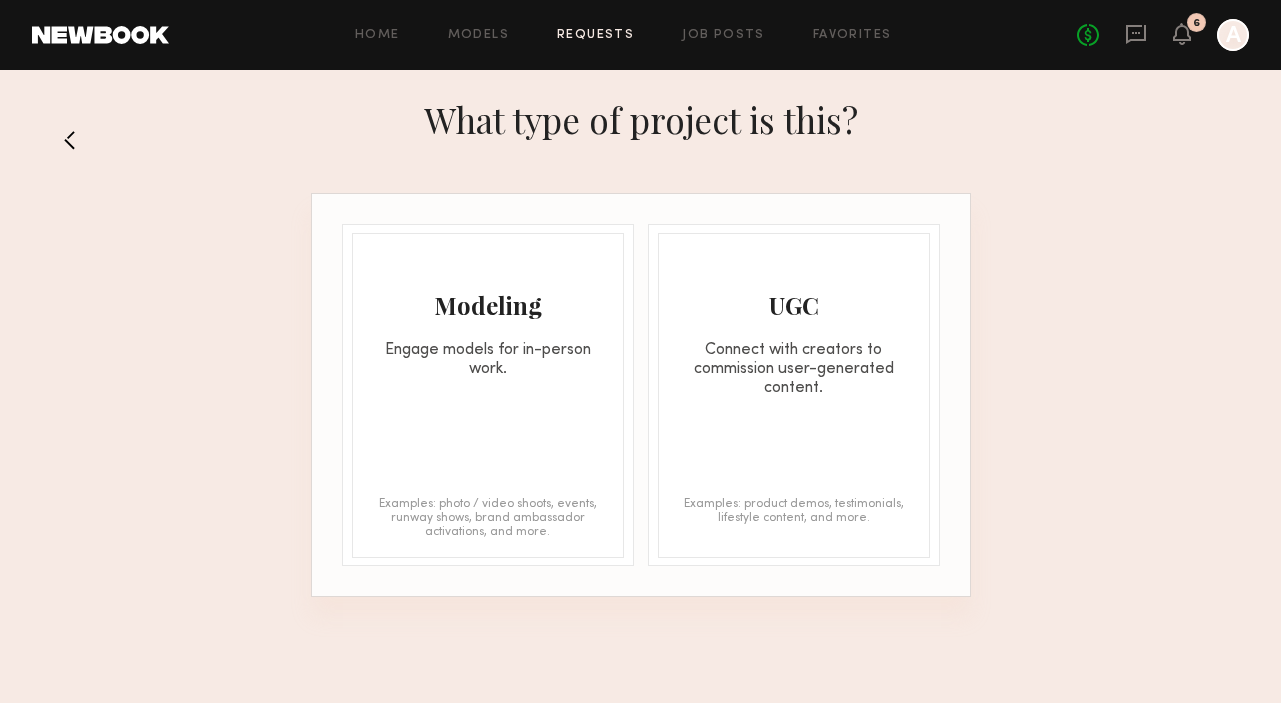 click on "Engage models for in-person work." 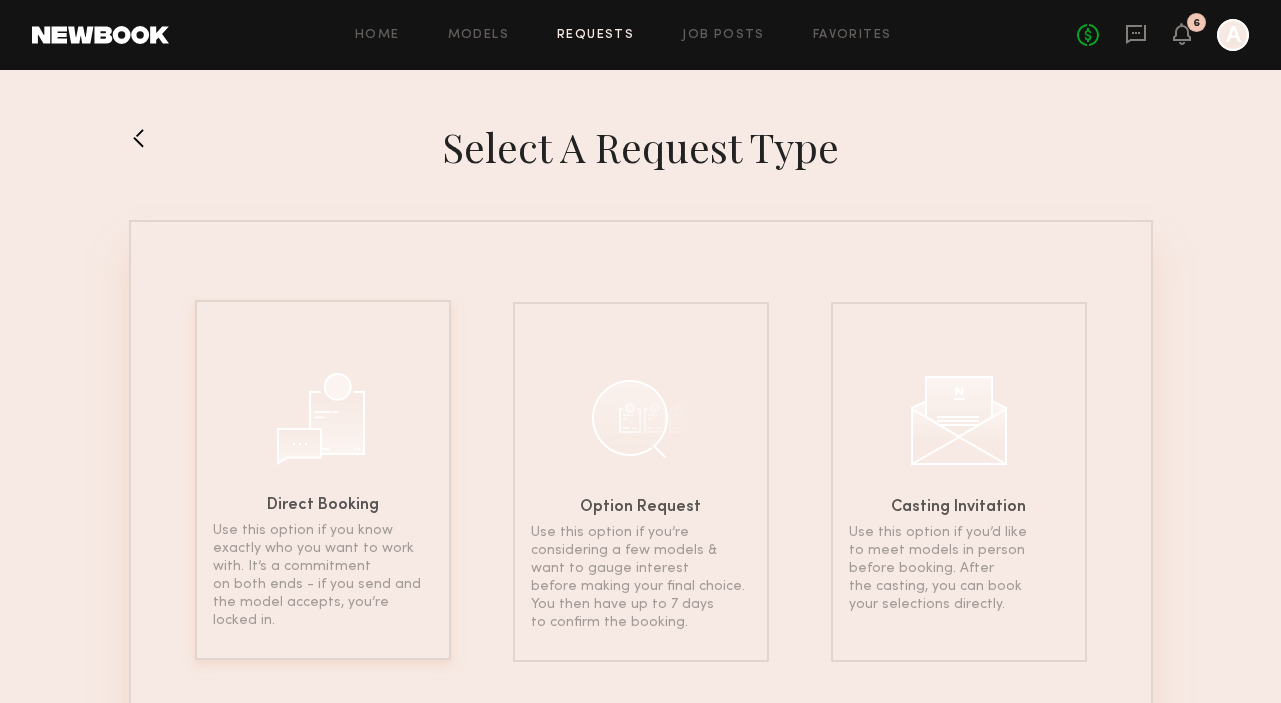 click 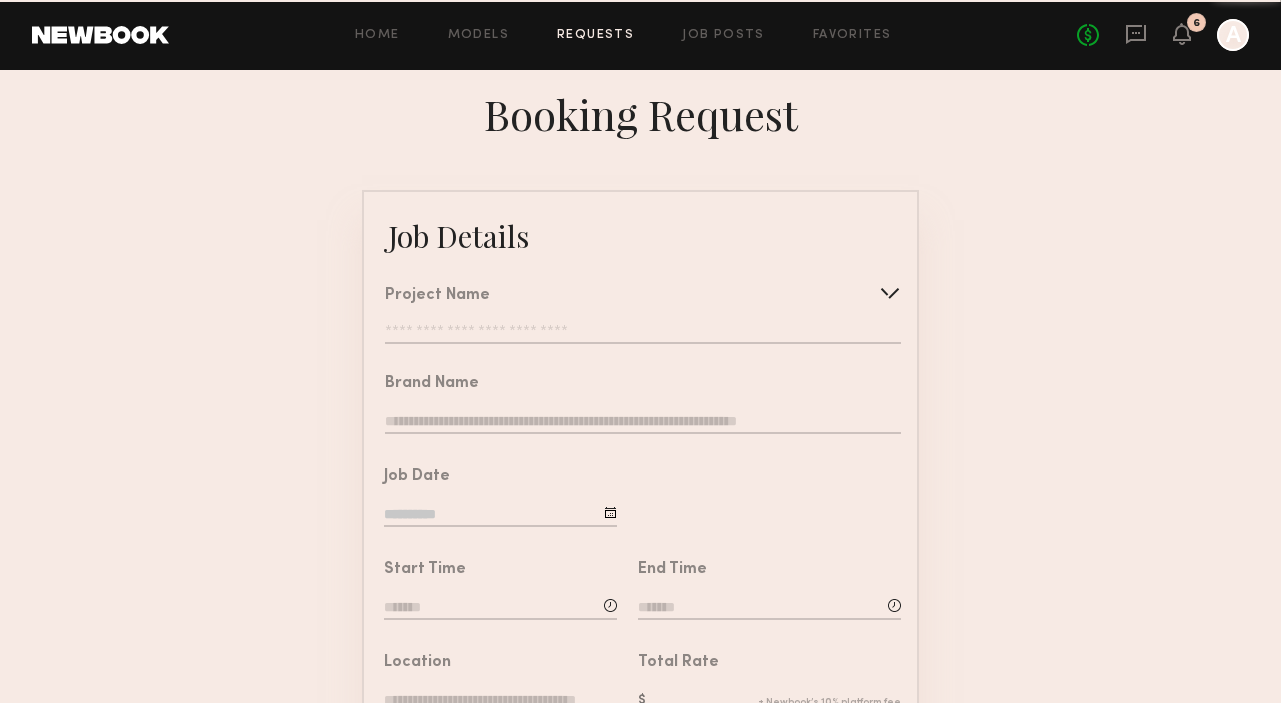 click on "Brand Name" 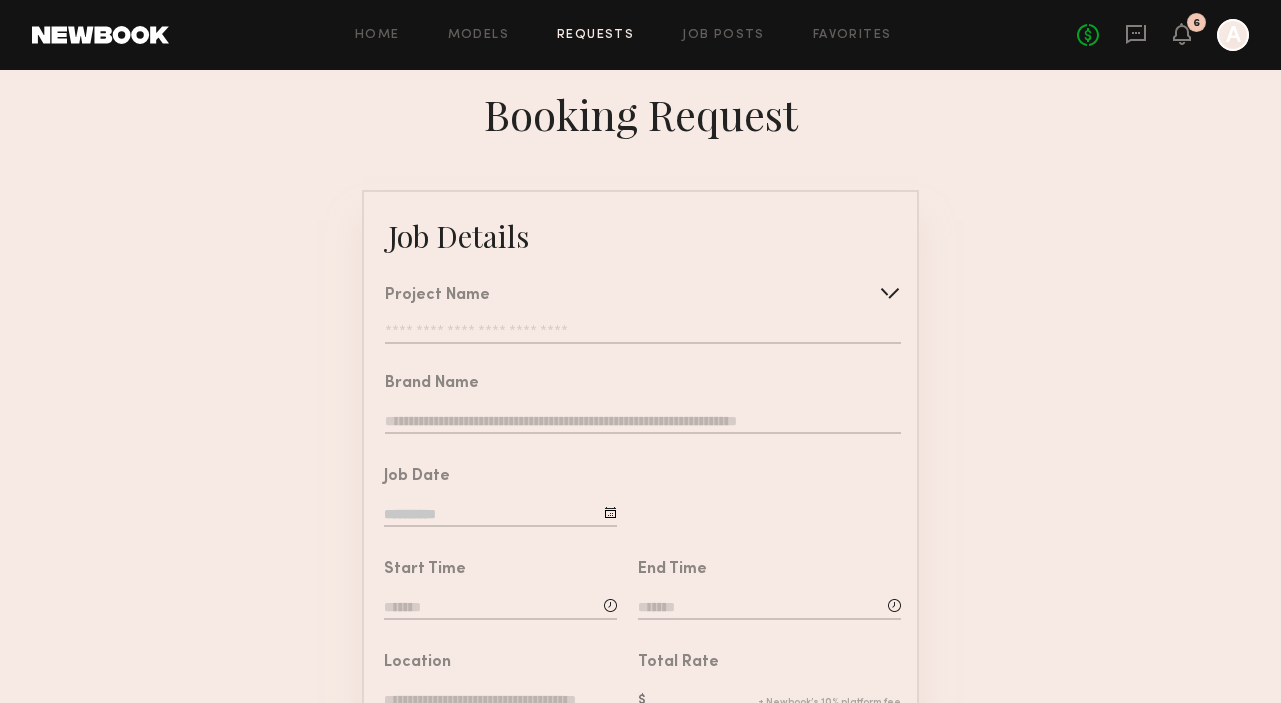click 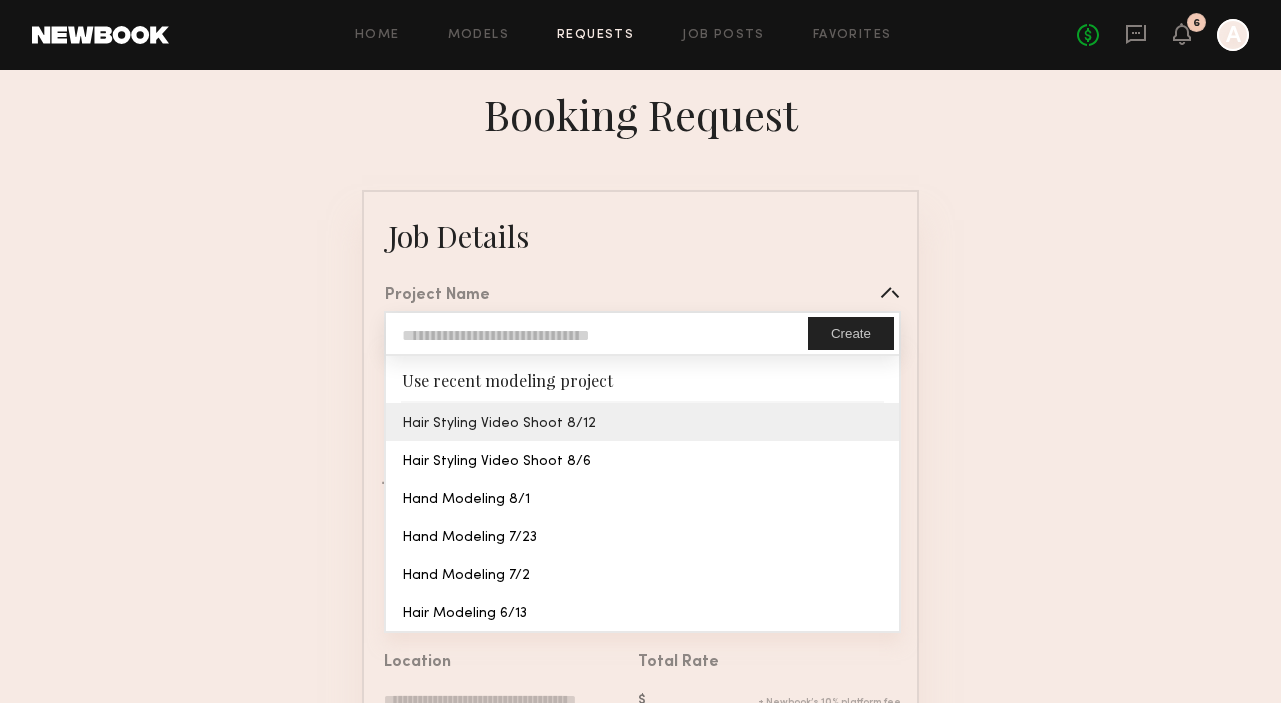 type on "**********" 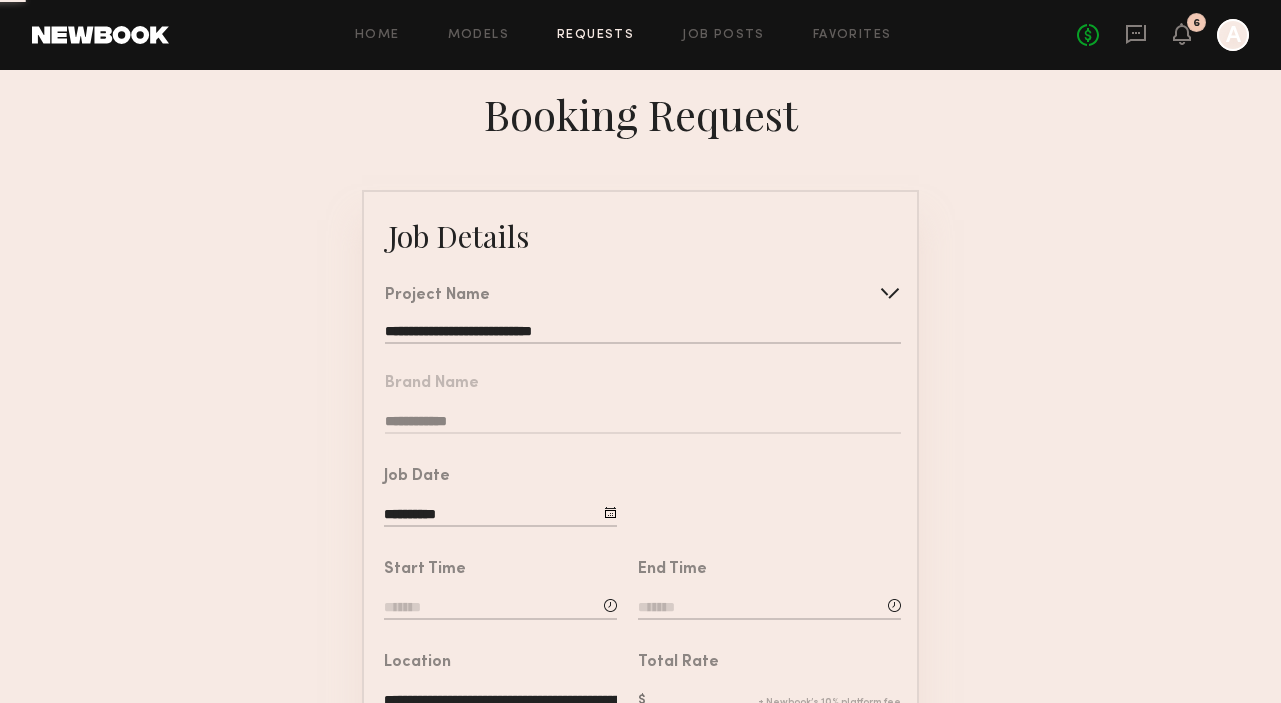 click on "**********" 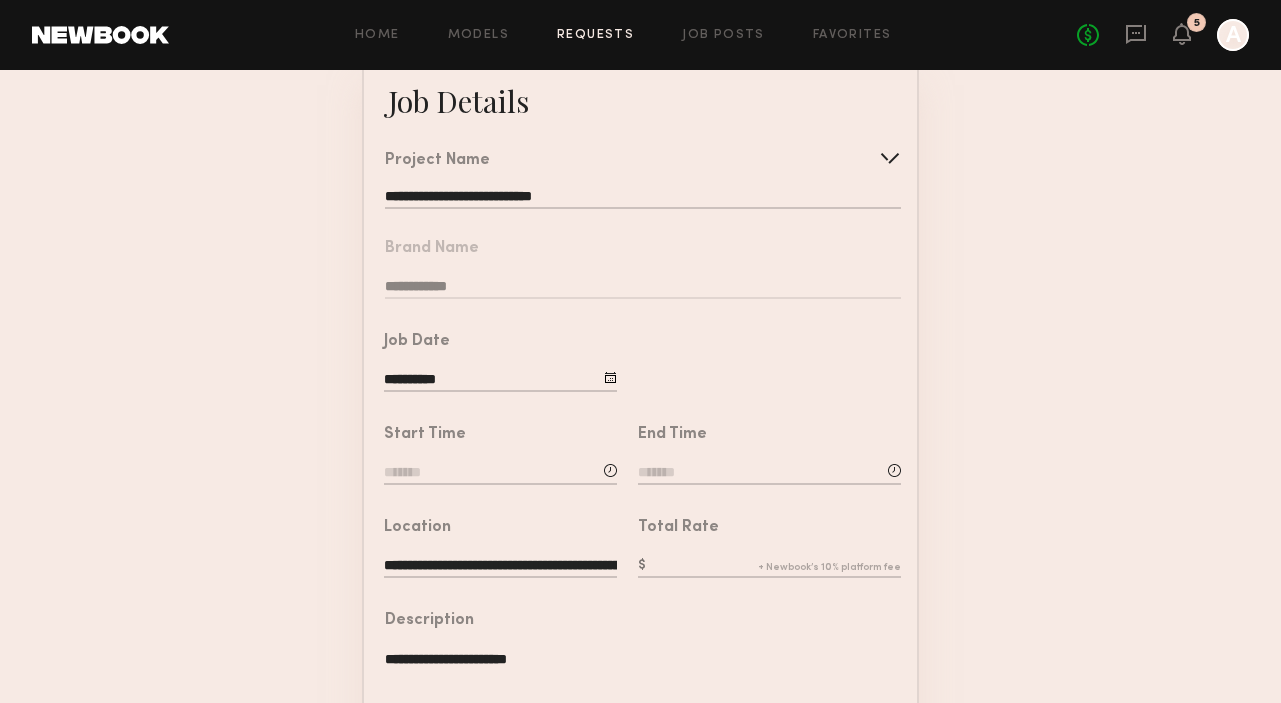 scroll, scrollTop: 172, scrollLeft: 0, axis: vertical 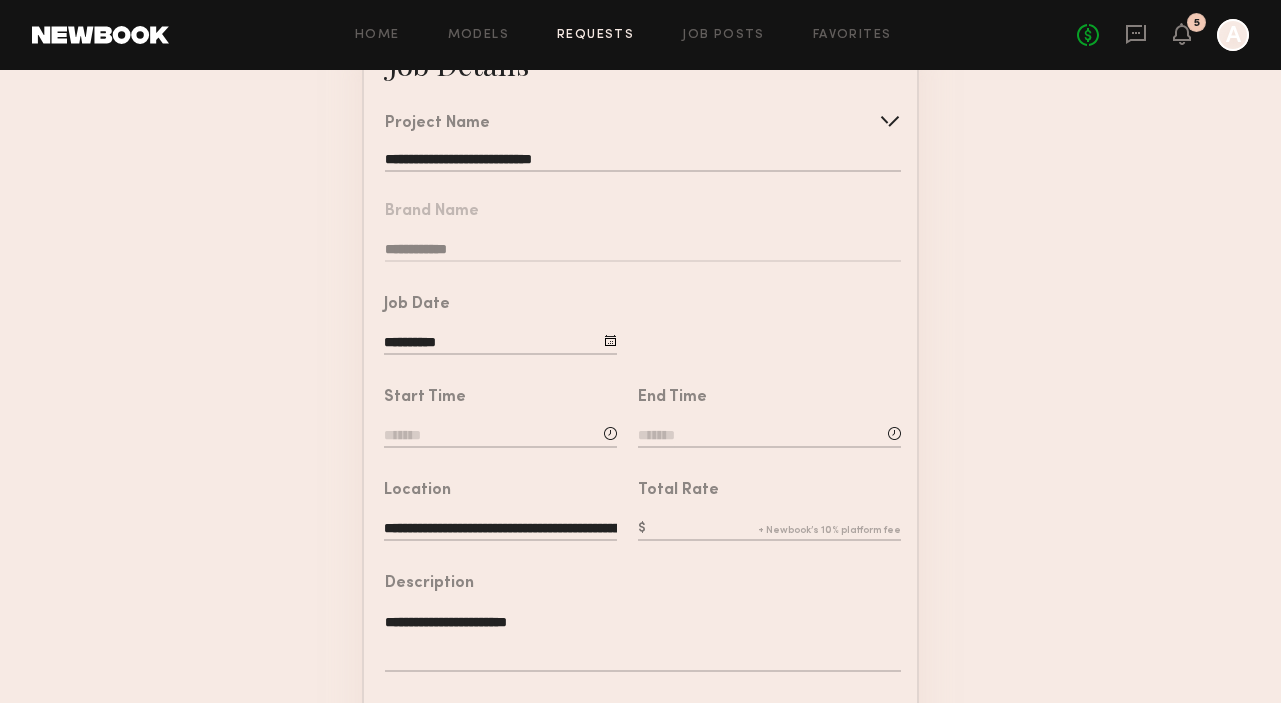 click 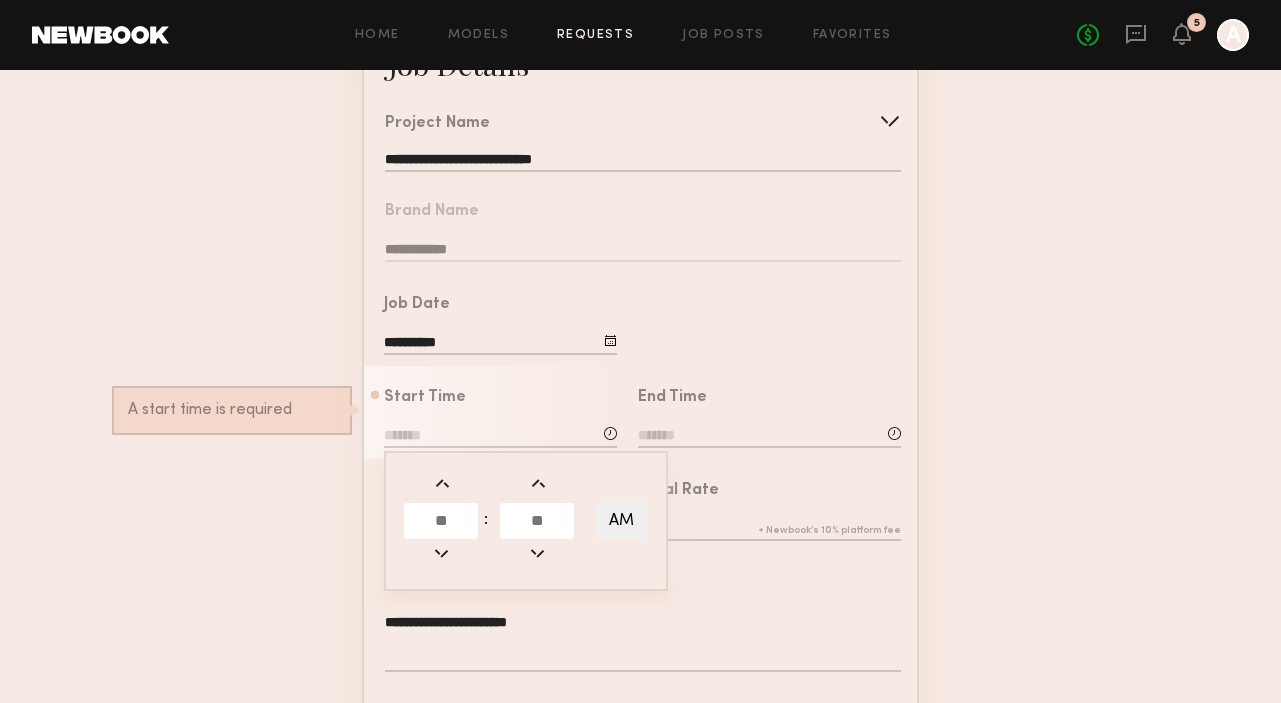 click 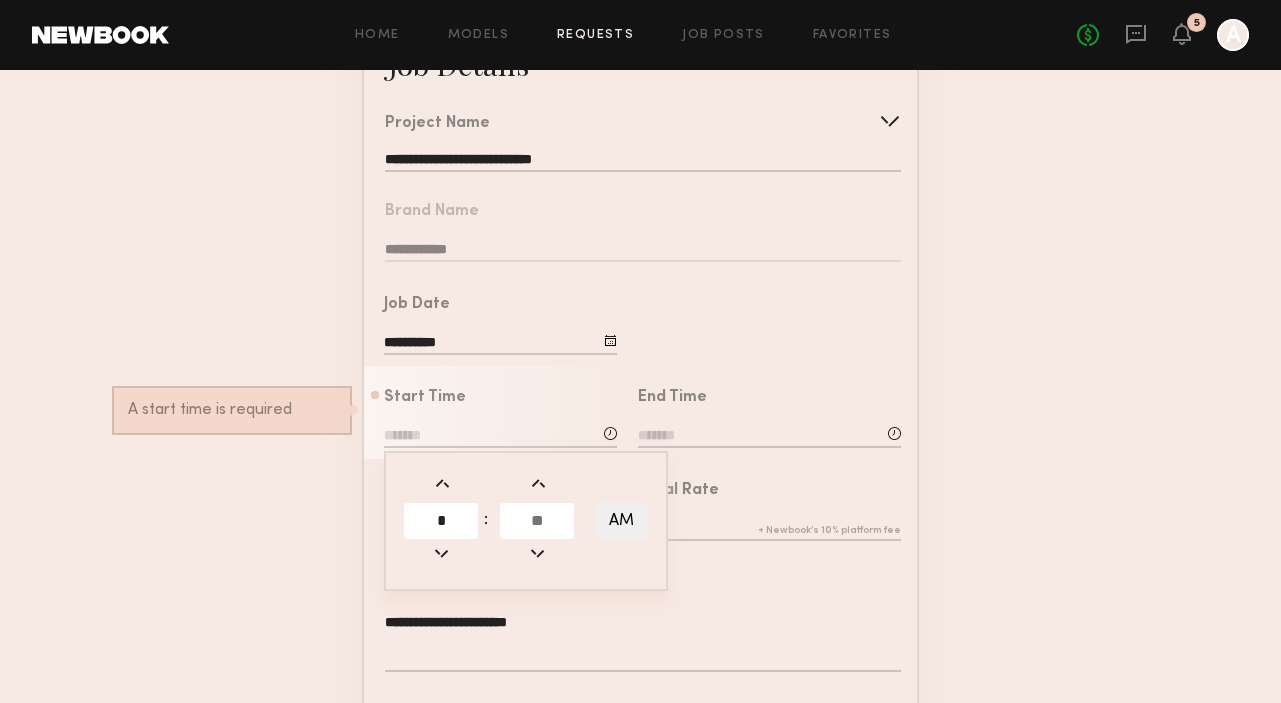 type on "*" 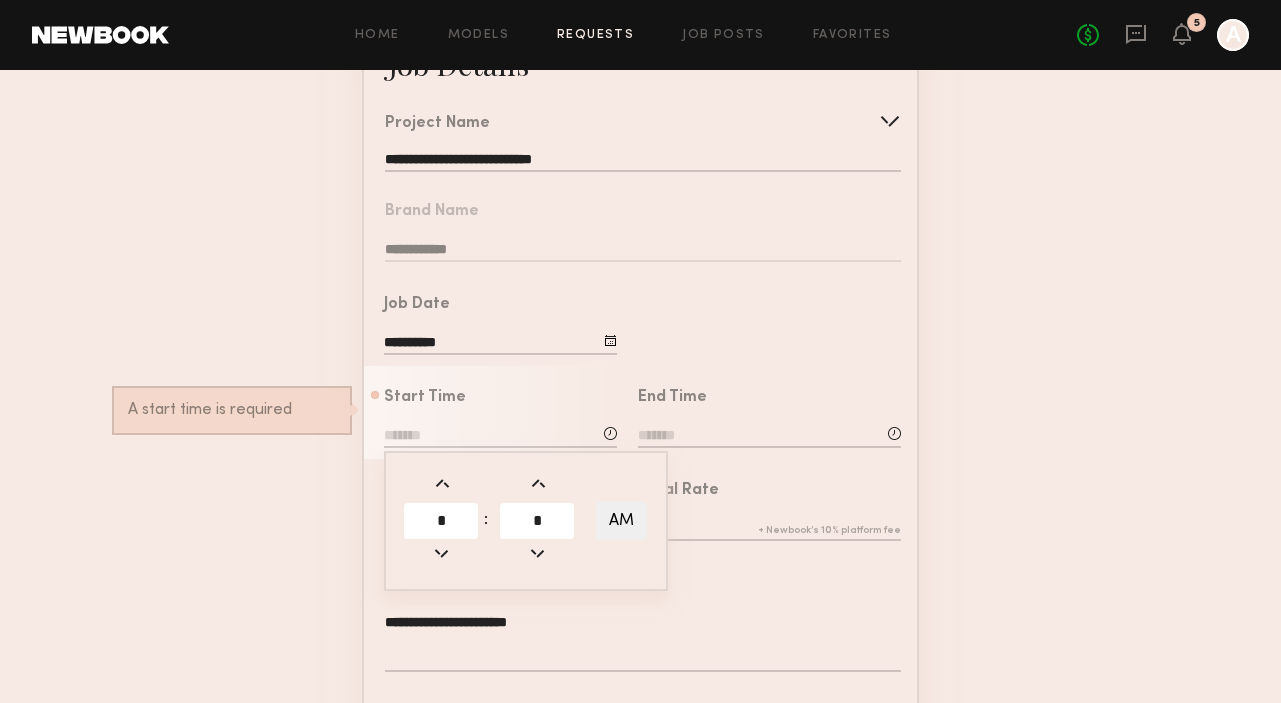 type on "*" 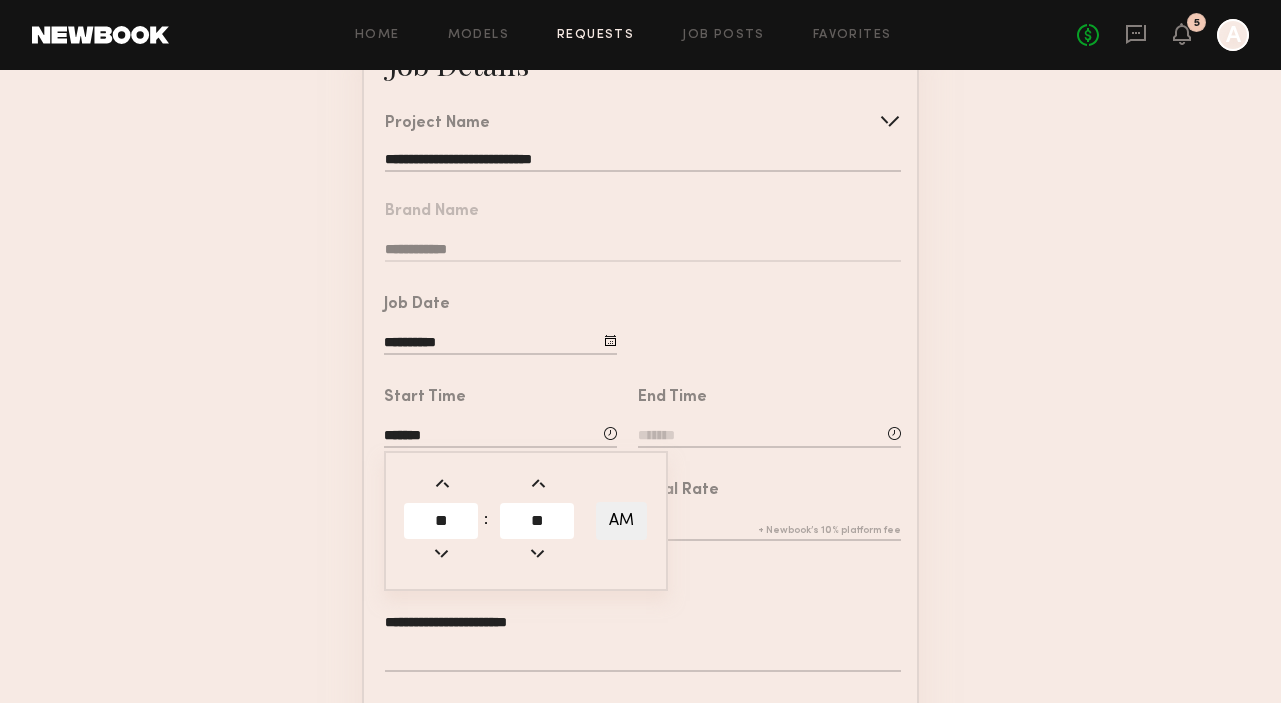 click on "AM" 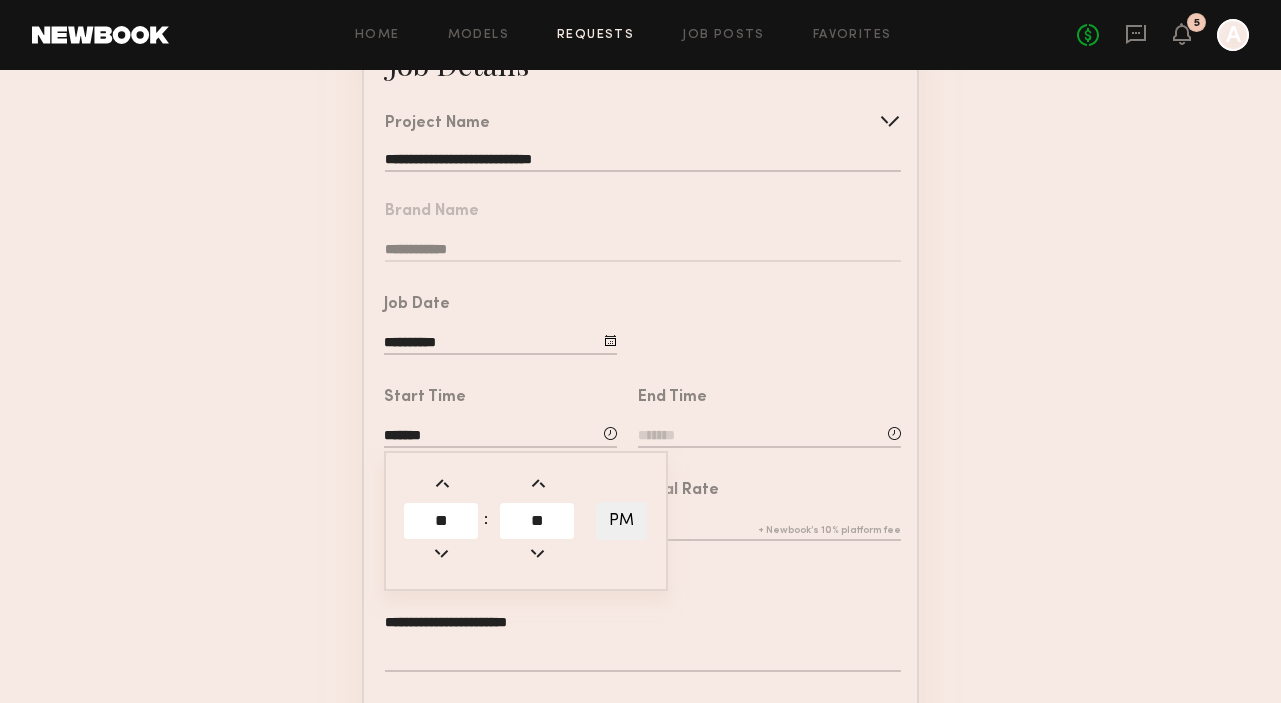click 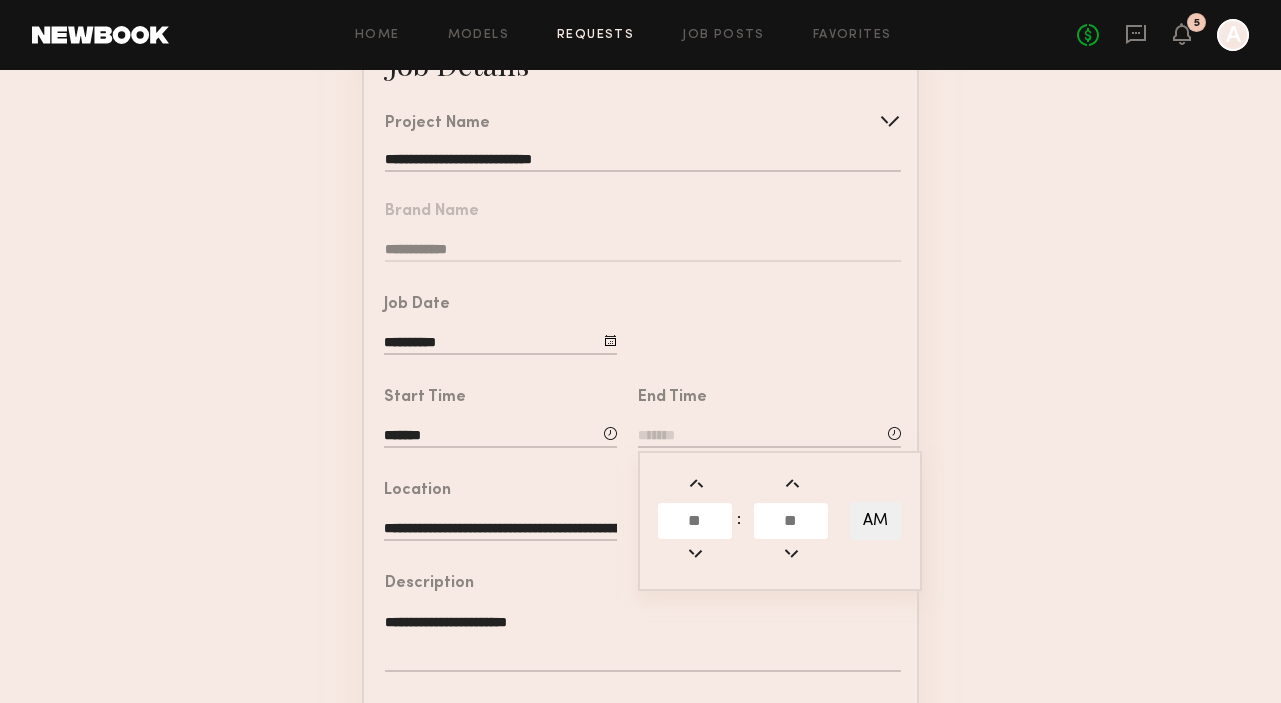 click 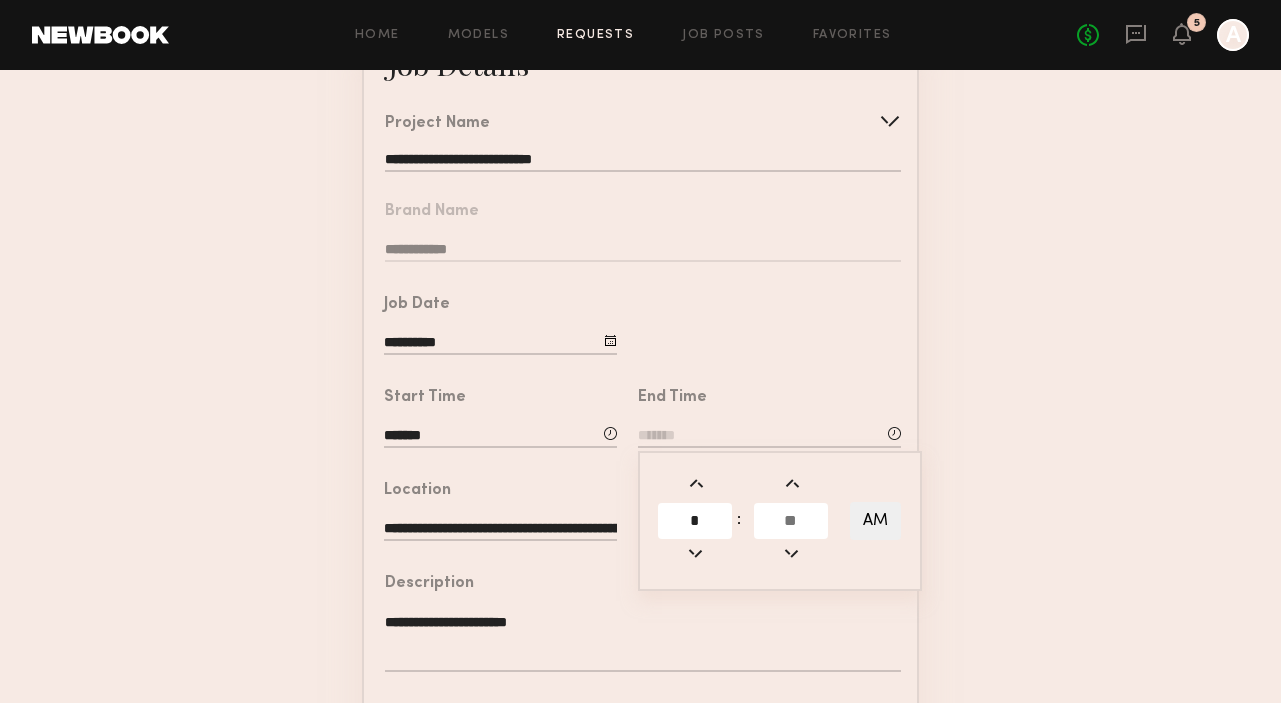type on "*" 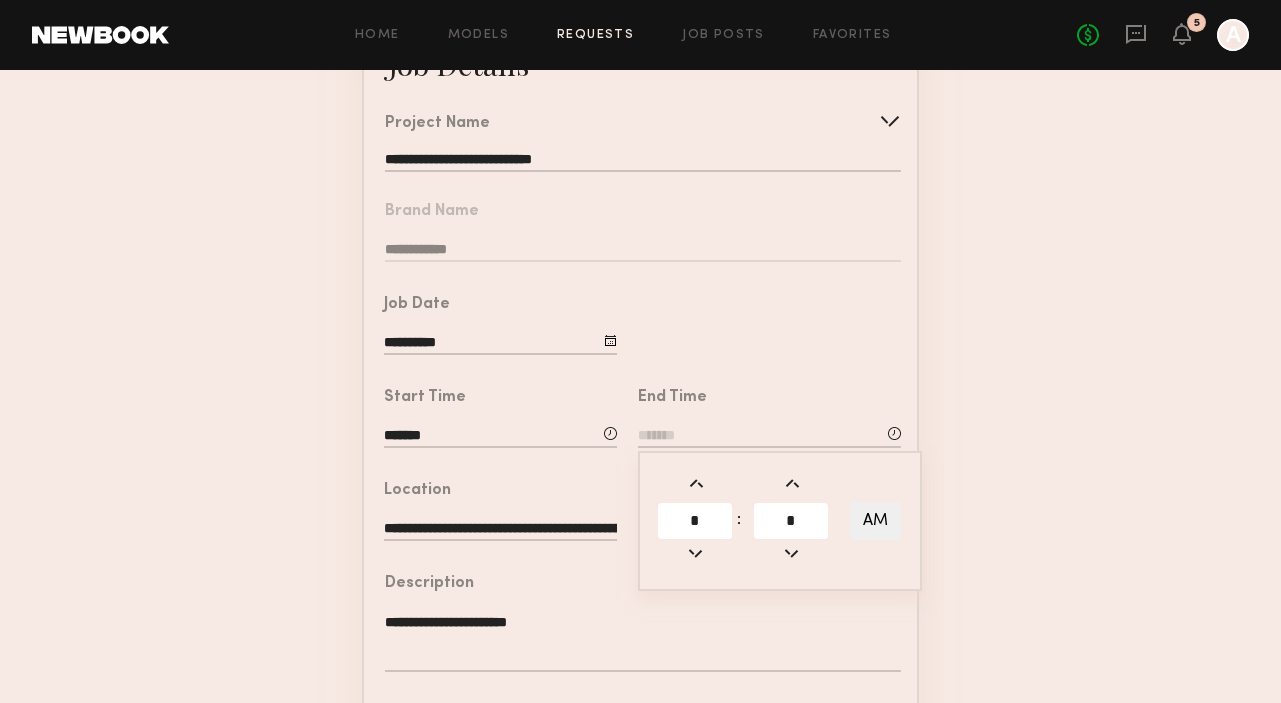 type on "*" 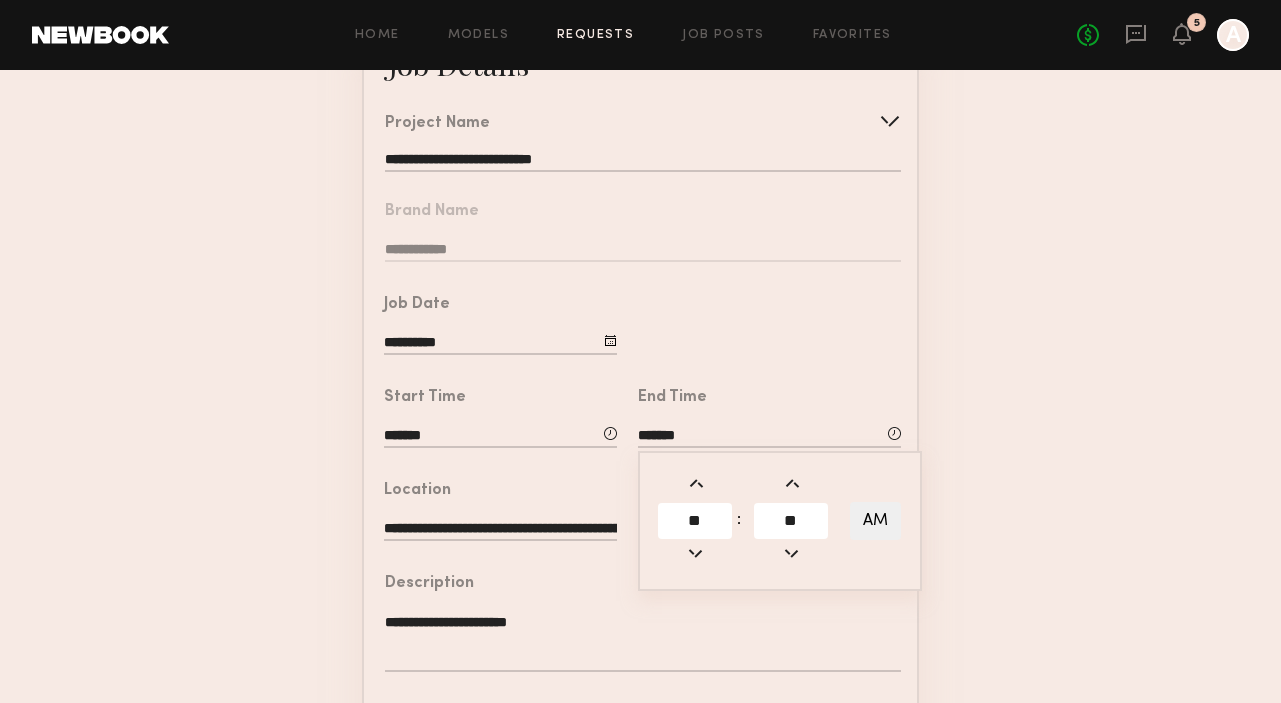 click on "AM" 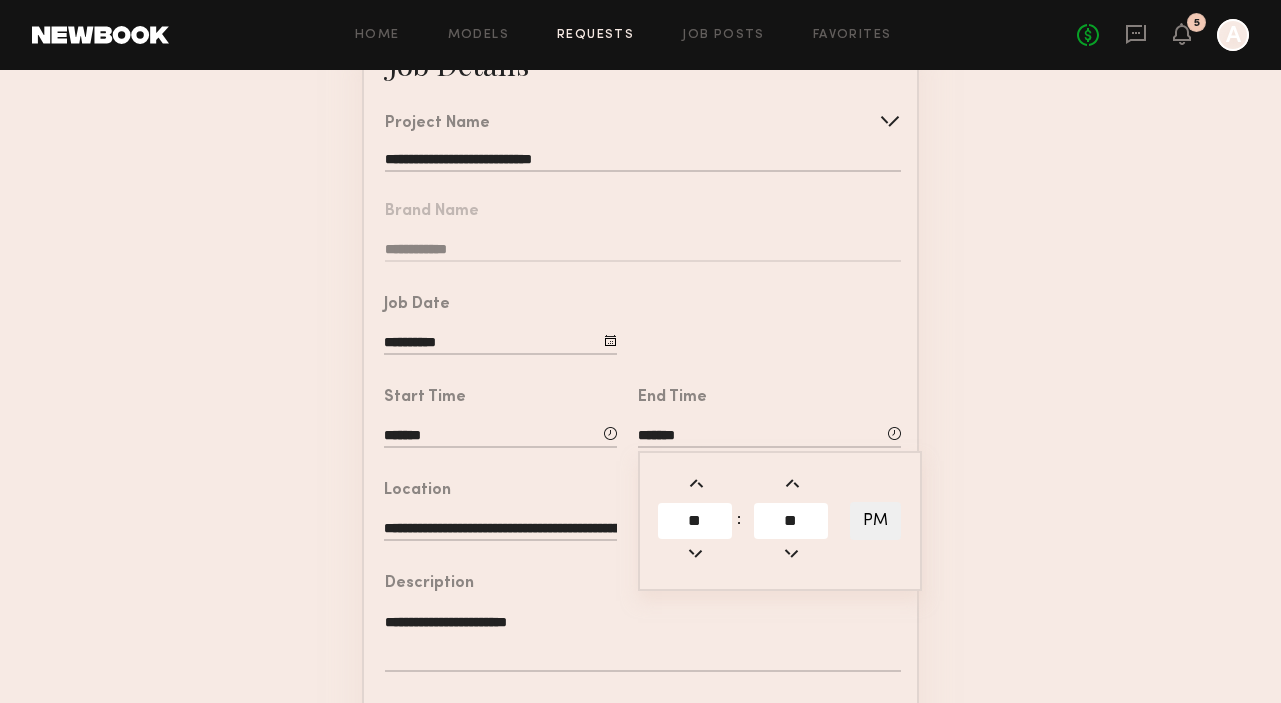 click on "**********" 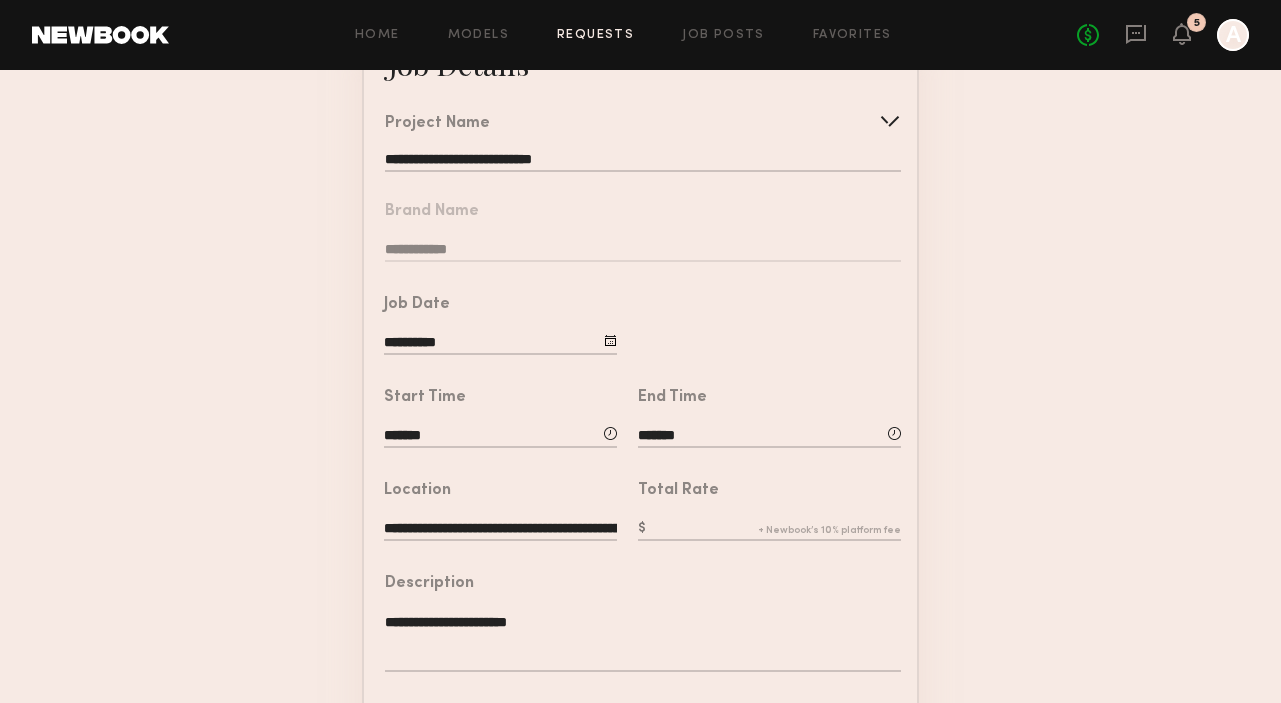 click 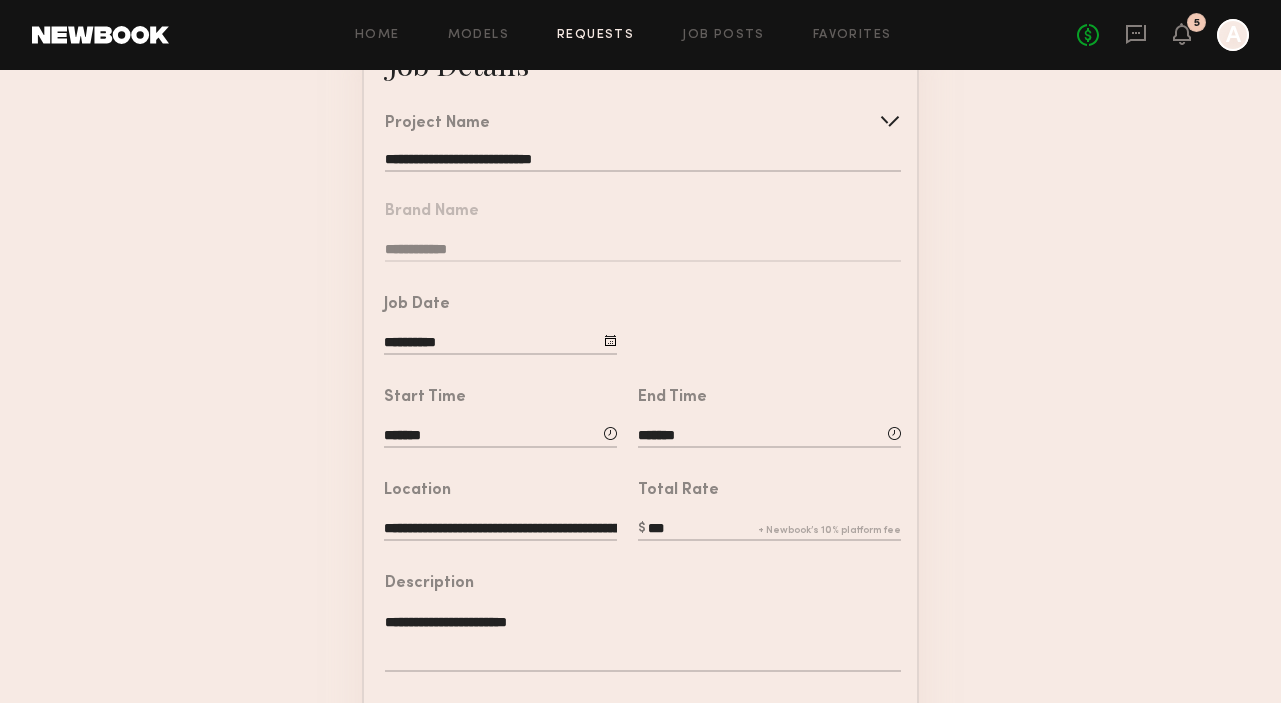 type on "***" 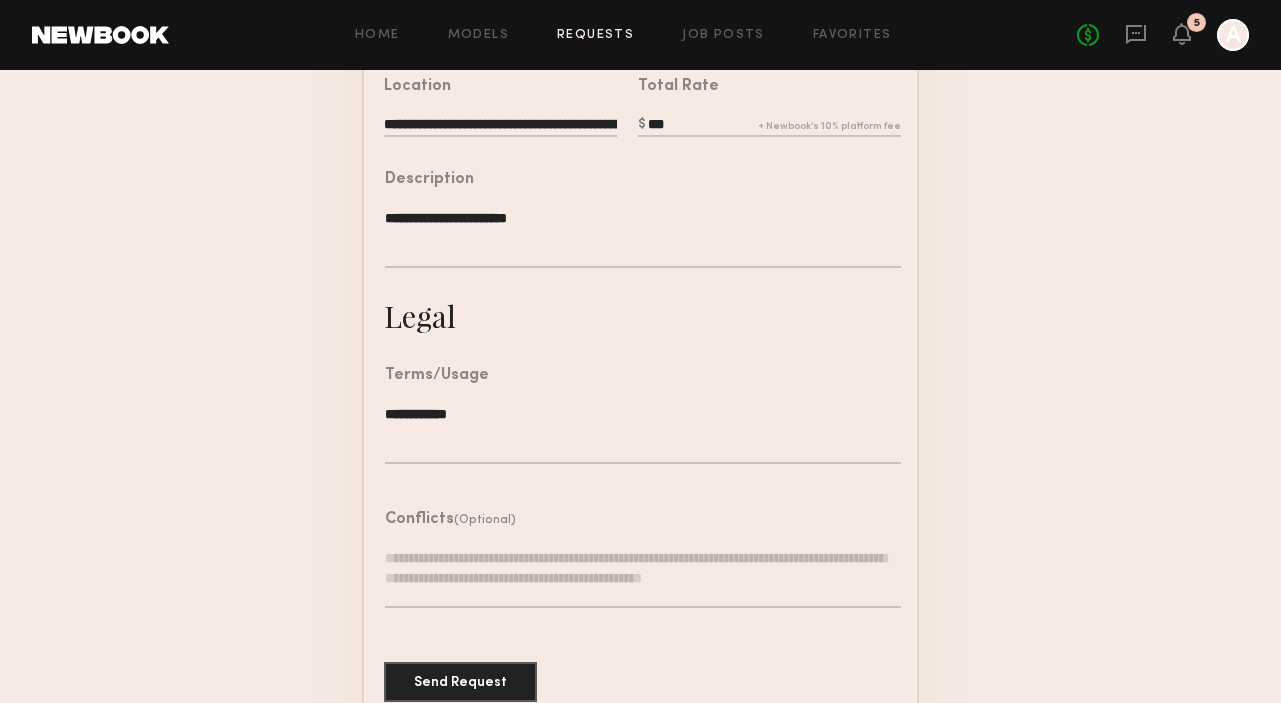scroll, scrollTop: 613, scrollLeft: 0, axis: vertical 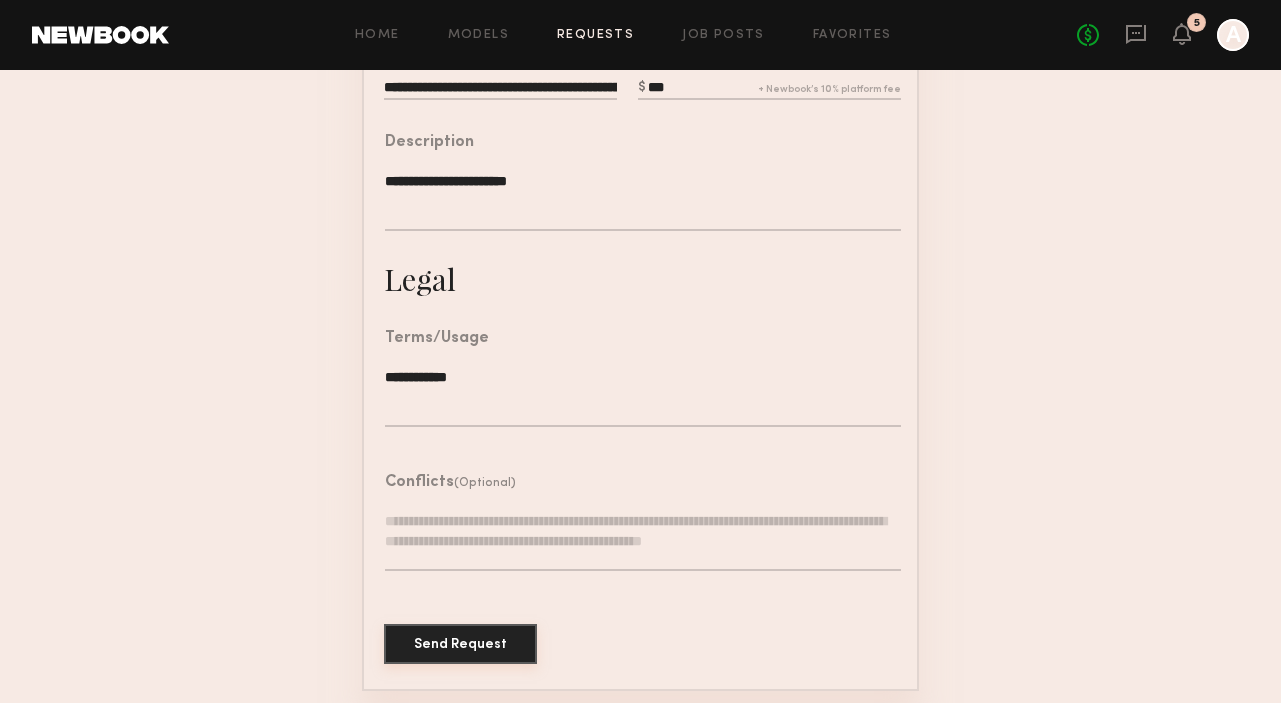 click on "Send Request" 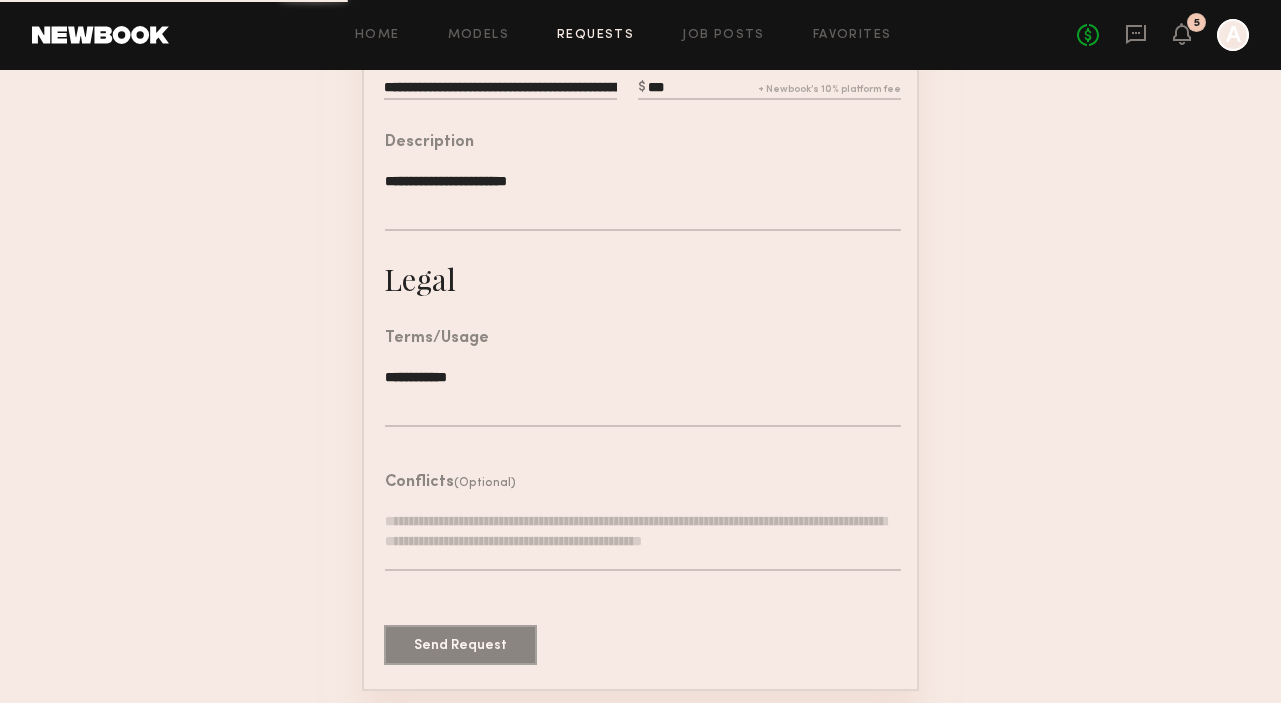 scroll, scrollTop: 0, scrollLeft: 0, axis: both 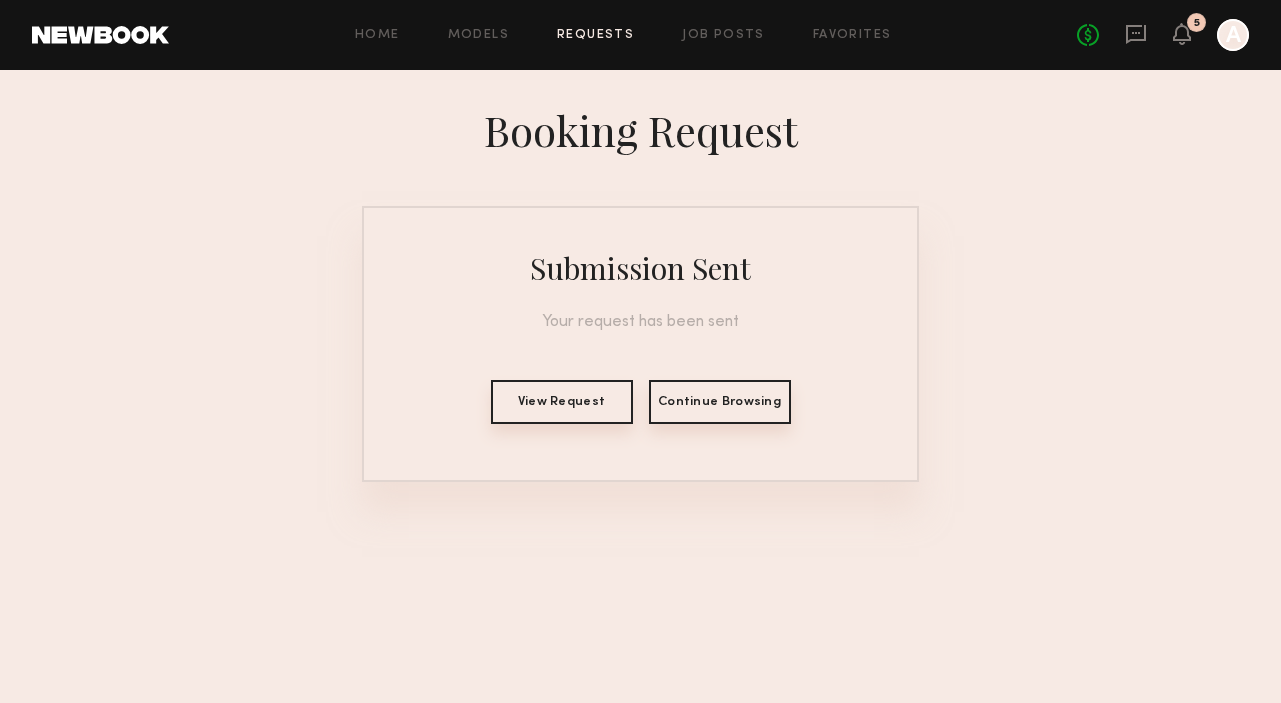 click on "View Request" 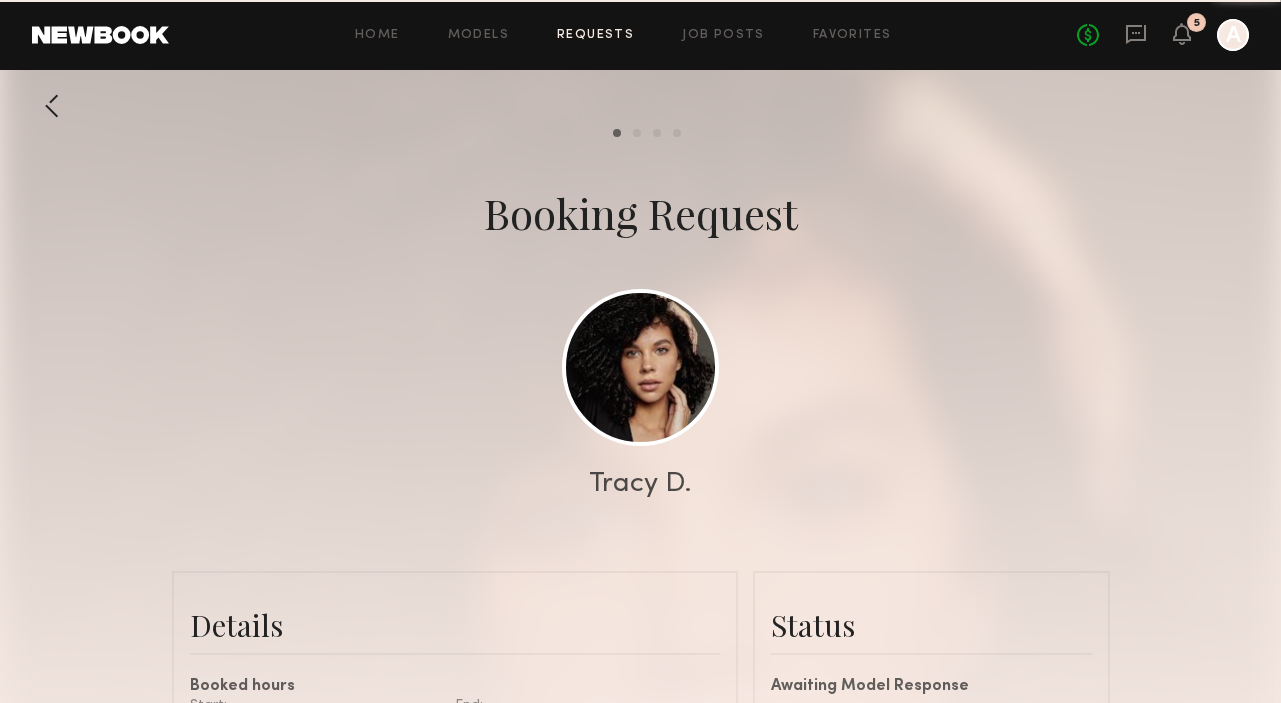 scroll, scrollTop: 1899, scrollLeft: 0, axis: vertical 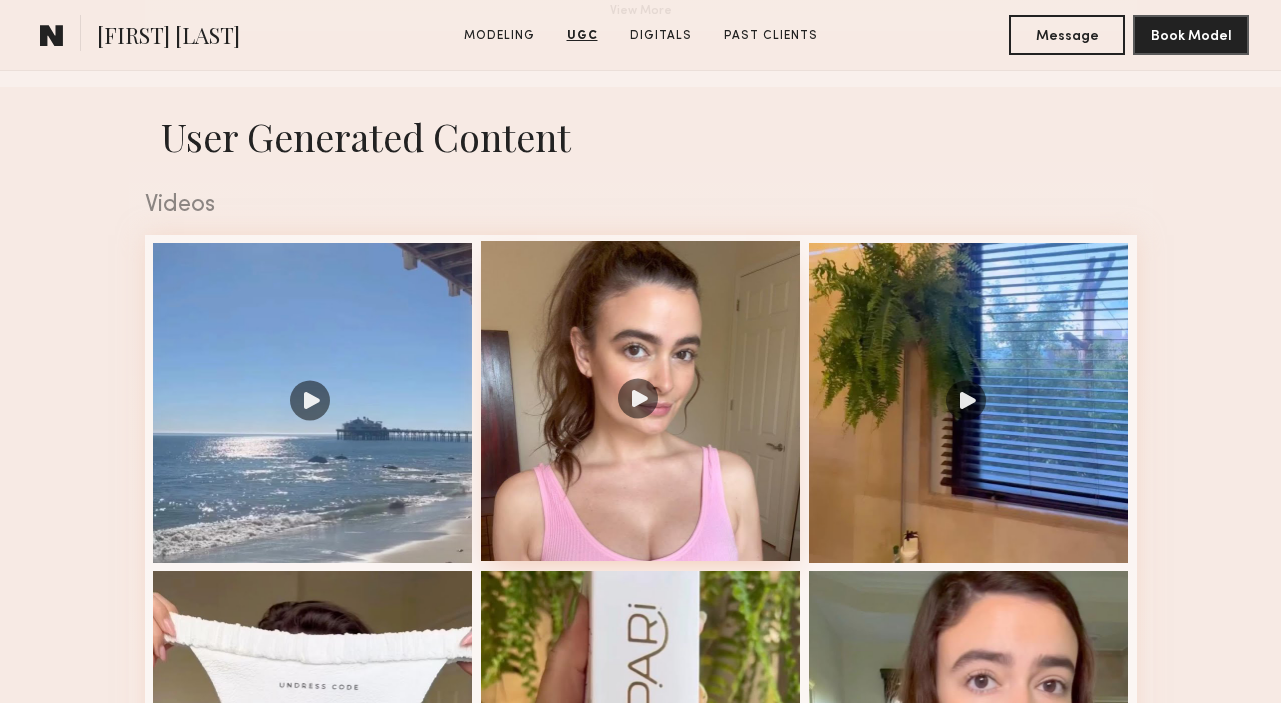 click at bounding box center (641, 401) 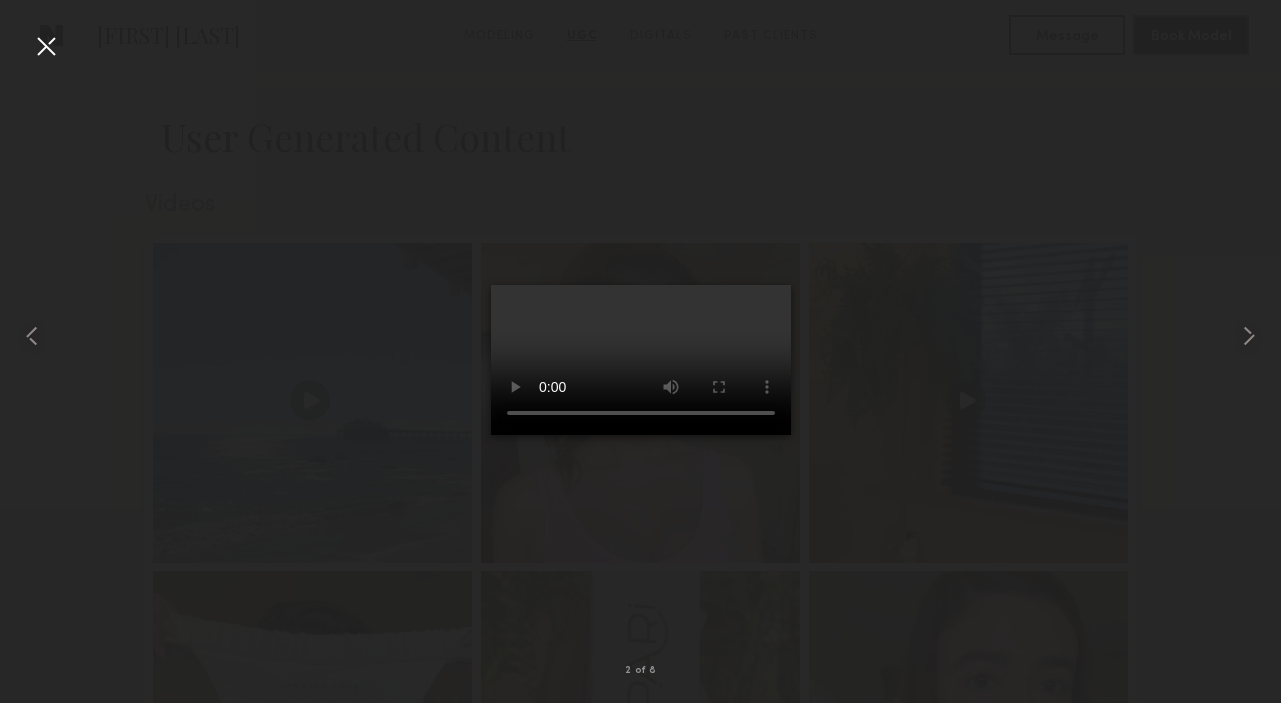 click at bounding box center [46, 46] 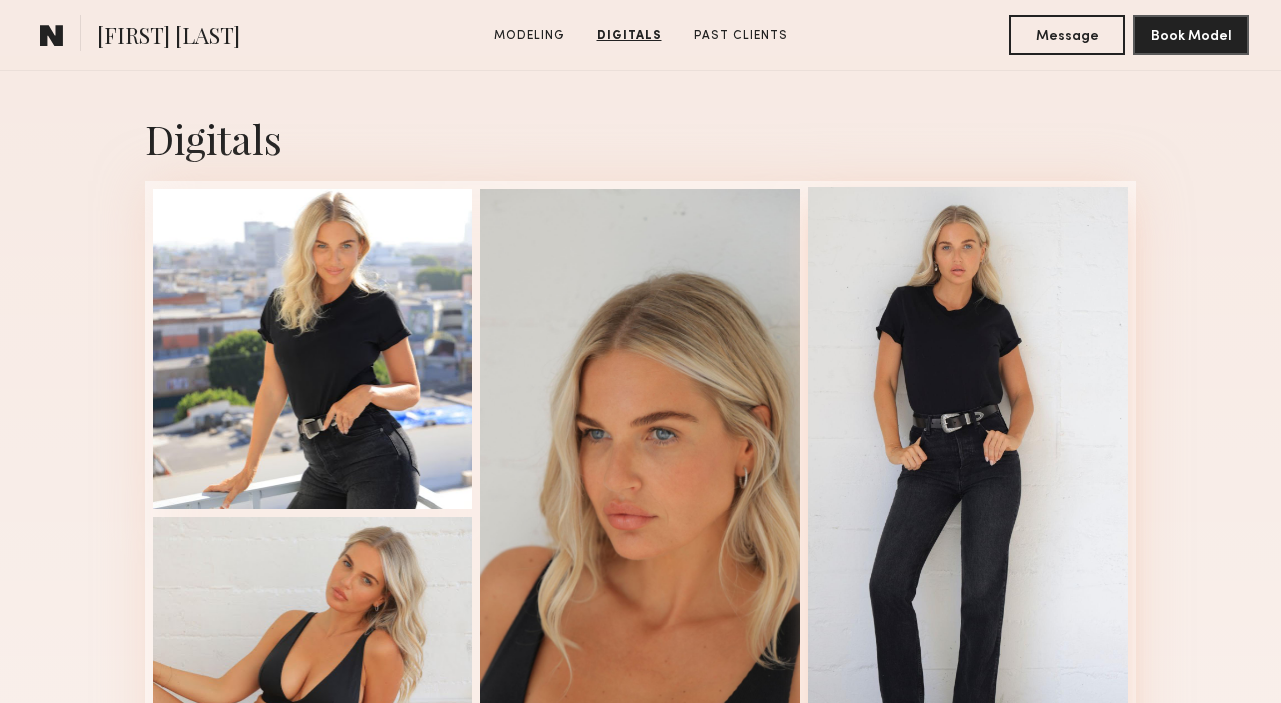 scroll, scrollTop: 0, scrollLeft: 0, axis: both 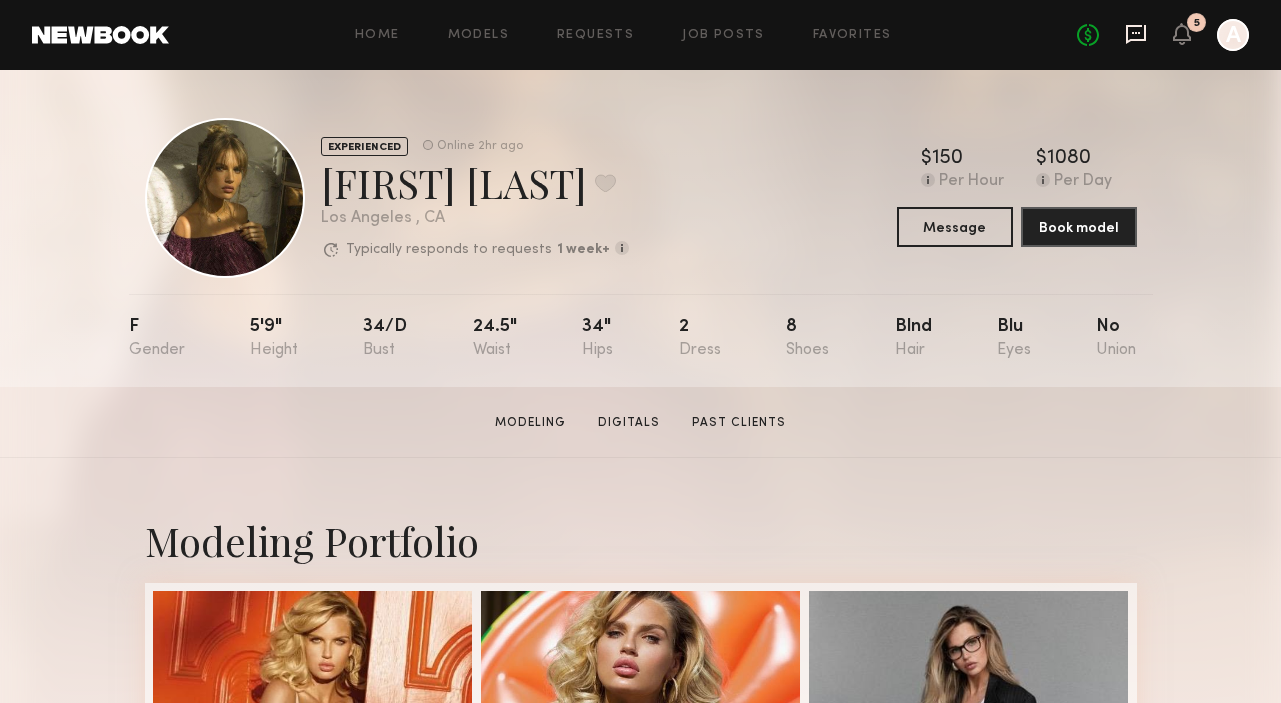click 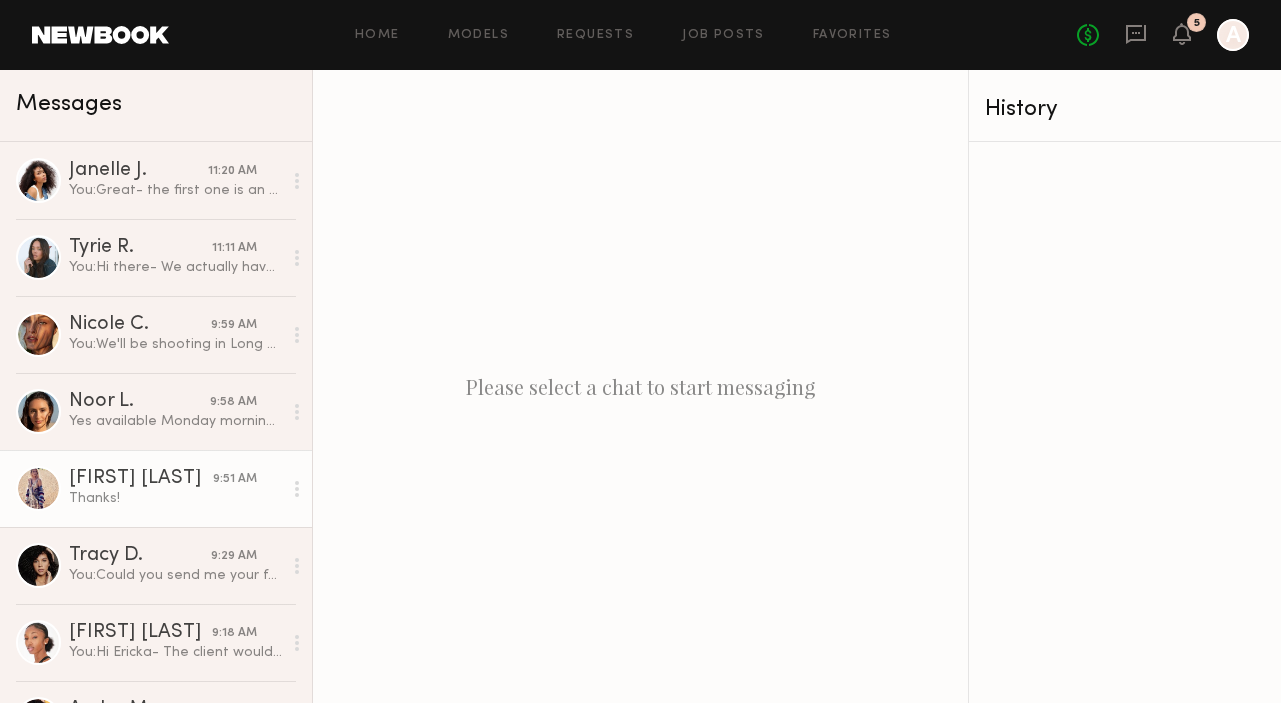 click on "Thanks!" 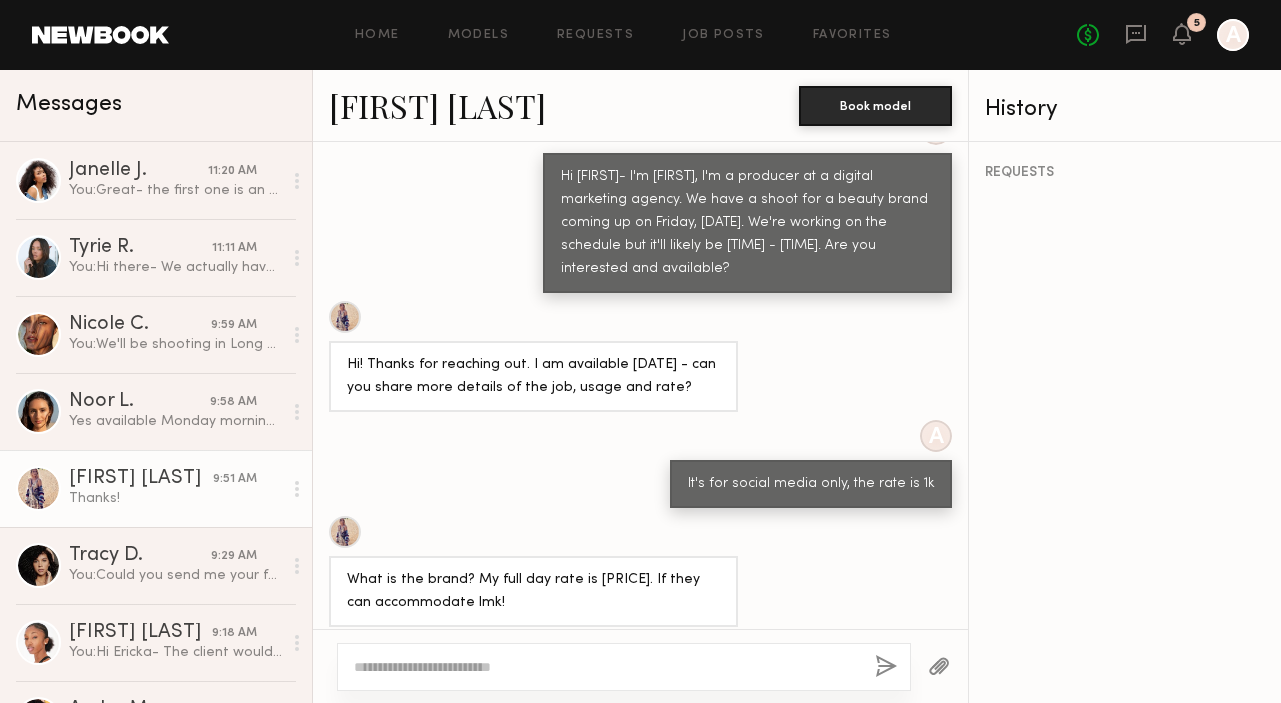 scroll, scrollTop: 883, scrollLeft: 0, axis: vertical 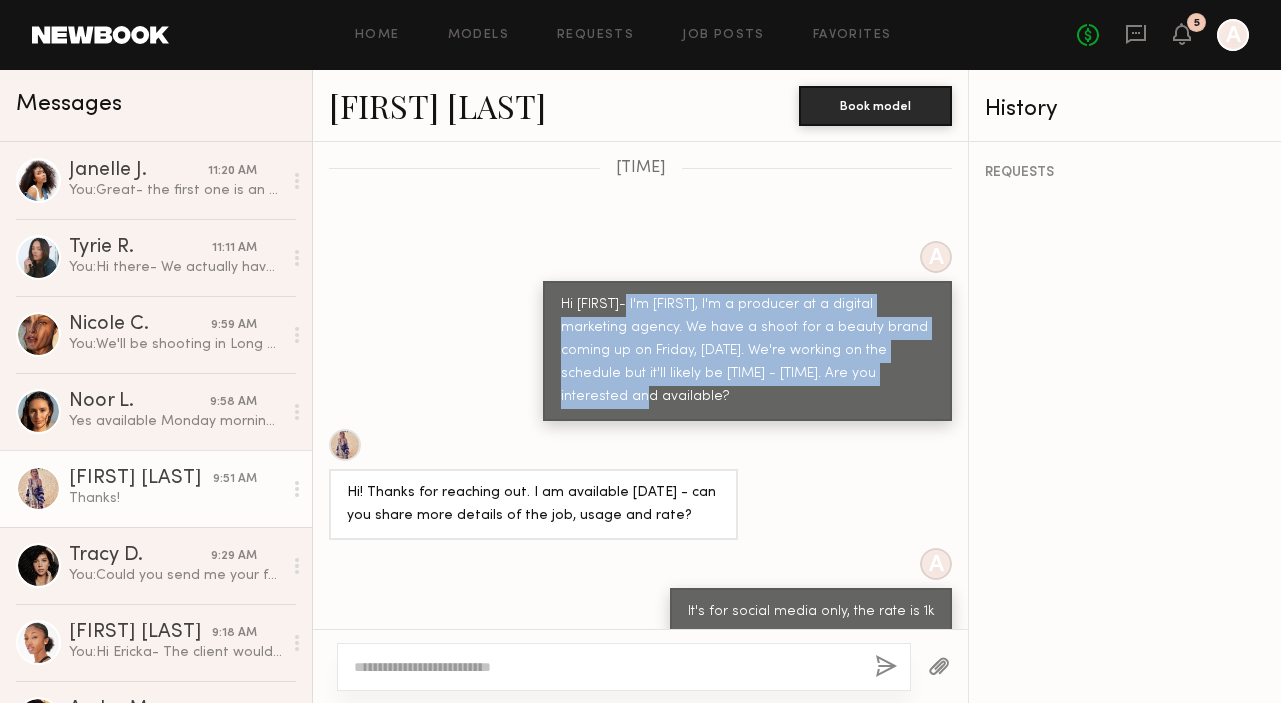 drag, startPoint x: 883, startPoint y: 330, endPoint x: 622, endPoint y: 265, distance: 268.9721 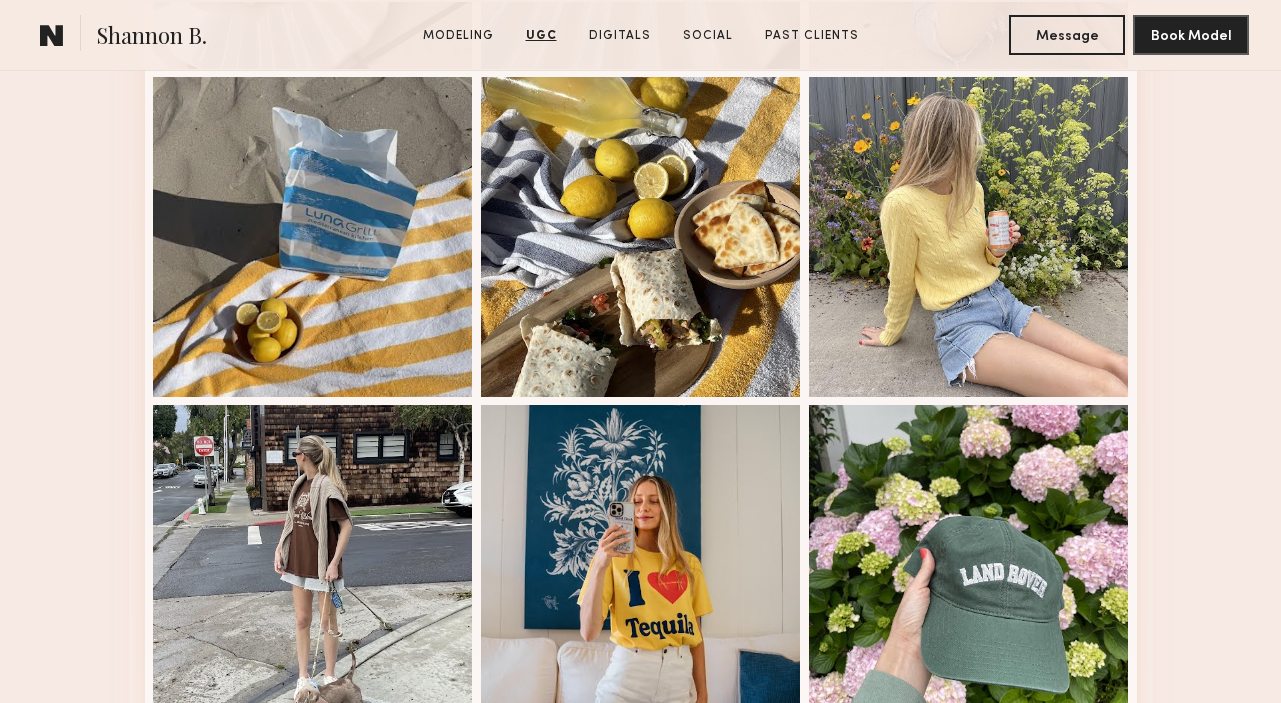 scroll, scrollTop: 2424, scrollLeft: 0, axis: vertical 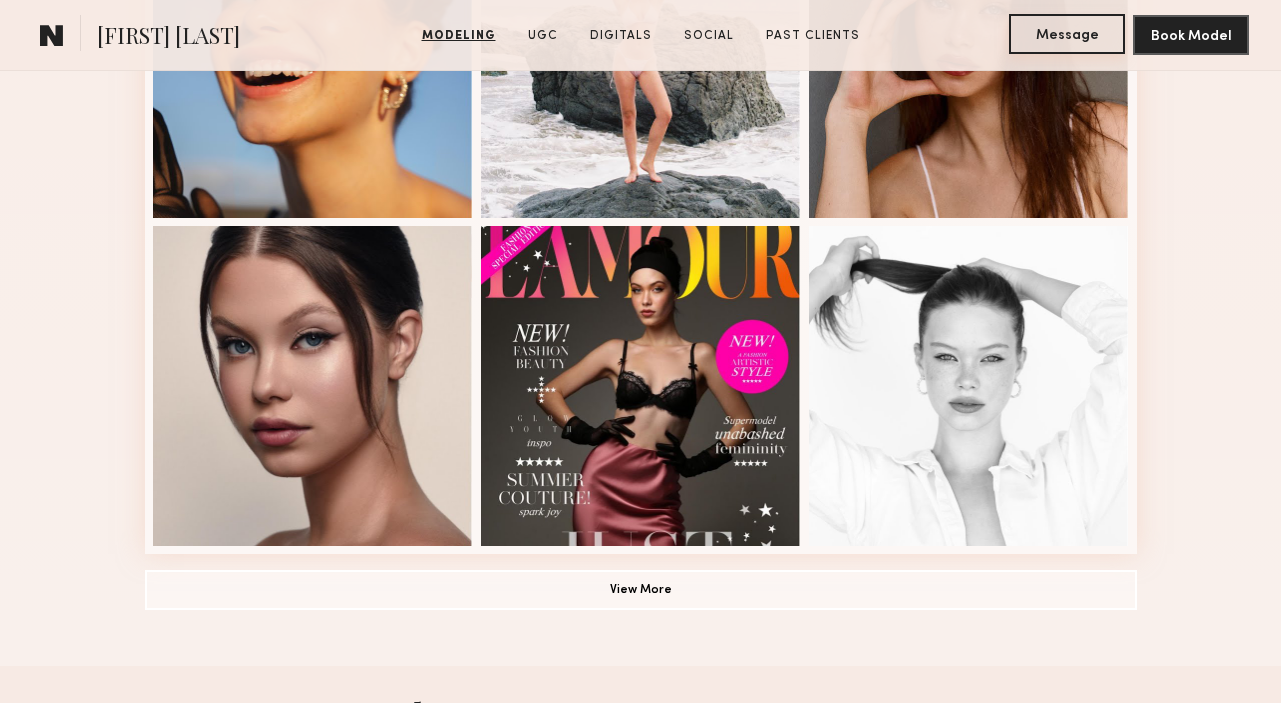 click on "Message" 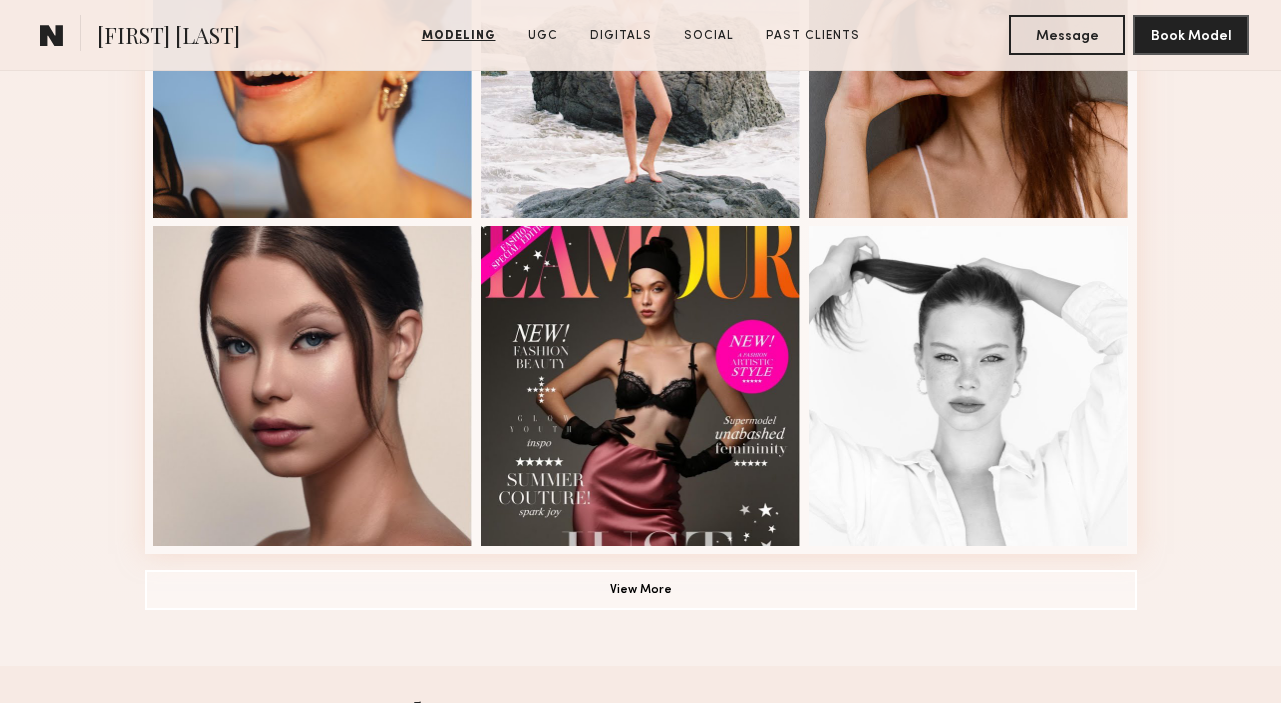 scroll, scrollTop: 0, scrollLeft: 0, axis: both 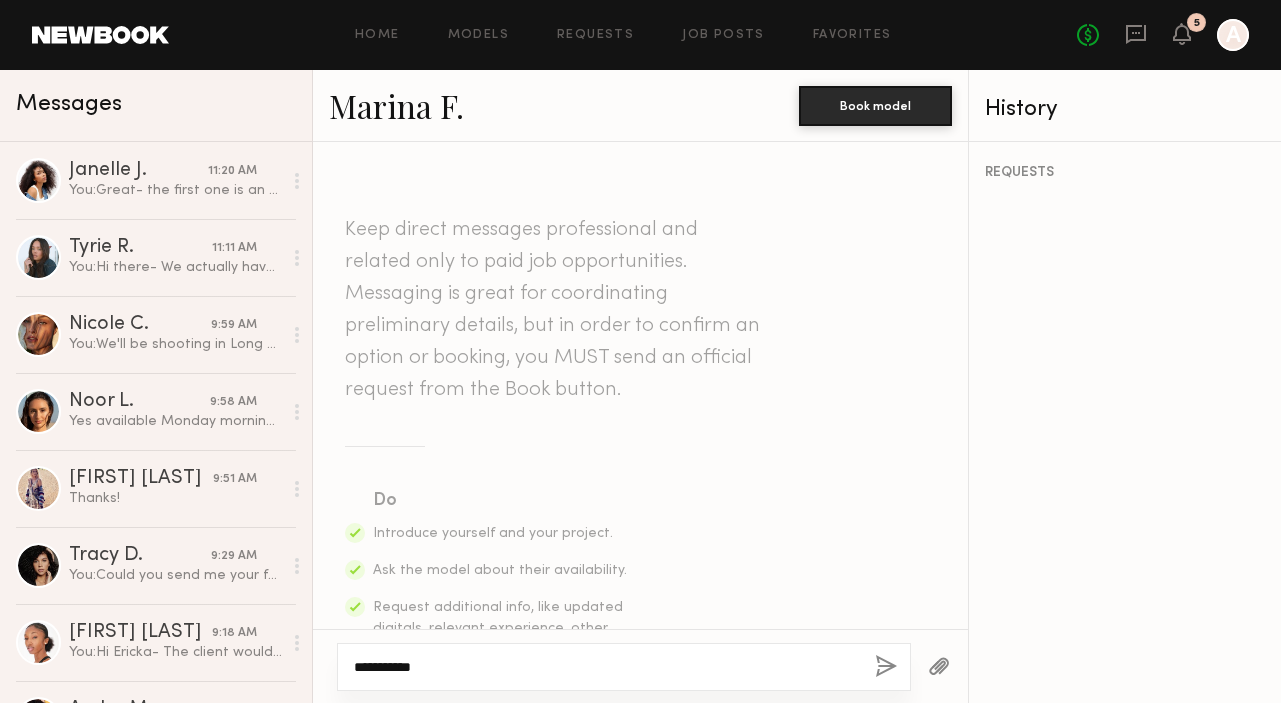 paste on "**********" 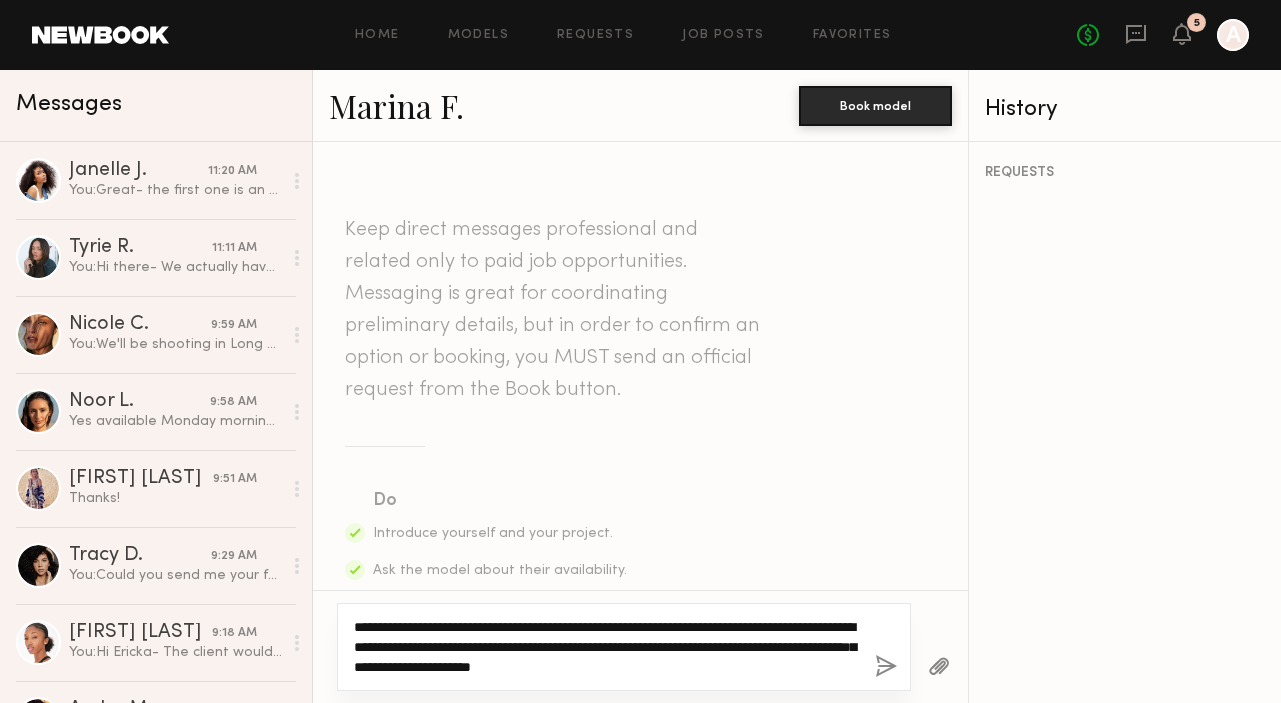 click on "**********" 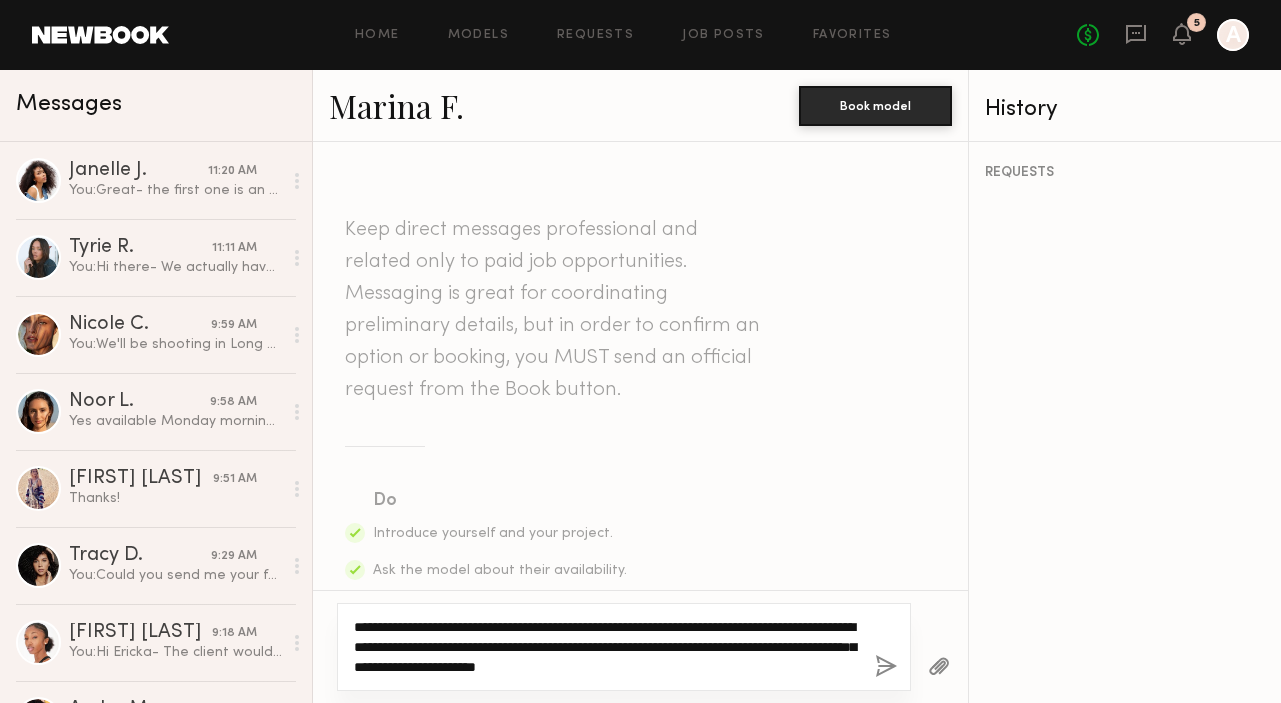 click on "**********" 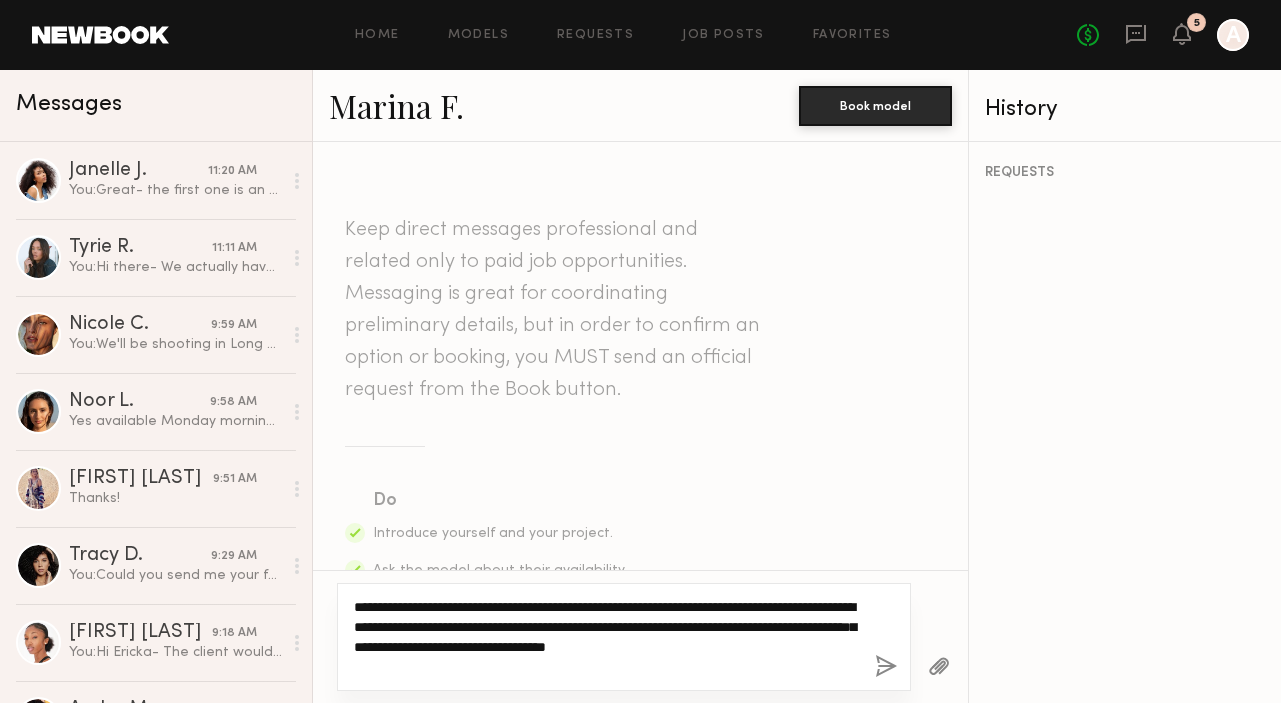 drag, startPoint x: 502, startPoint y: 661, endPoint x: 428, endPoint y: 607, distance: 91.60786 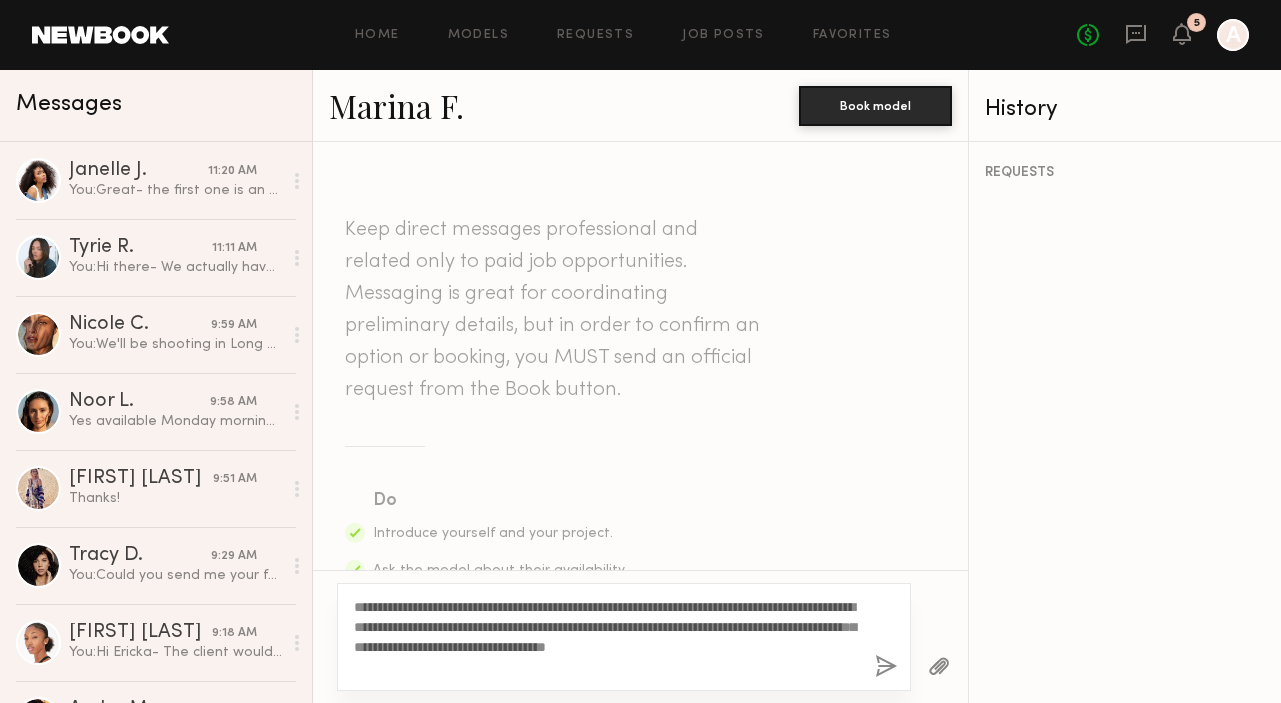 click 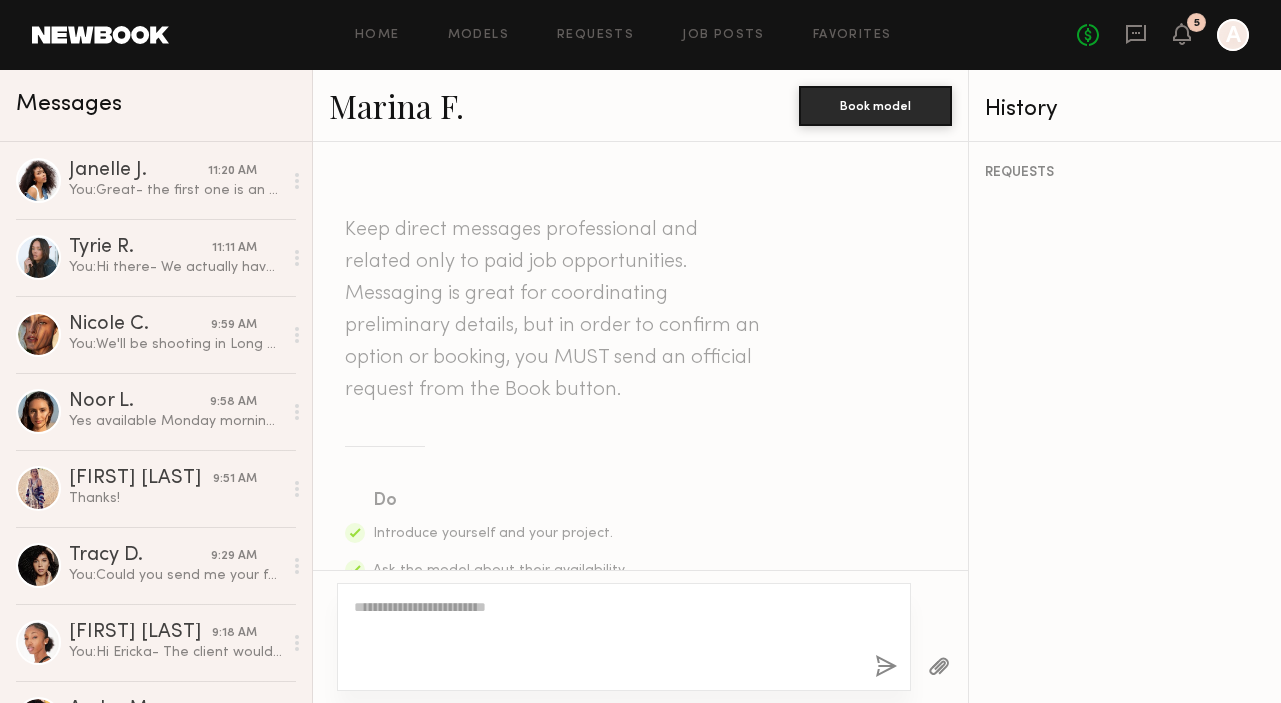 scroll, scrollTop: 653, scrollLeft: 0, axis: vertical 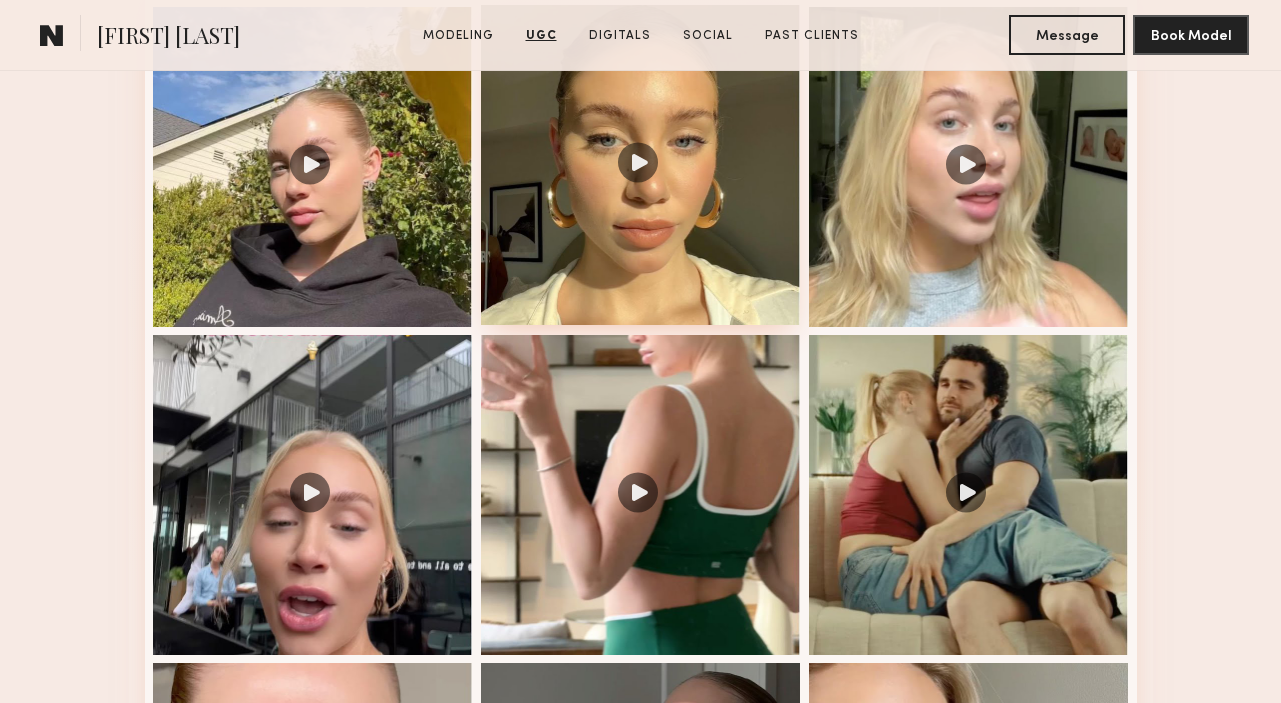 click at bounding box center [641, 165] 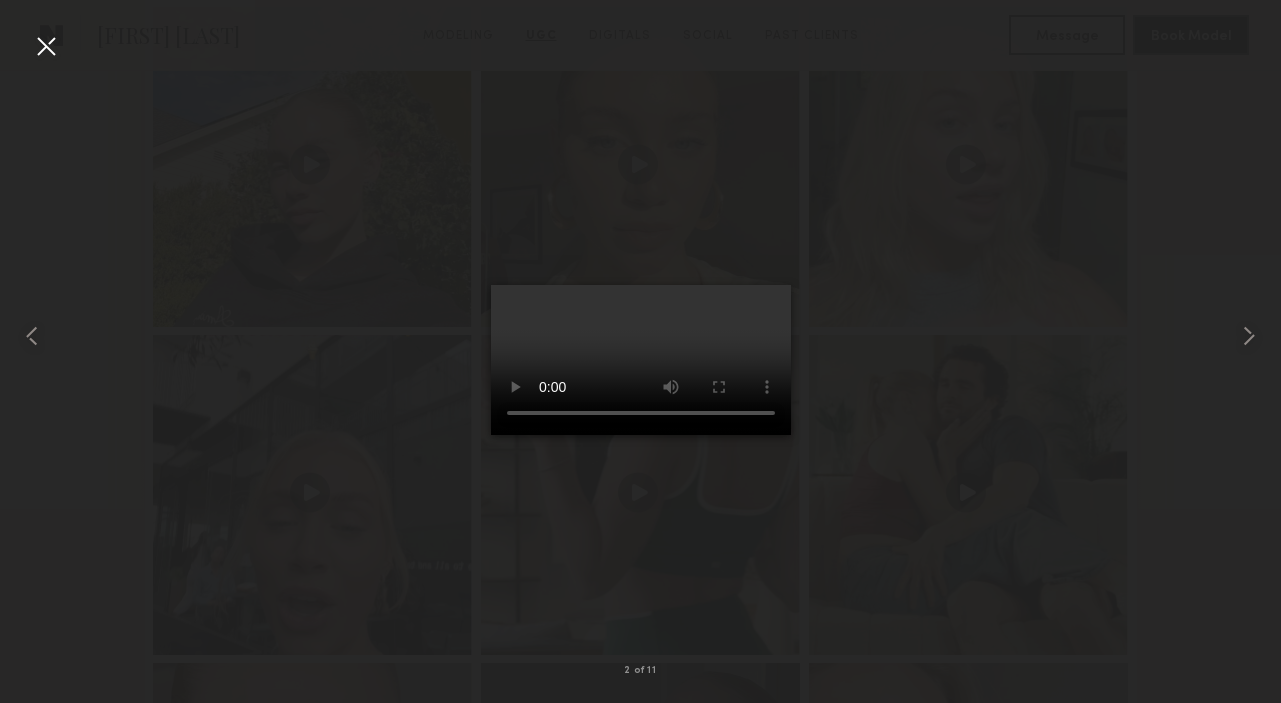 click at bounding box center (46, 46) 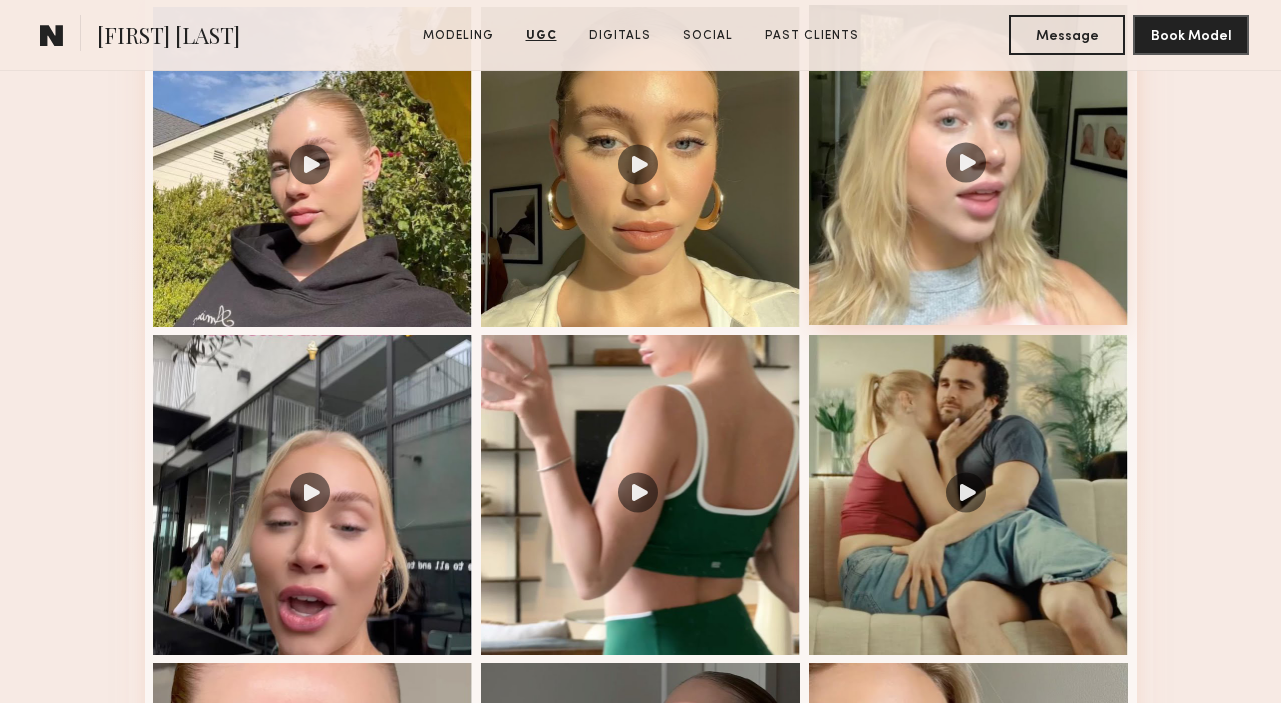 click at bounding box center [969, 165] 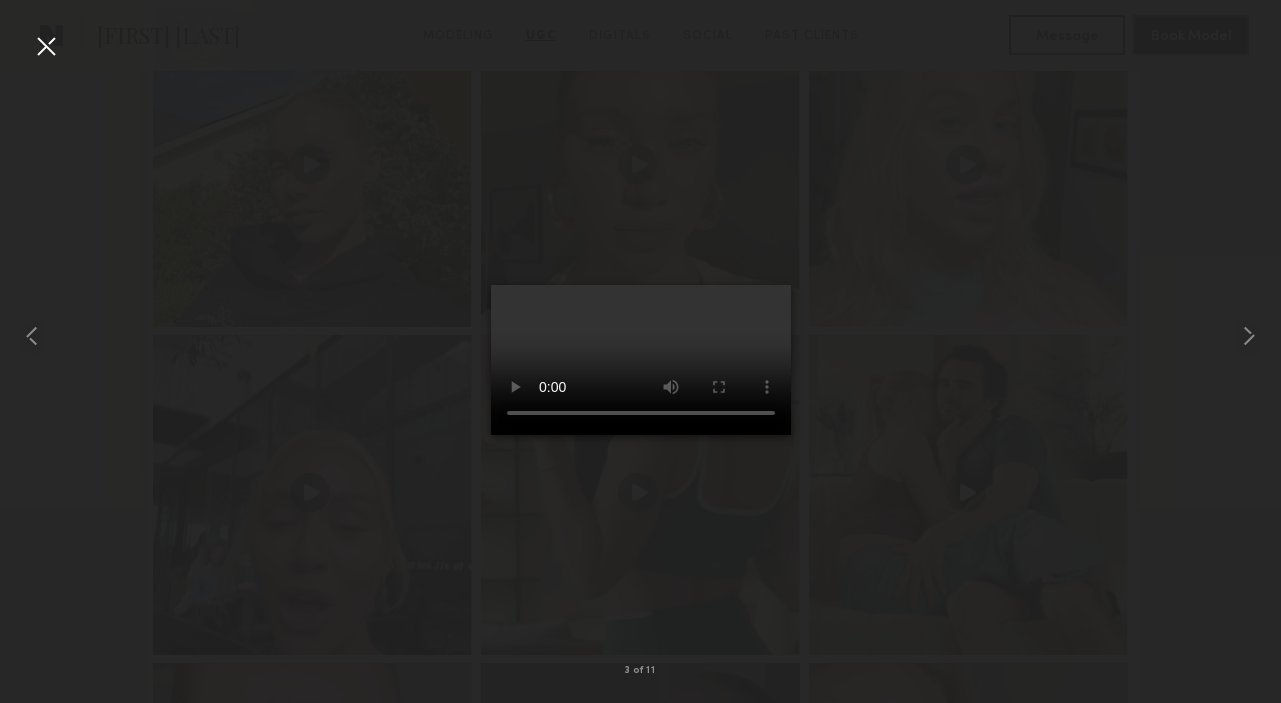 click at bounding box center [46, 46] 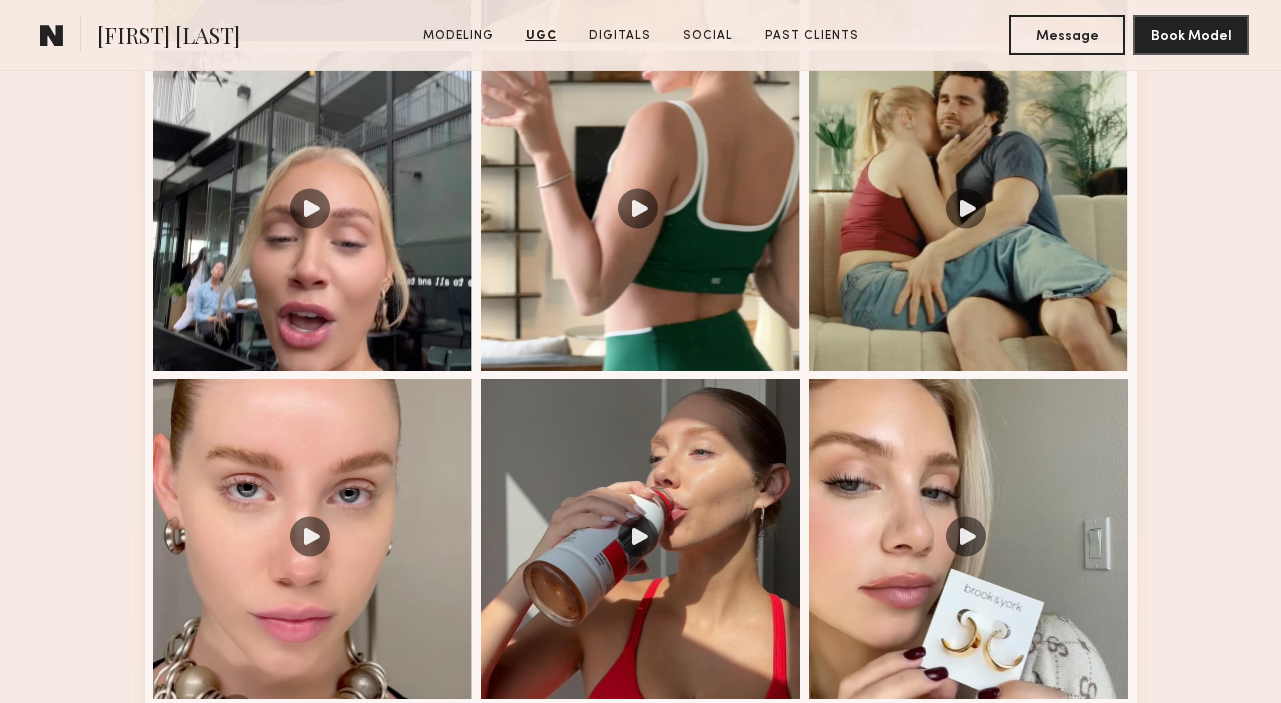 scroll, scrollTop: 2662, scrollLeft: 0, axis: vertical 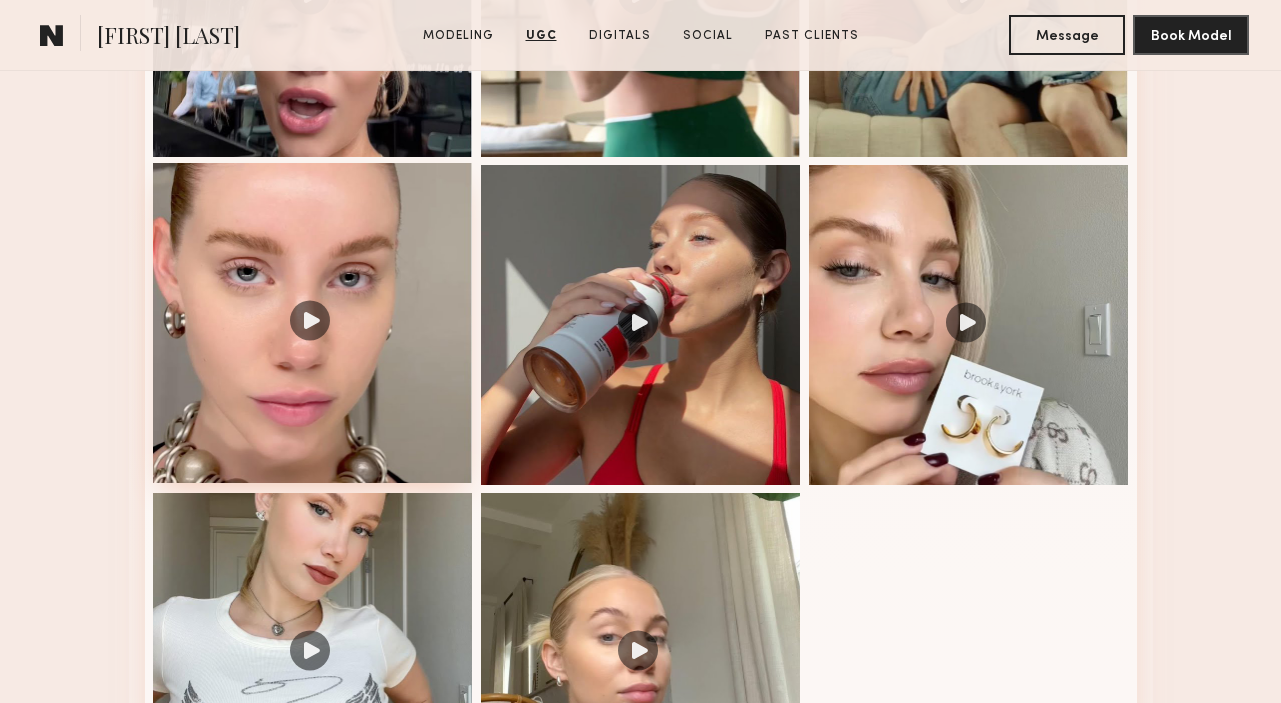 click at bounding box center [313, 323] 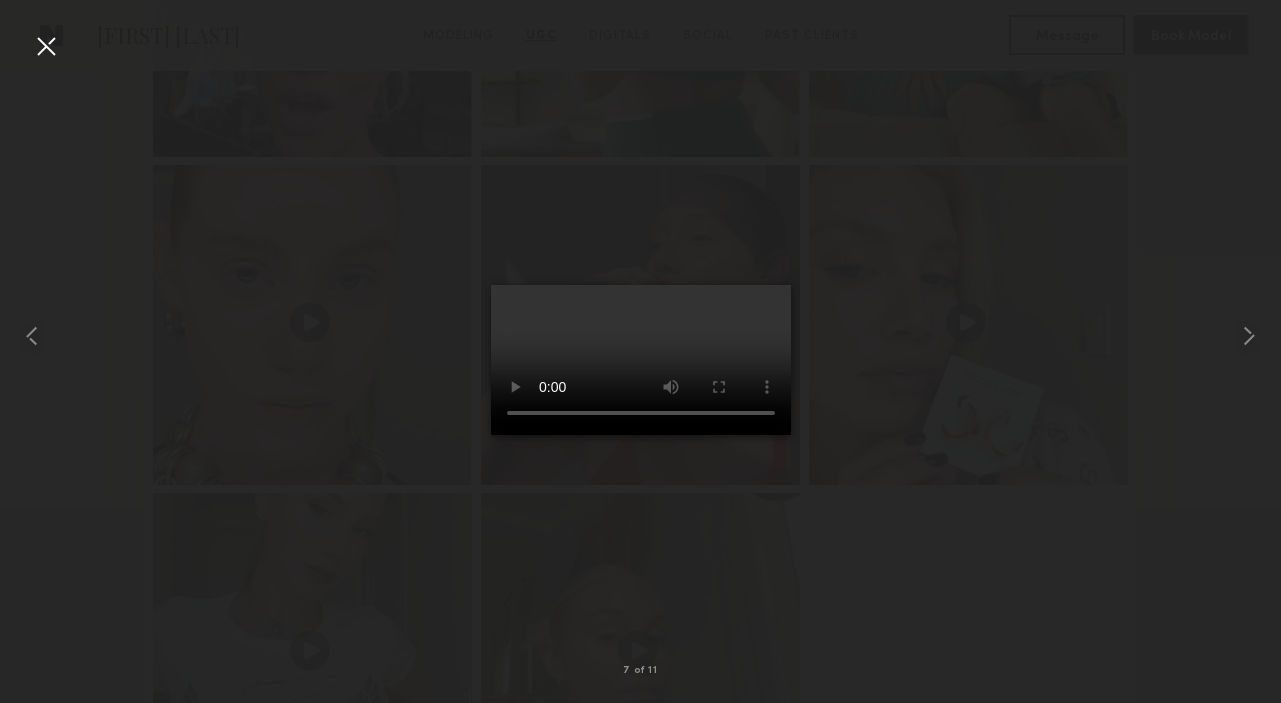 click at bounding box center [46, 46] 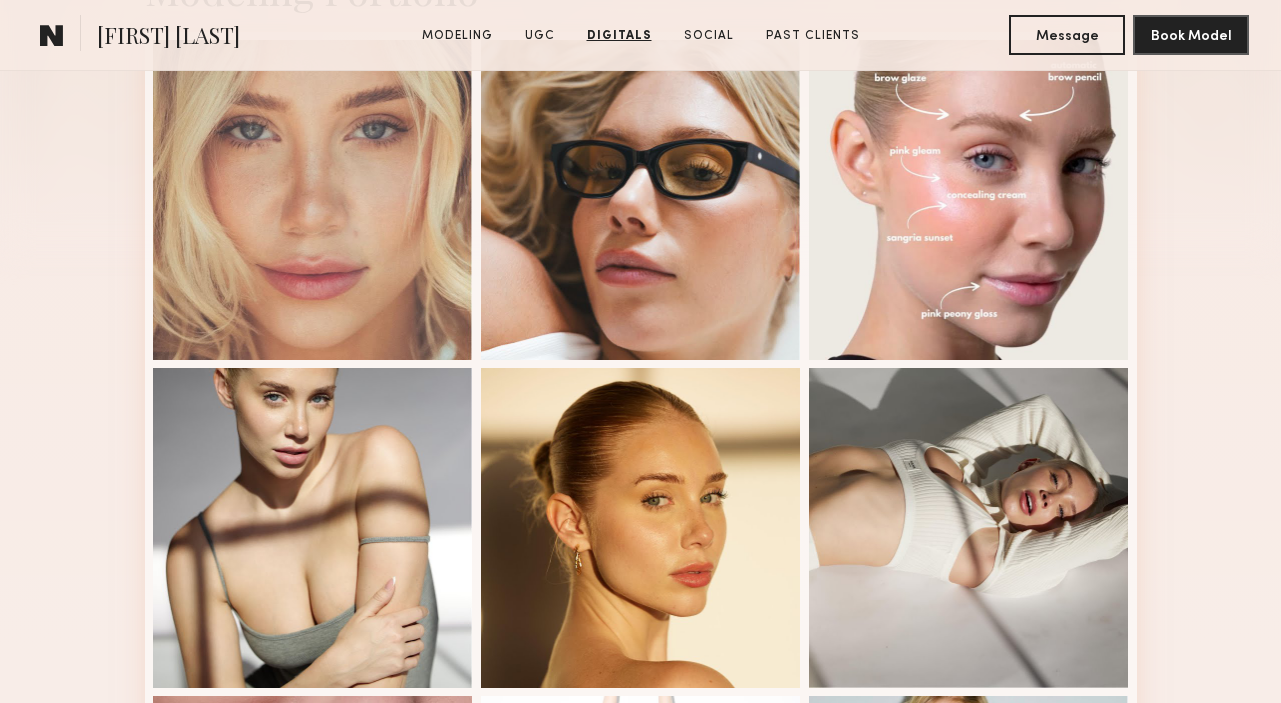 scroll, scrollTop: 0, scrollLeft: 0, axis: both 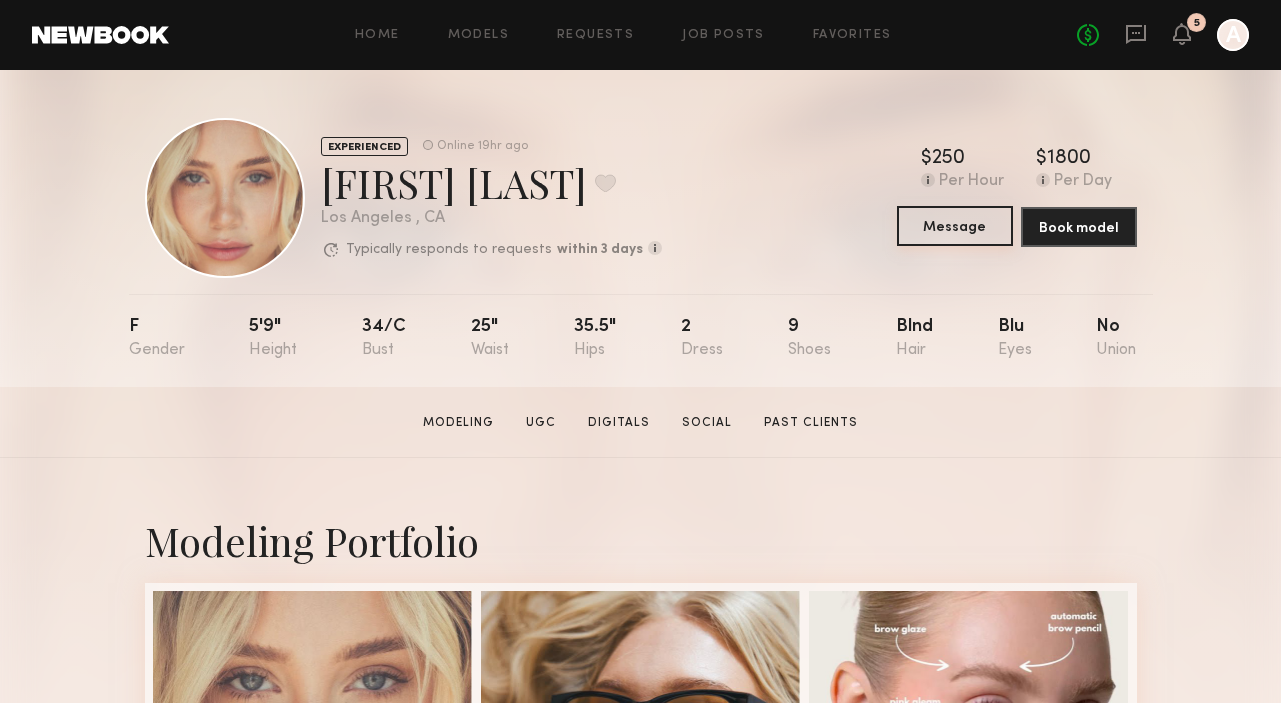 click on "Message" 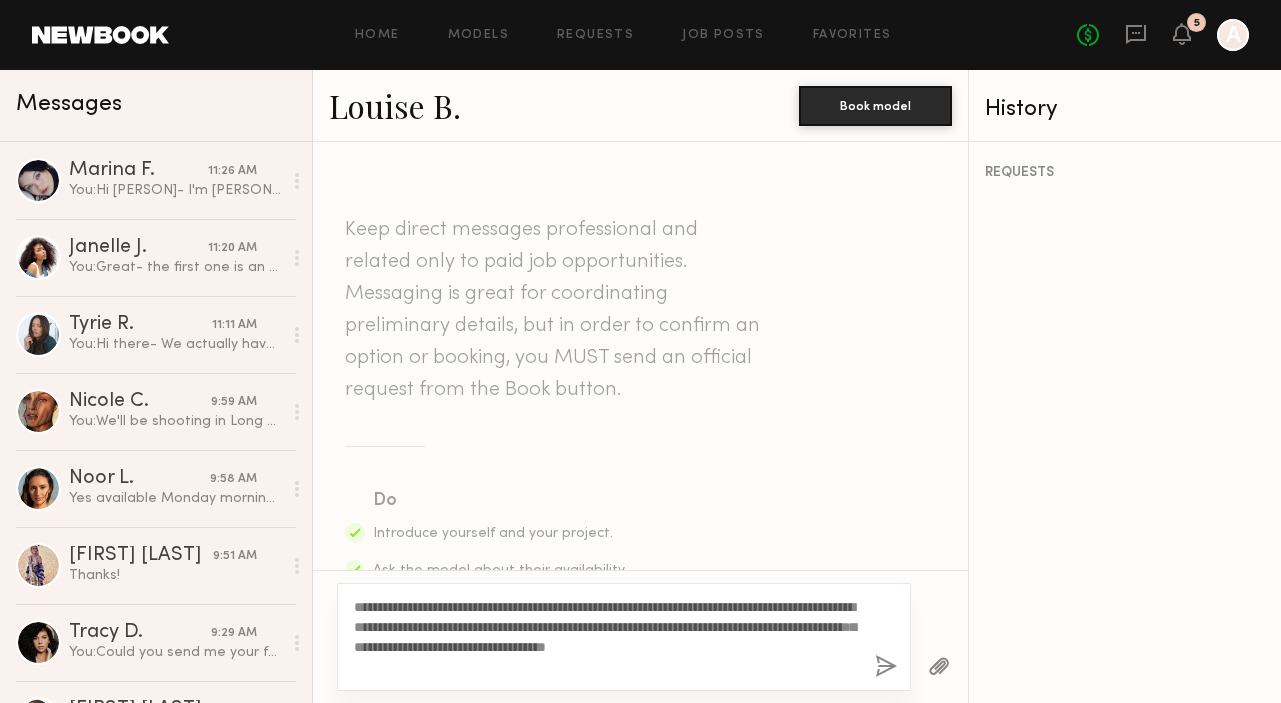 type on "**********" 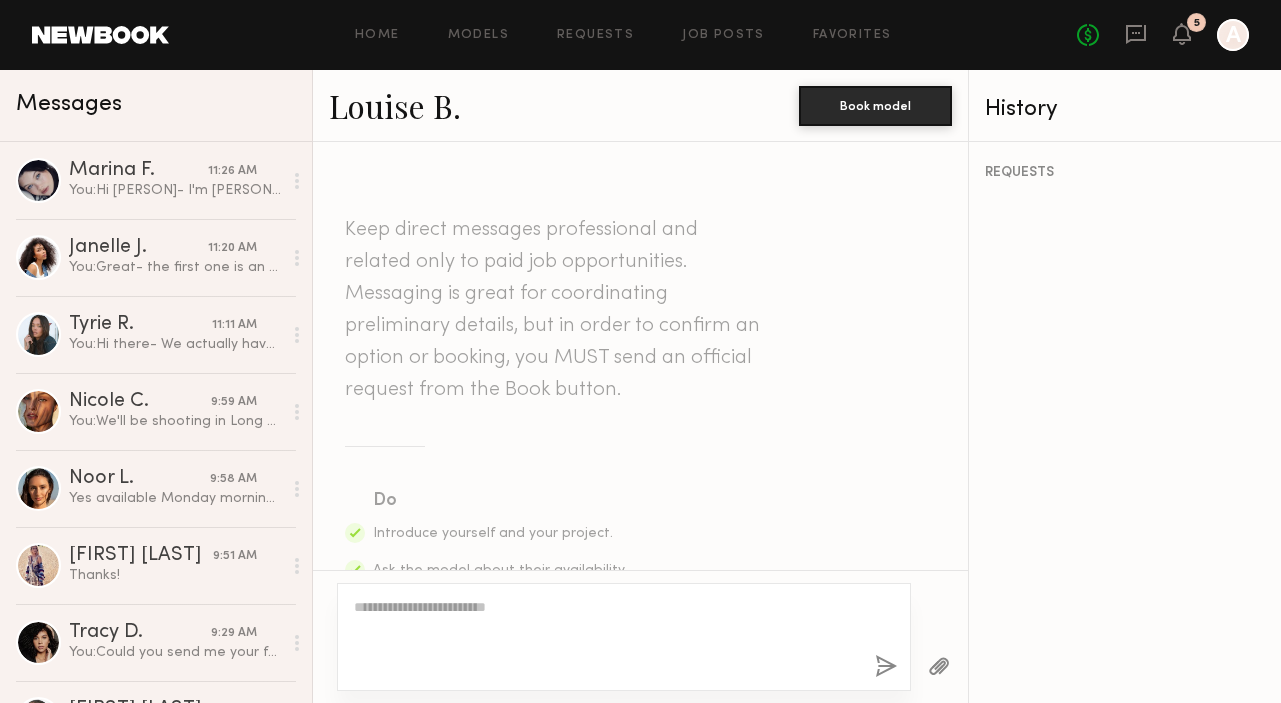 scroll, scrollTop: 653, scrollLeft: 0, axis: vertical 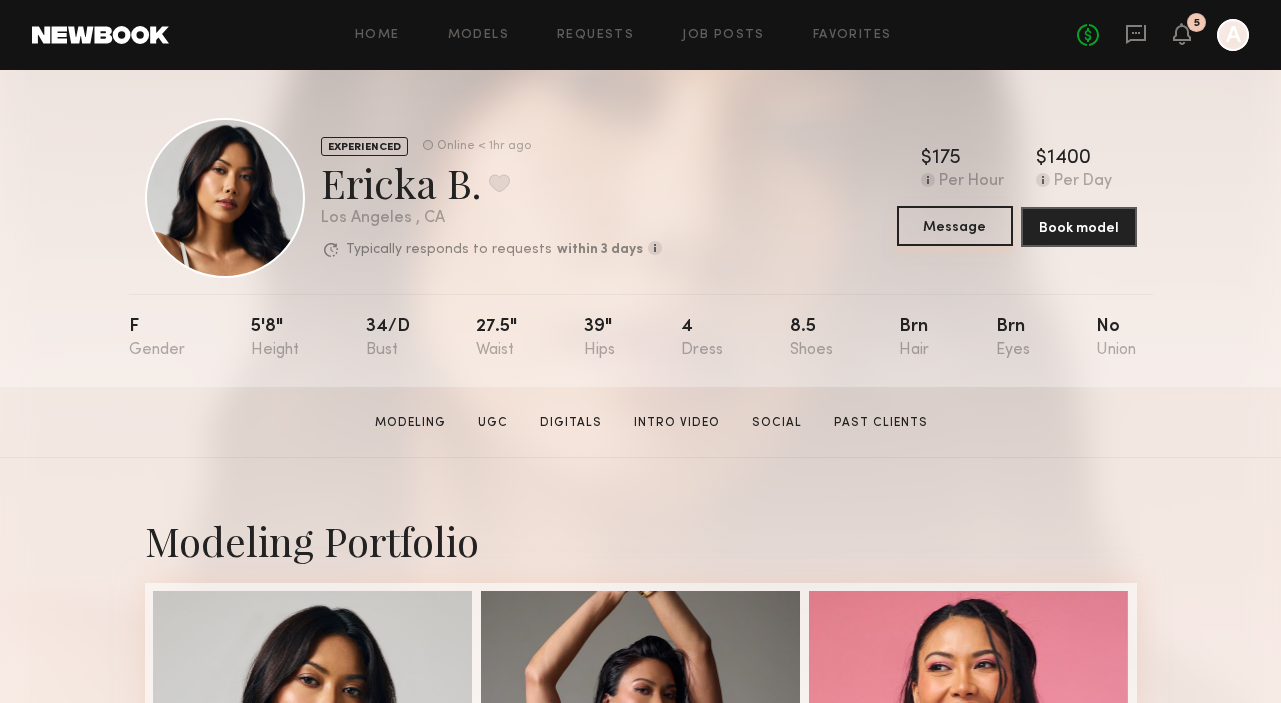 click on "Message" 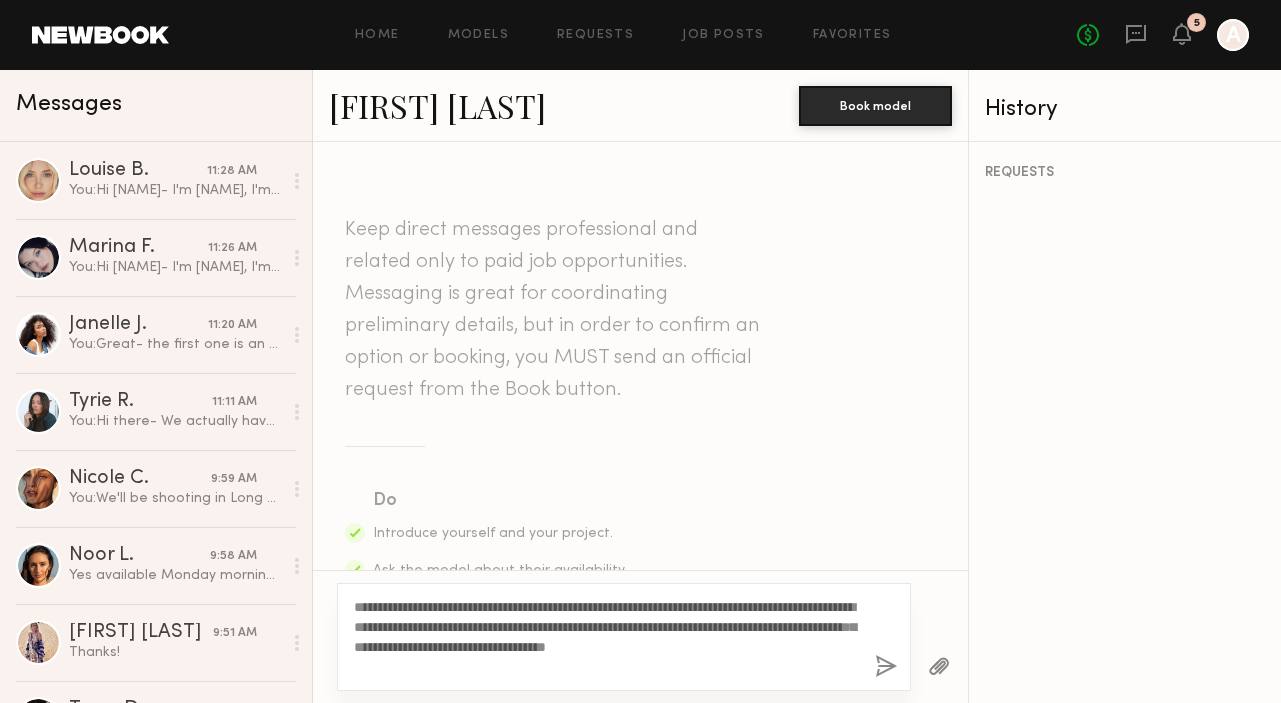 type on "**********" 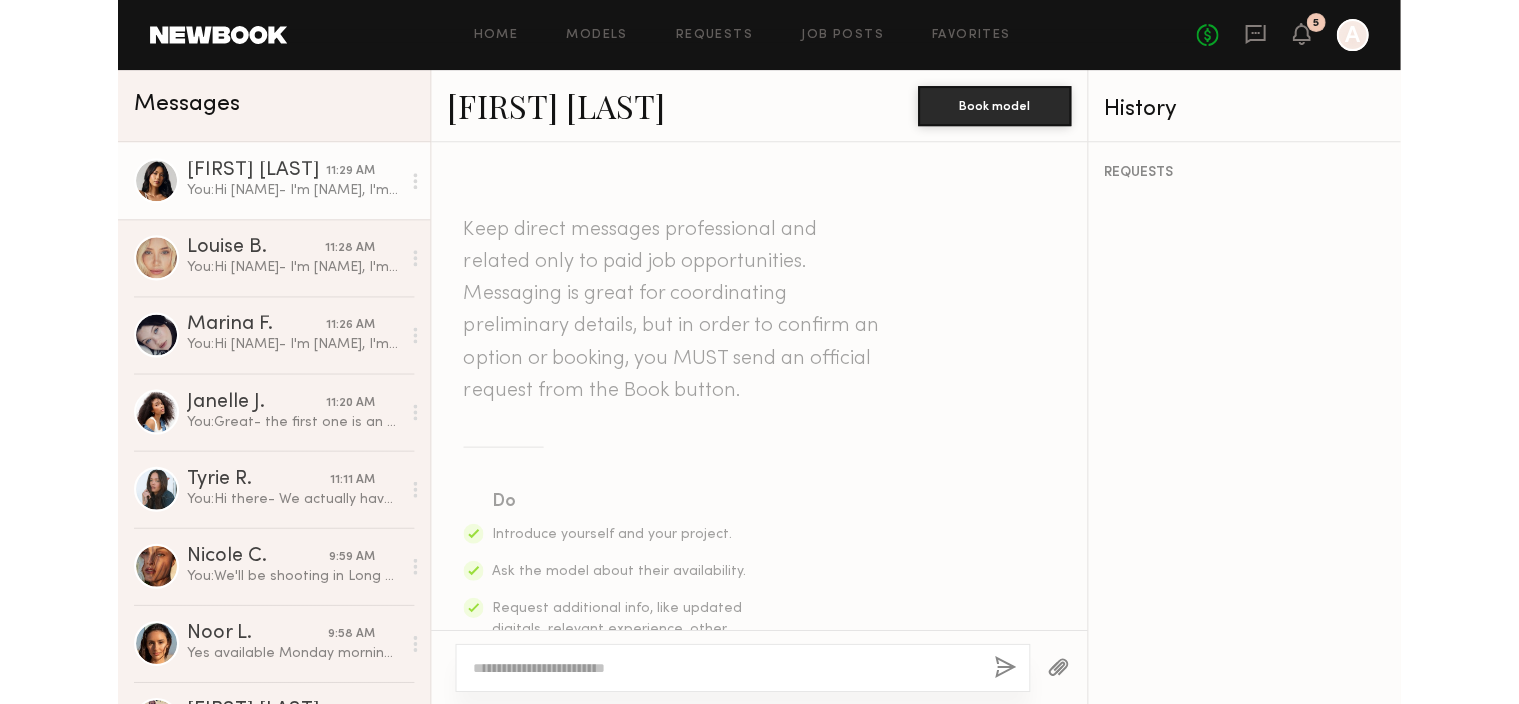 scroll, scrollTop: 653, scrollLeft: 0, axis: vertical 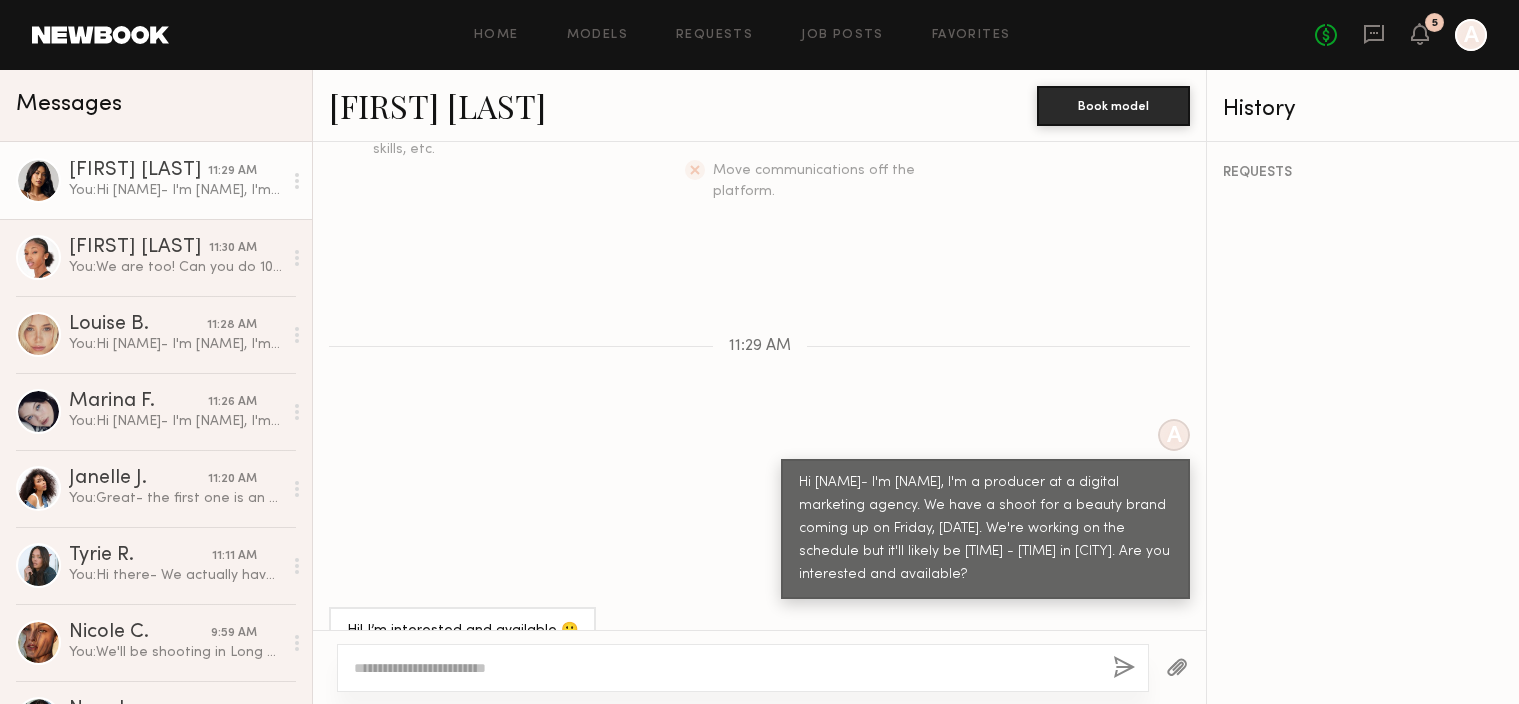 click on "[FIRST] [LAST]" 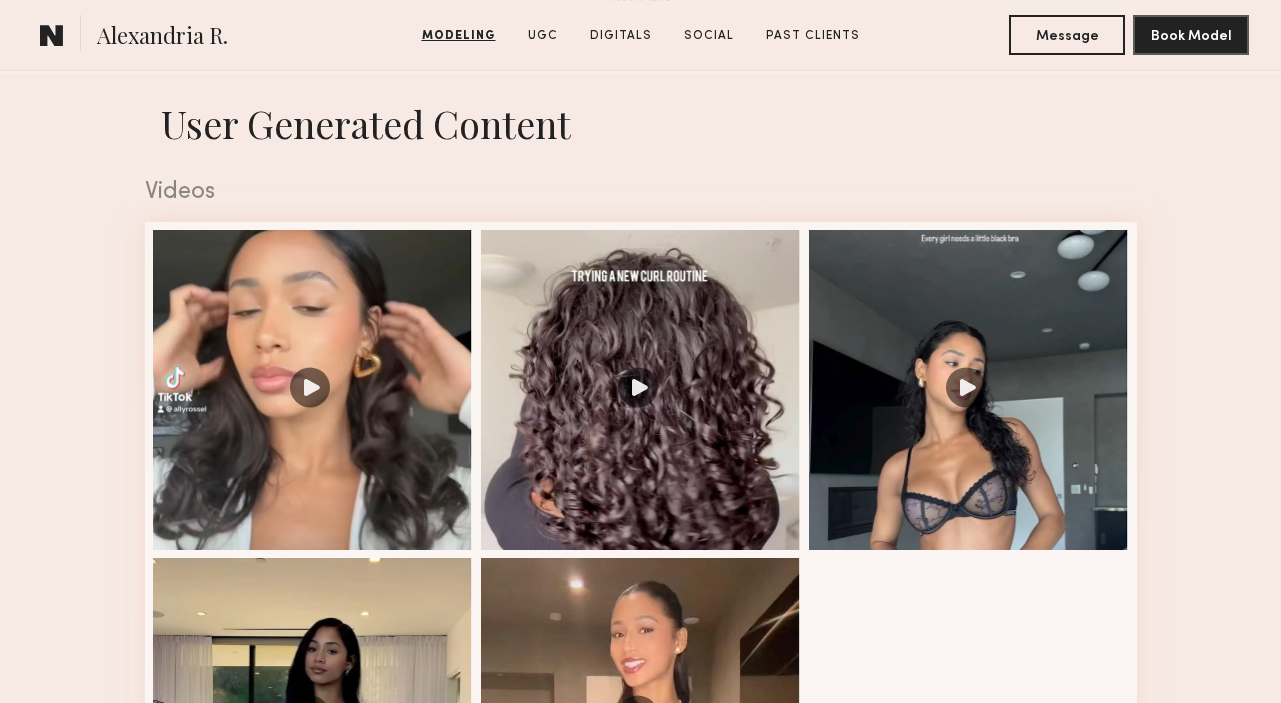 scroll, scrollTop: 1986, scrollLeft: 0, axis: vertical 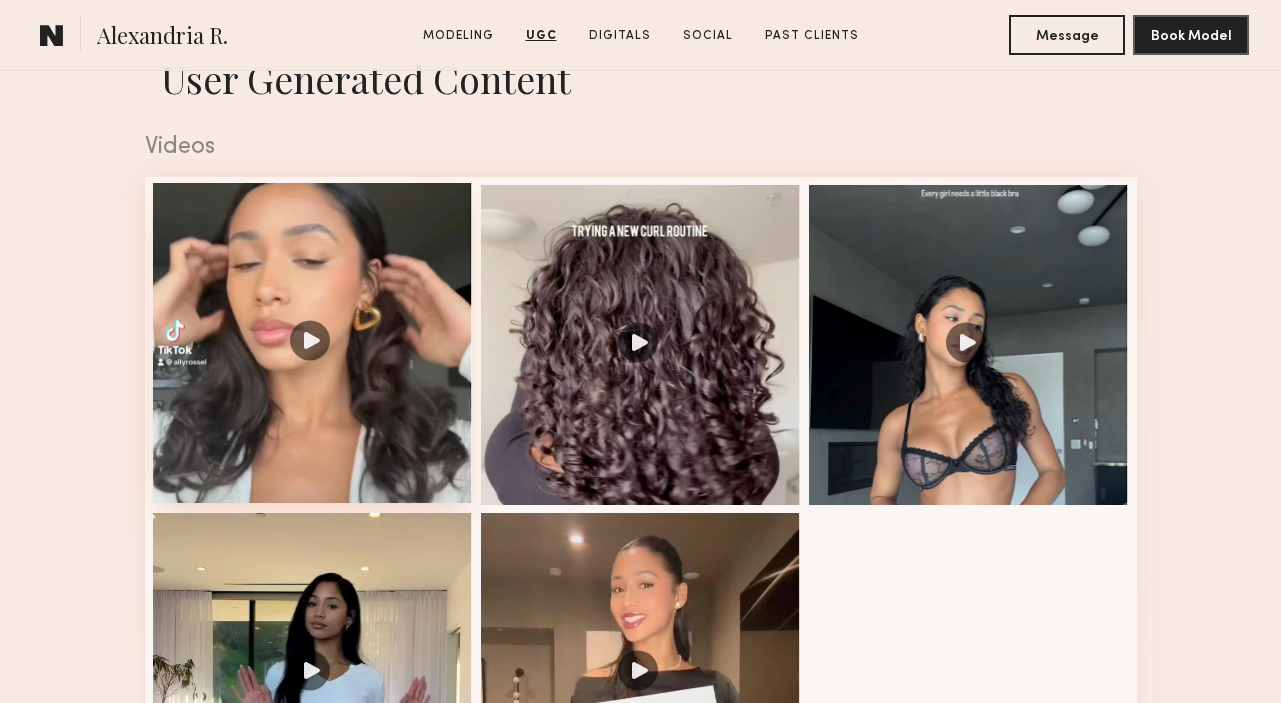 click at bounding box center [313, 343] 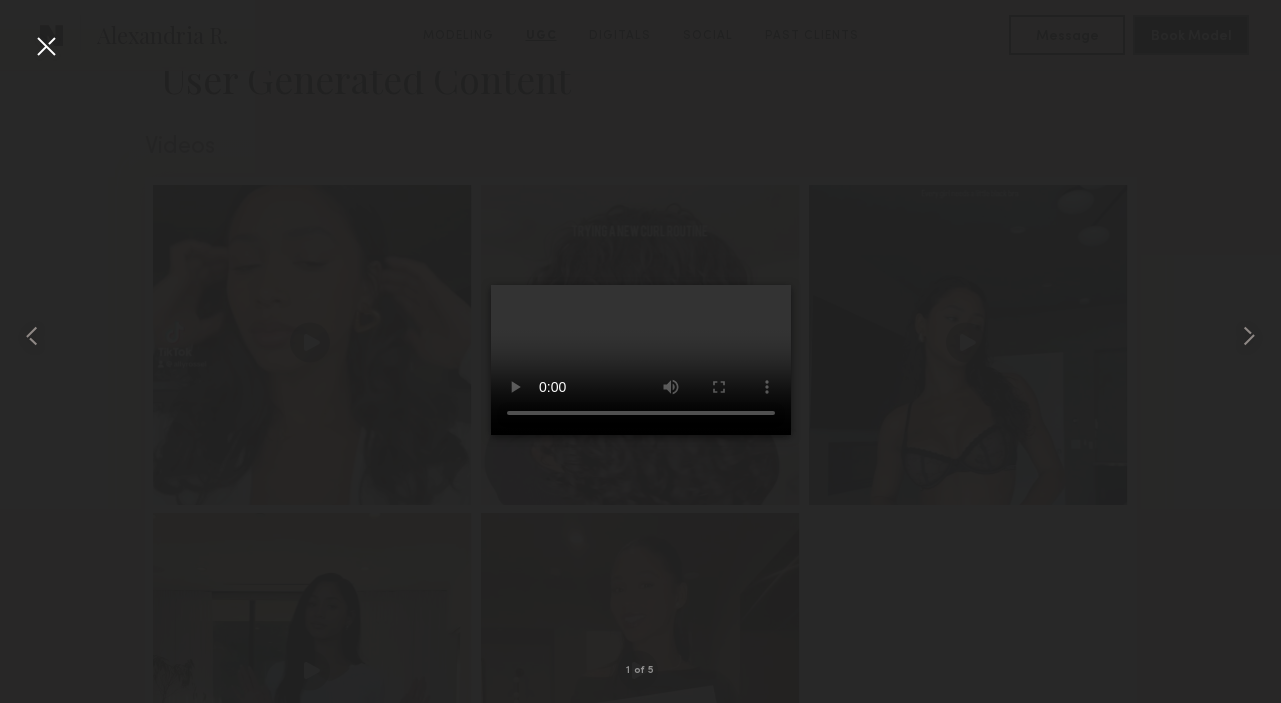 click at bounding box center [46, 46] 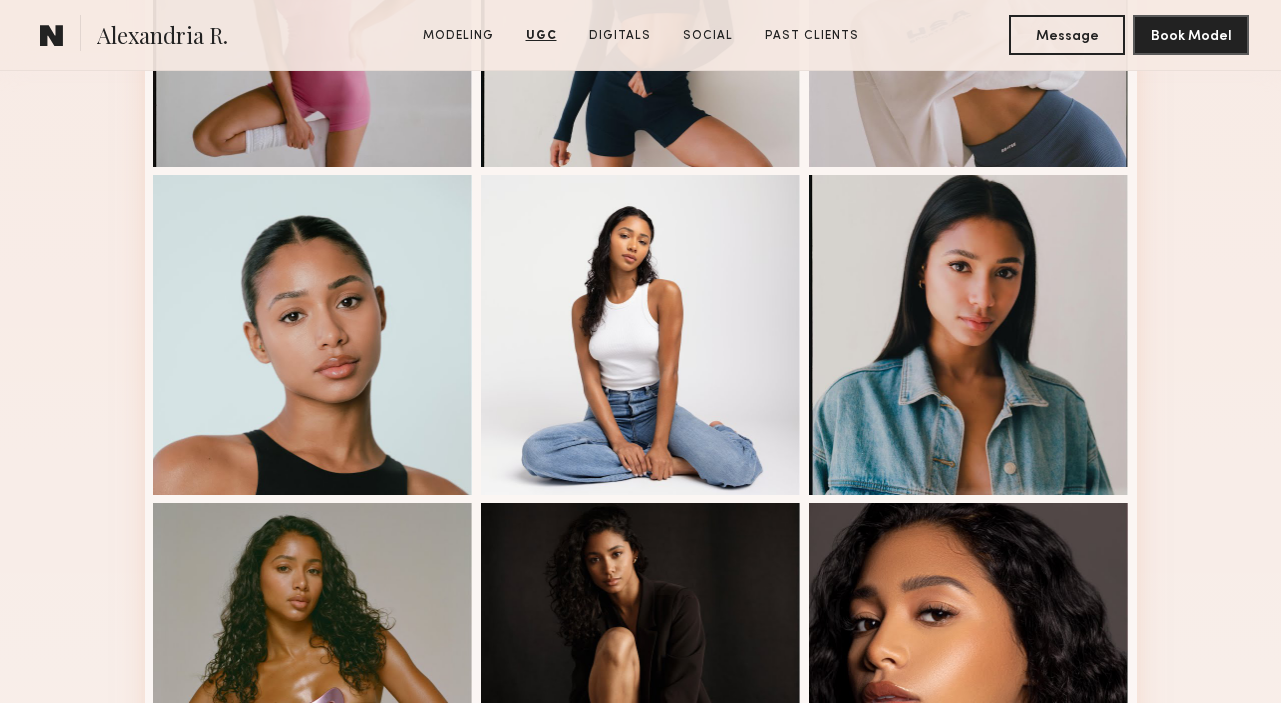 scroll, scrollTop: 653, scrollLeft: 0, axis: vertical 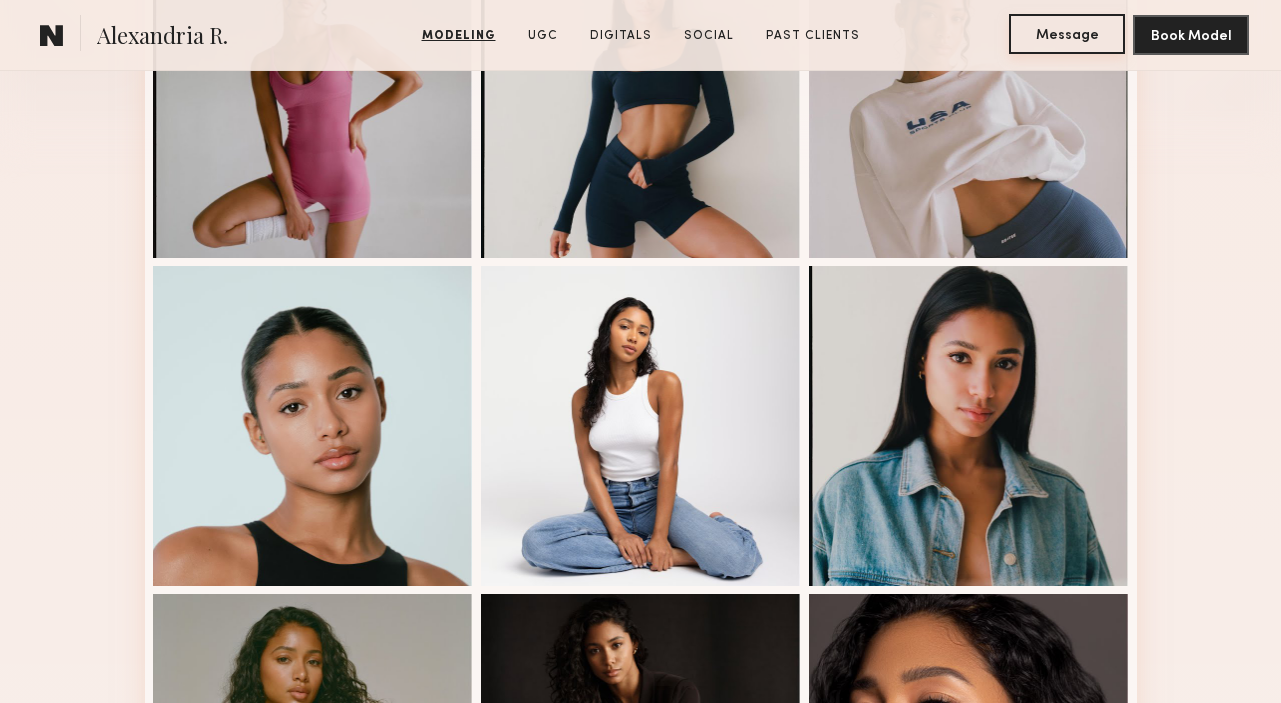 click on "Message" 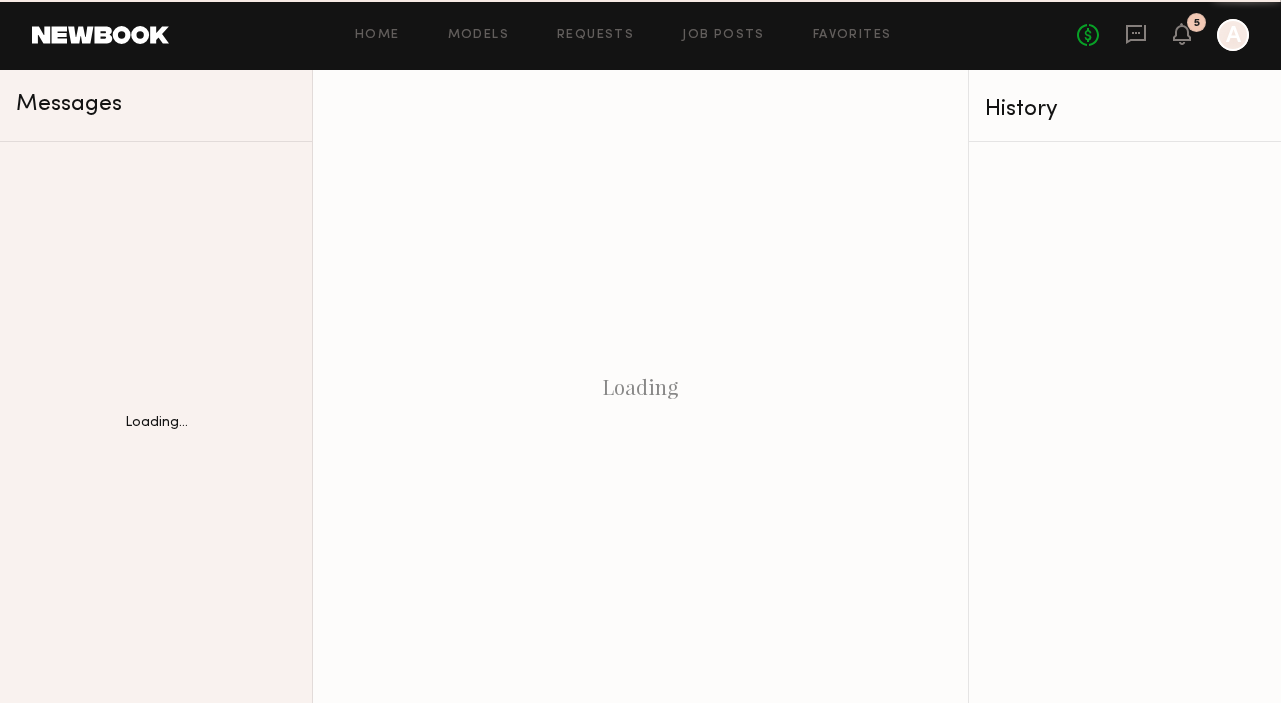 scroll, scrollTop: 0, scrollLeft: 0, axis: both 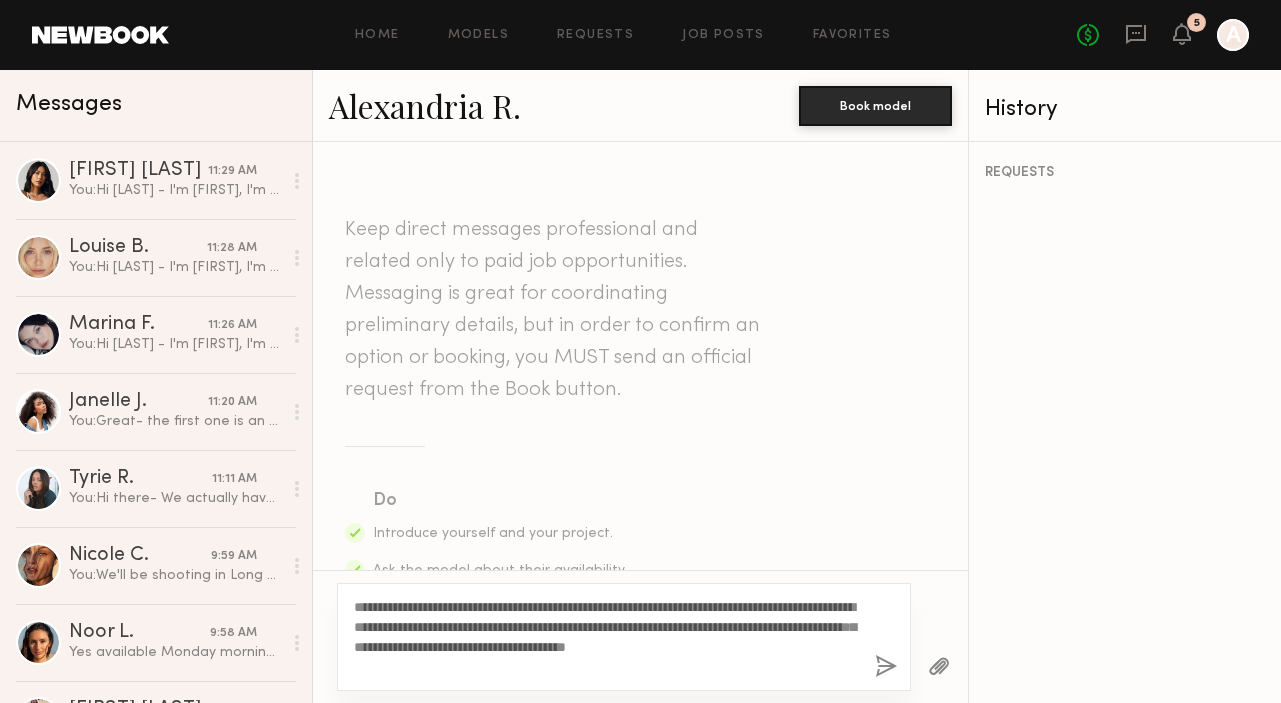 type on "**********" 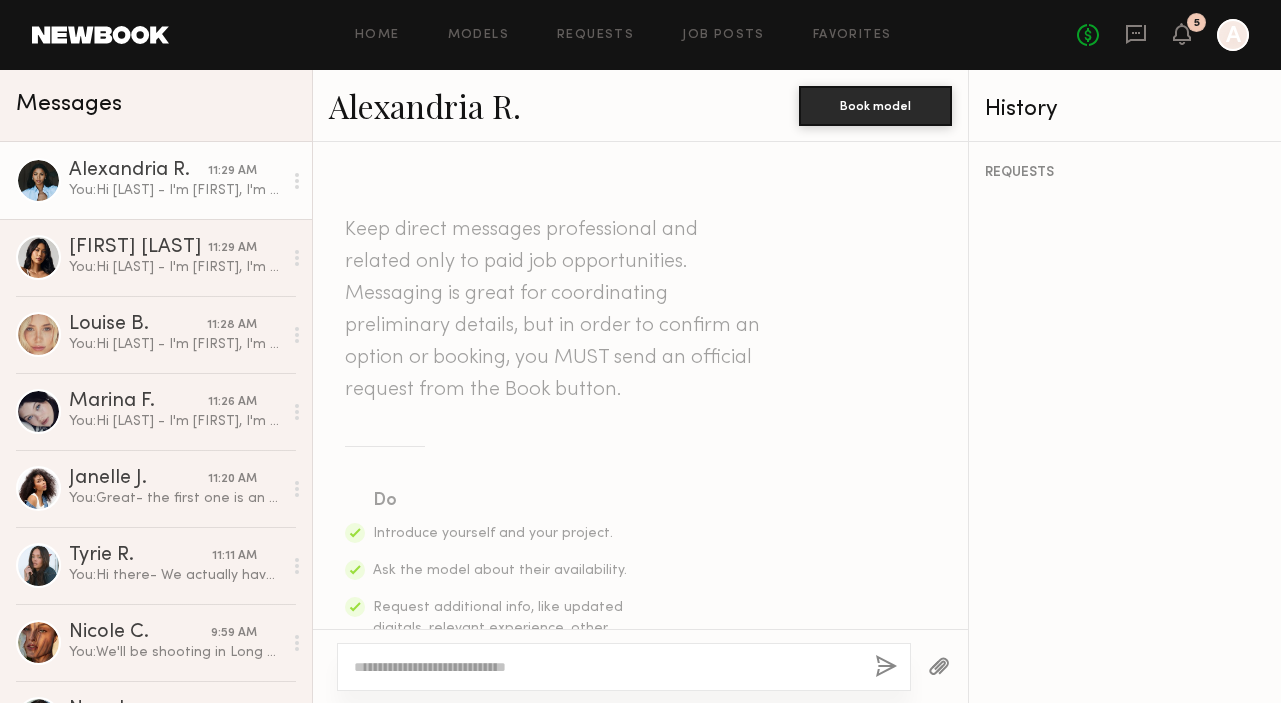 scroll, scrollTop: 653, scrollLeft: 0, axis: vertical 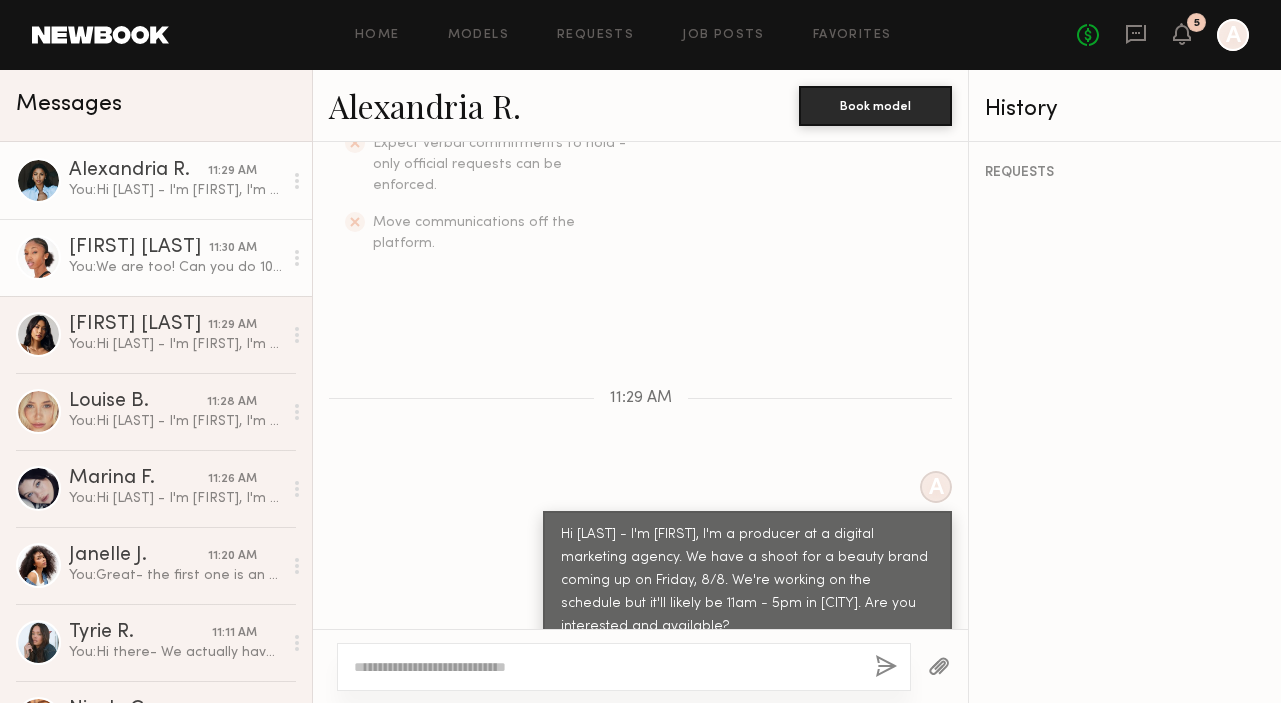 click on "You:  We are too! Can you do 1045am or 11am on Monday?" 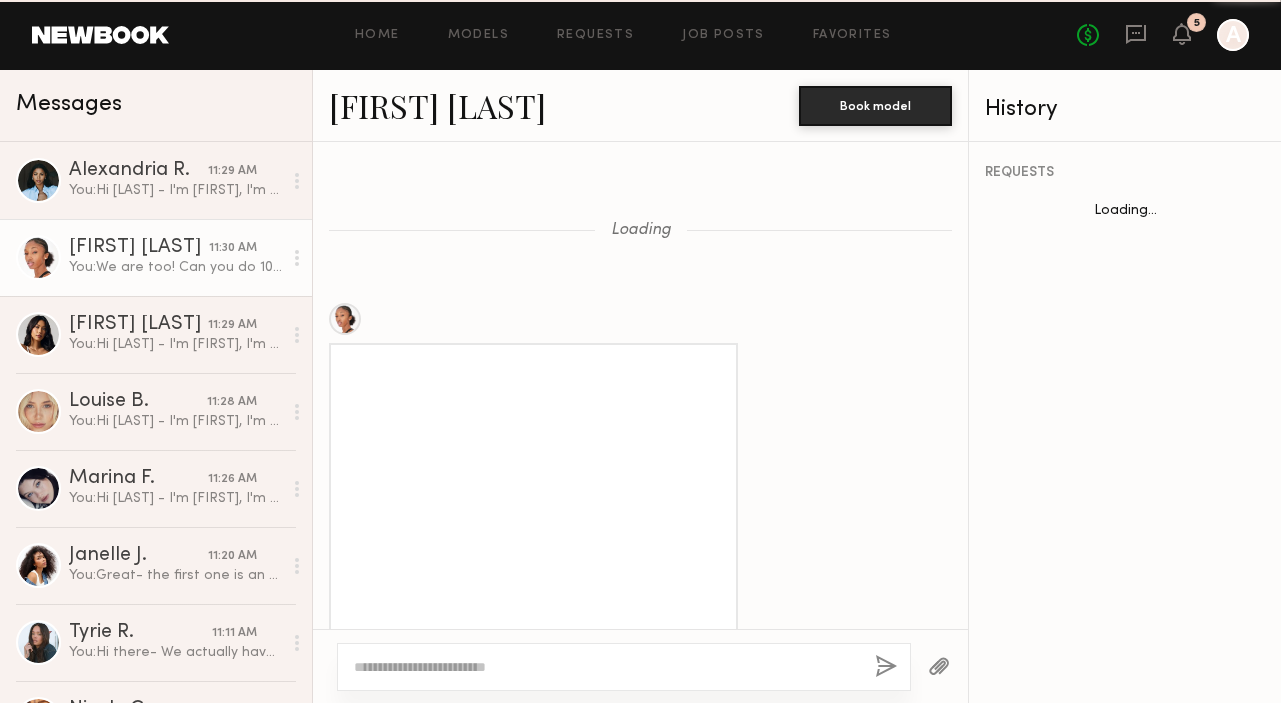 scroll, scrollTop: 2325, scrollLeft: 0, axis: vertical 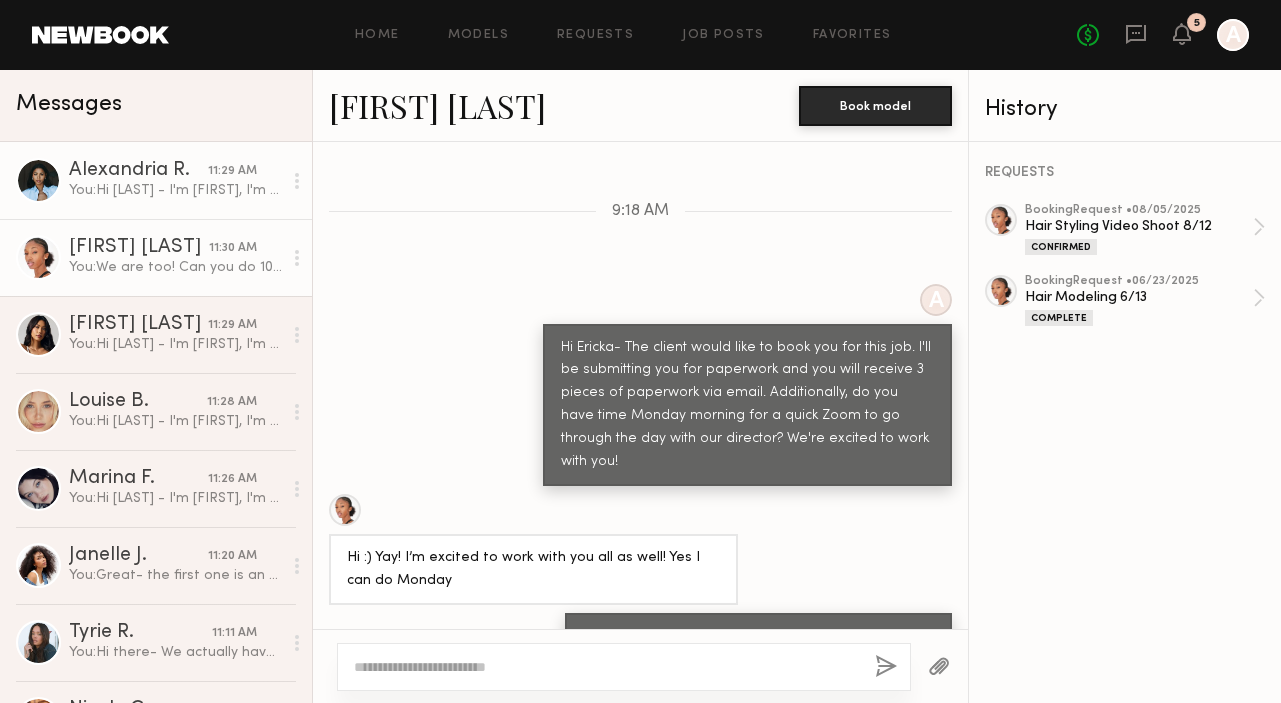 click on "You:  Hi Alexandria-  I'm Anne, I'm a producer at a digital marketing agency. We have a shoot for a beauty brand coming up on Friday, 8/8. We're working on the schedule but it'll likely be 11am - 5pm in Long Beach. Are you interested and available?" 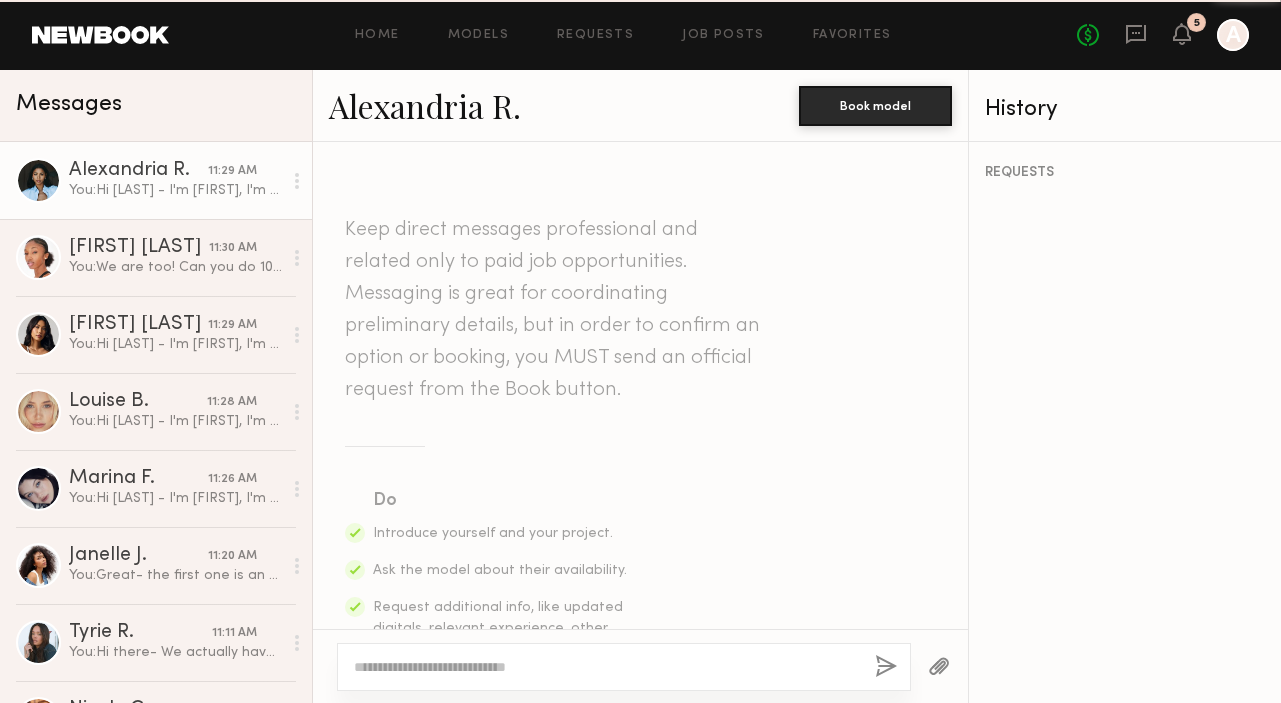 scroll, scrollTop: 653, scrollLeft: 0, axis: vertical 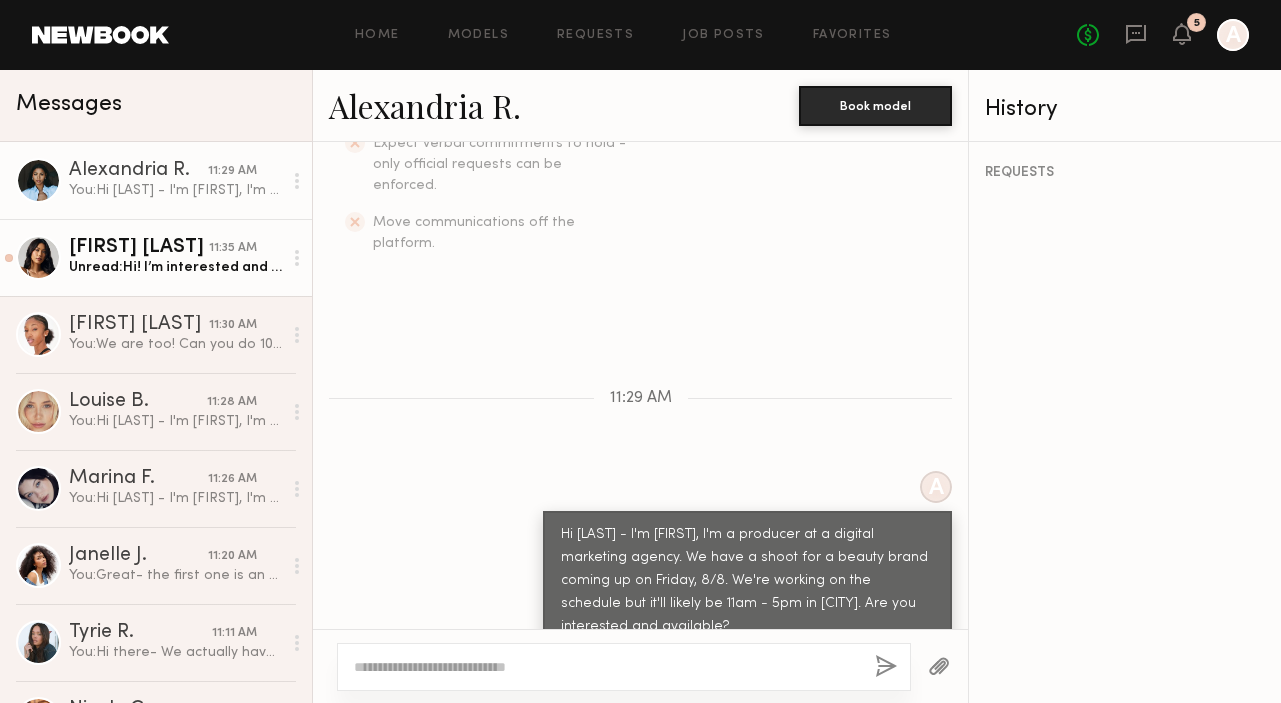 click on "Unread:  Hi! I’m interested and available 🙂" 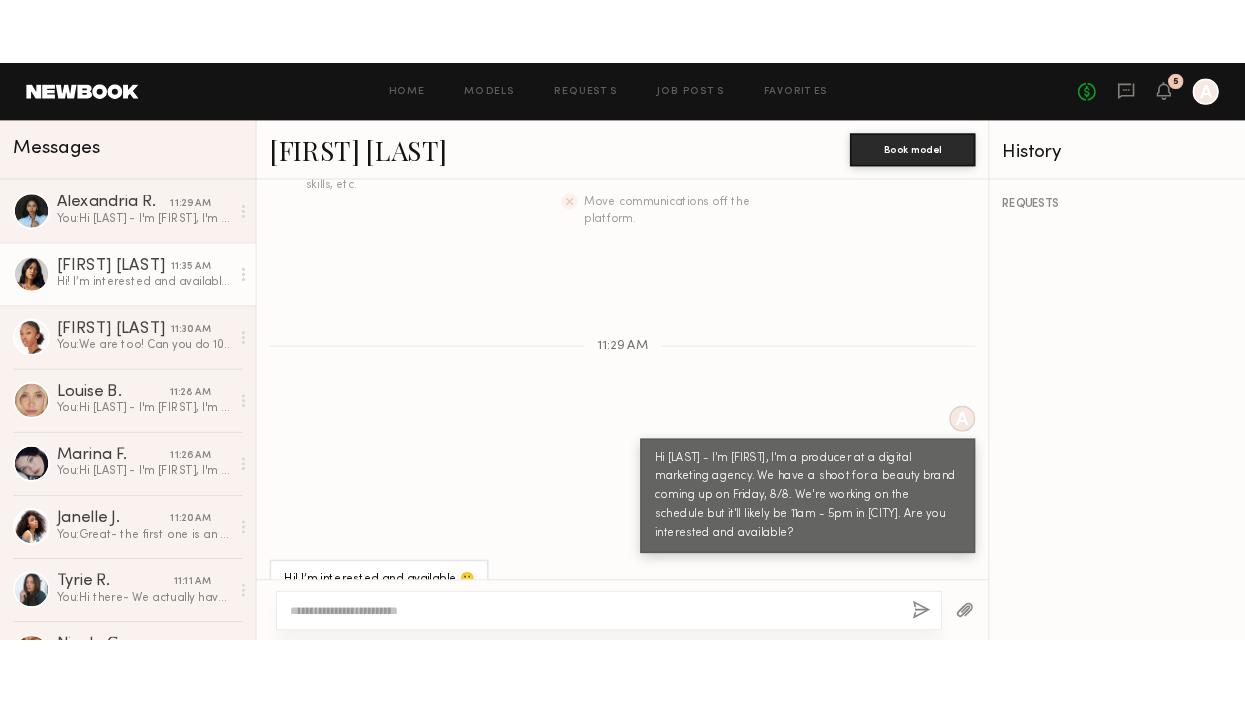 scroll, scrollTop: 500, scrollLeft: 0, axis: vertical 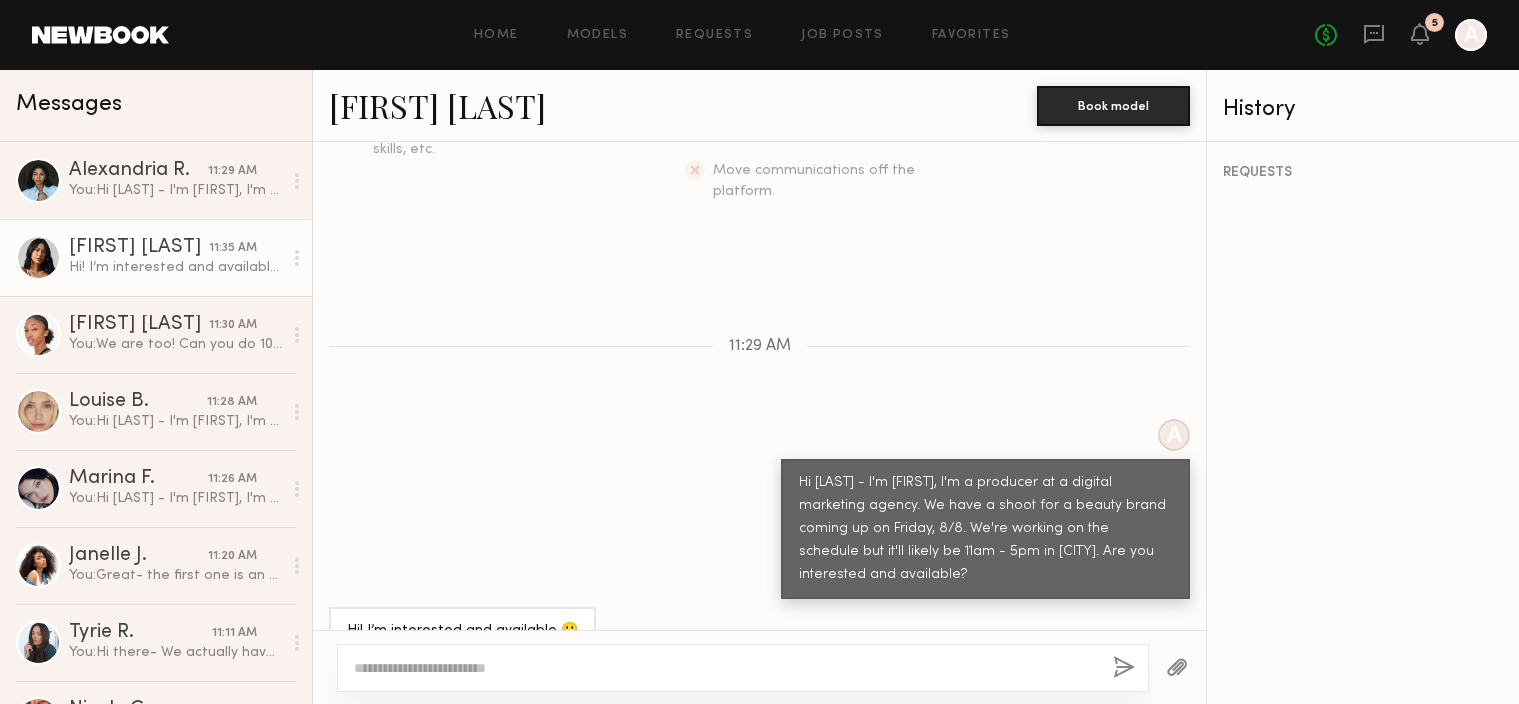 click on "[FIRST] [LAST]." 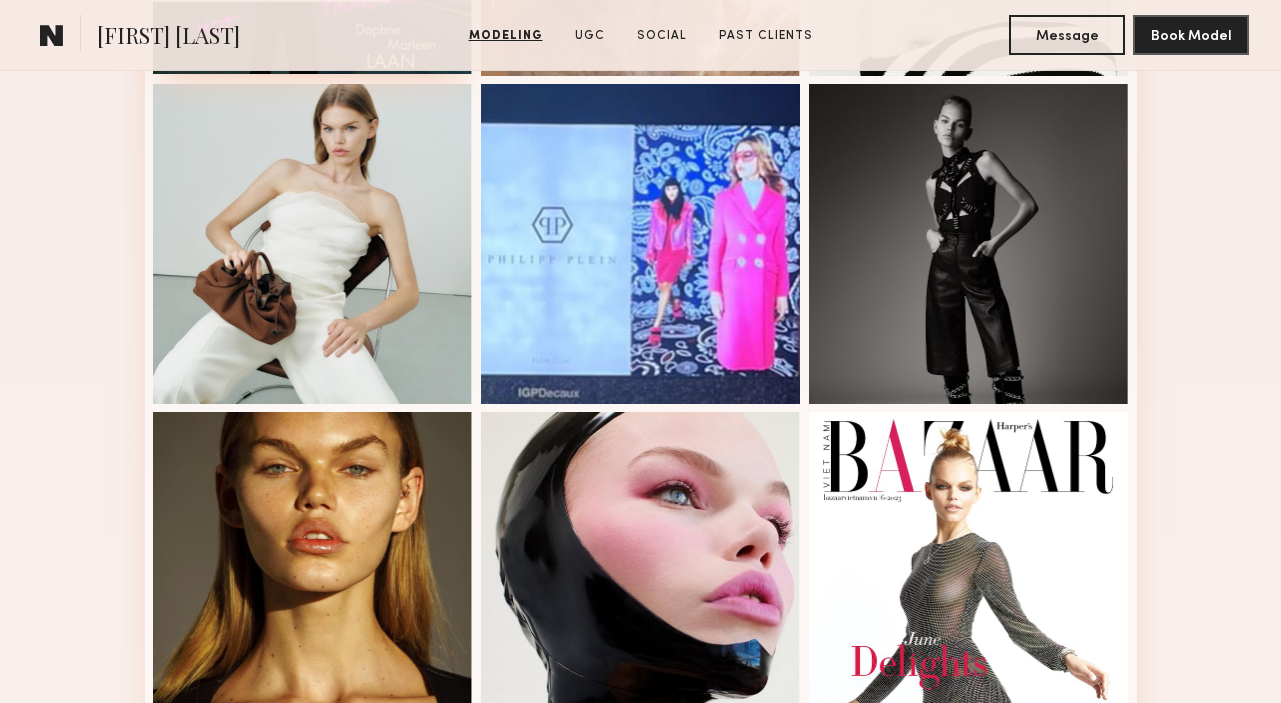 scroll, scrollTop: 1164, scrollLeft: 0, axis: vertical 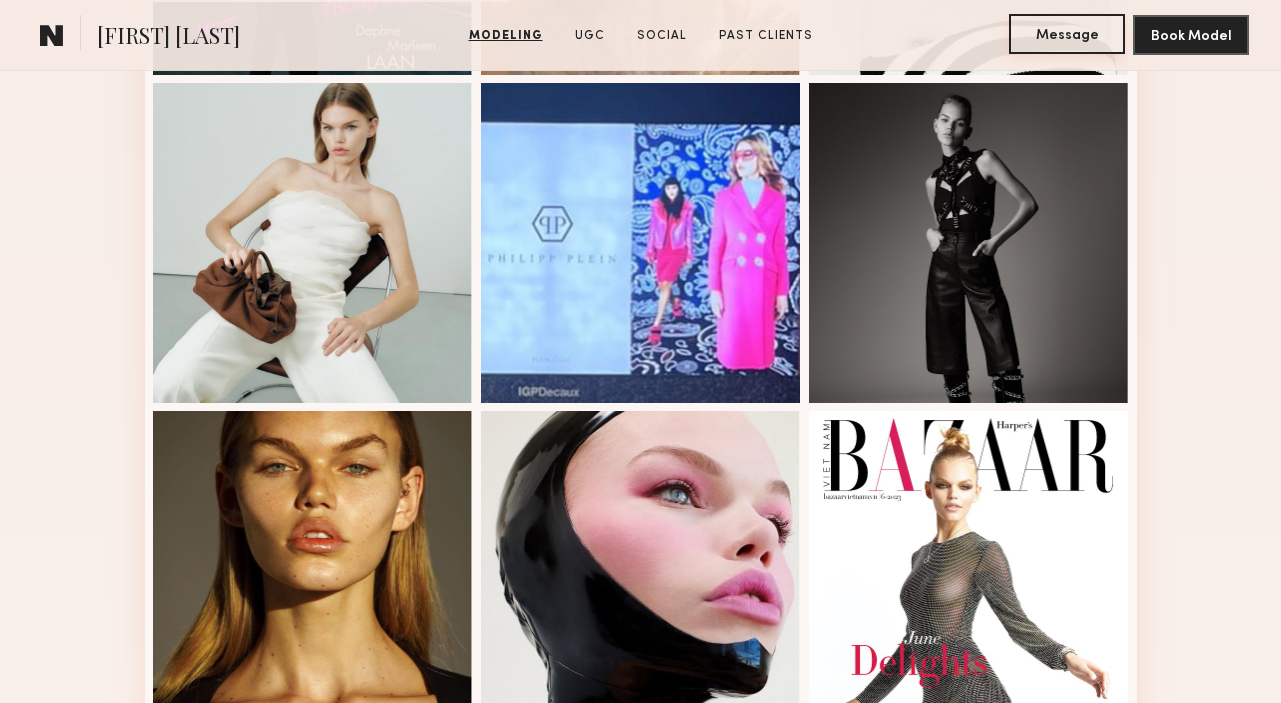 click on "Message" 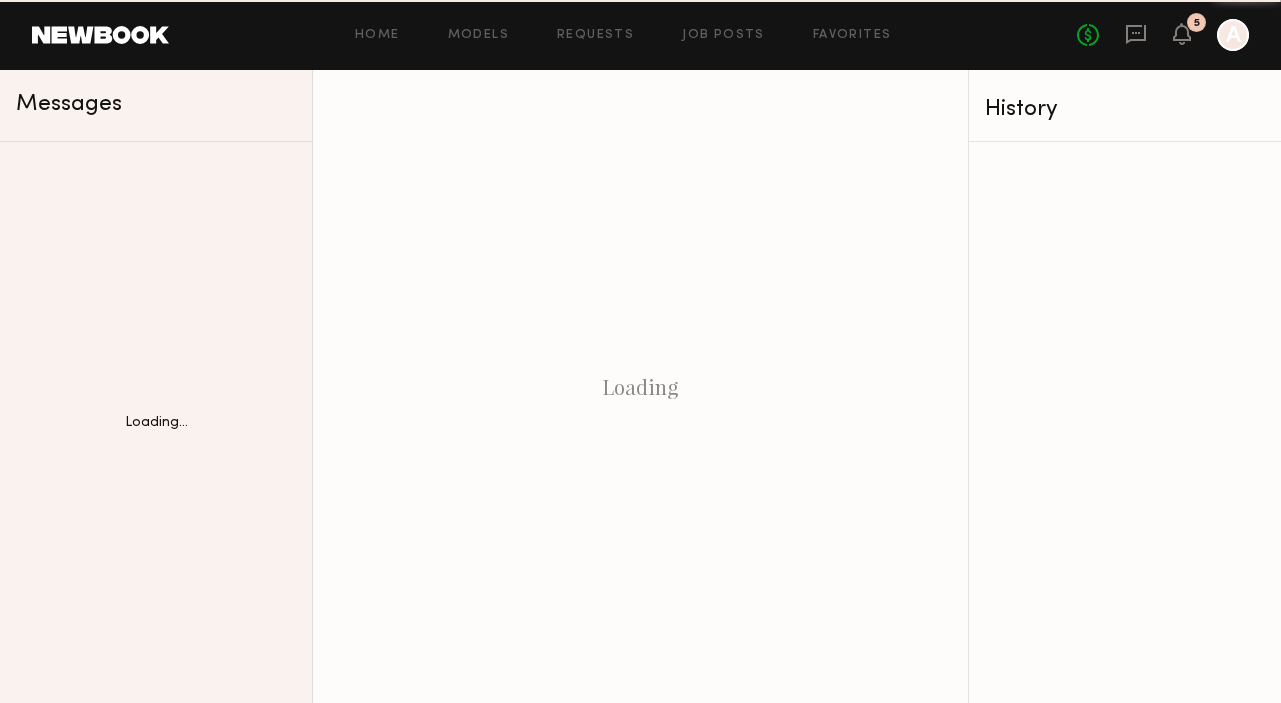 scroll, scrollTop: 0, scrollLeft: 0, axis: both 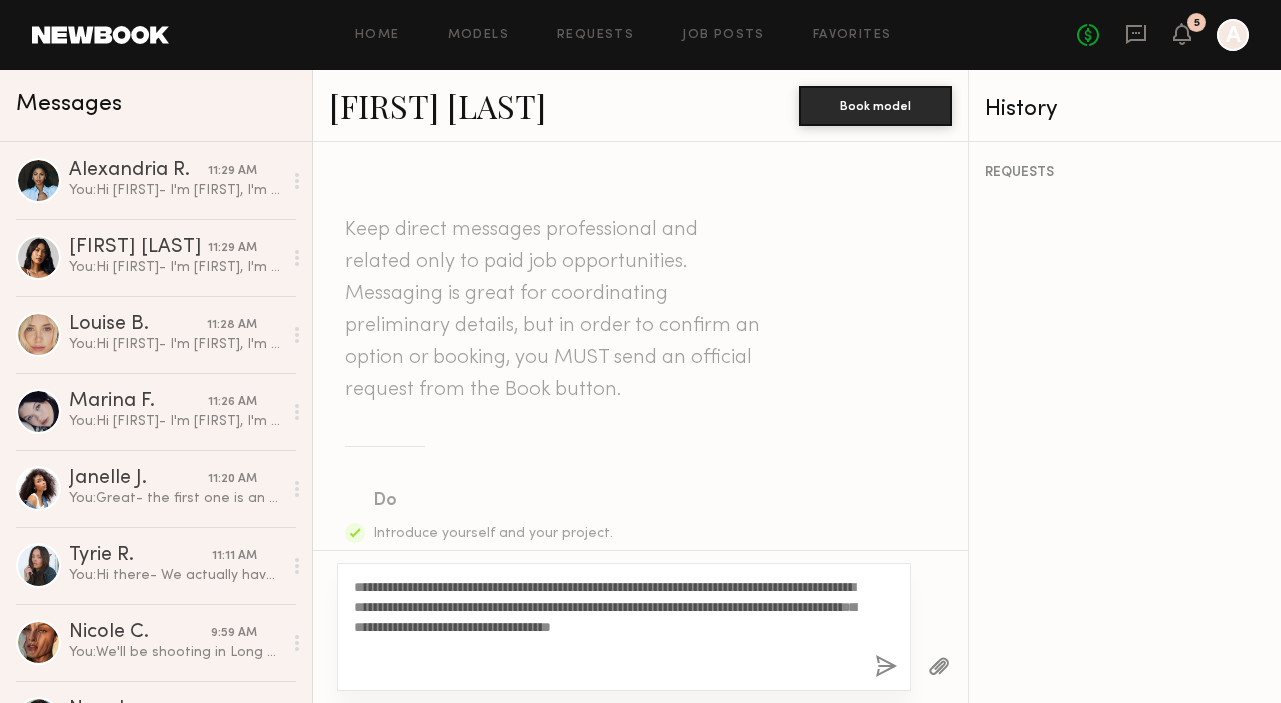 type on "**********" 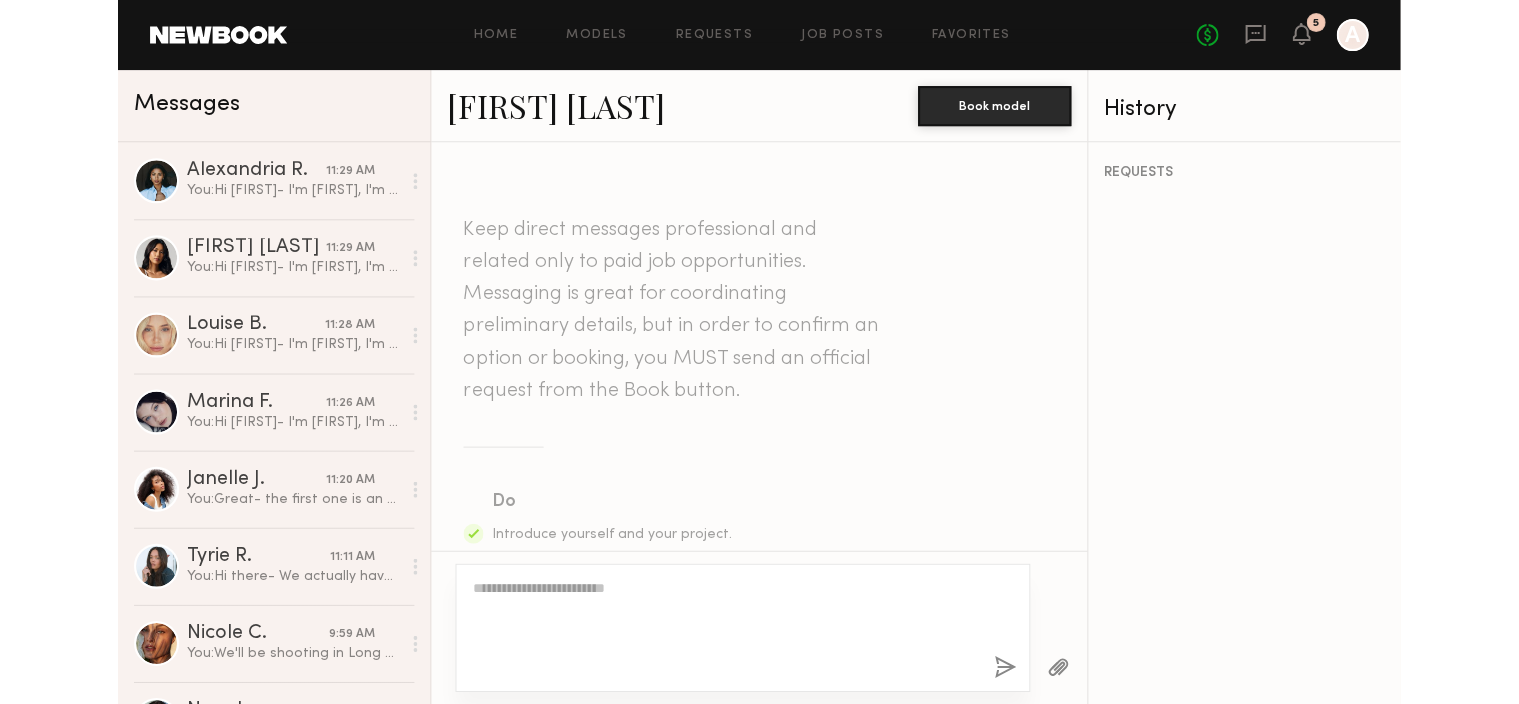 scroll, scrollTop: 653, scrollLeft: 0, axis: vertical 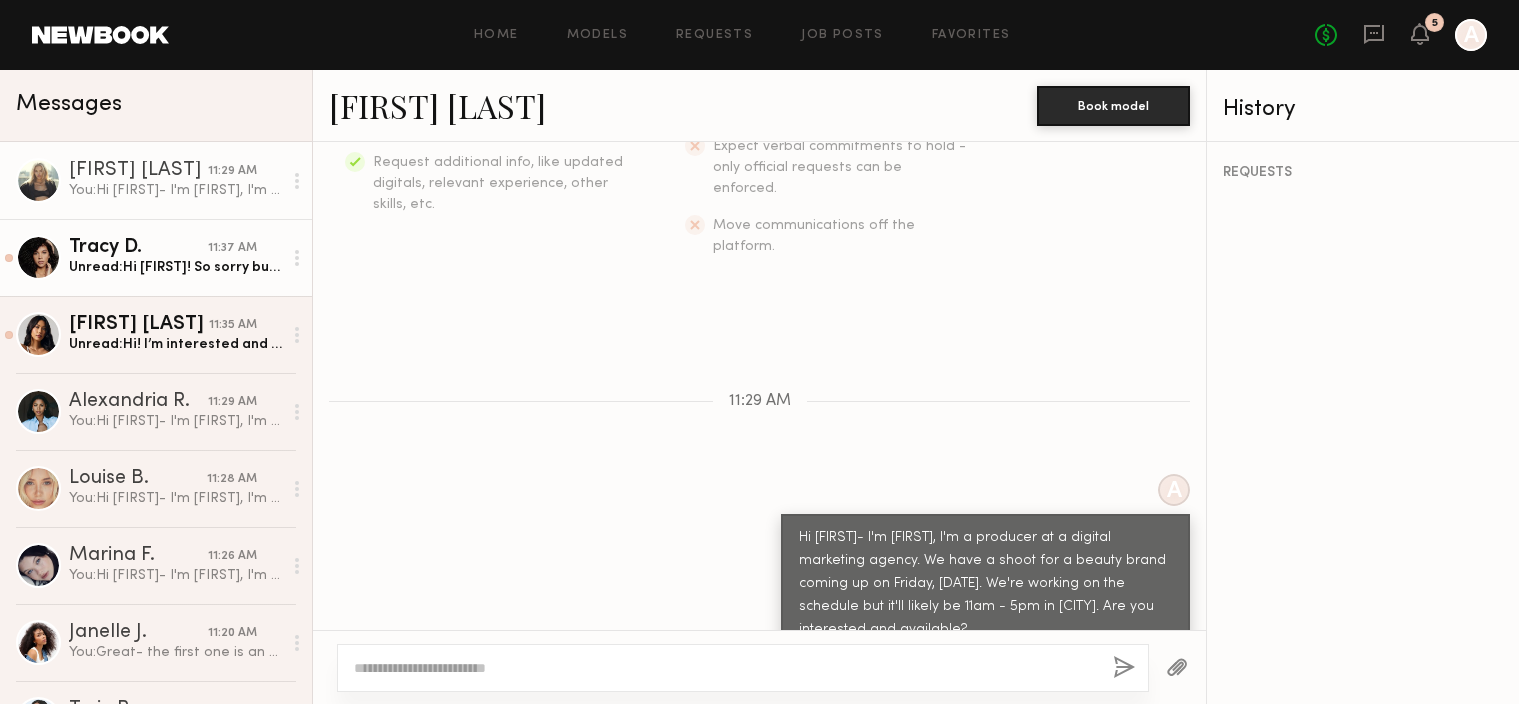 click on "Unread:  Hi [FIRST]! So sorry but I was booked yesterday for a shoot on this same day. Is there anyway to a different date? If not, I completely understand." 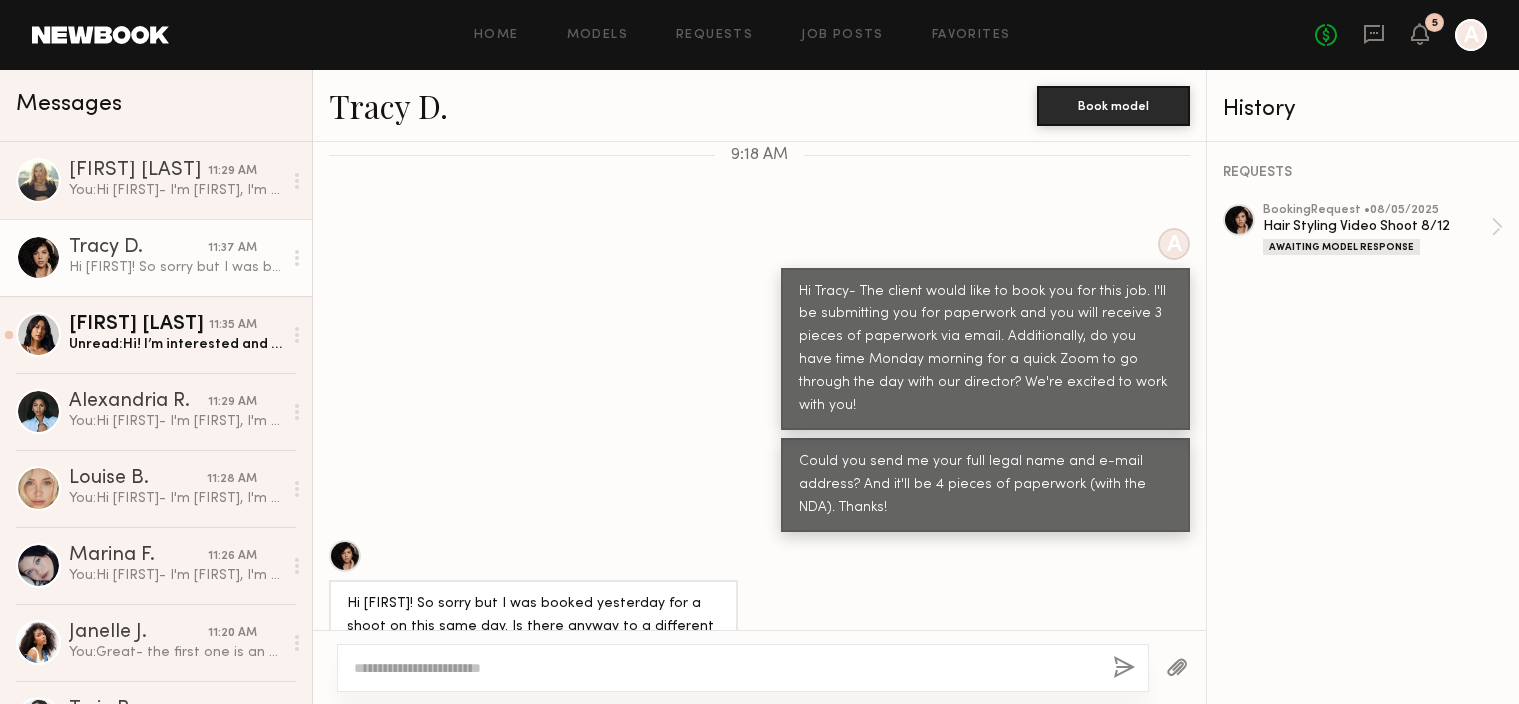 scroll, scrollTop: 1448, scrollLeft: 0, axis: vertical 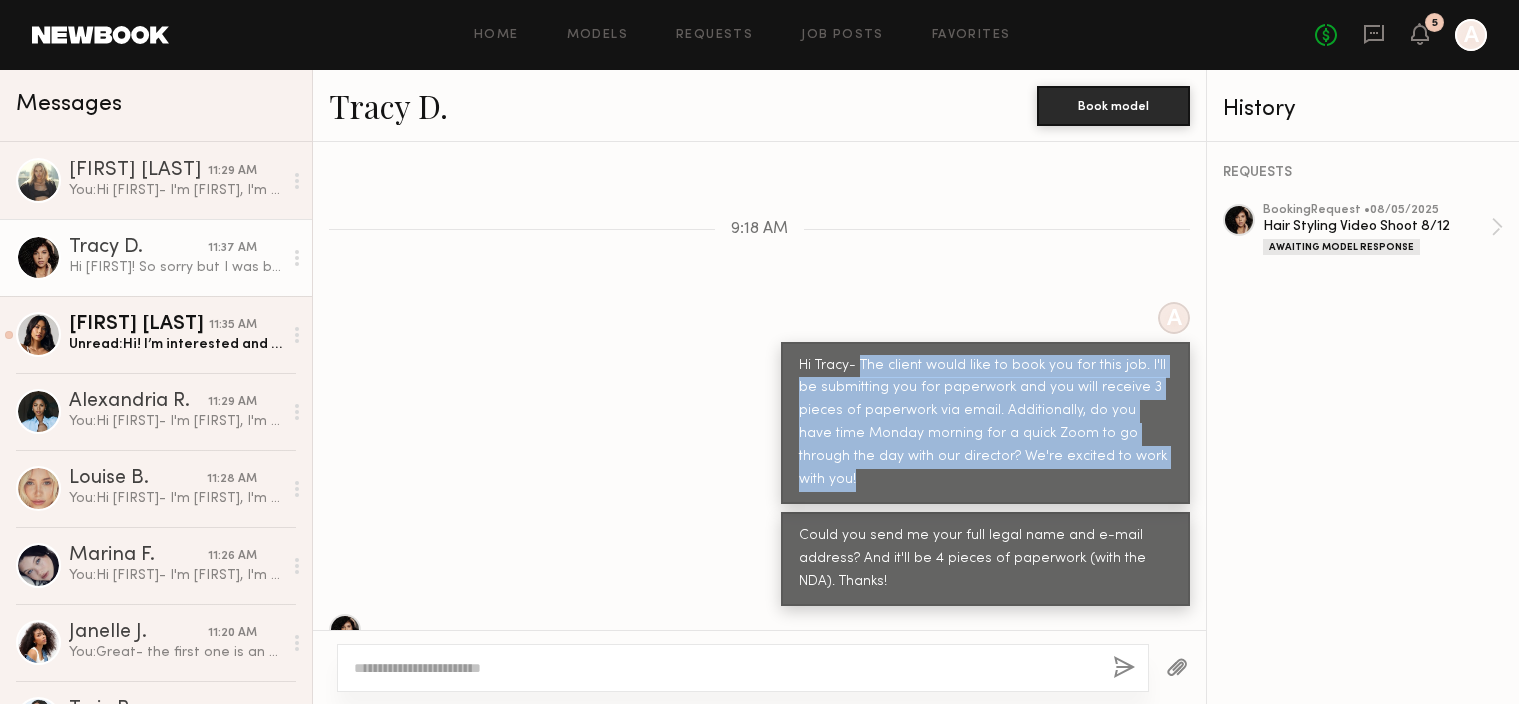 drag, startPoint x: 1124, startPoint y: 452, endPoint x: 858, endPoint y: 366, distance: 279.5568 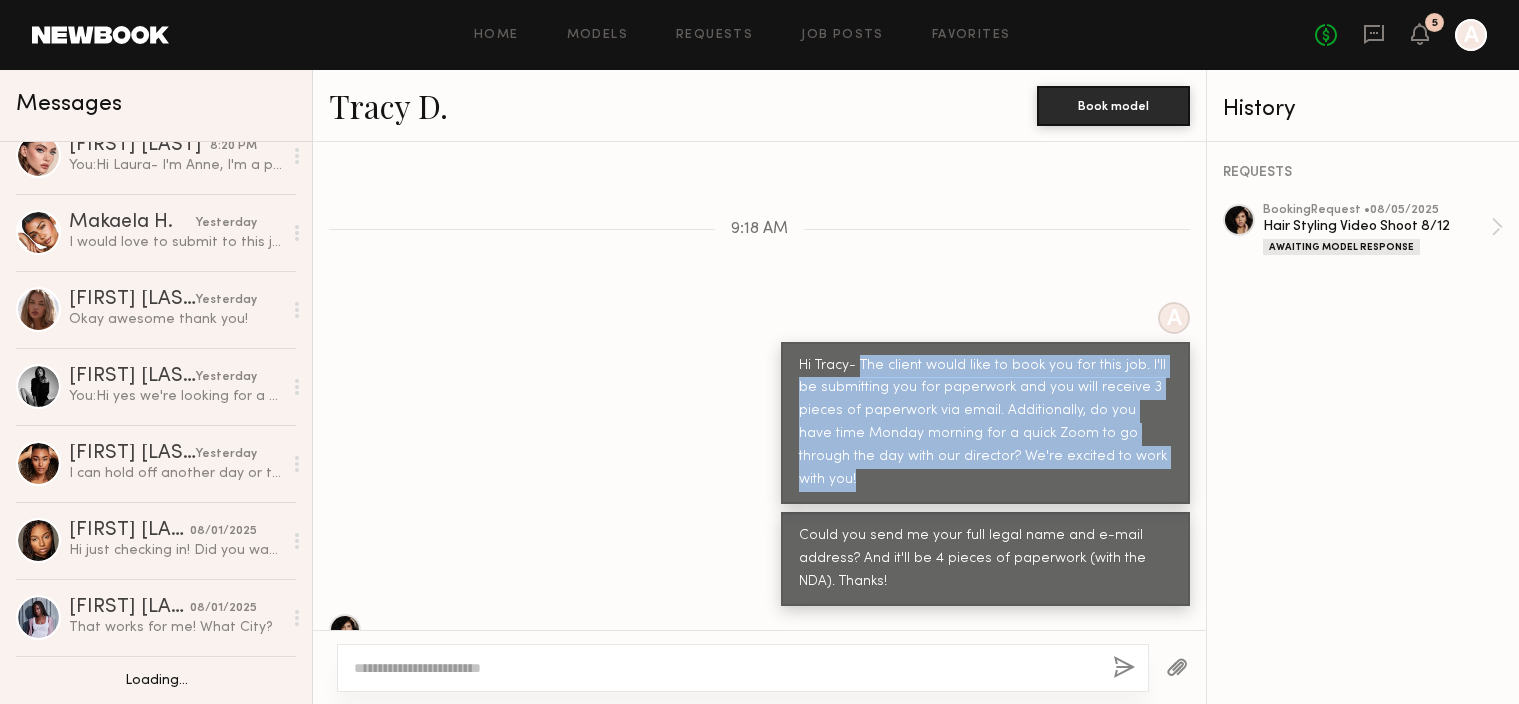 scroll, scrollTop: 1183, scrollLeft: 0, axis: vertical 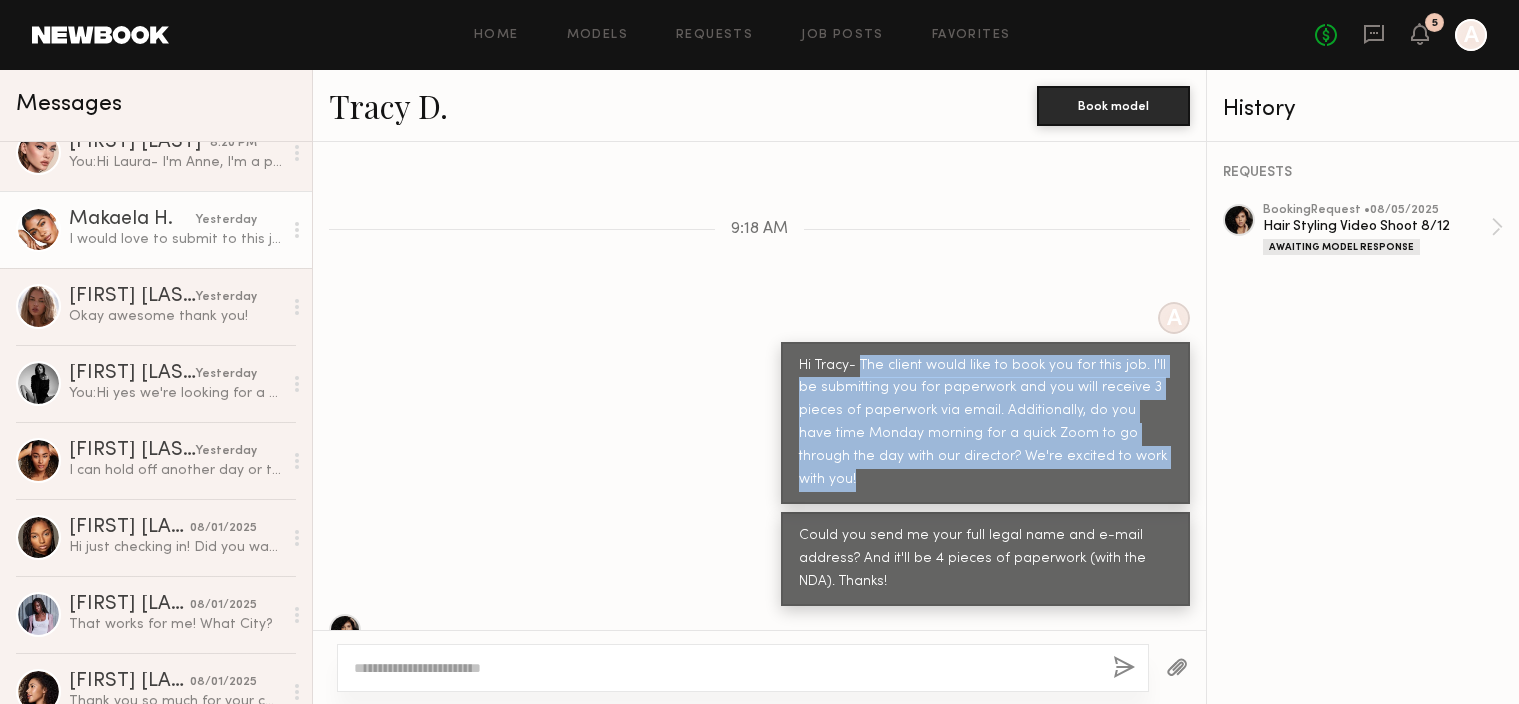 click on "Makaela H." 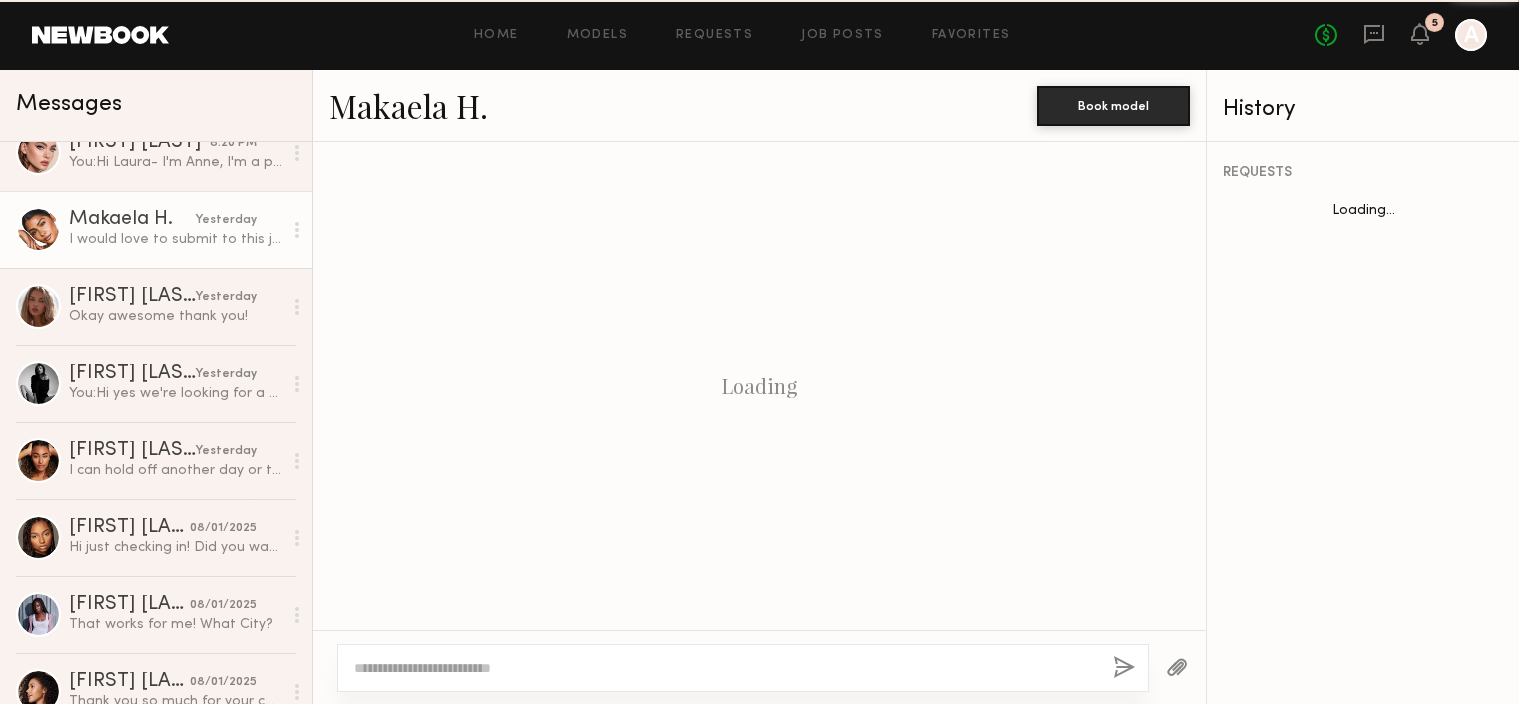 scroll, scrollTop: 962, scrollLeft: 0, axis: vertical 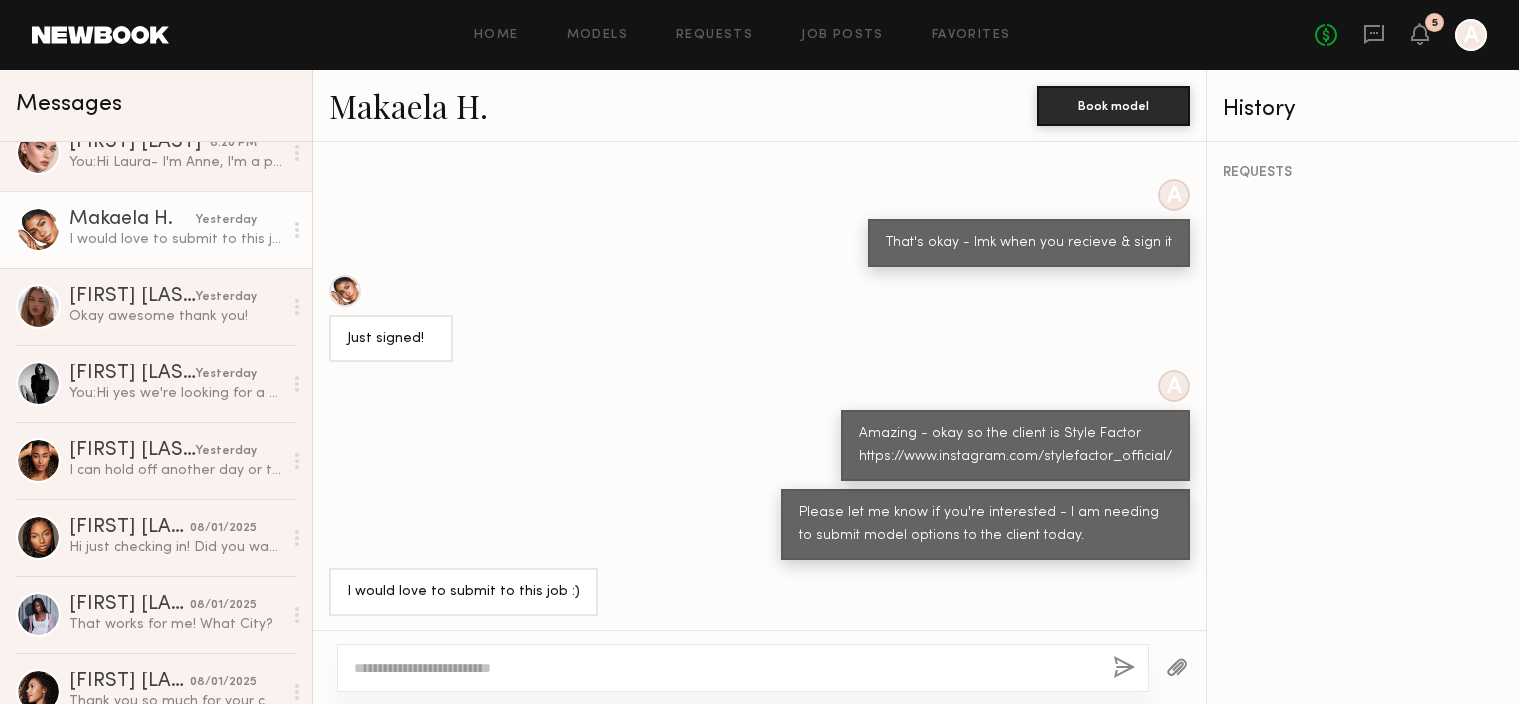 click on "Makaela H." 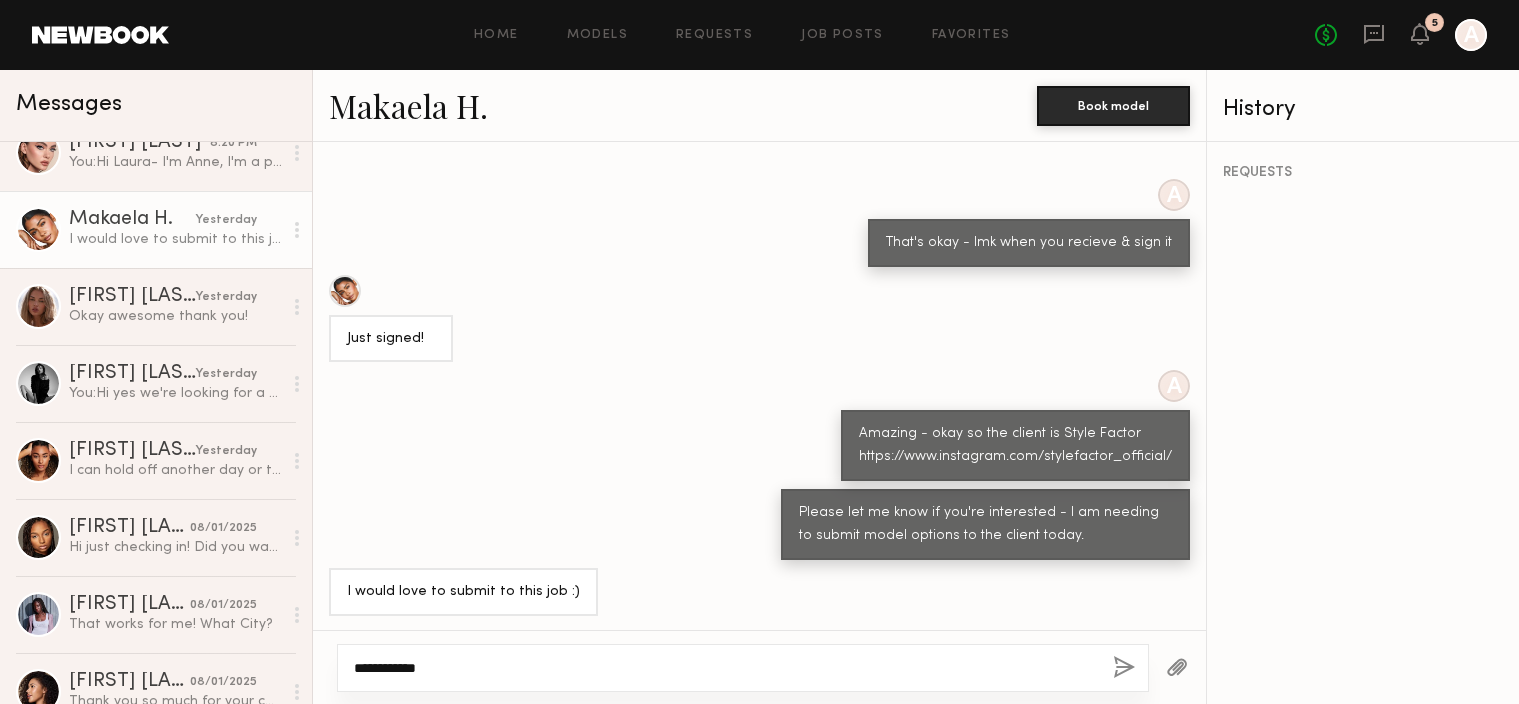 paste on "**********" 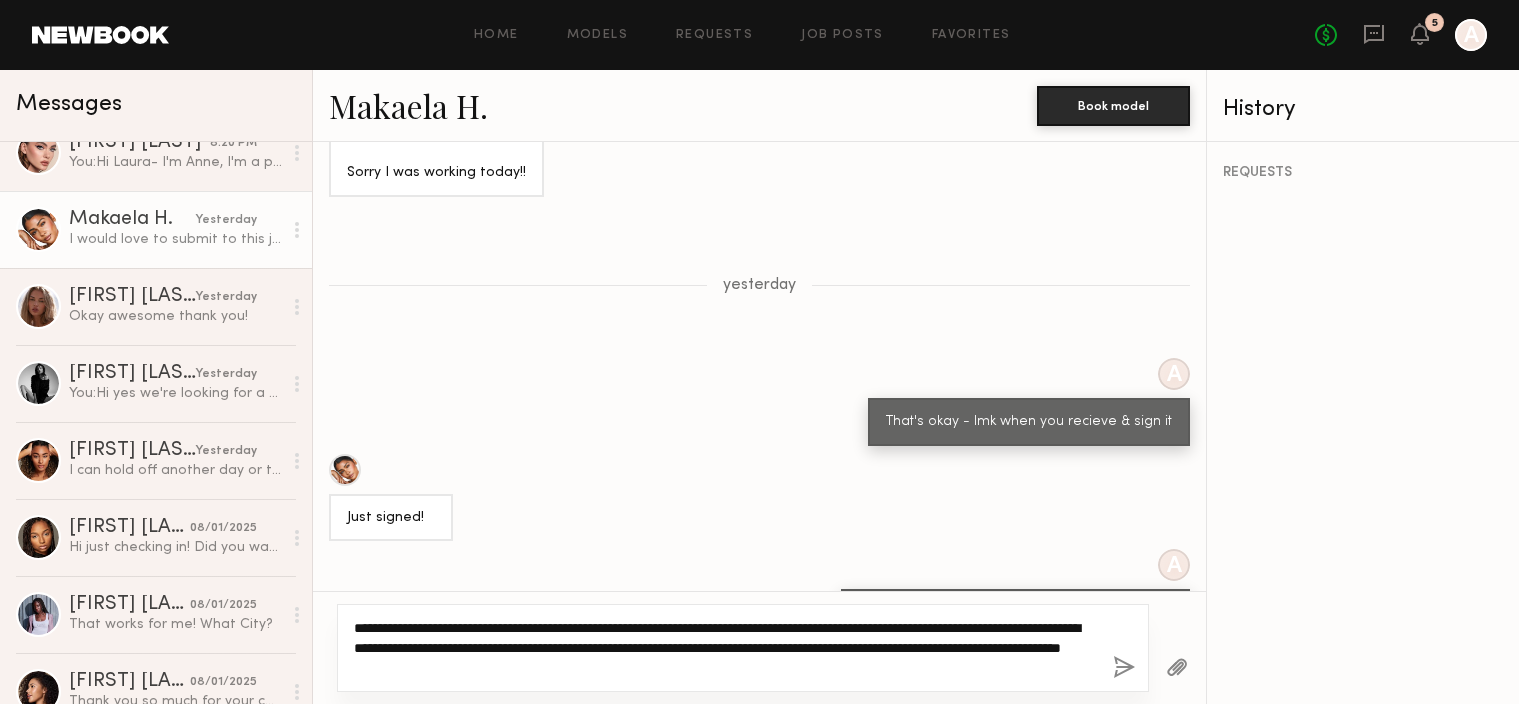 scroll, scrollTop: 1000, scrollLeft: 0, axis: vertical 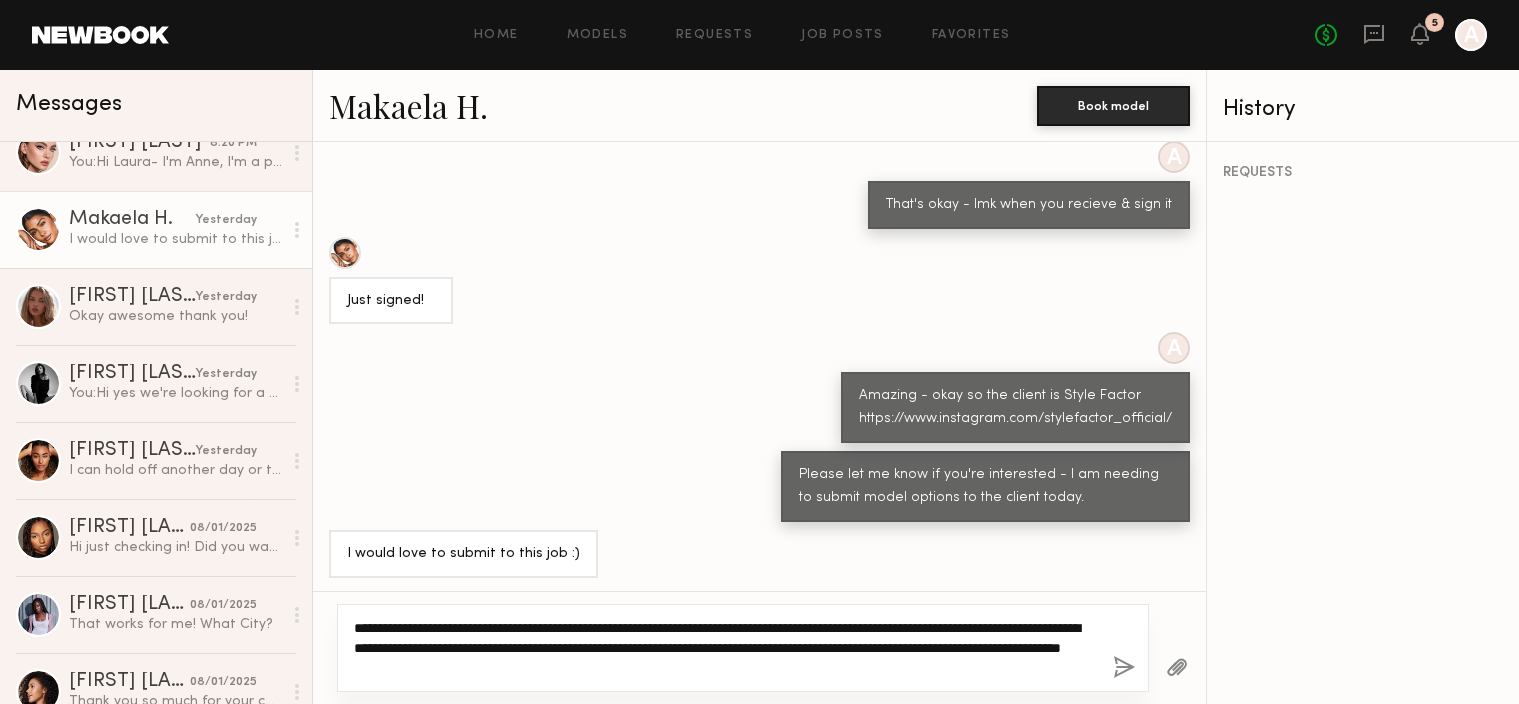 click on "**********" 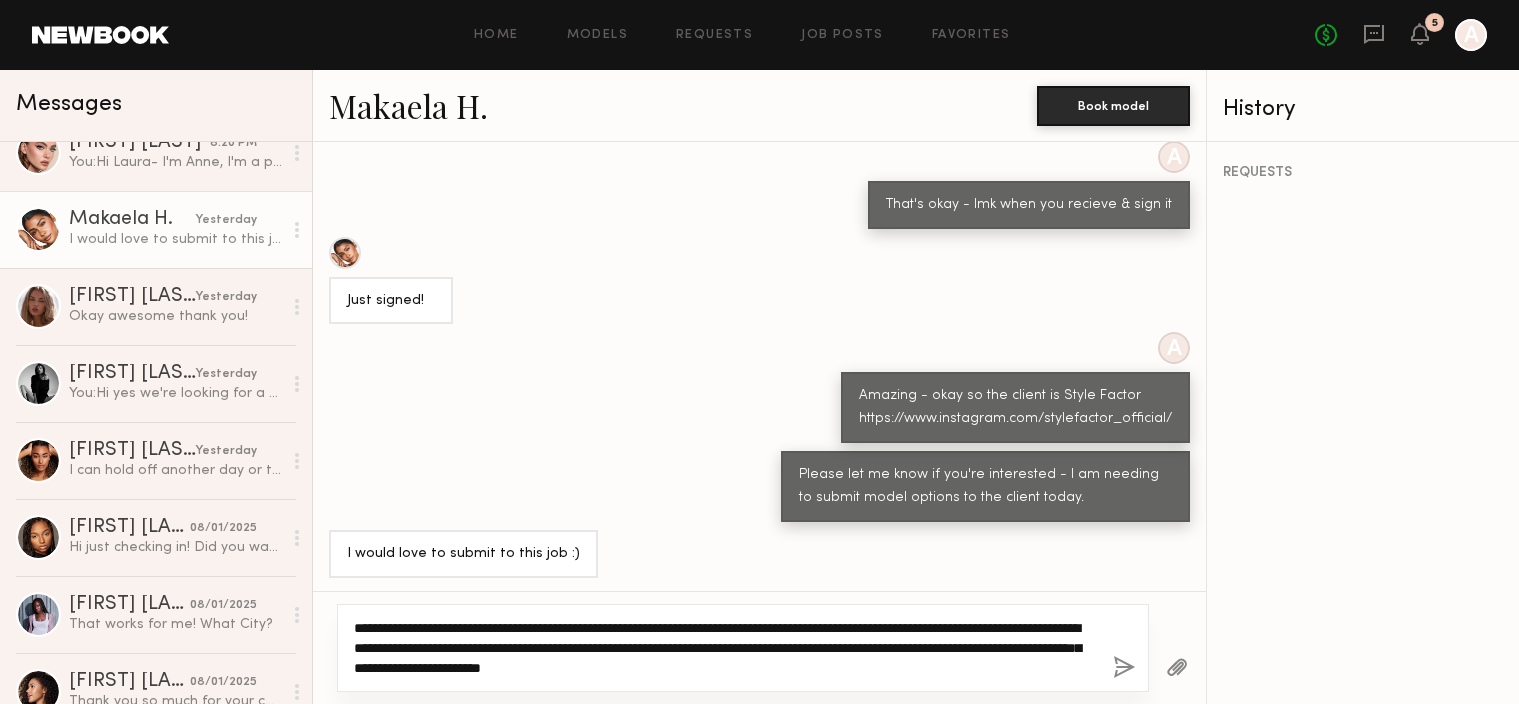 click on "**********" 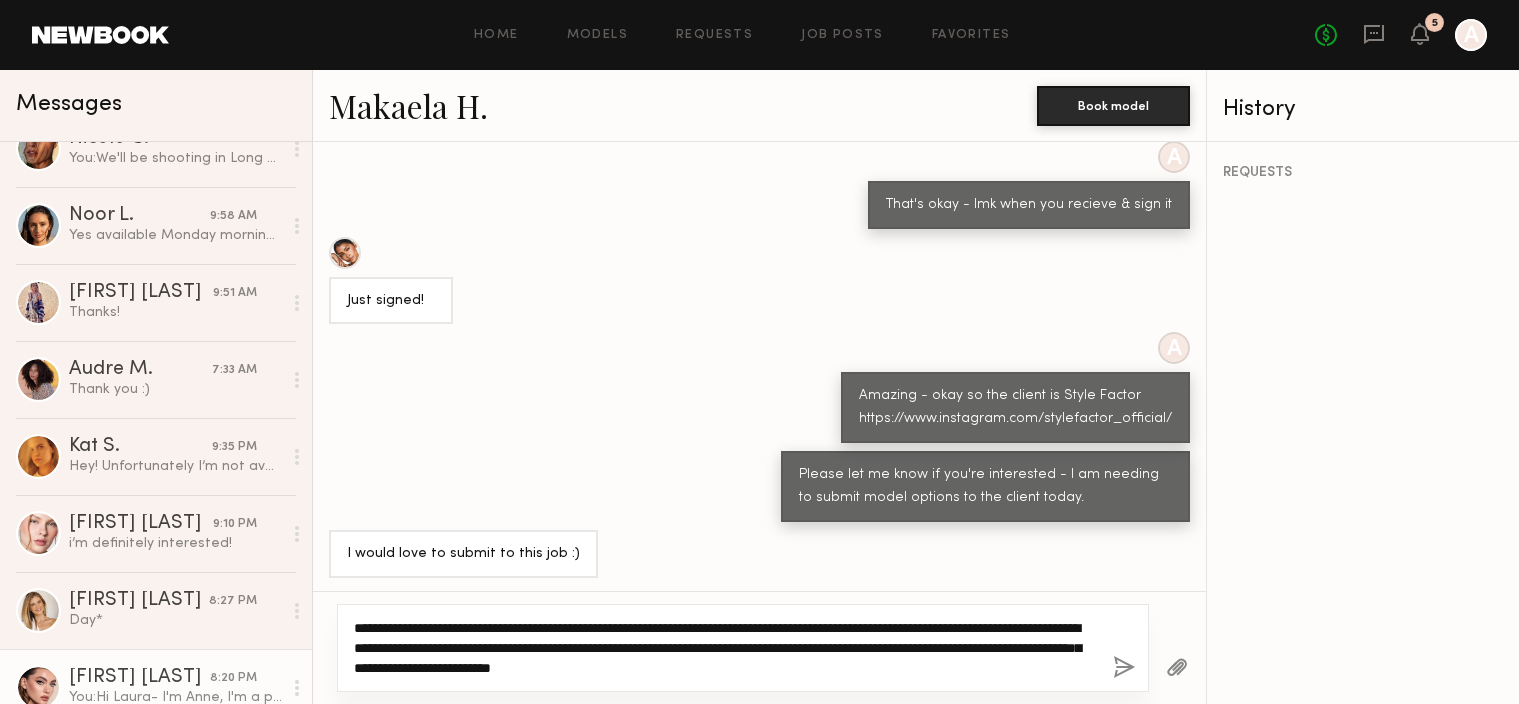 scroll, scrollTop: 0, scrollLeft: 0, axis: both 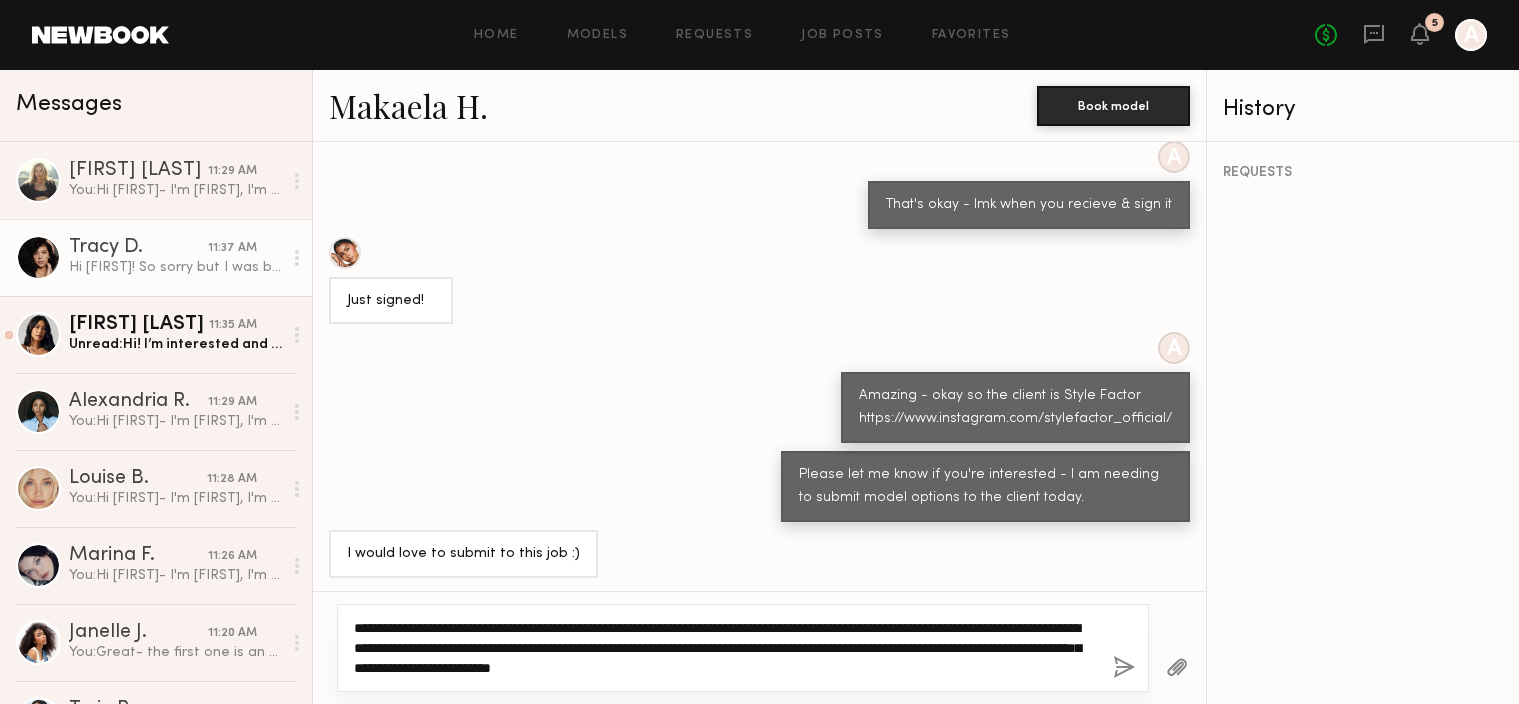 type on "**********" 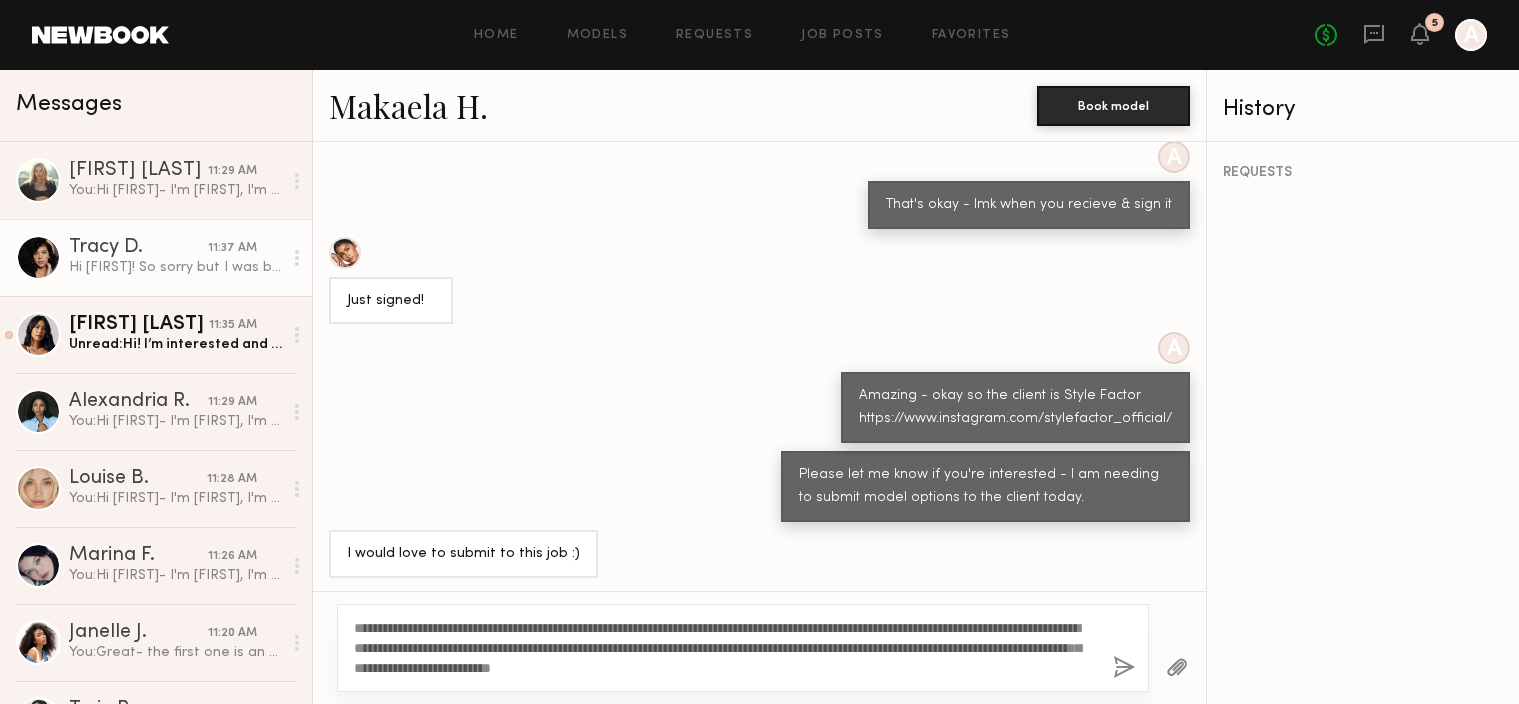 click on "Hi Anne! So sorry but I was booked yesterday for a shoot on this same day. Is there anyway to a different date? If not, I completely understand." 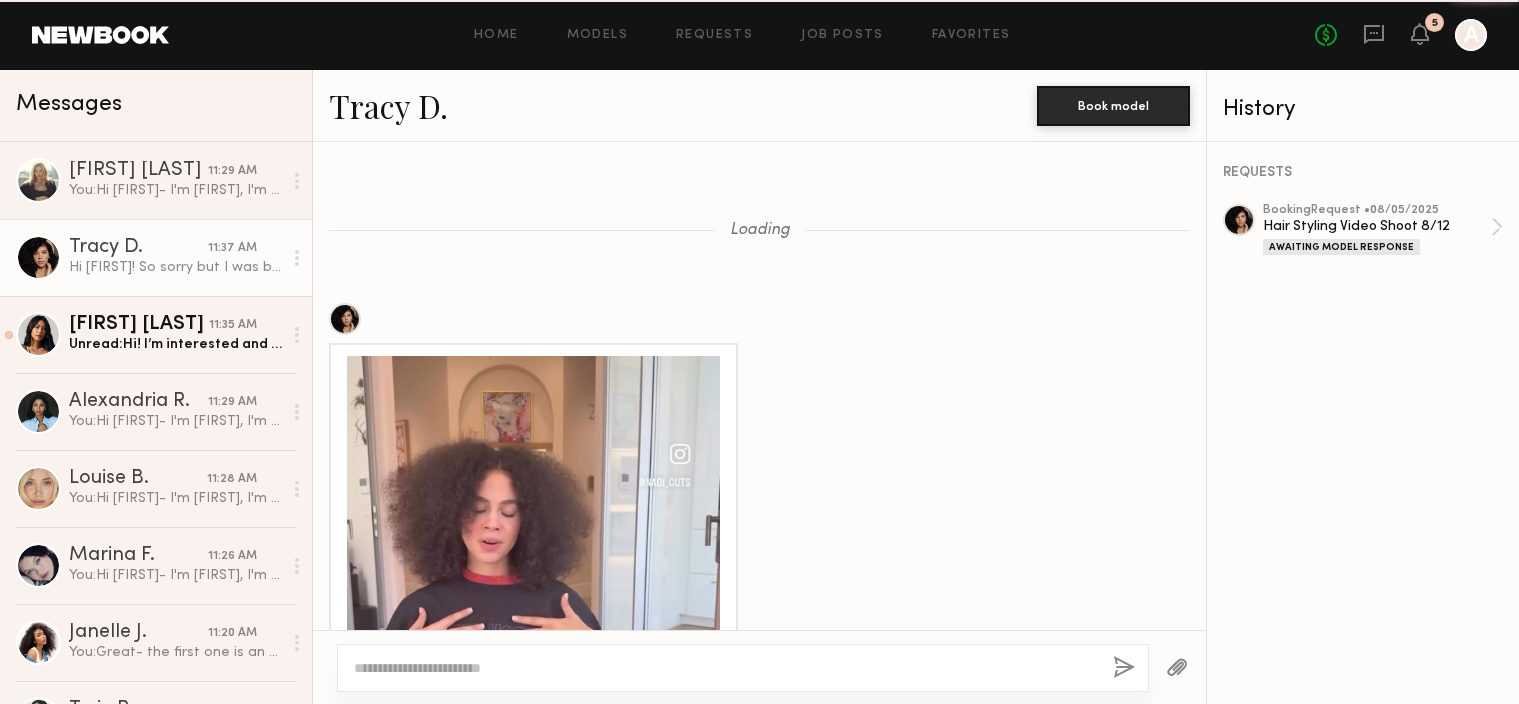 scroll, scrollTop: 1765, scrollLeft: 0, axis: vertical 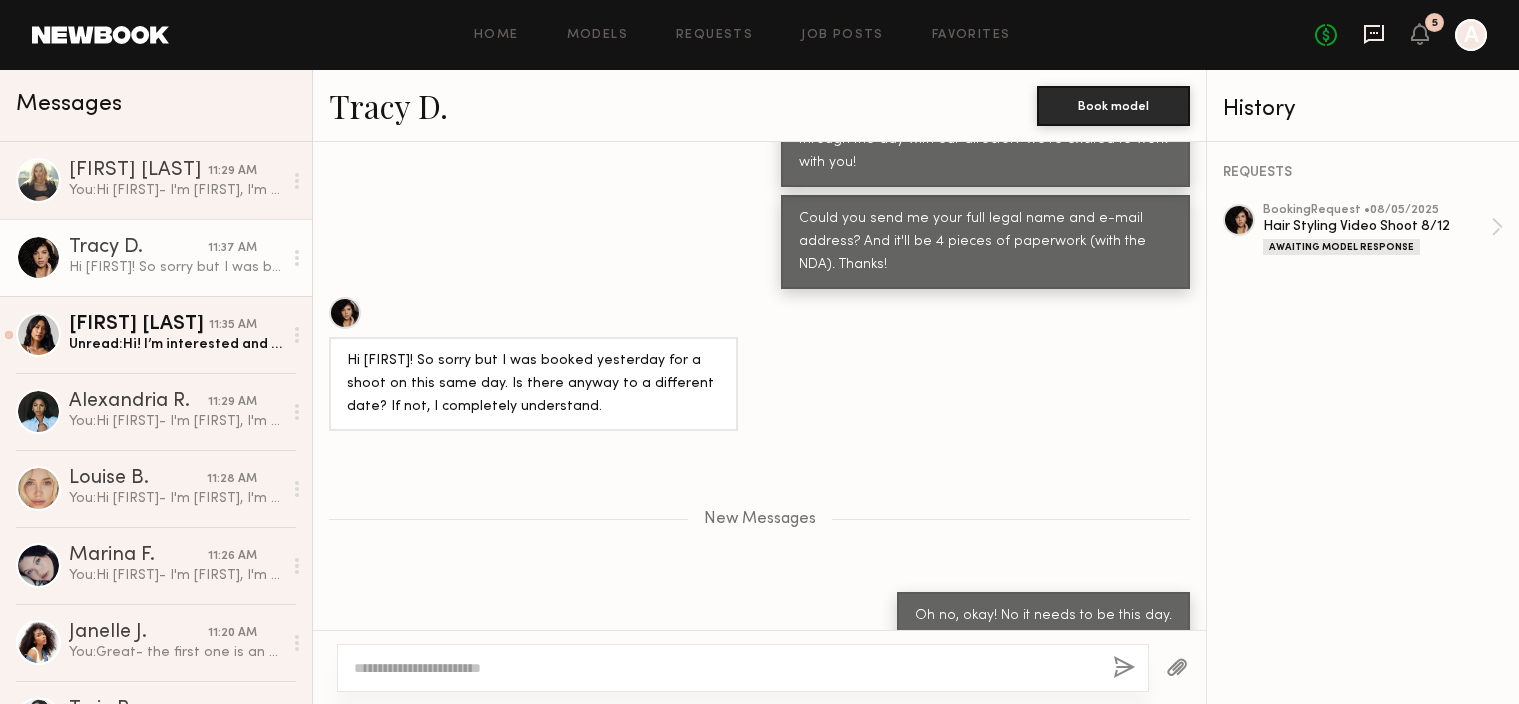 click 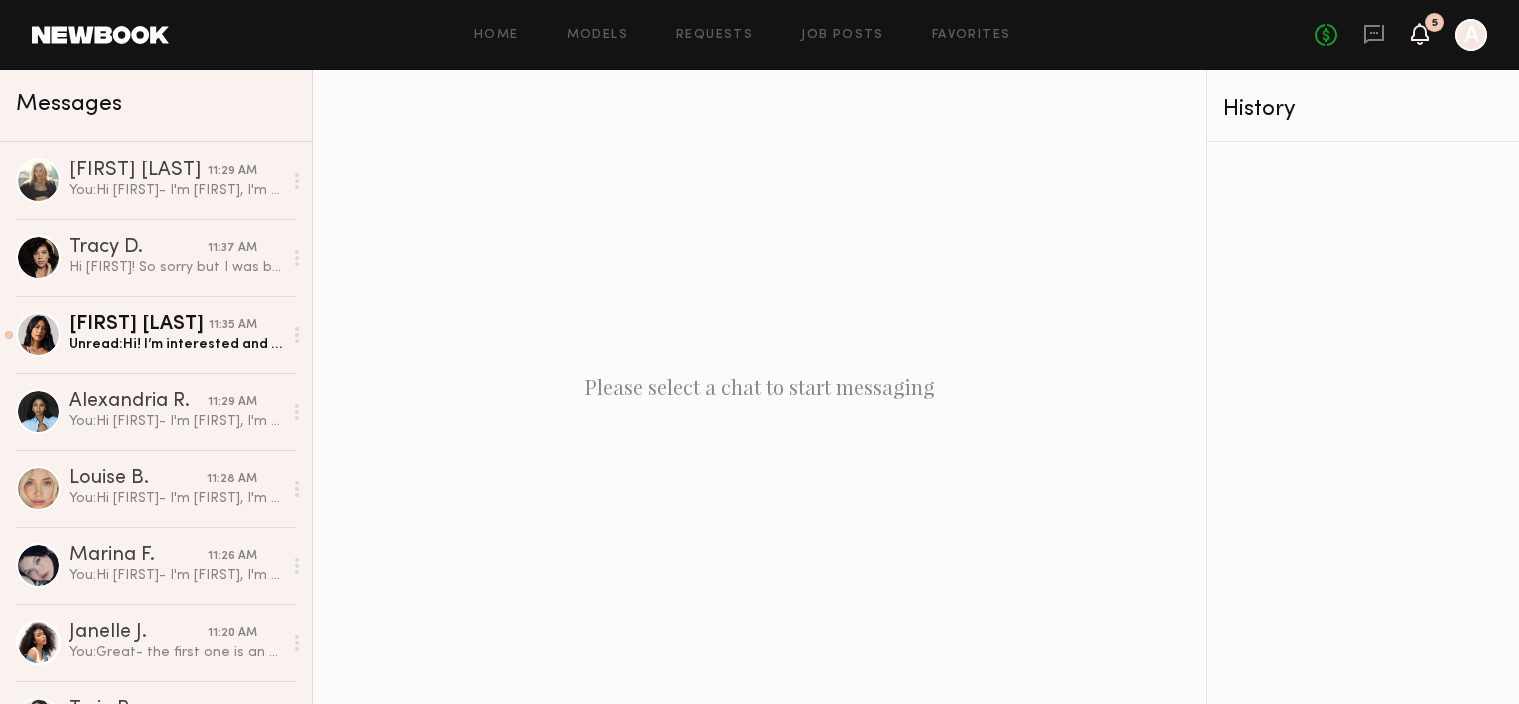 click 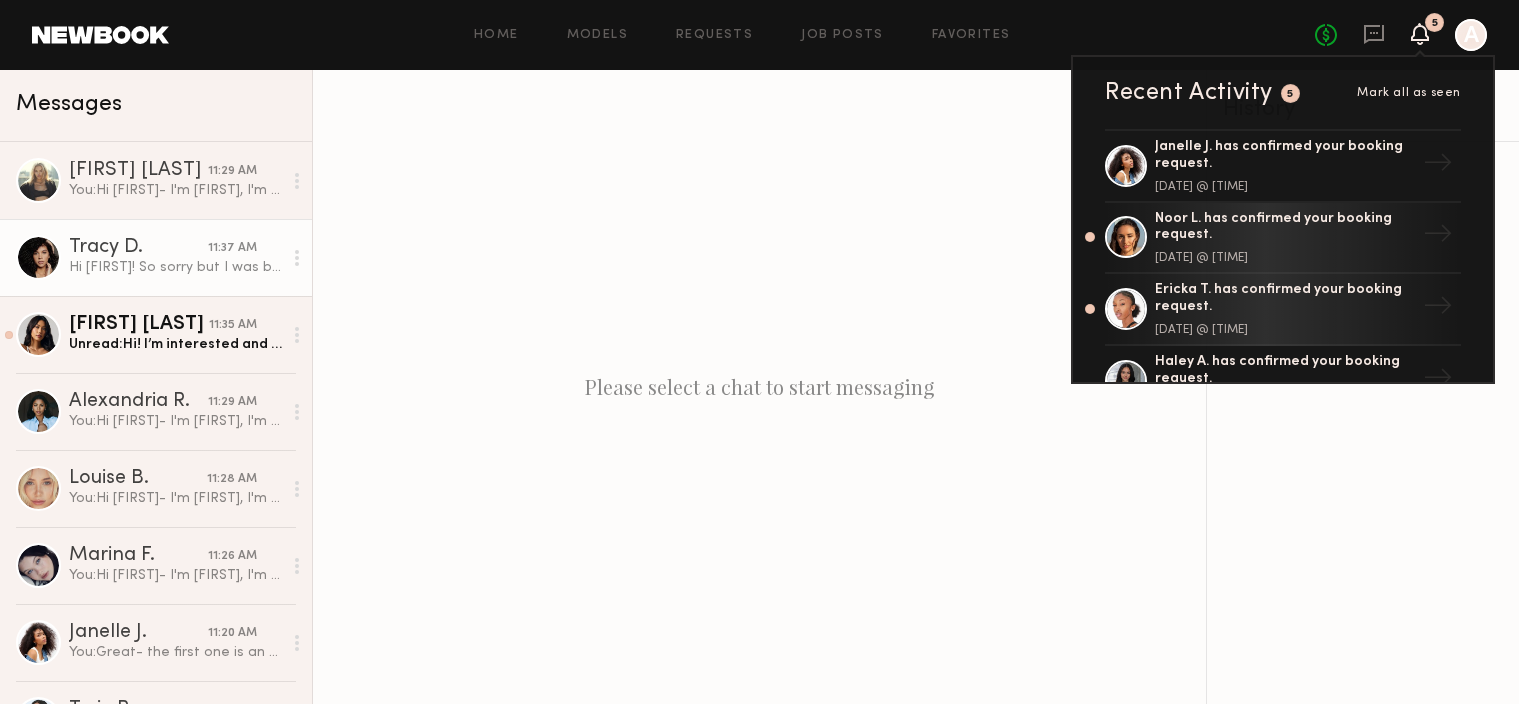 click on "Hi Anne! So sorry but I was booked yesterday for a shoot on this same day. Is there anyway to a different date? If not, I completely understand." 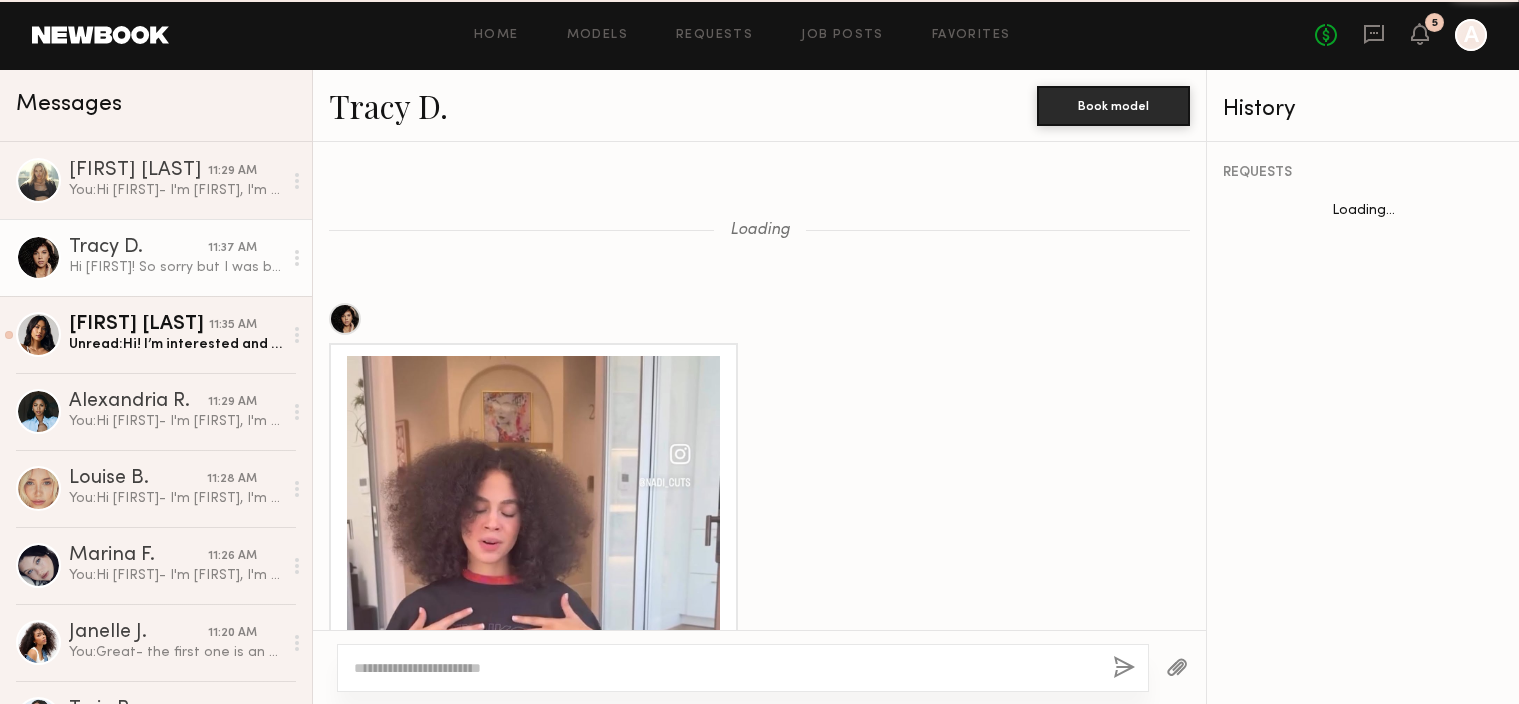 scroll, scrollTop: 1765, scrollLeft: 0, axis: vertical 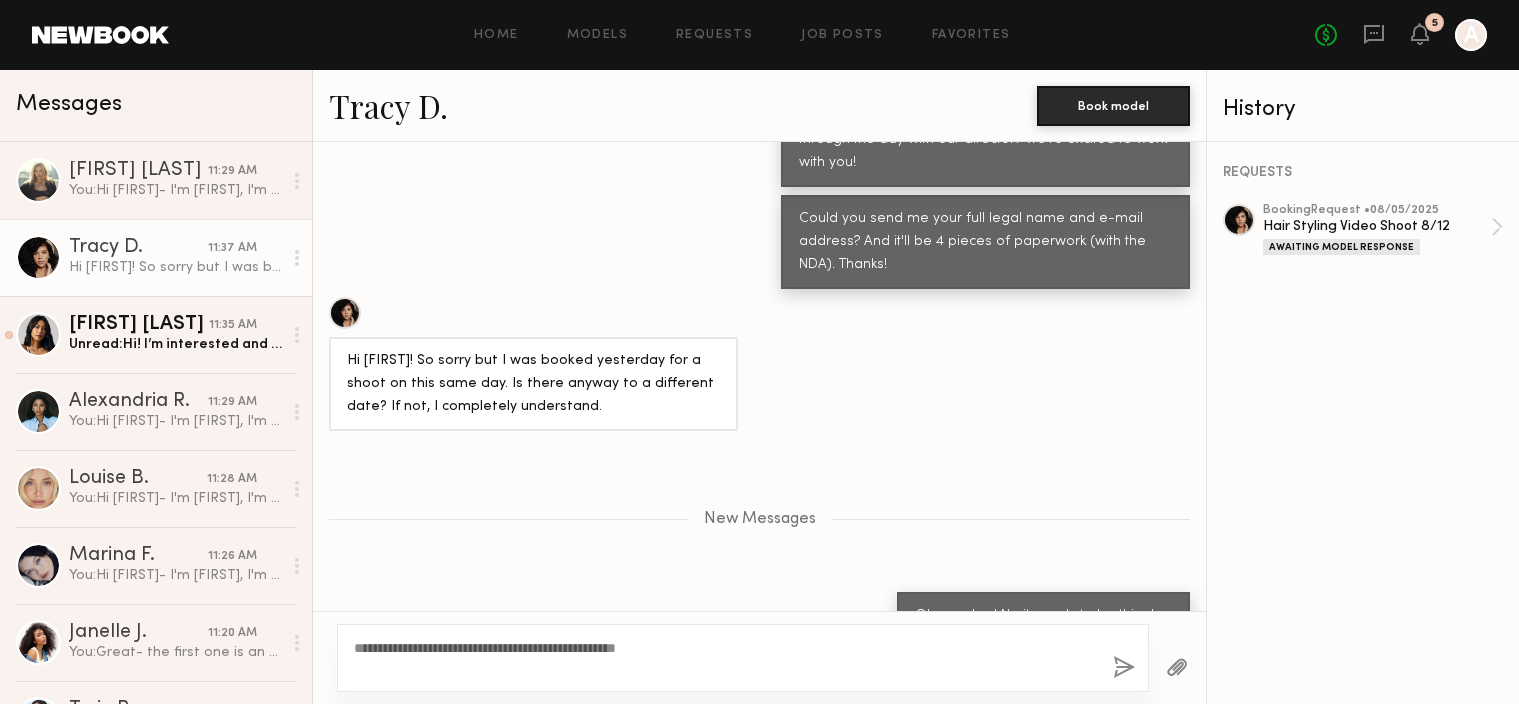 type on "**********" 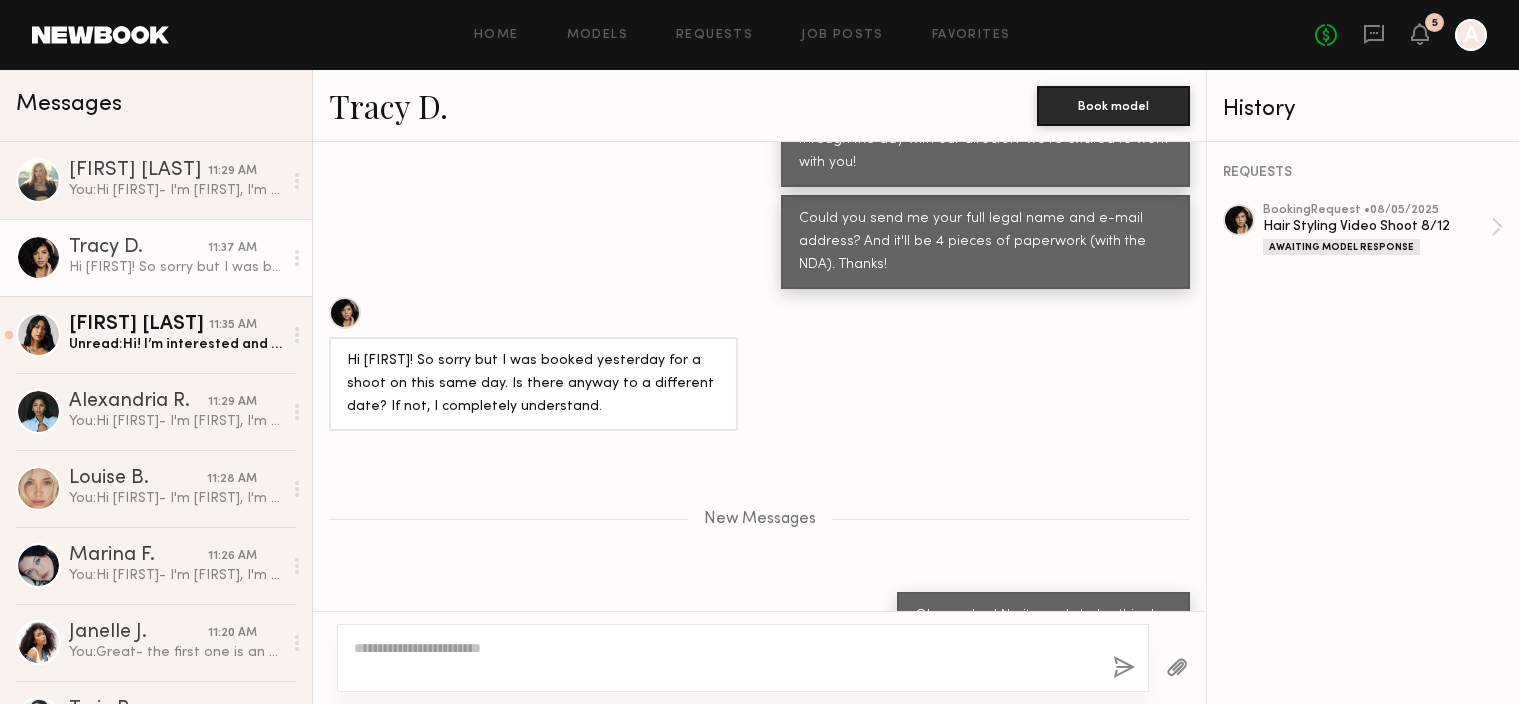 scroll, scrollTop: 1861, scrollLeft: 0, axis: vertical 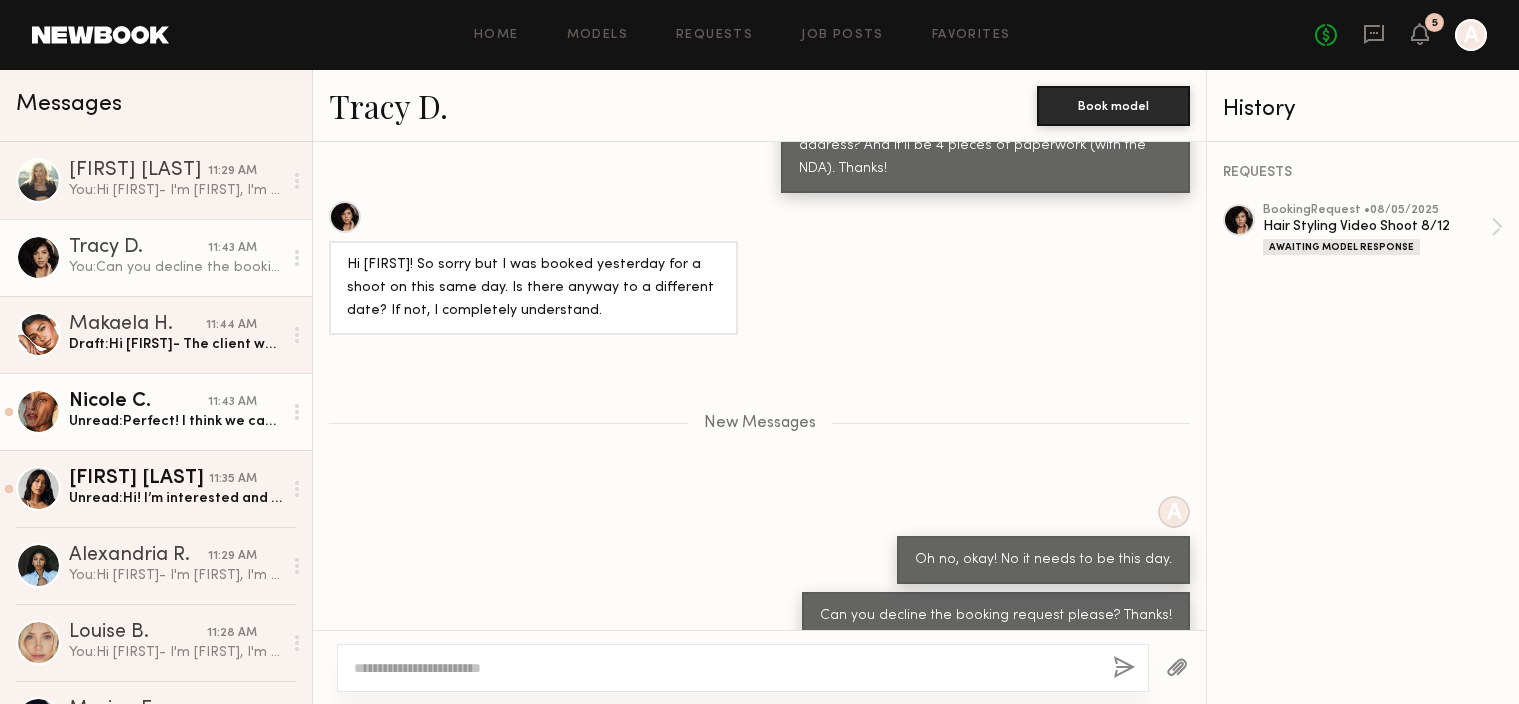 click on "Nicole C." 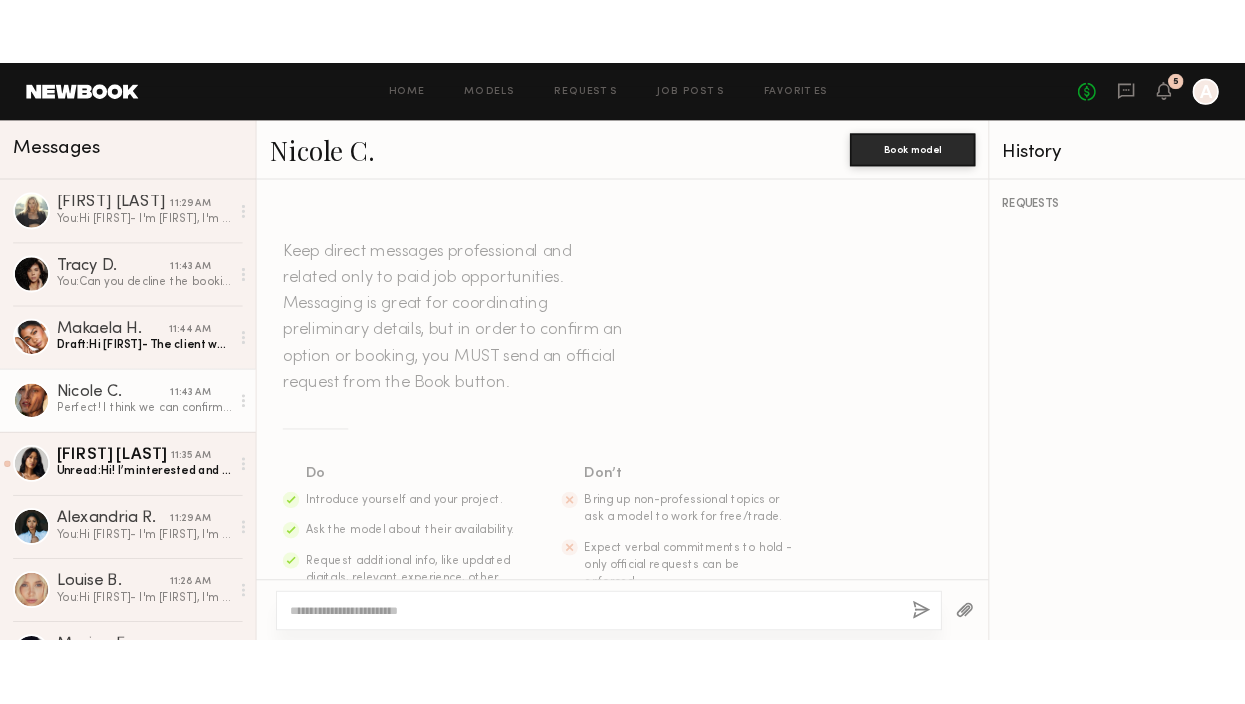 scroll, scrollTop: 1084, scrollLeft: 0, axis: vertical 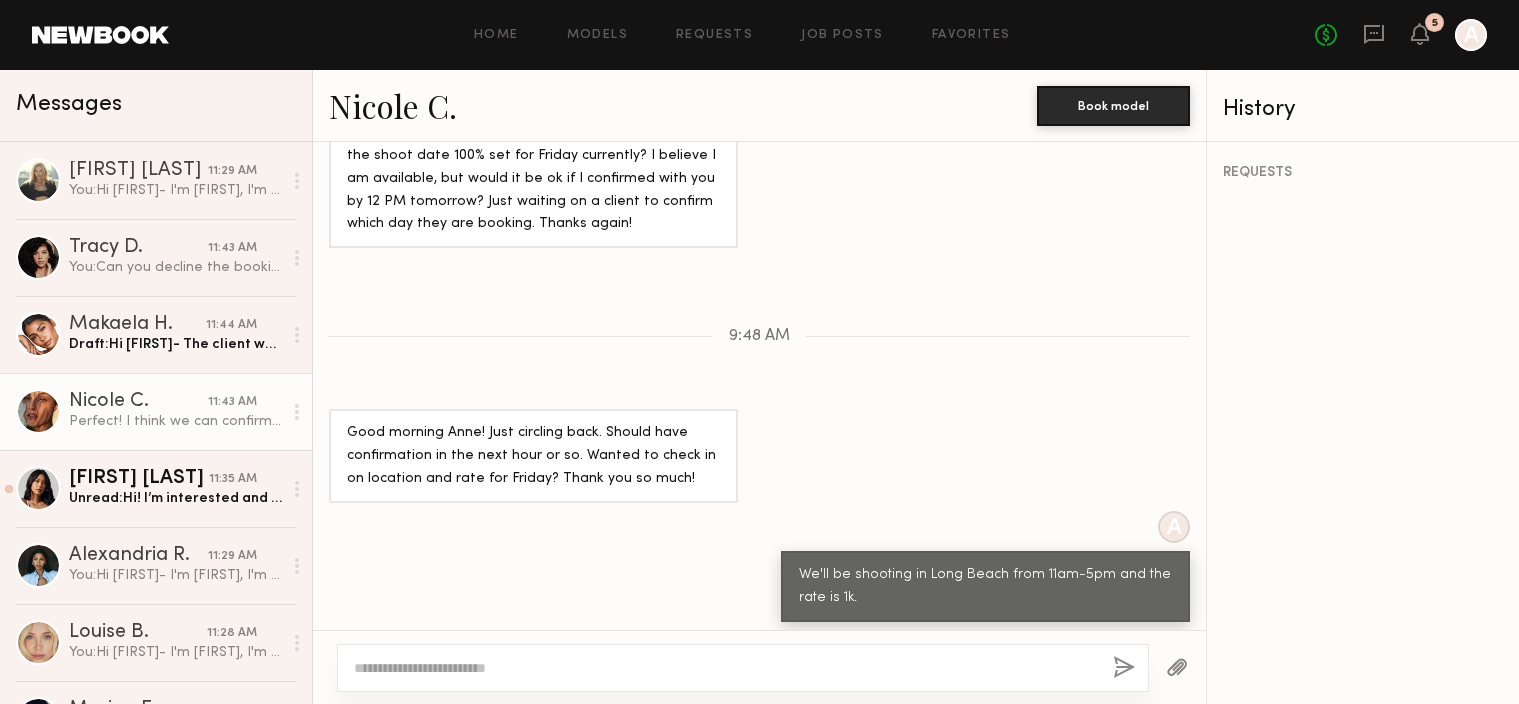 click on "Nicole C." 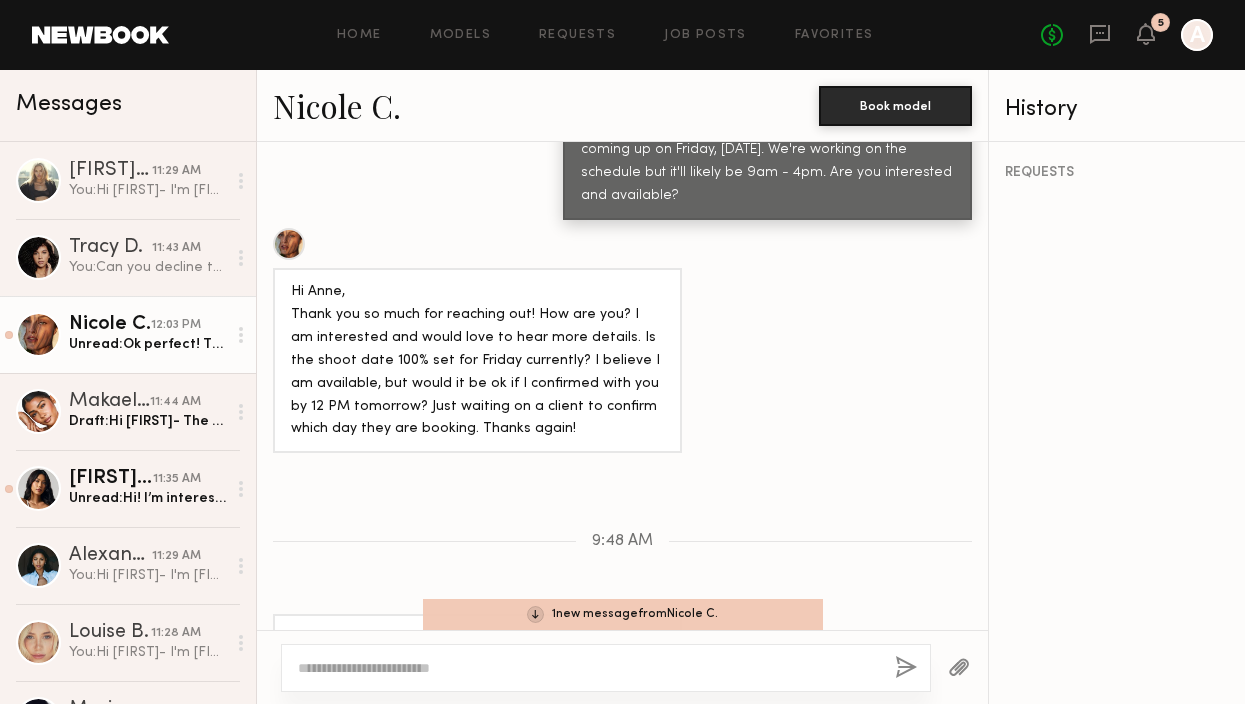 scroll, scrollTop: 1562, scrollLeft: 0, axis: vertical 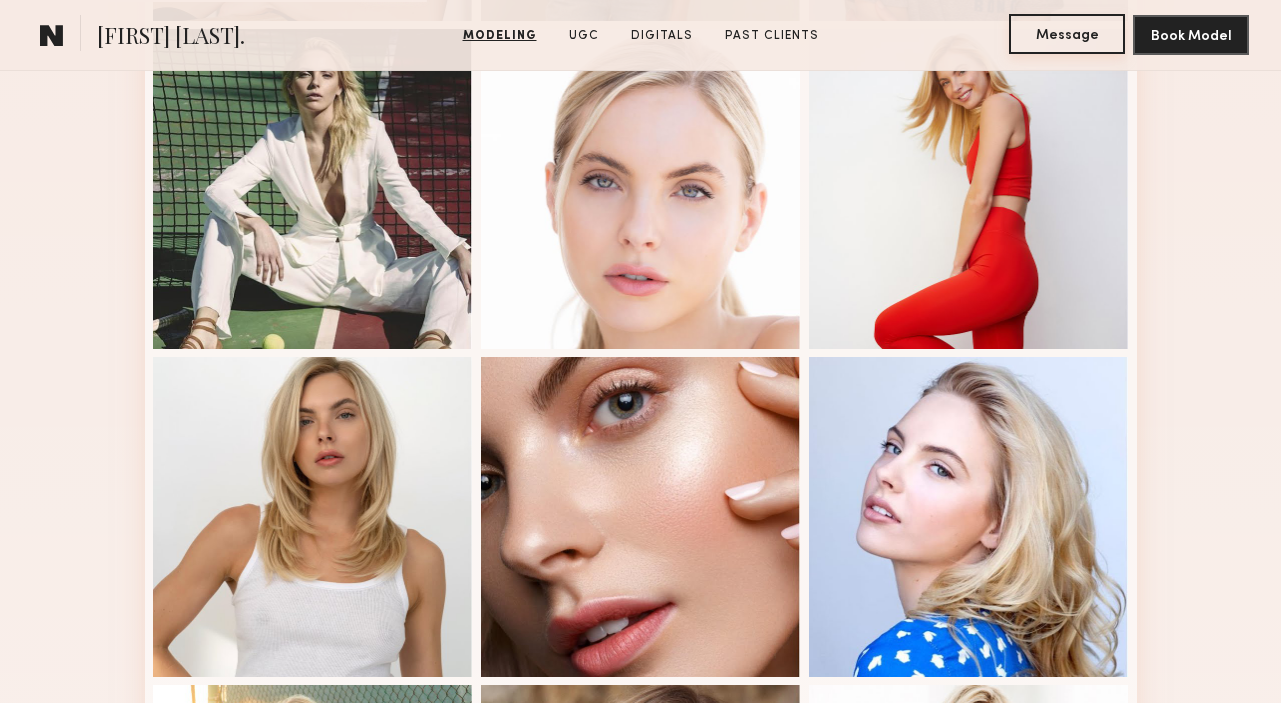 click on "Message" 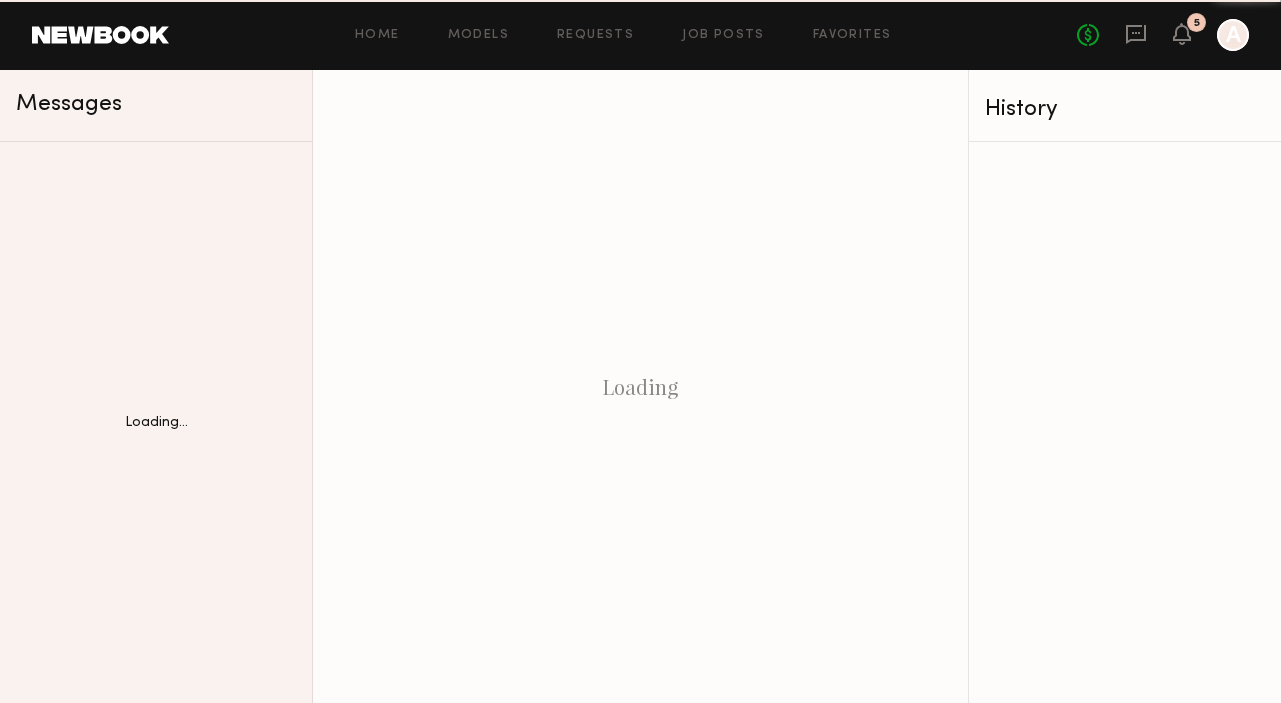 scroll, scrollTop: 0, scrollLeft: 0, axis: both 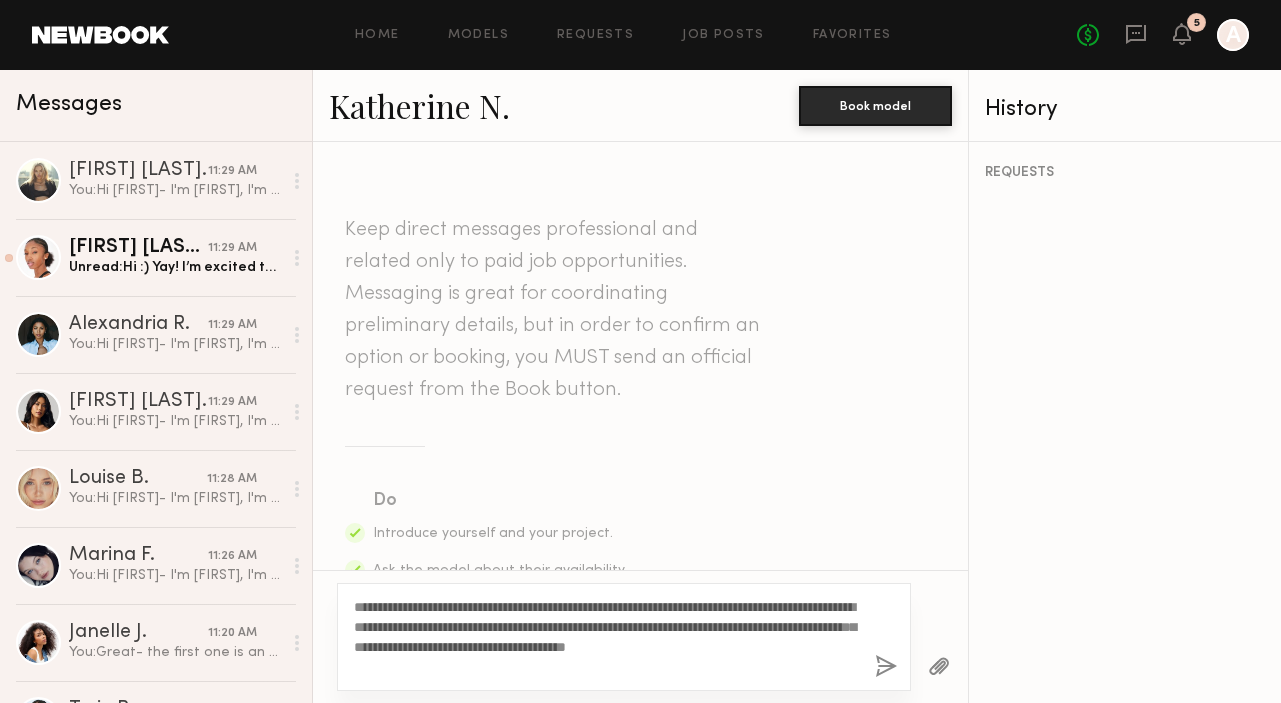 type on "**********" 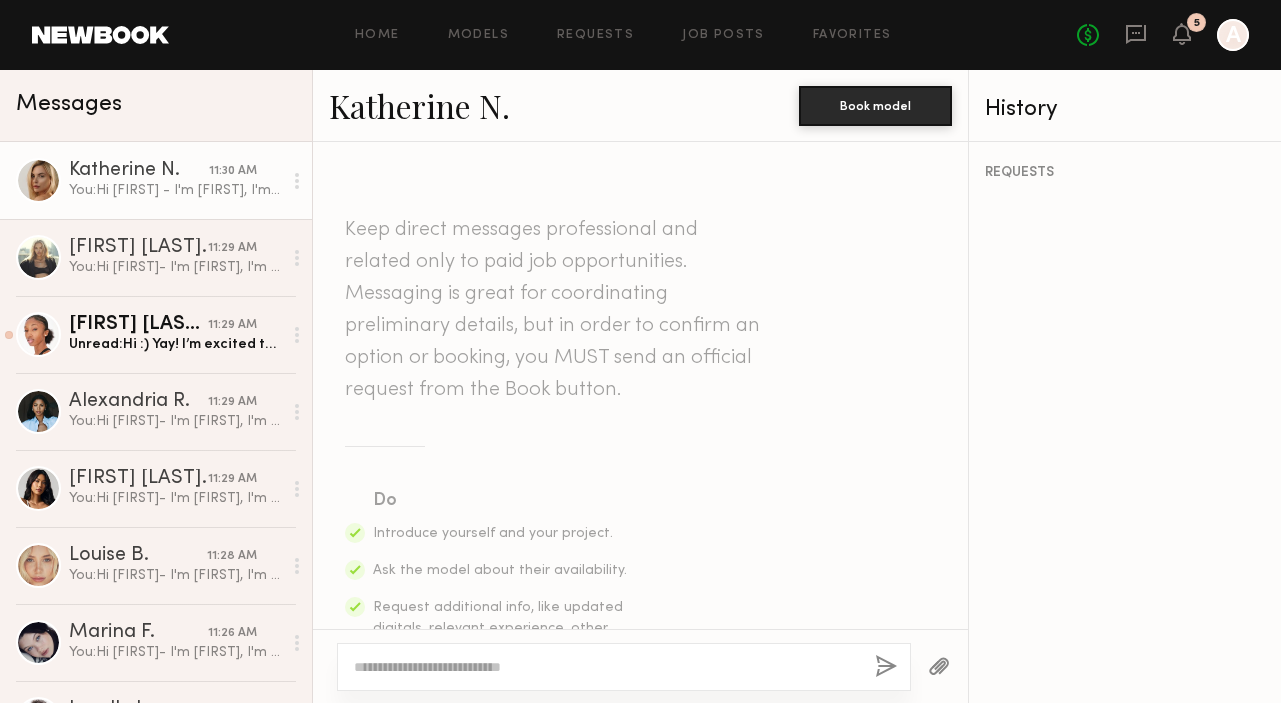 scroll, scrollTop: 653, scrollLeft: 0, axis: vertical 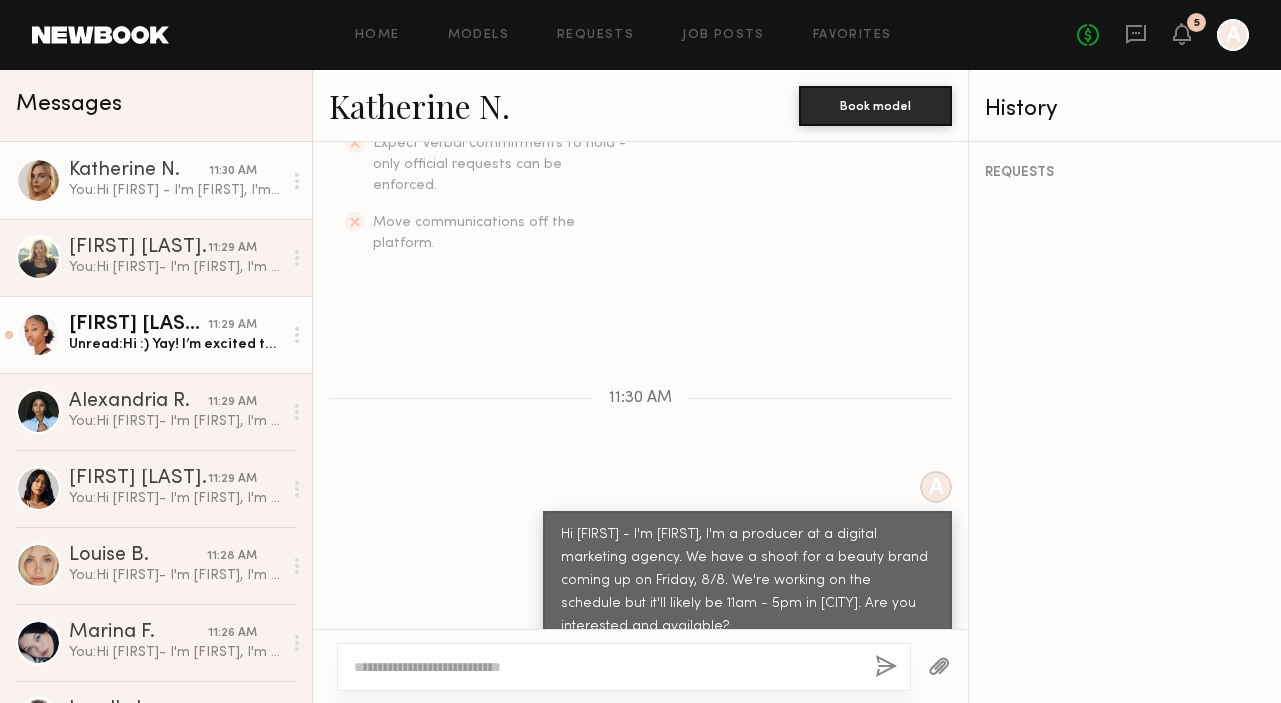 click on "Unread:  Hi :) Yay! I’m excited to work with you all as well! Yes I can do Monday" 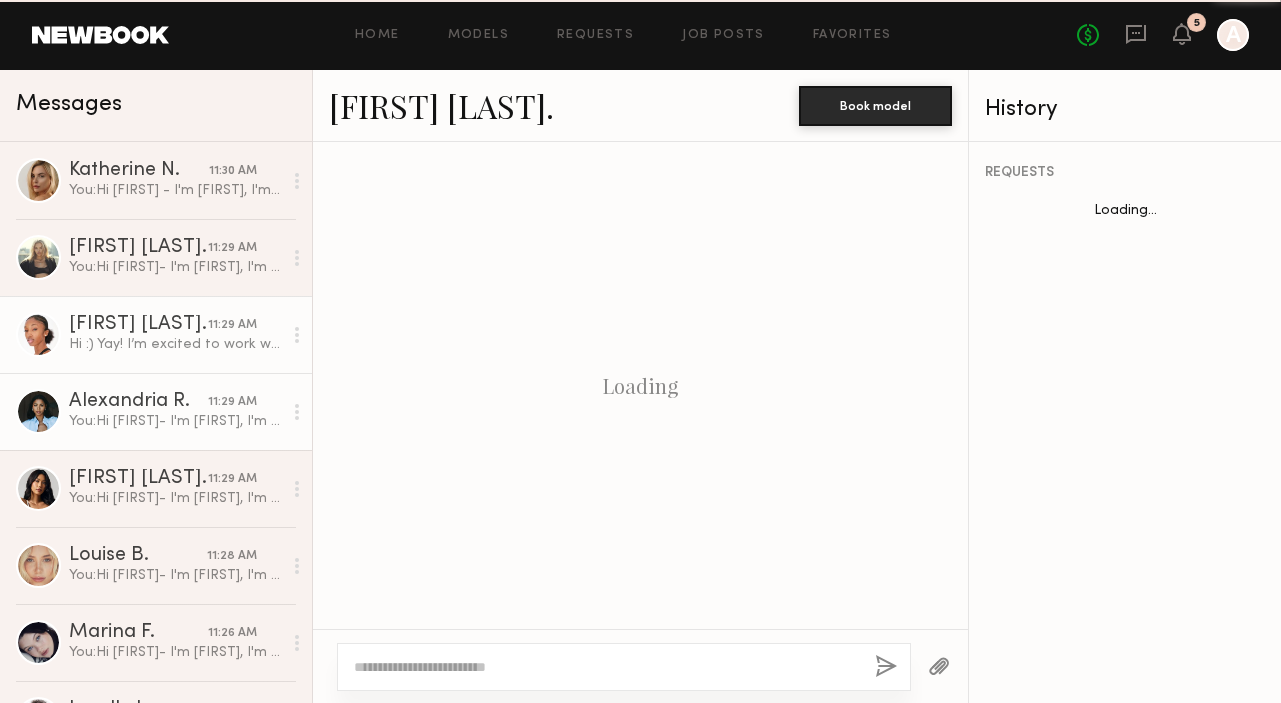 scroll, scrollTop: 2681, scrollLeft: 0, axis: vertical 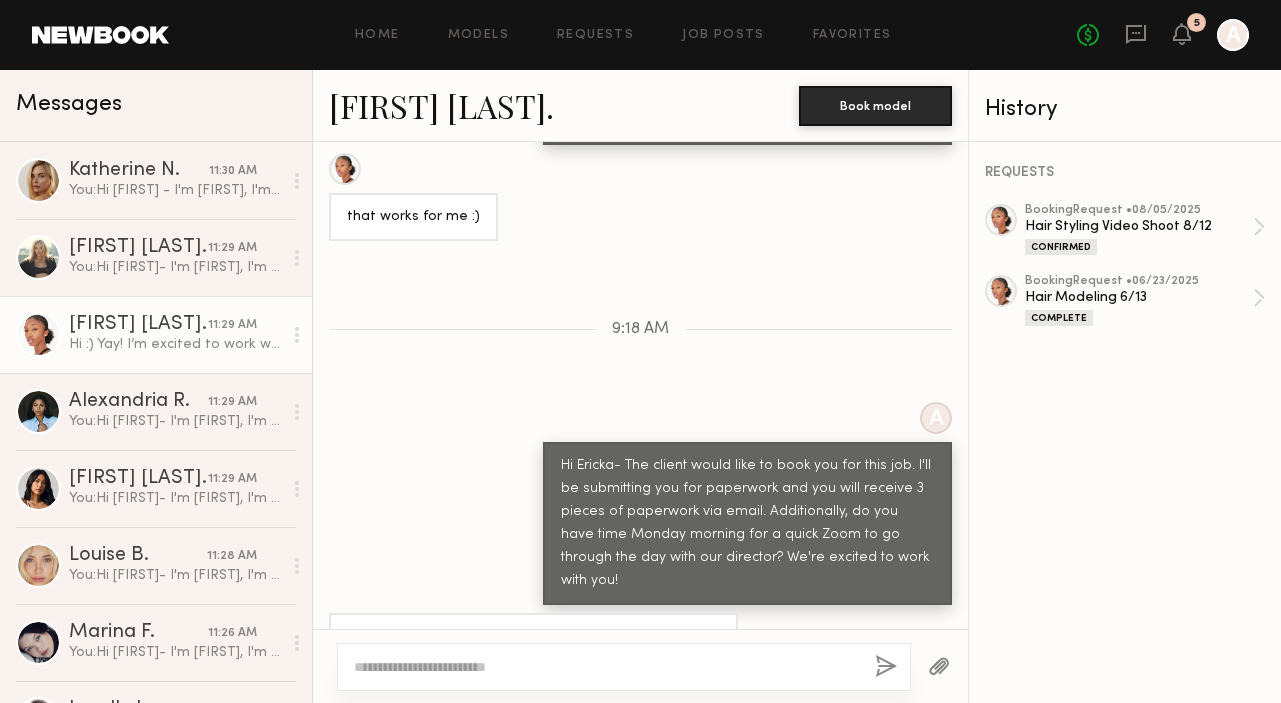 click 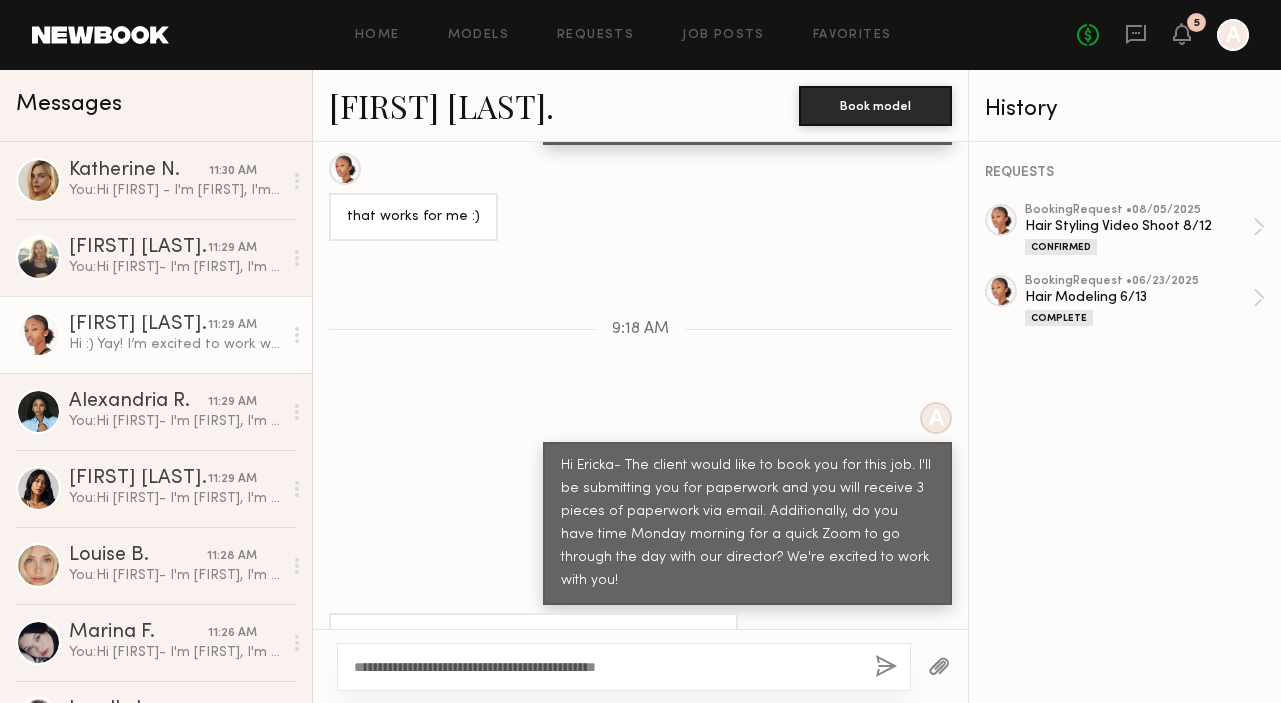 type on "**********" 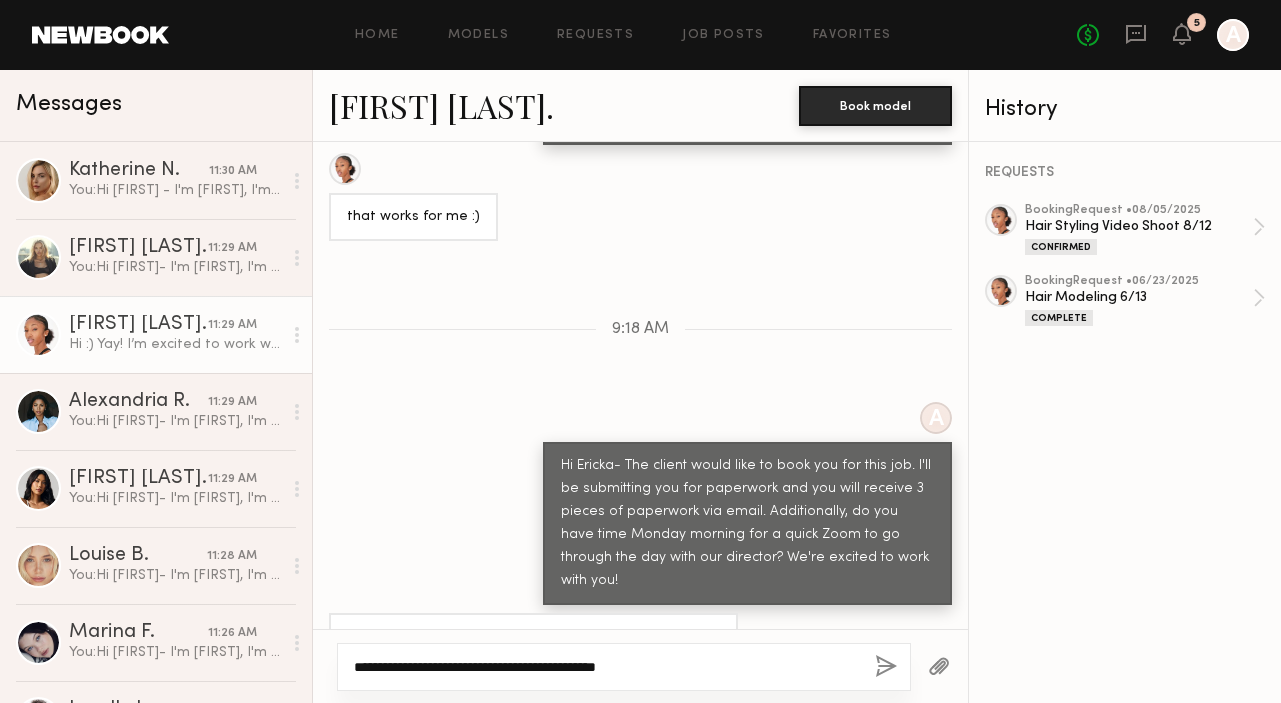 click on "**********" 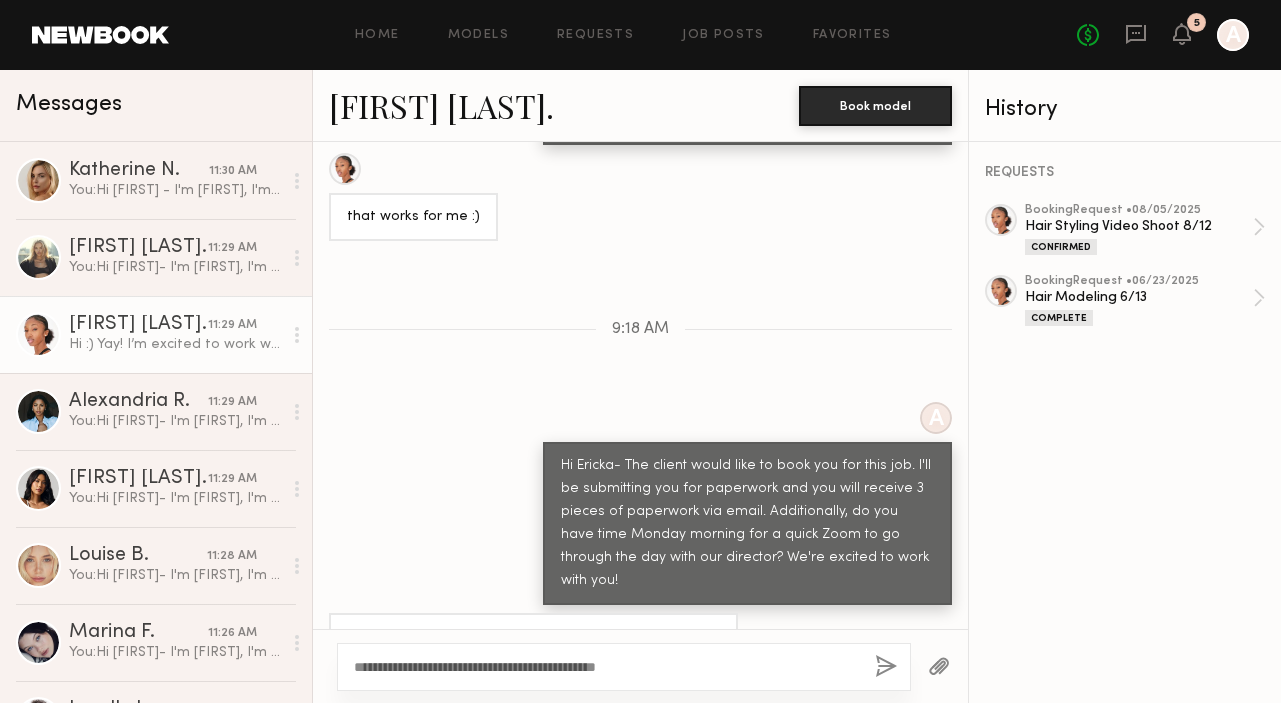 click 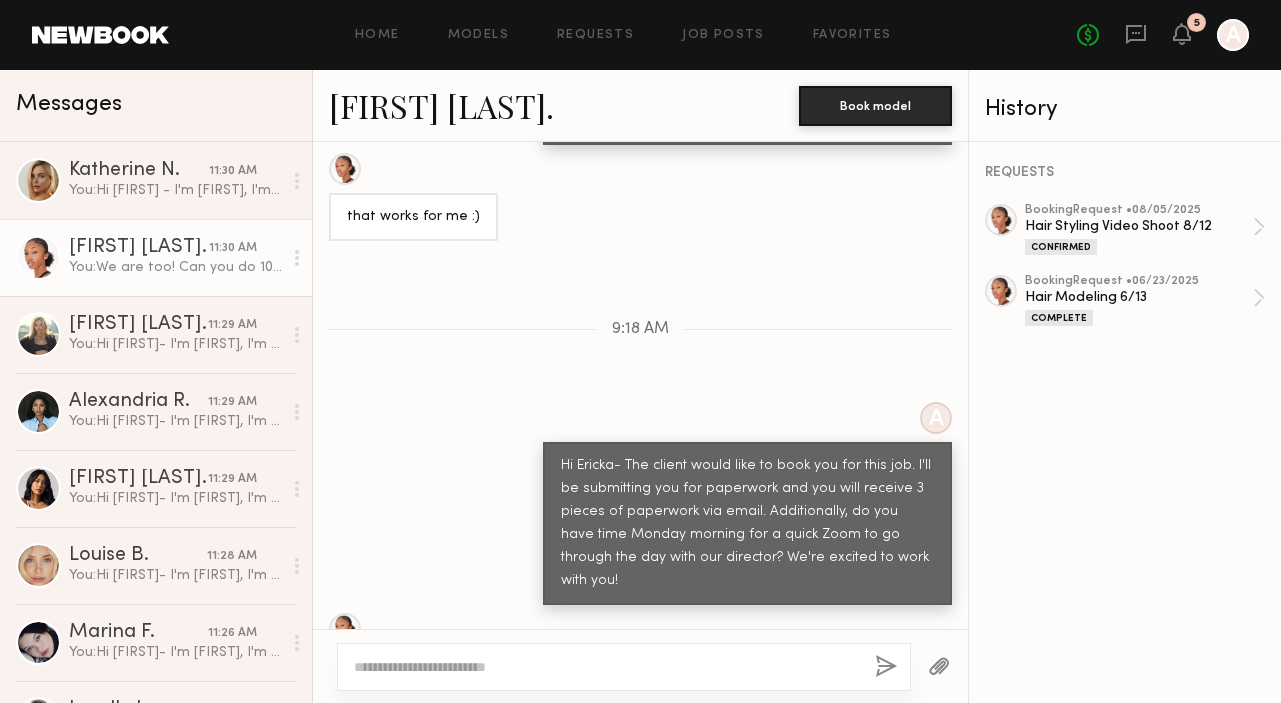 scroll, scrollTop: 2929, scrollLeft: 0, axis: vertical 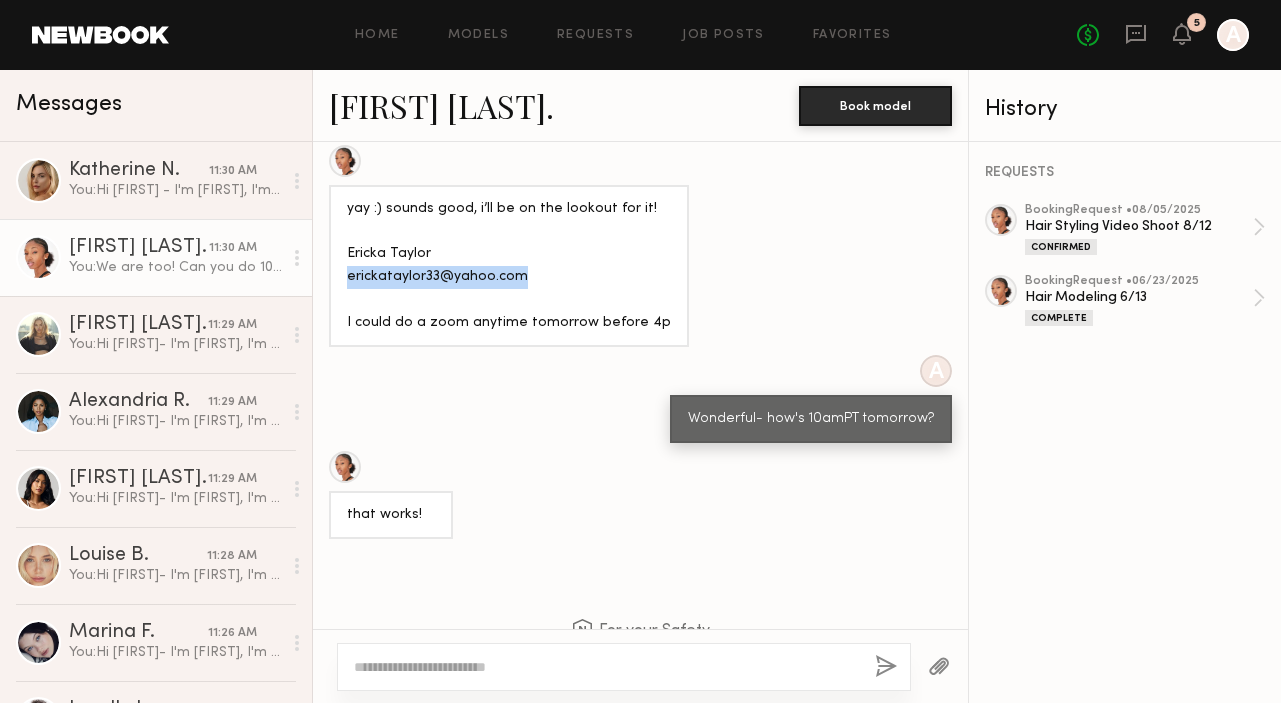 drag, startPoint x: 535, startPoint y: 280, endPoint x: 337, endPoint y: 282, distance: 198.0101 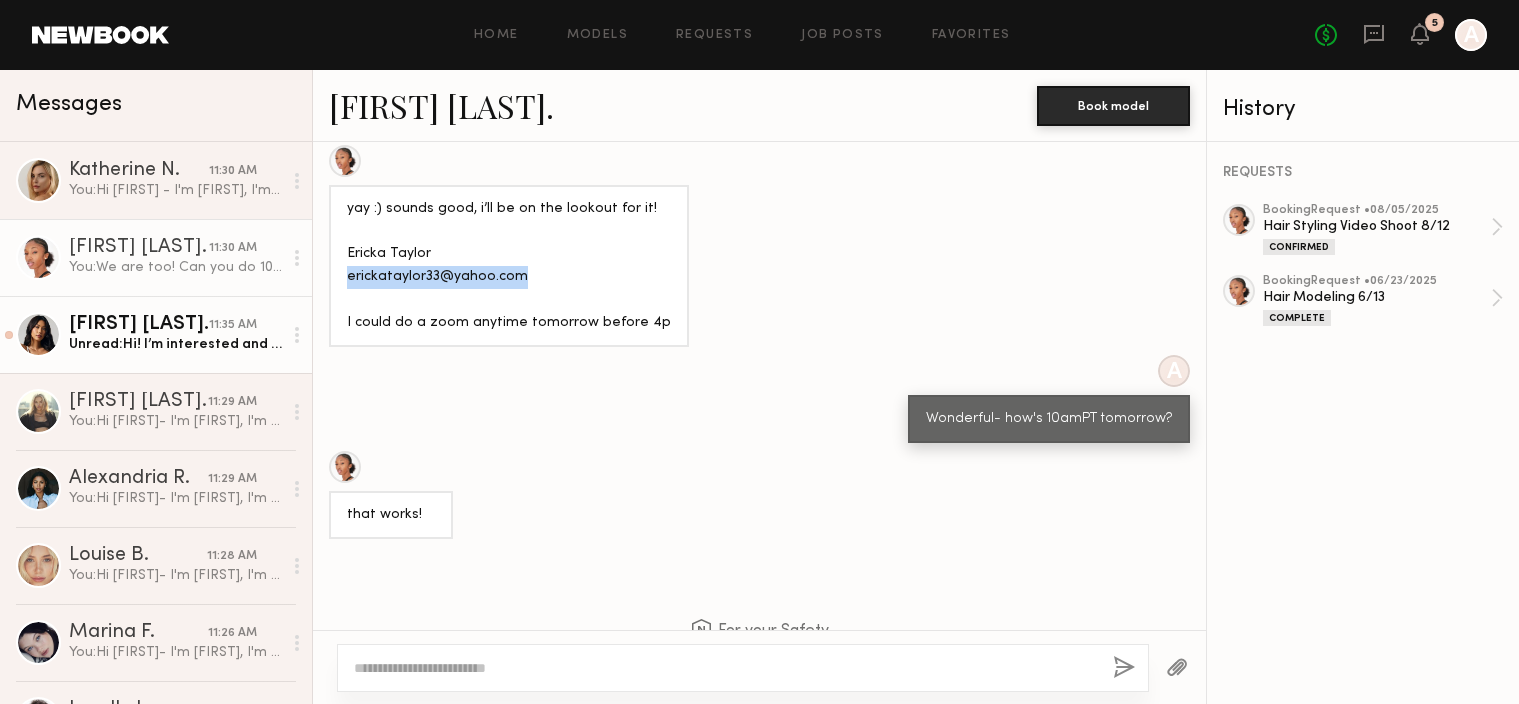 click on "Unread:  Hi! I’m interested and available 🙂" 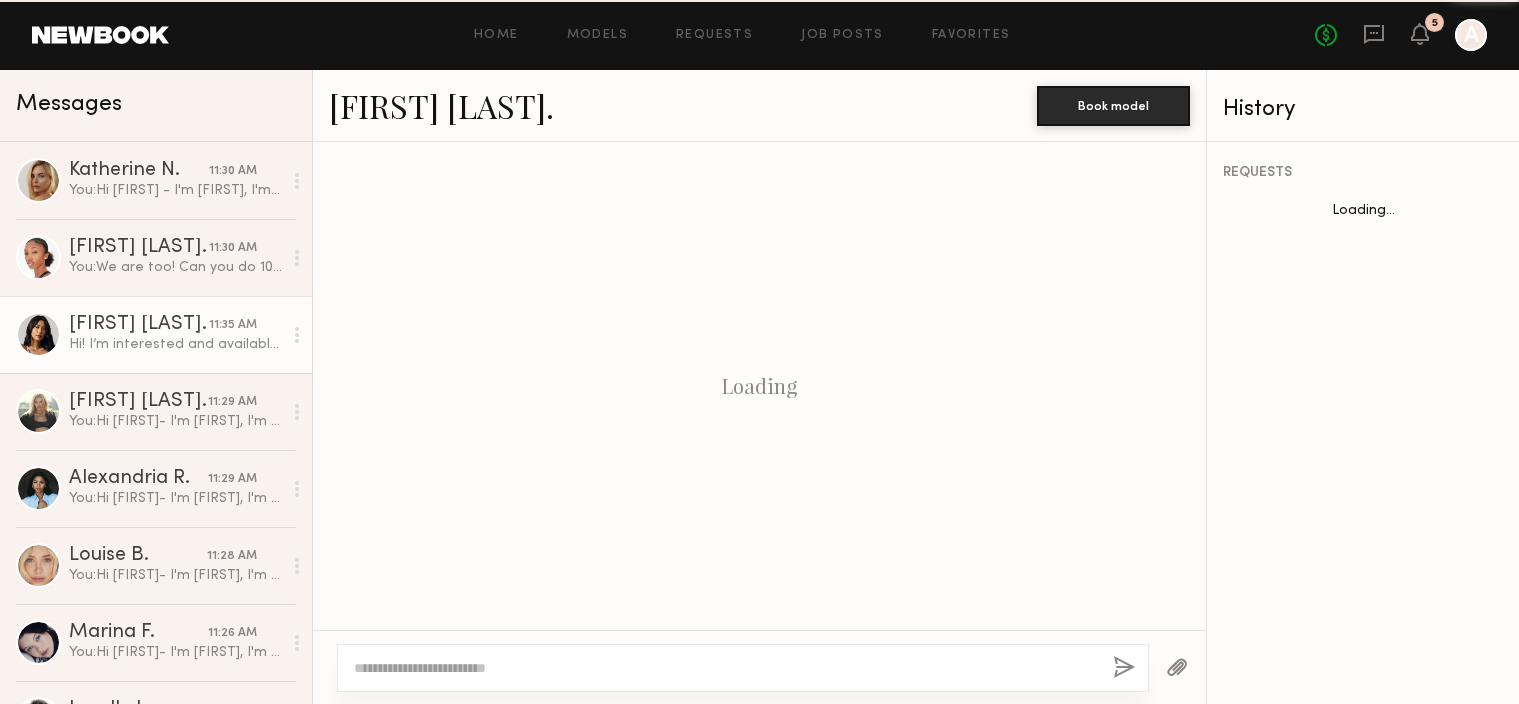 scroll, scrollTop: 500, scrollLeft: 0, axis: vertical 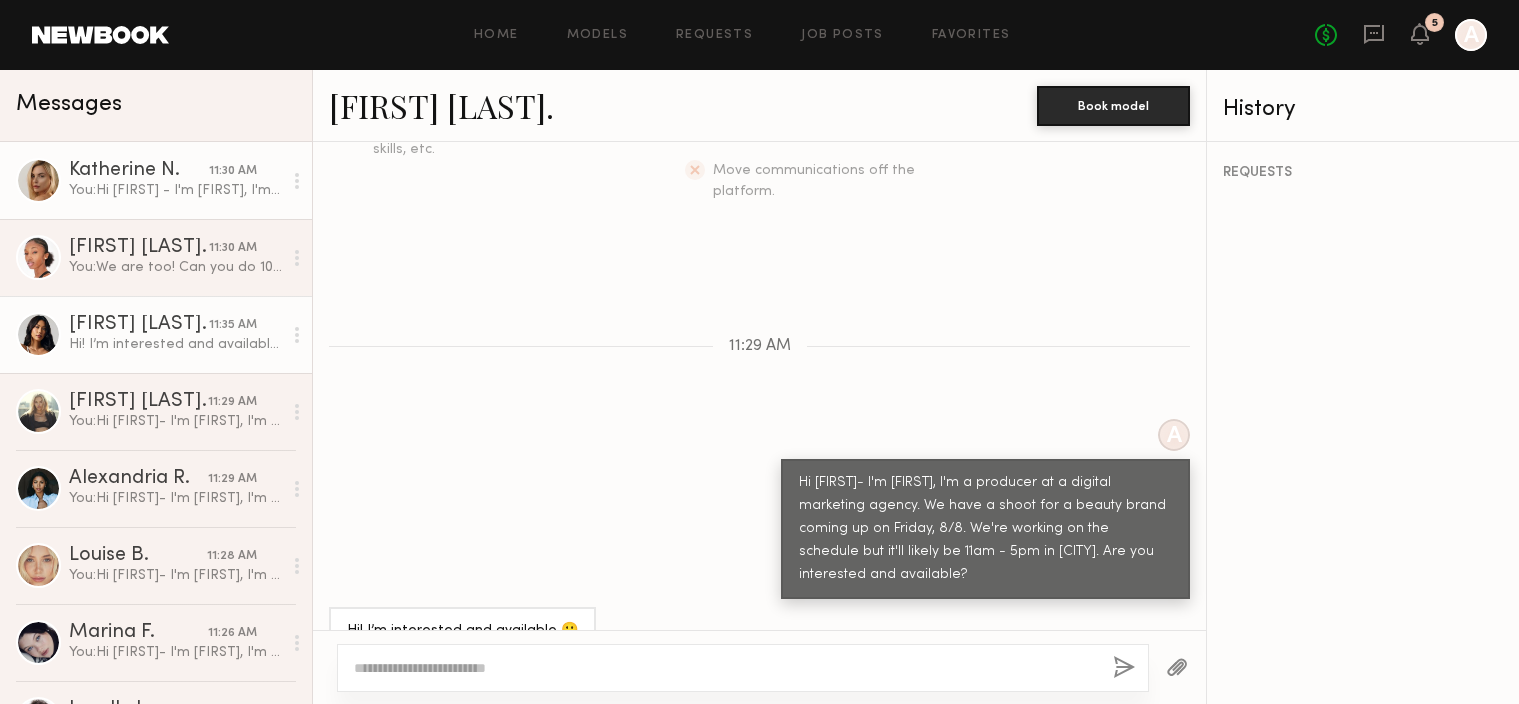 click on "Katherine N. 11:30 AM You:  Hi Katherine -  I'm Anne, I'm a producer at a digital marketing agency. We have a shoot for a beauty brand coming up on Friday, 8/8. We're working on the schedule but it'll likely be 11am - 5pm in Long Beach. Are you interested and available?" 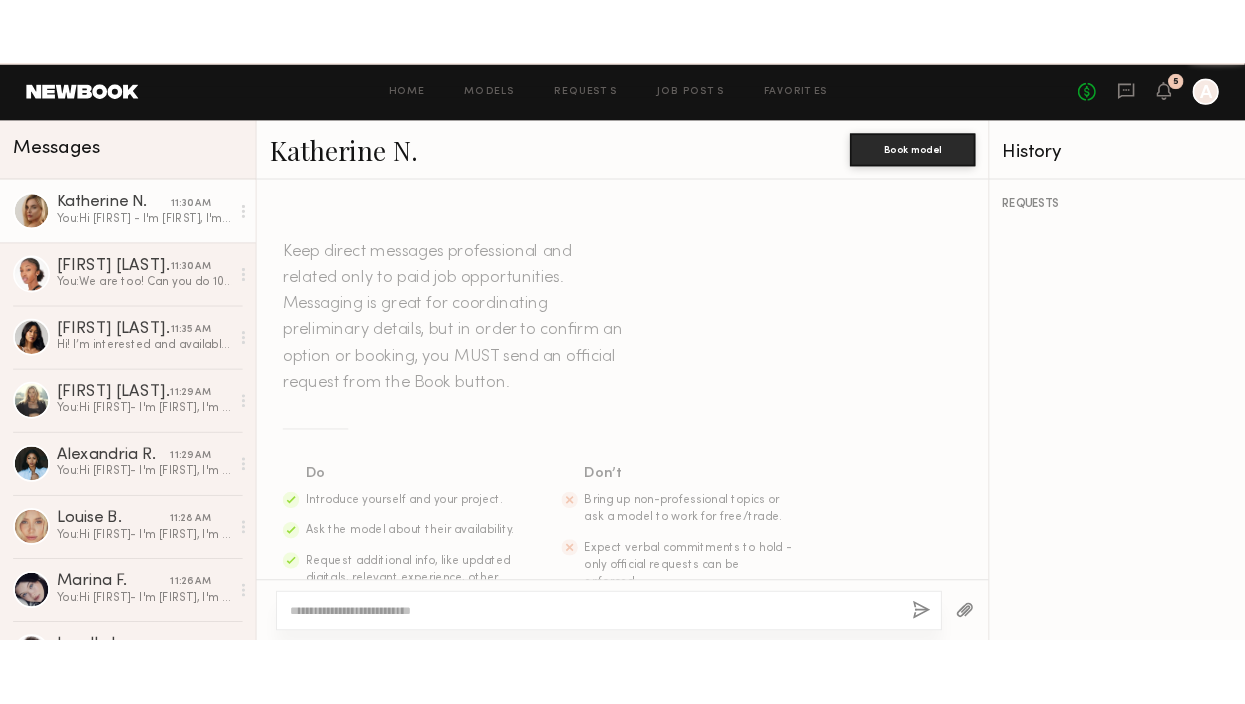 scroll, scrollTop: 445, scrollLeft: 0, axis: vertical 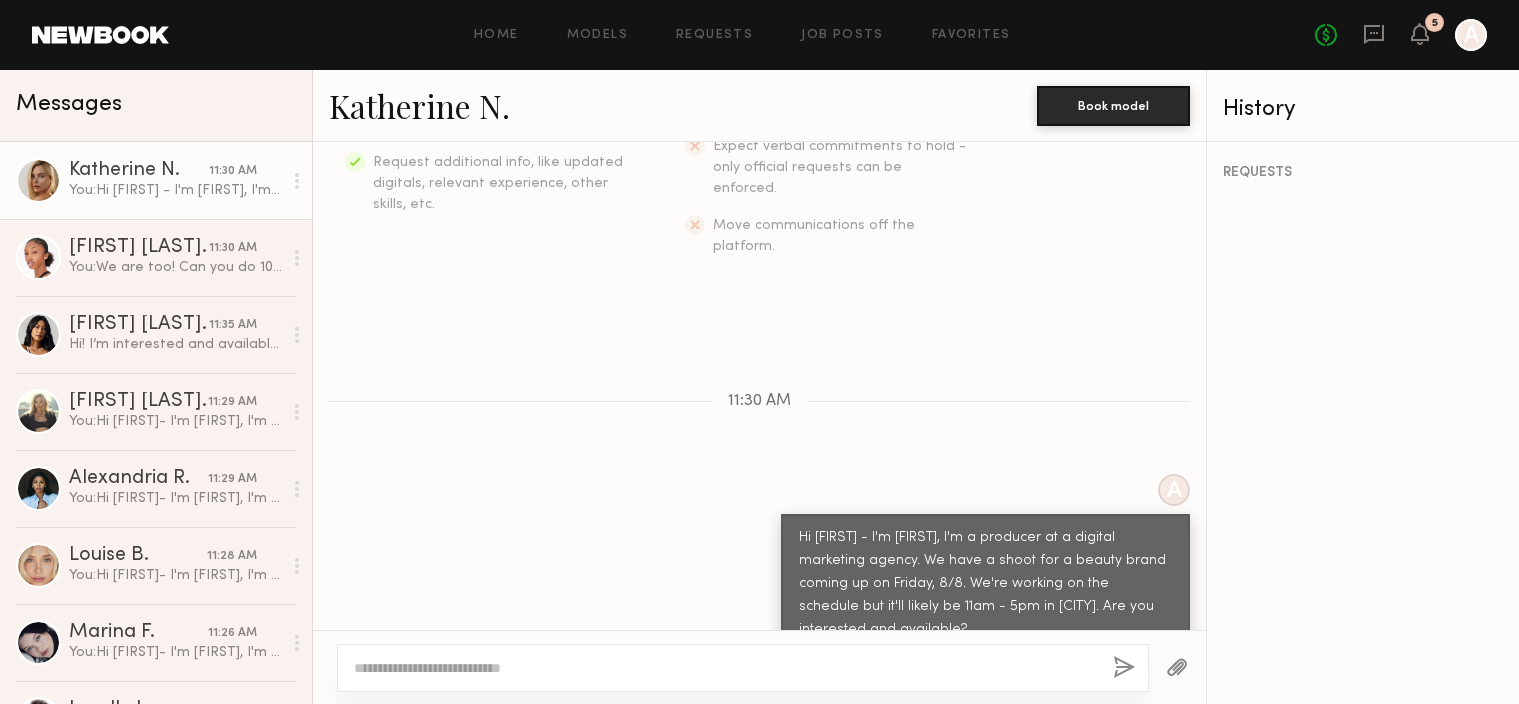drag, startPoint x: 964, startPoint y: 589, endPoint x: 888, endPoint y: 498, distance: 118.56222 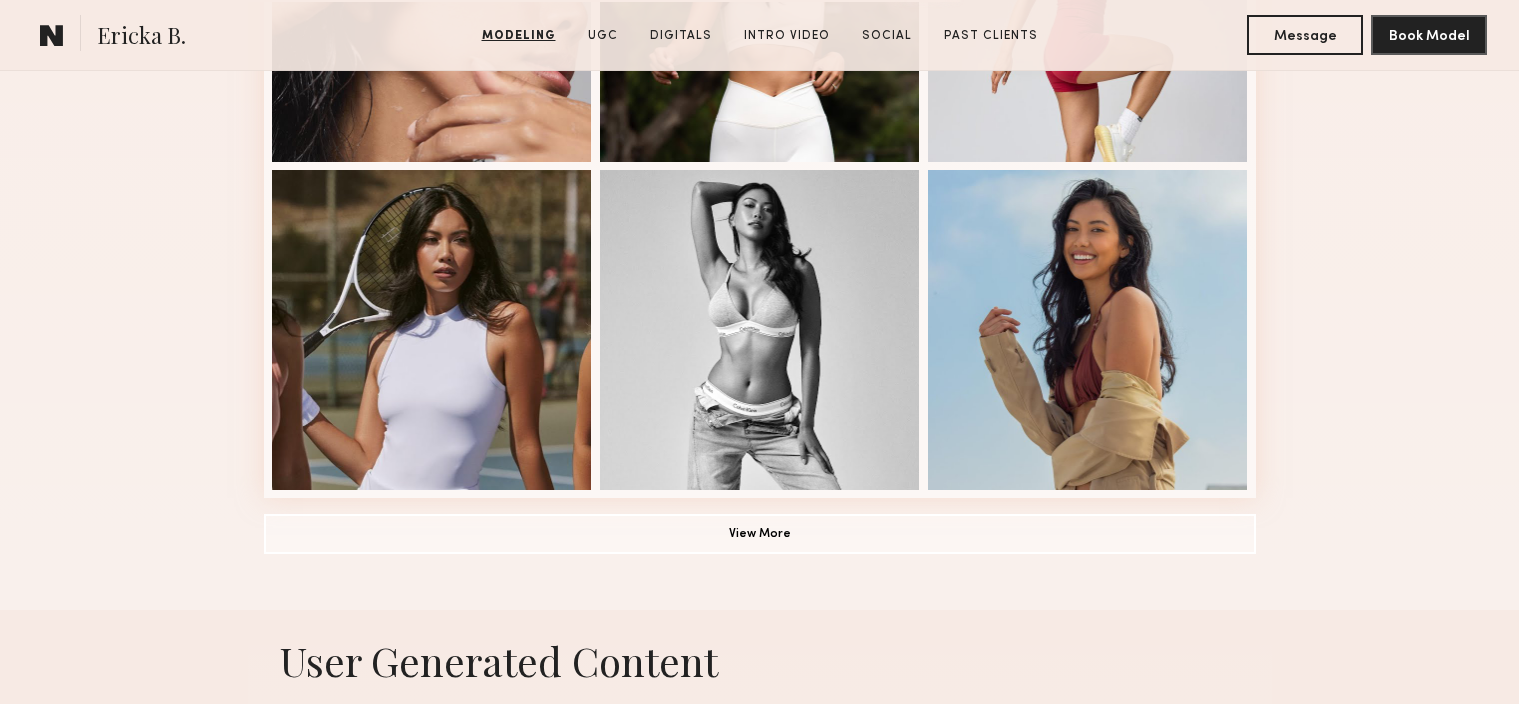 scroll, scrollTop: 1406, scrollLeft: 0, axis: vertical 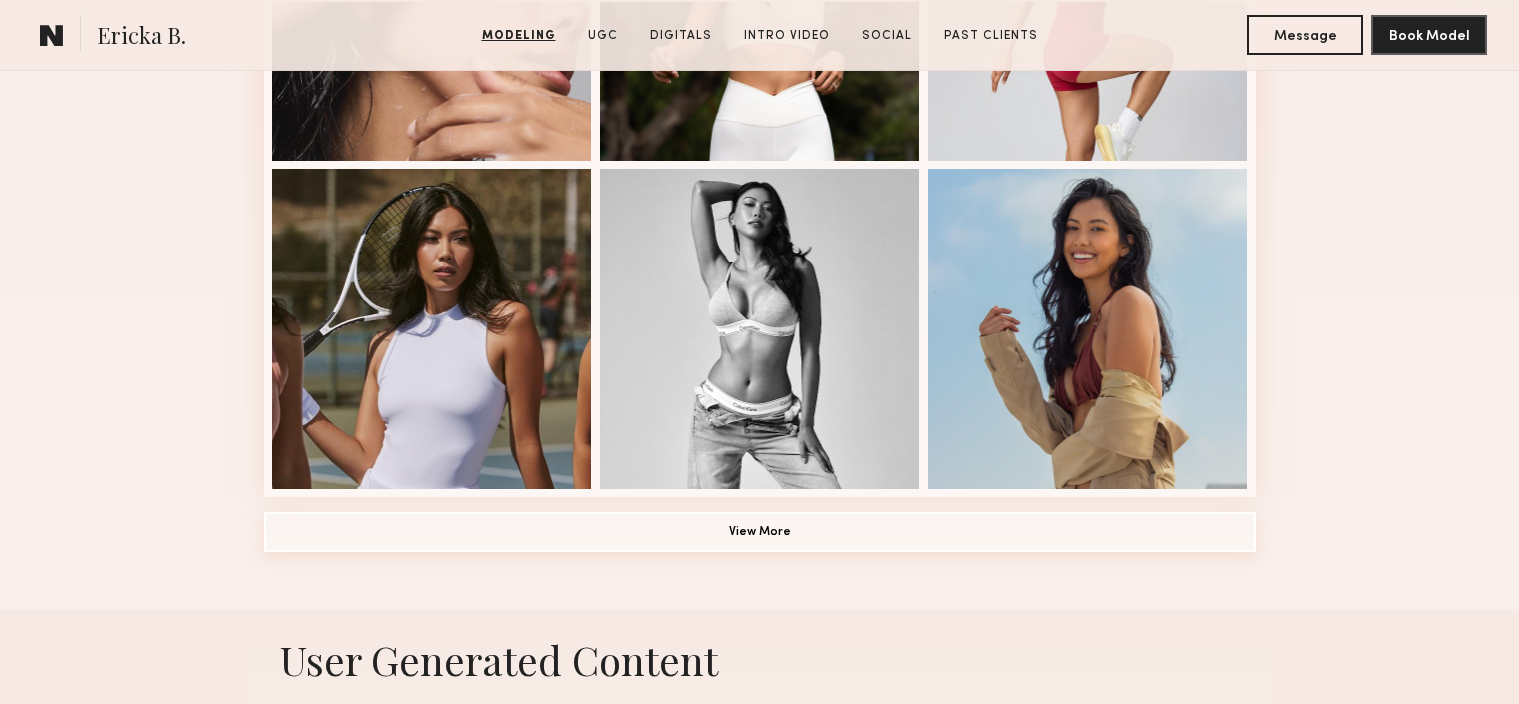 click on "View More" 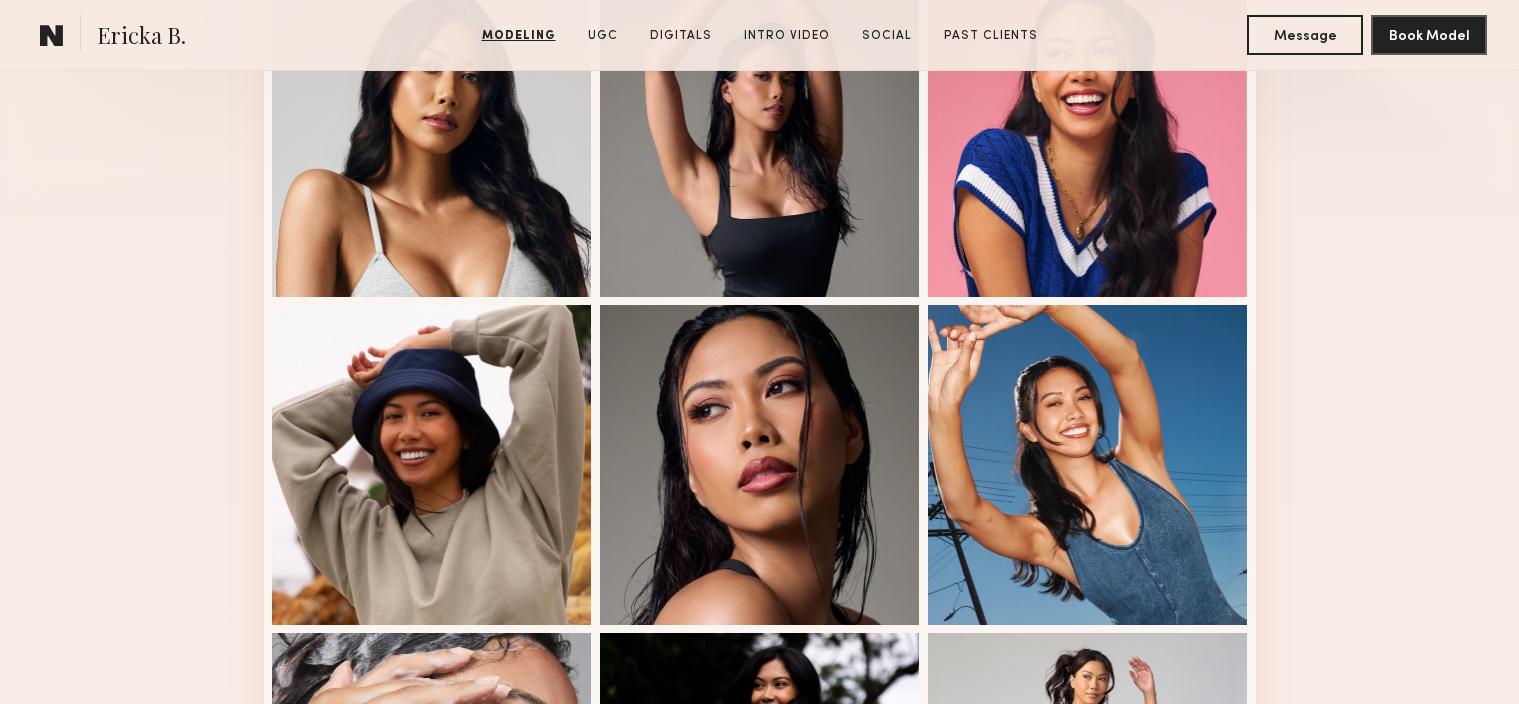 scroll, scrollTop: 412, scrollLeft: 0, axis: vertical 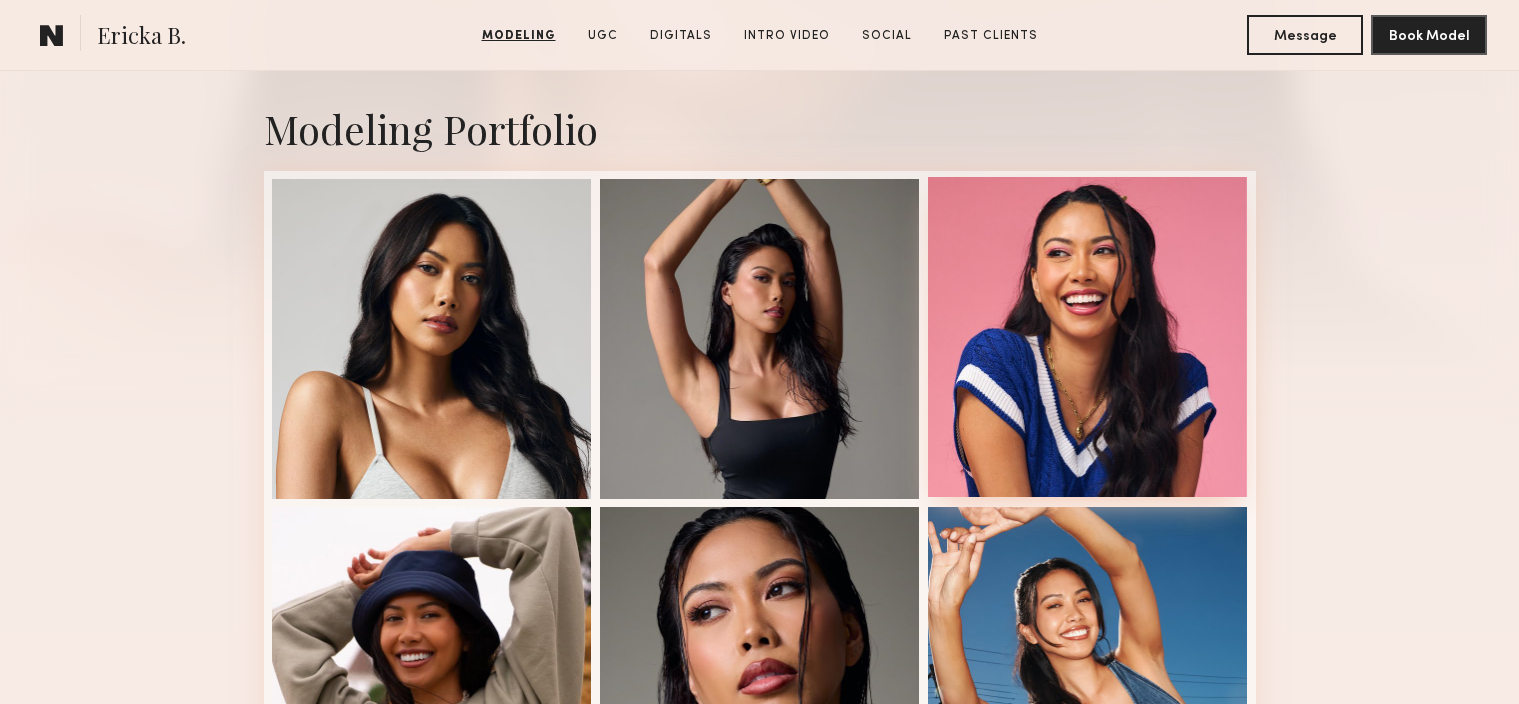 click at bounding box center [1088, 337] 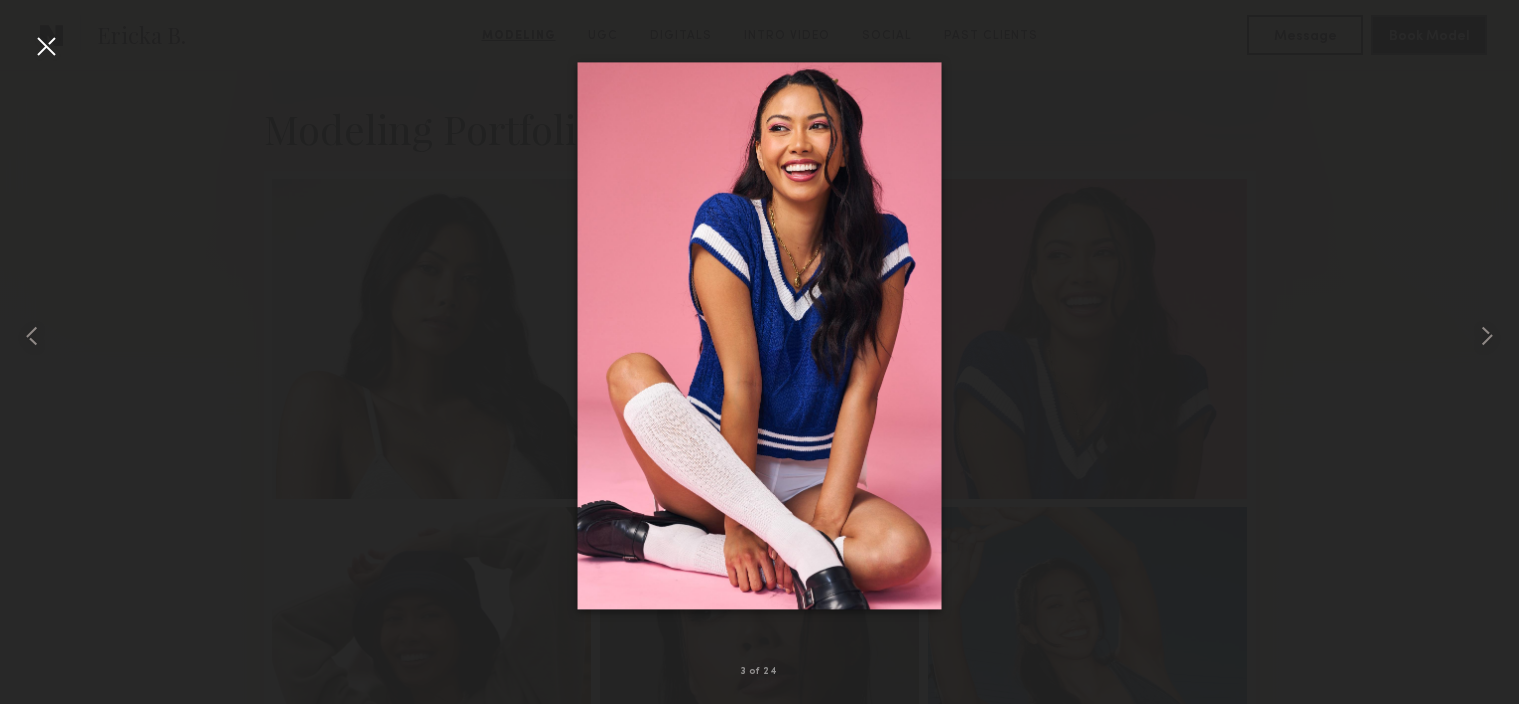 click at bounding box center (759, 336) 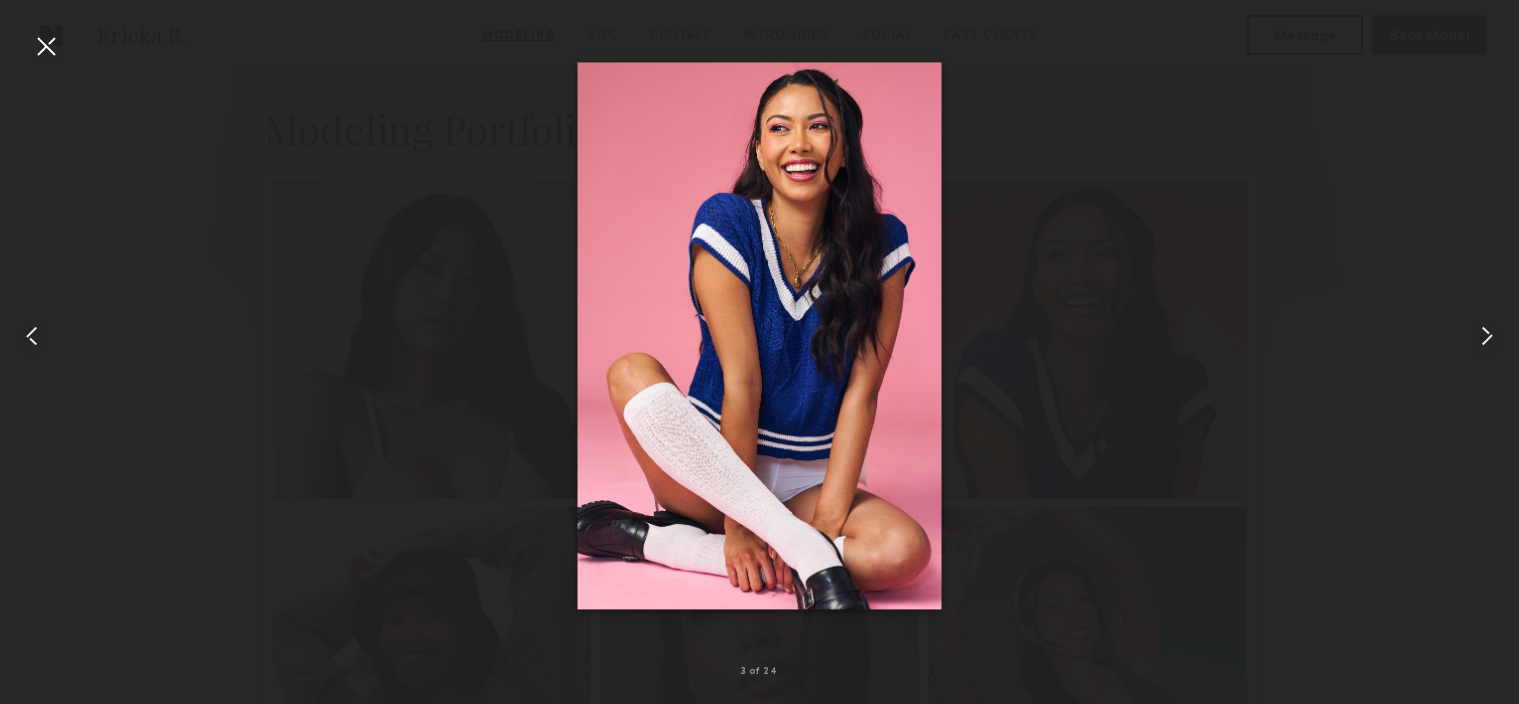 click at bounding box center (46, 46) 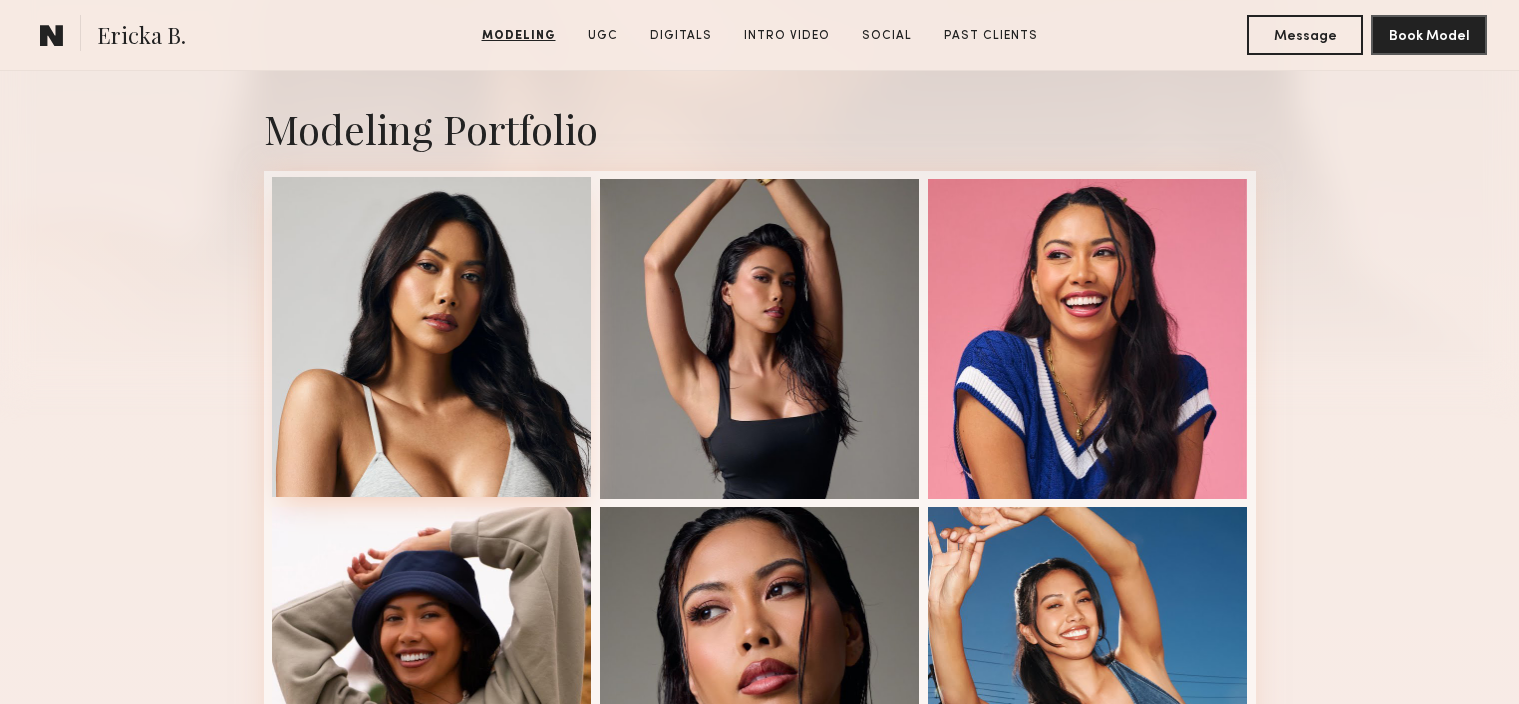 click at bounding box center (432, 337) 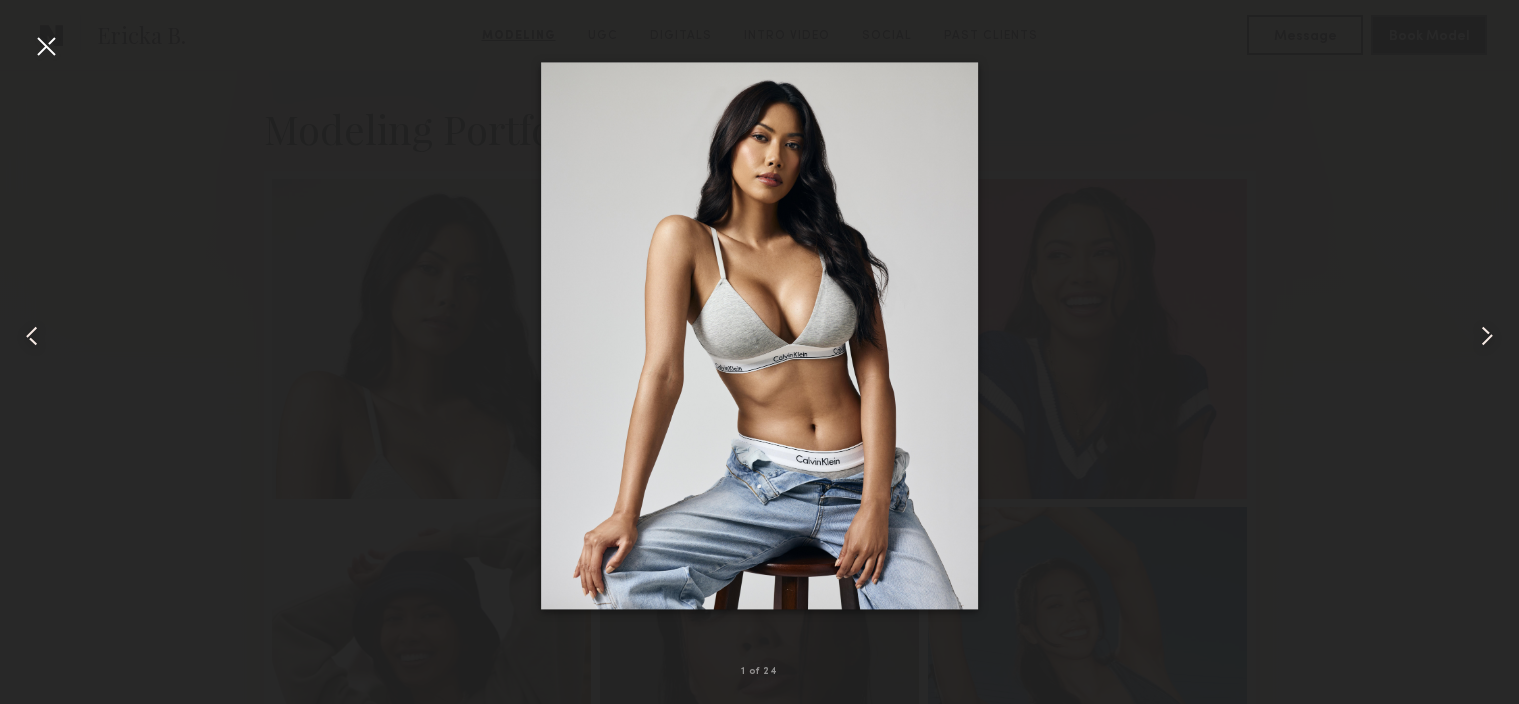click at bounding box center (46, 46) 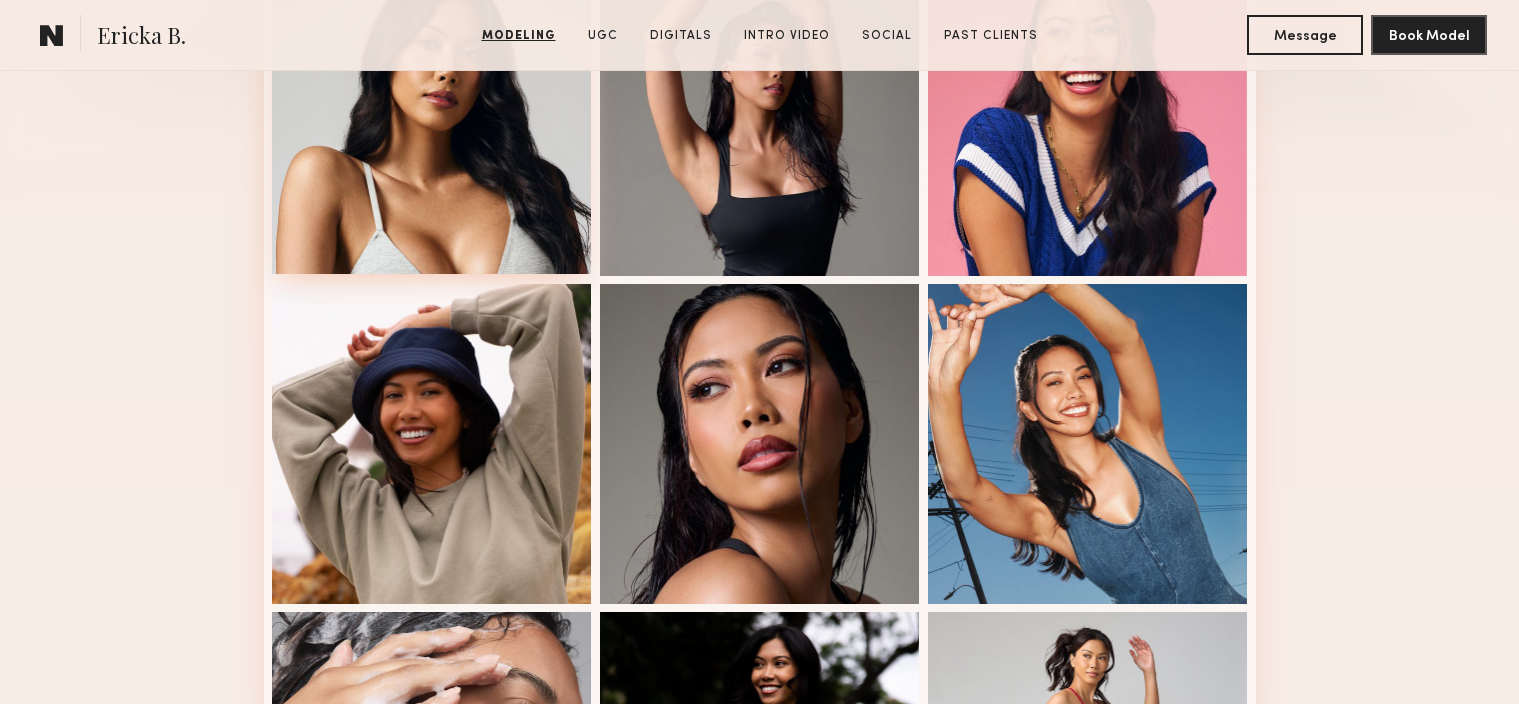 scroll, scrollTop: 666, scrollLeft: 0, axis: vertical 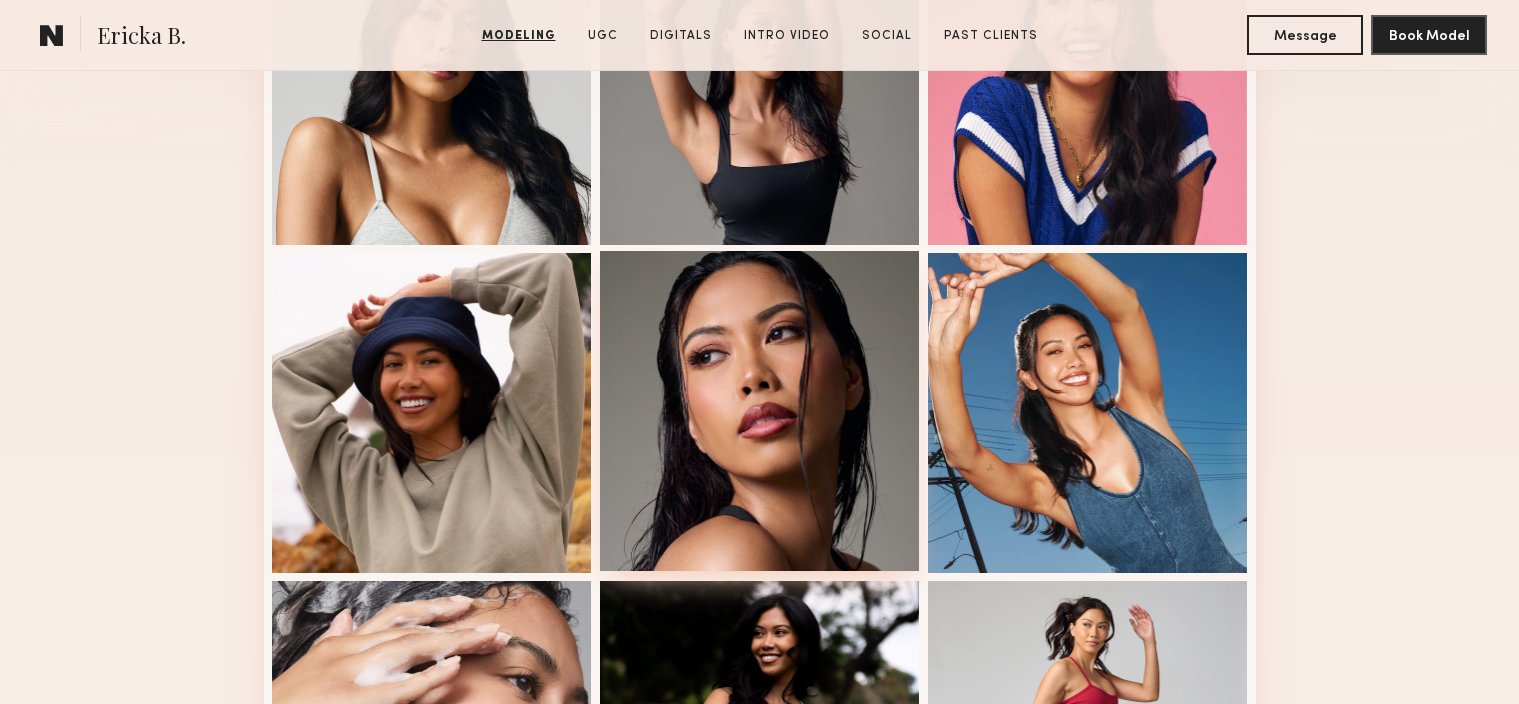 click at bounding box center (760, 411) 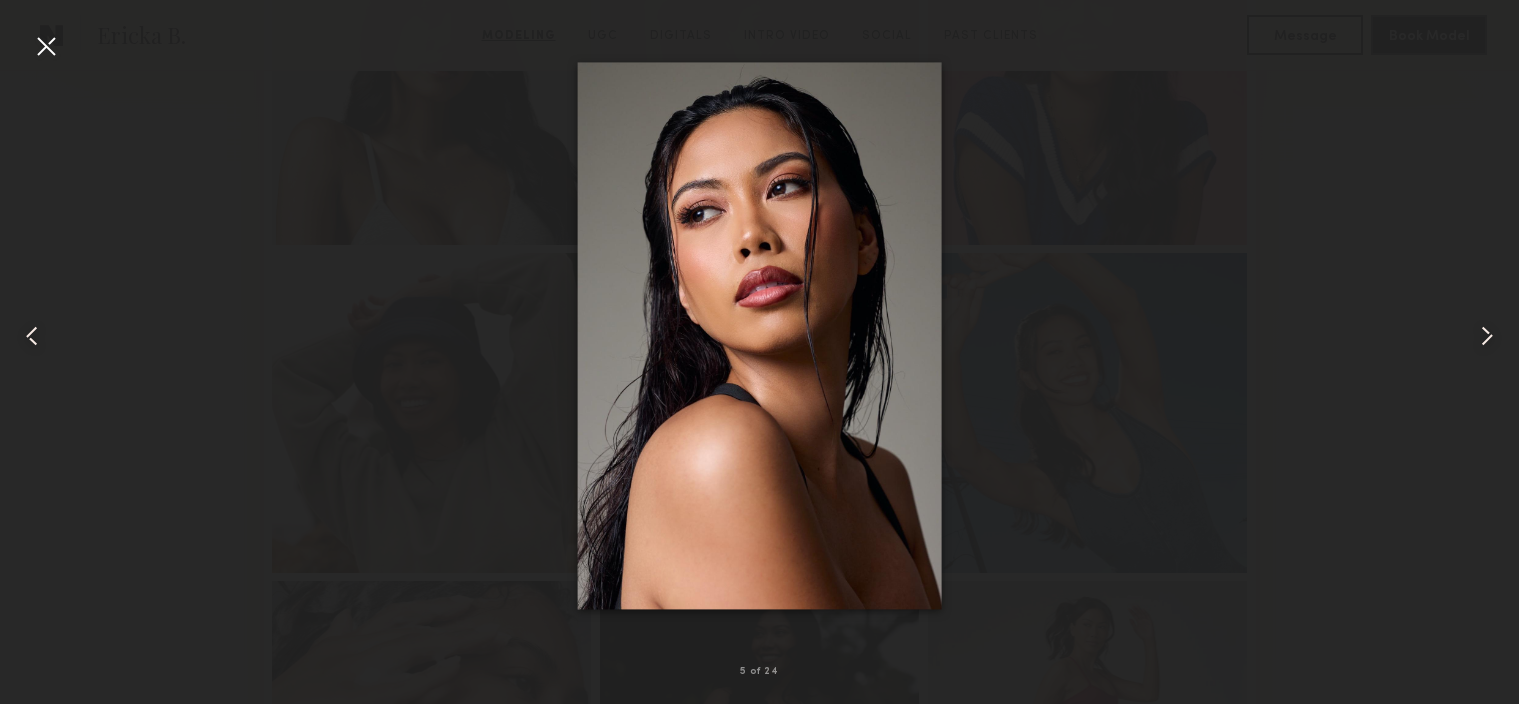 click at bounding box center [46, 46] 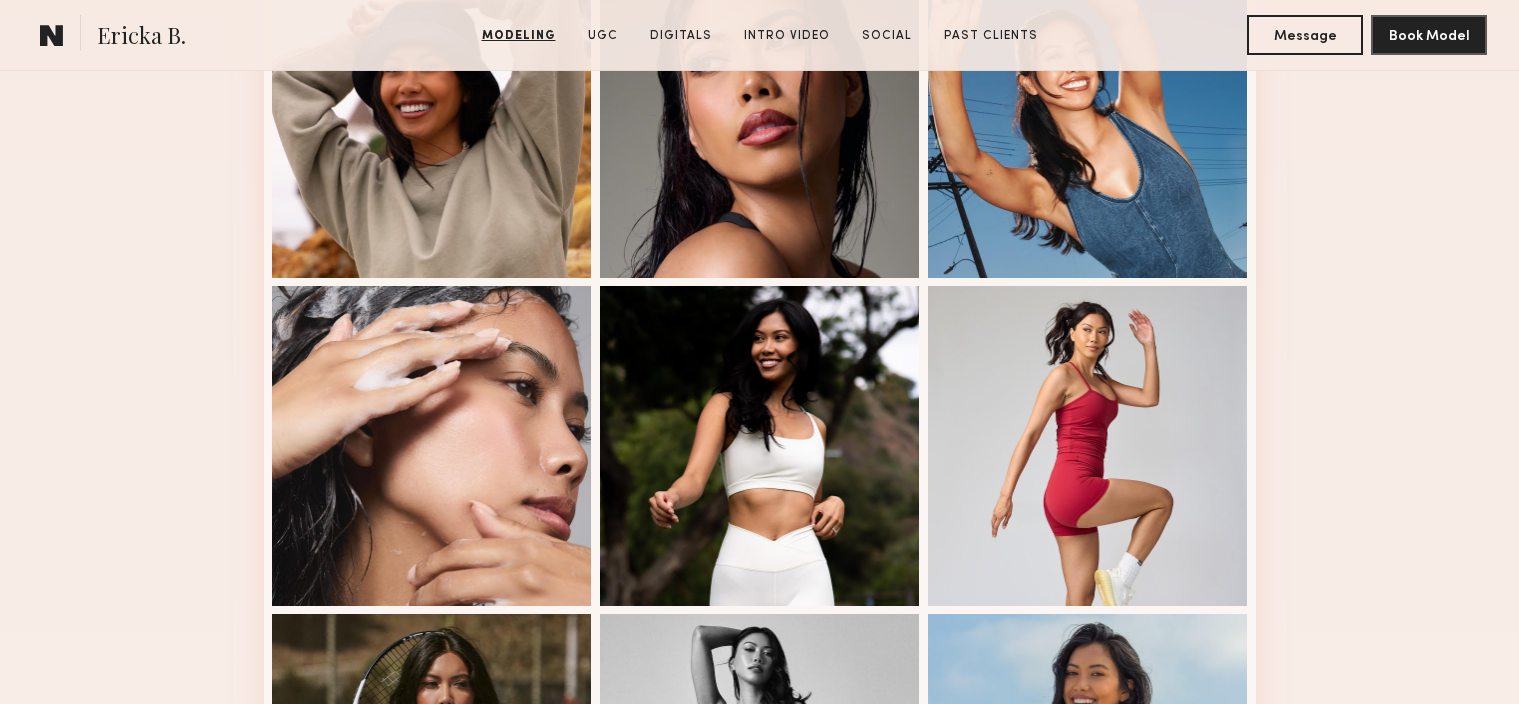 scroll, scrollTop: 1007, scrollLeft: 0, axis: vertical 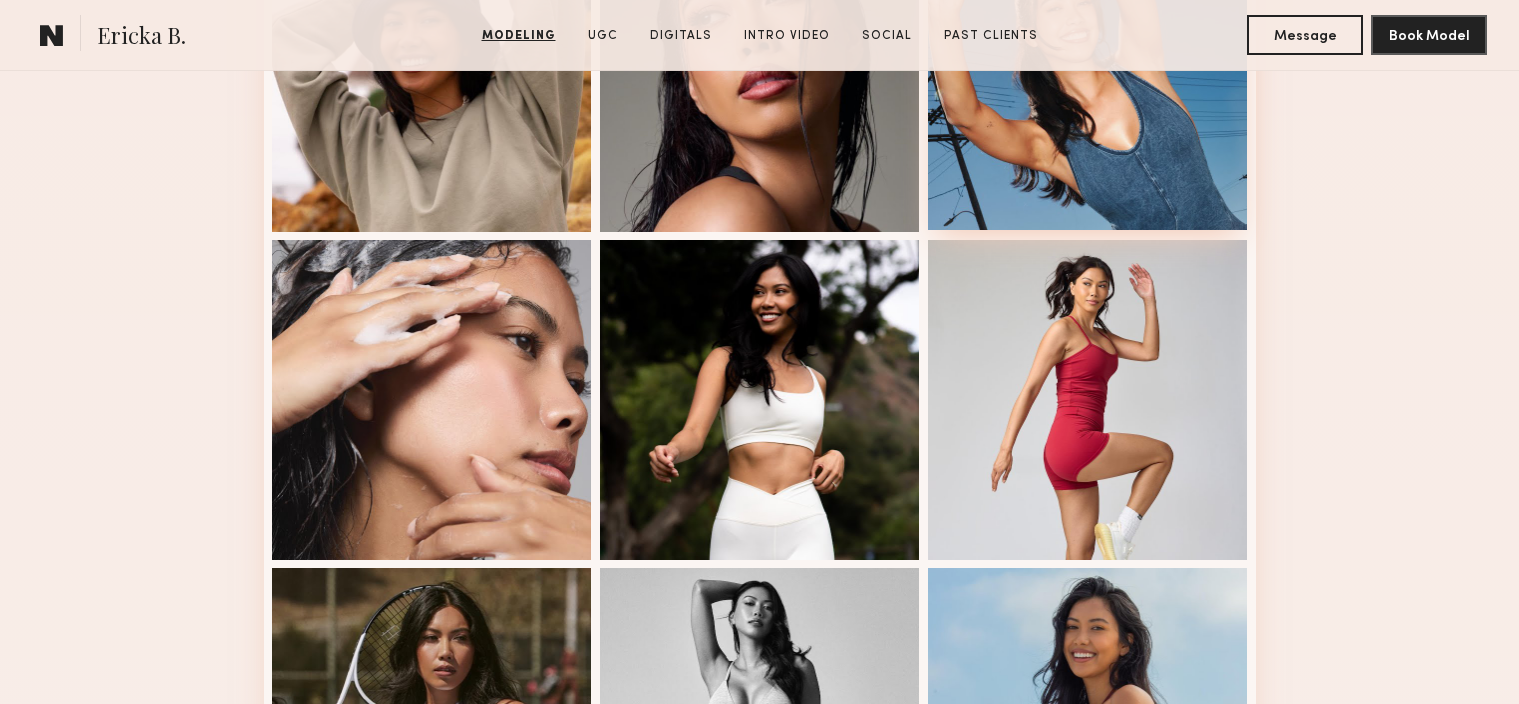 click at bounding box center [1088, 70] 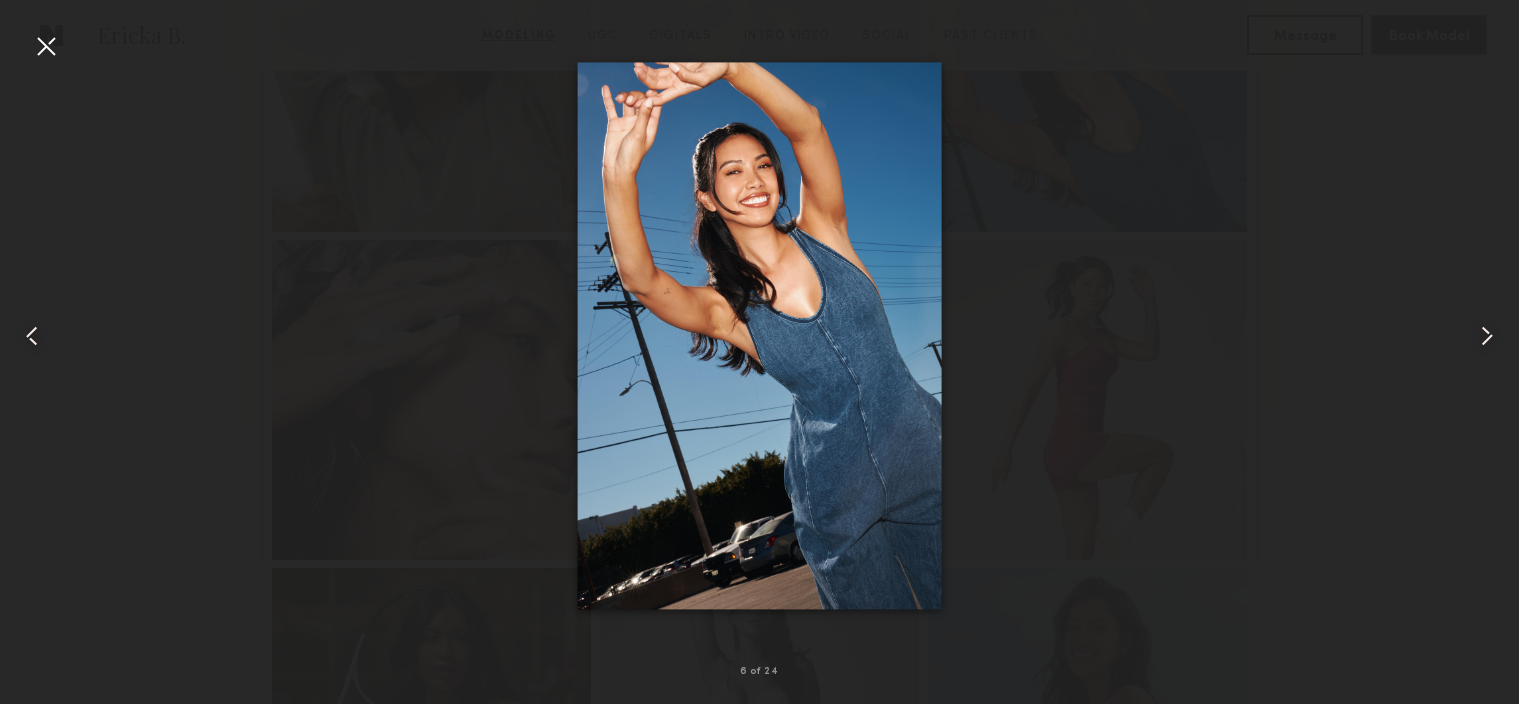 click at bounding box center [46, 46] 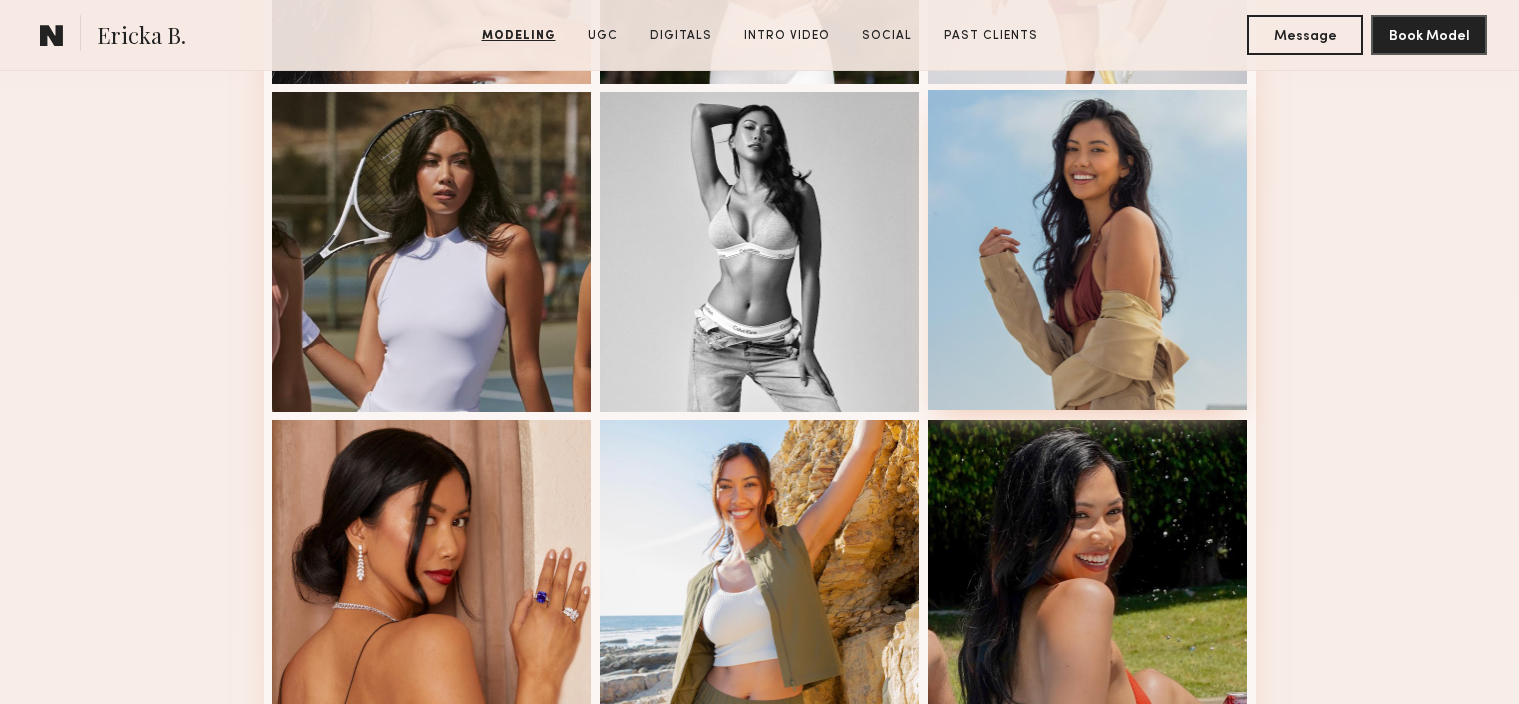 scroll, scrollTop: 1493, scrollLeft: 0, axis: vertical 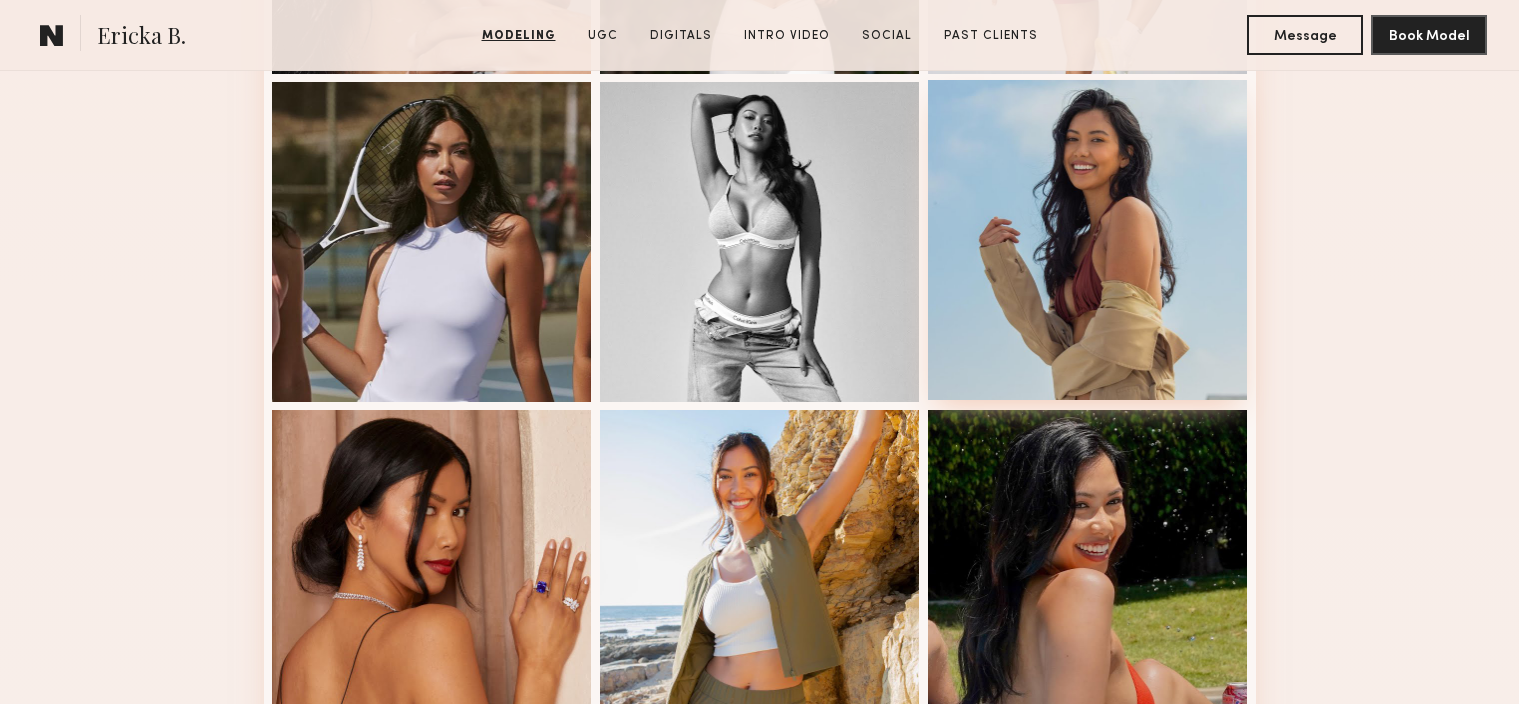 click at bounding box center (1088, 240) 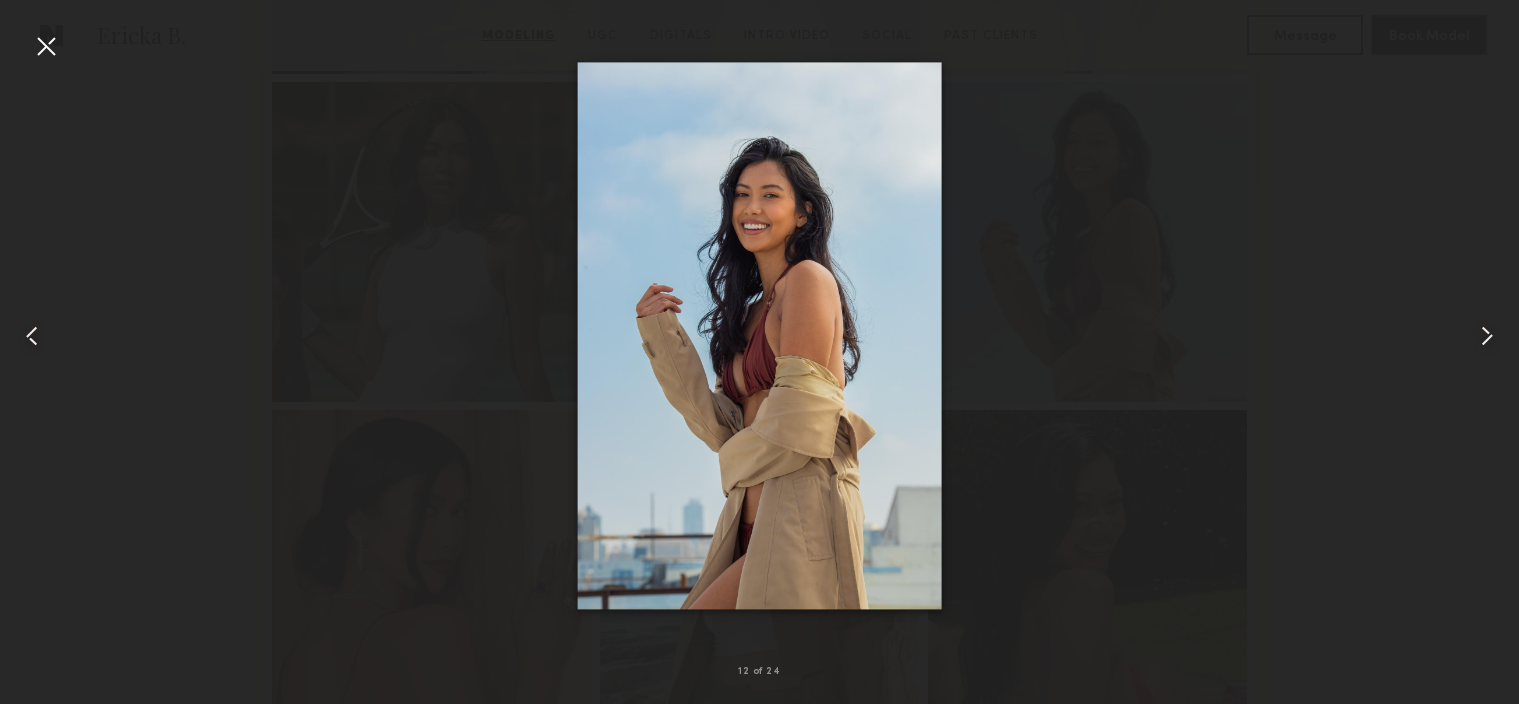 click at bounding box center (46, 46) 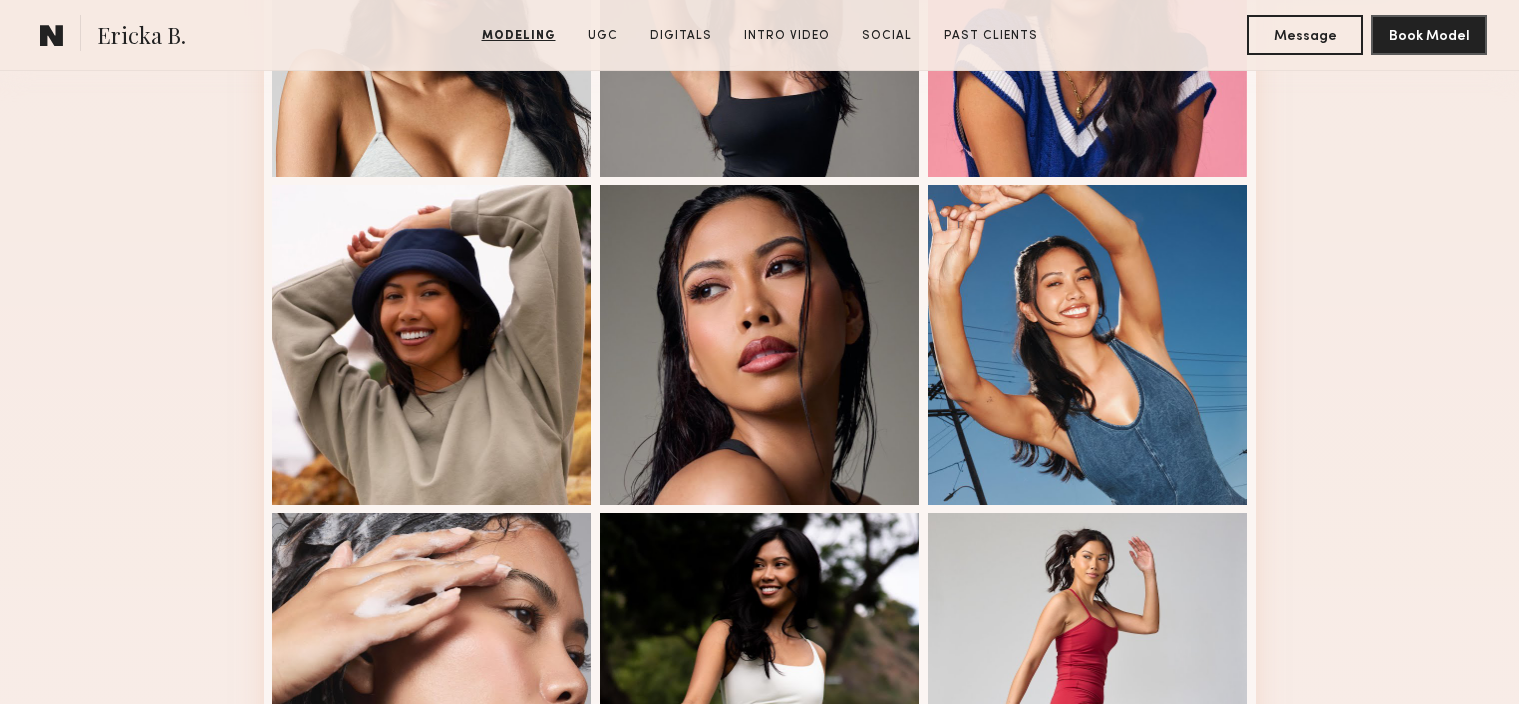 scroll, scrollTop: 476, scrollLeft: 0, axis: vertical 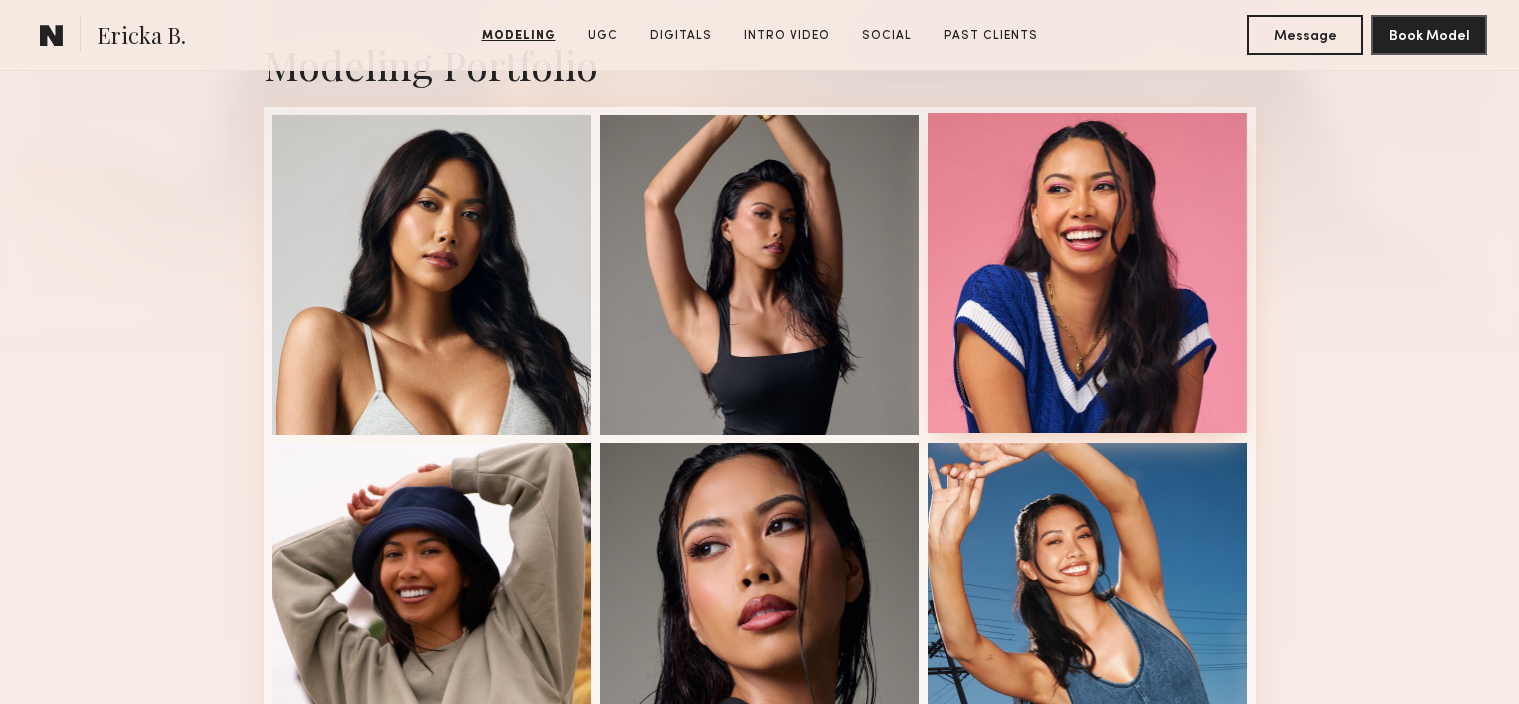 click at bounding box center (1088, 273) 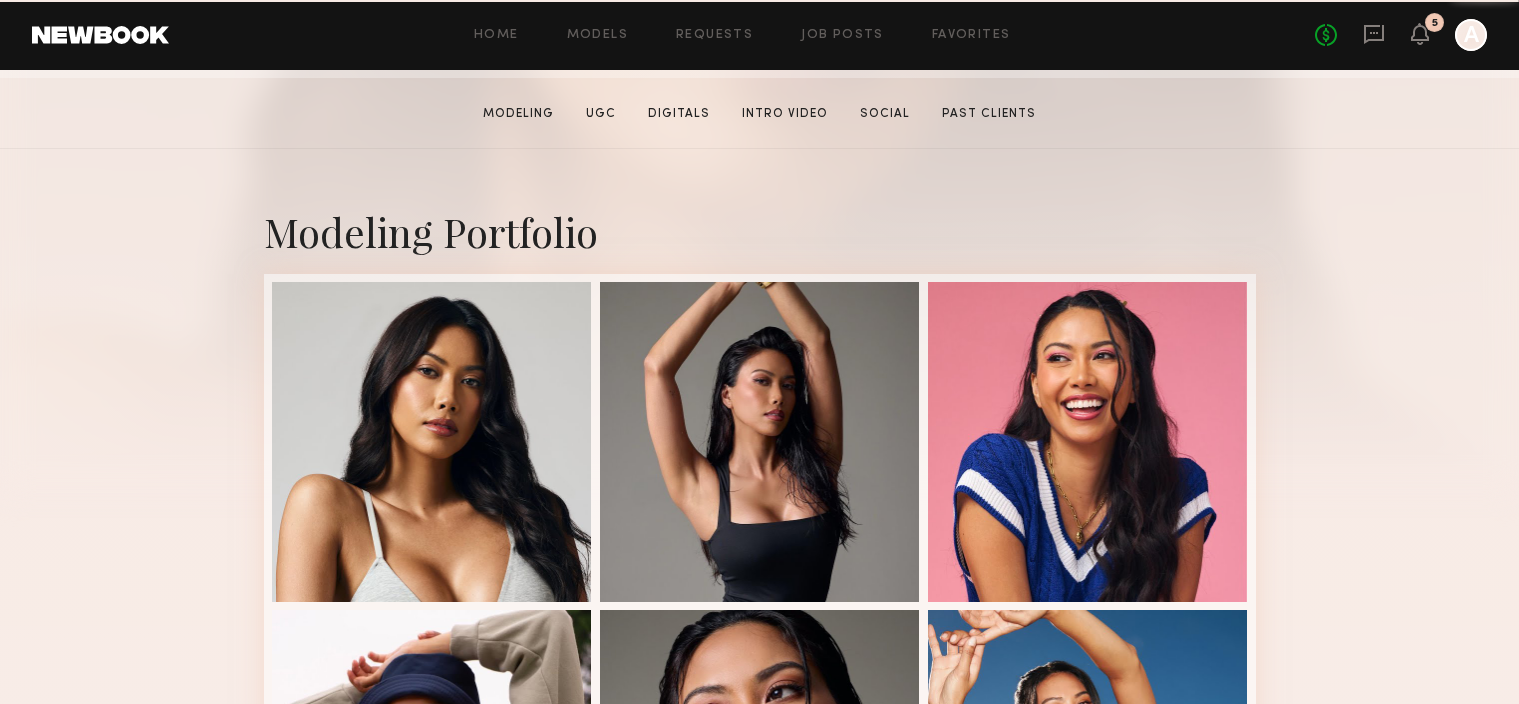 scroll, scrollTop: 328, scrollLeft: 0, axis: vertical 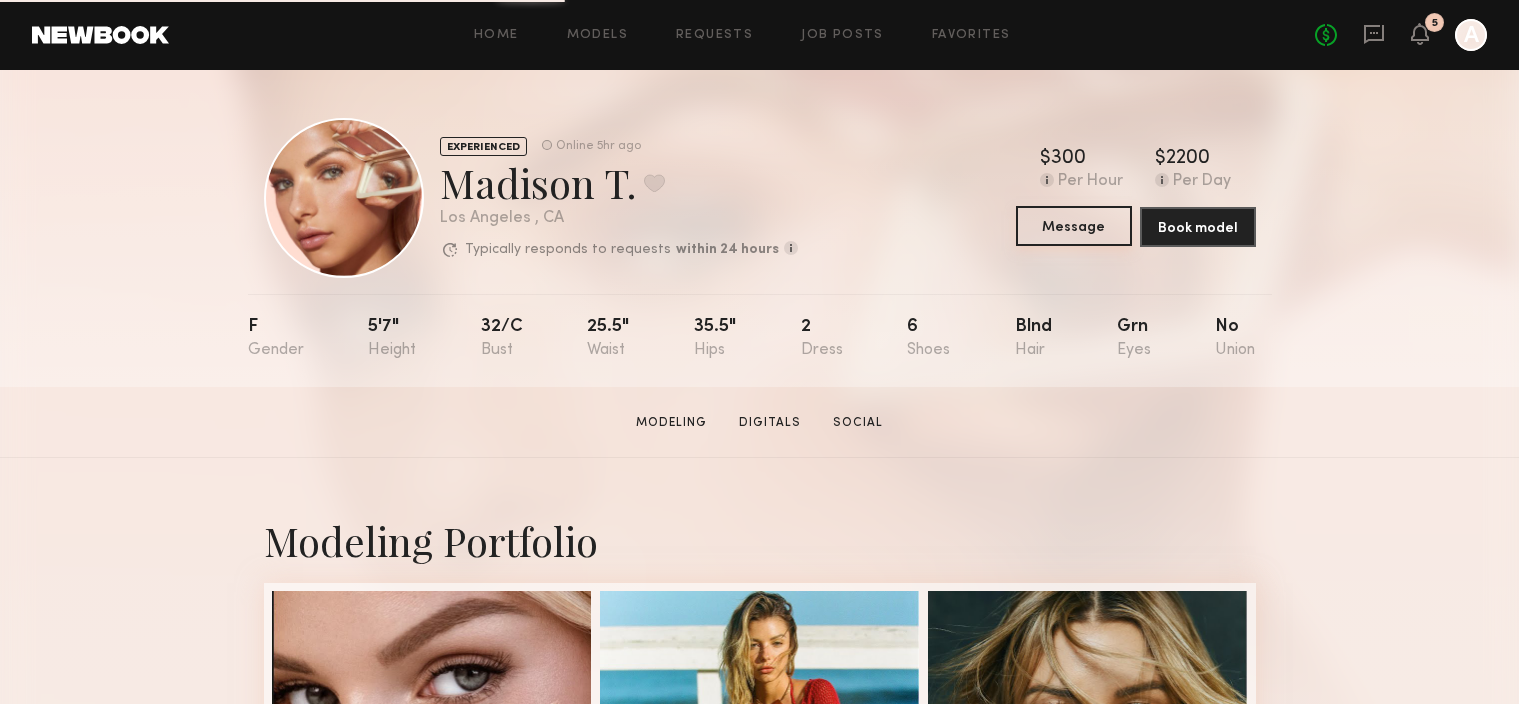 click on "Message" 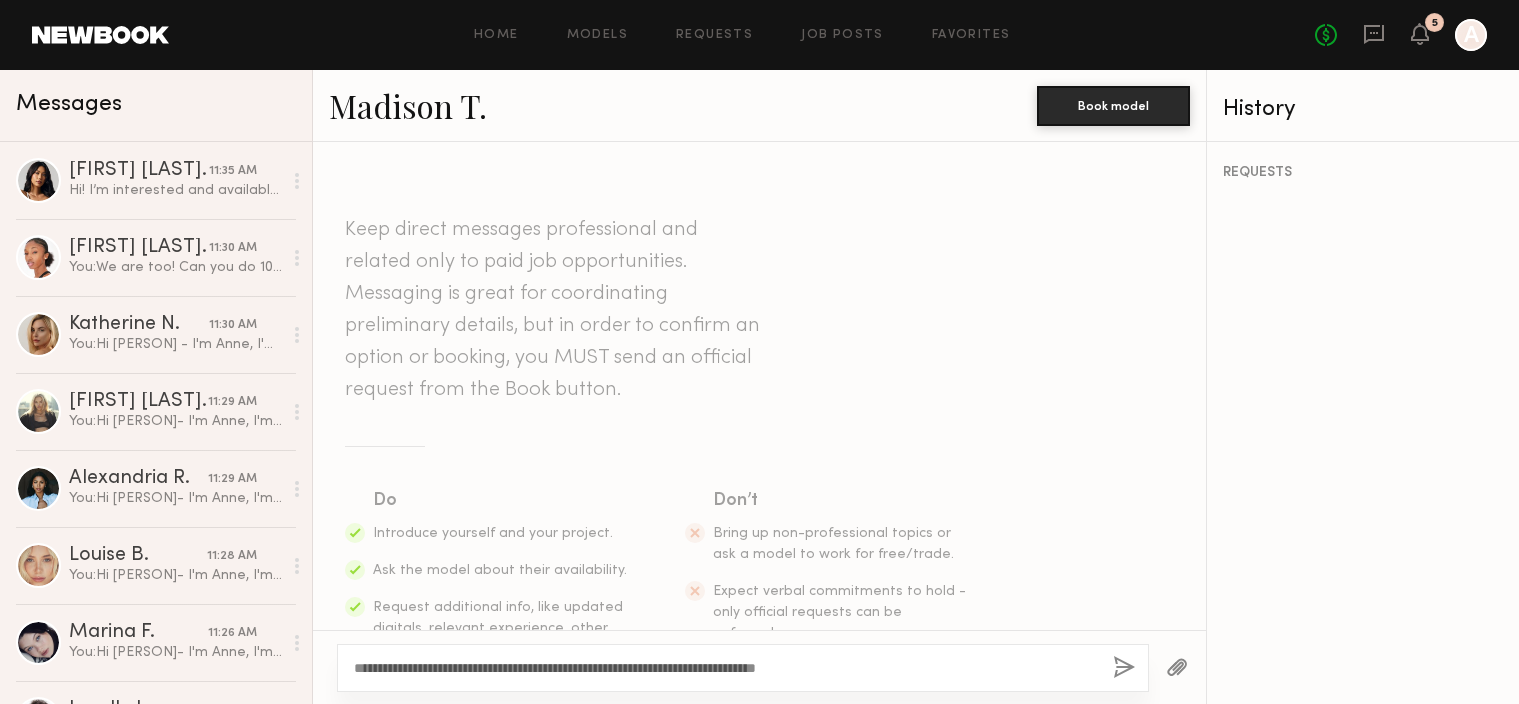 drag, startPoint x: 955, startPoint y: 666, endPoint x: 437, endPoint y: 669, distance: 518.00867 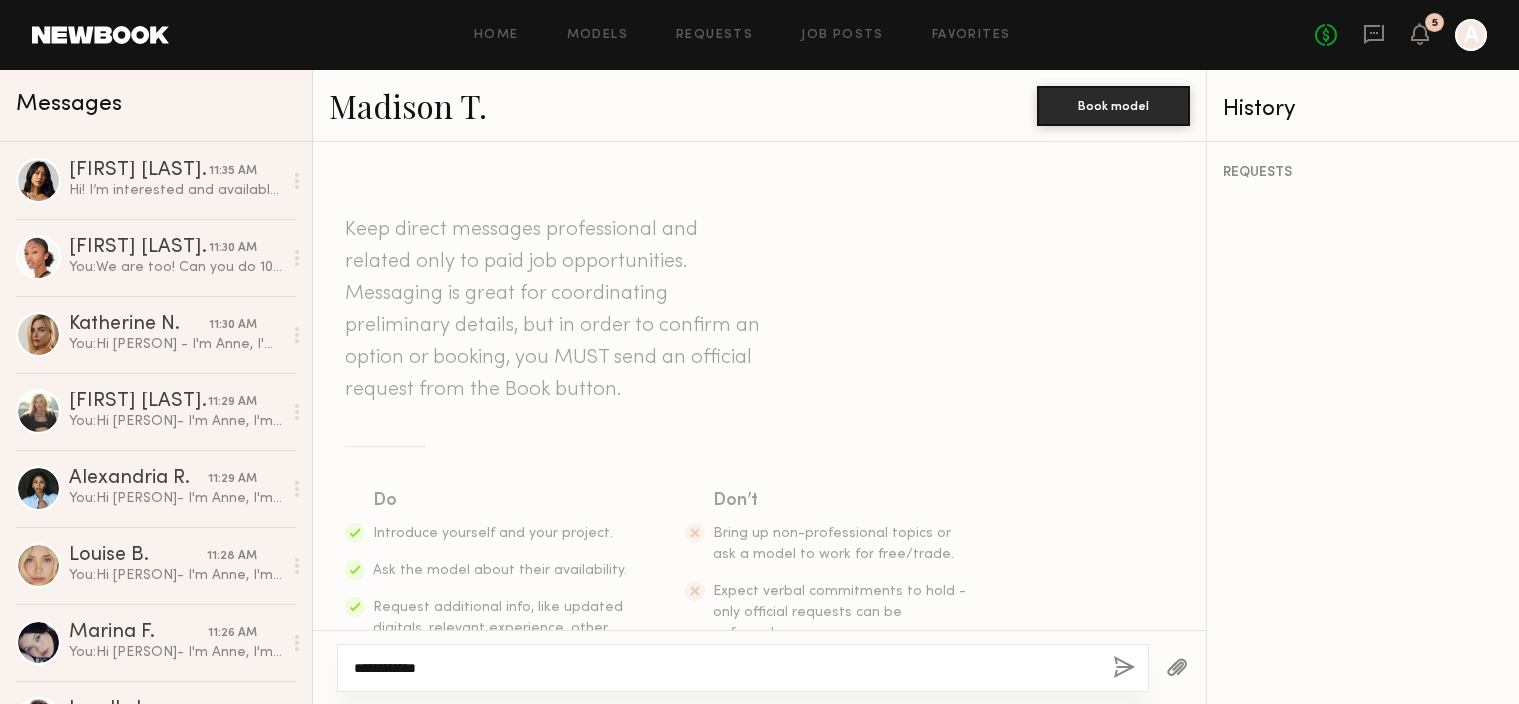 paste on "**********" 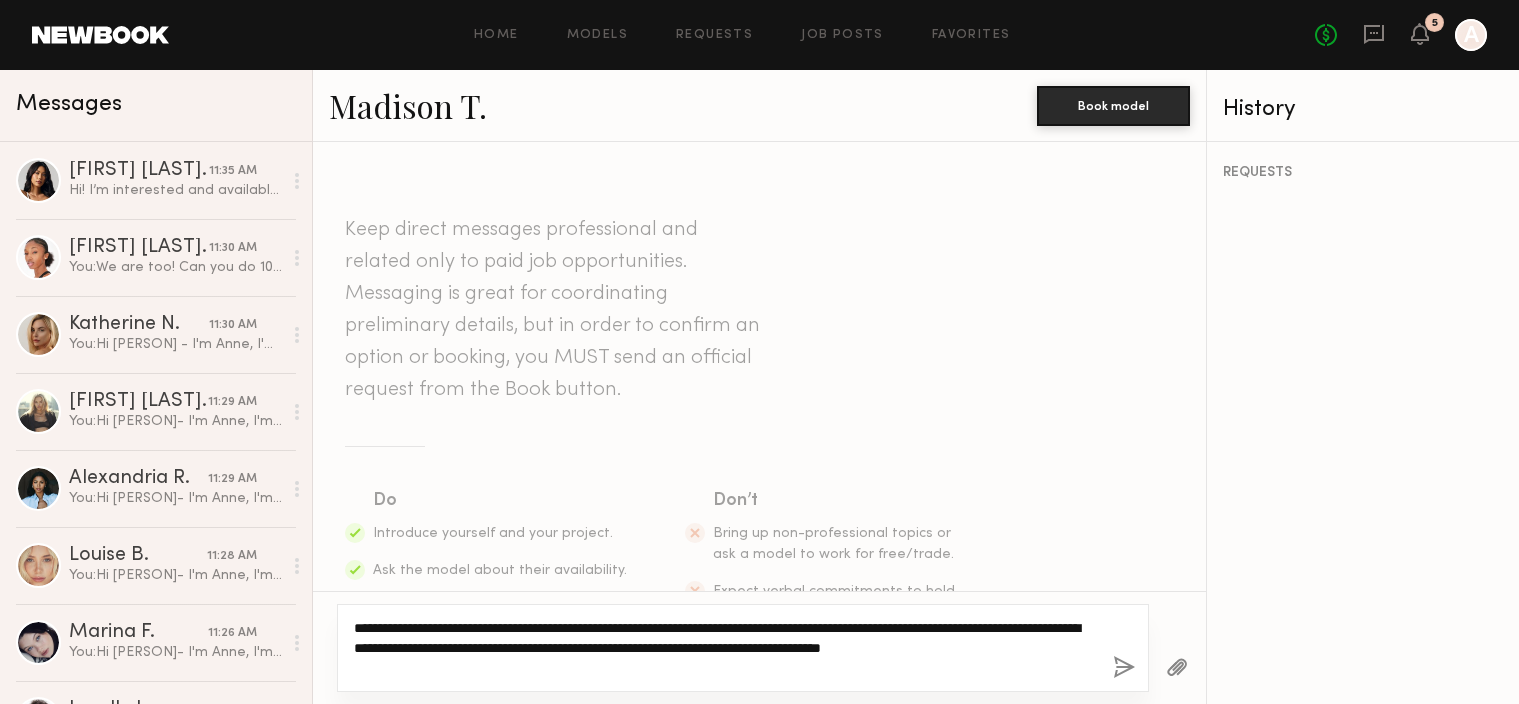 click on "**********" 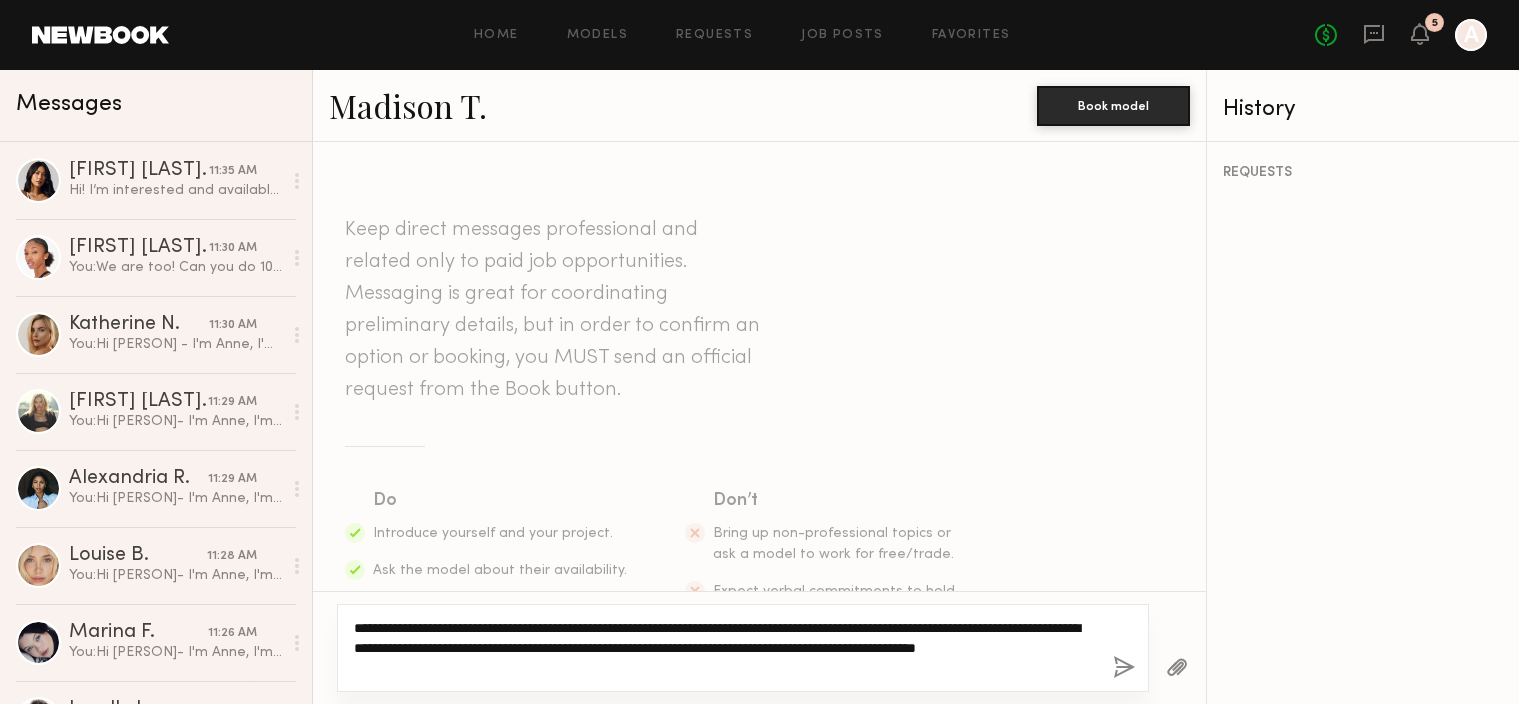 type on "**********" 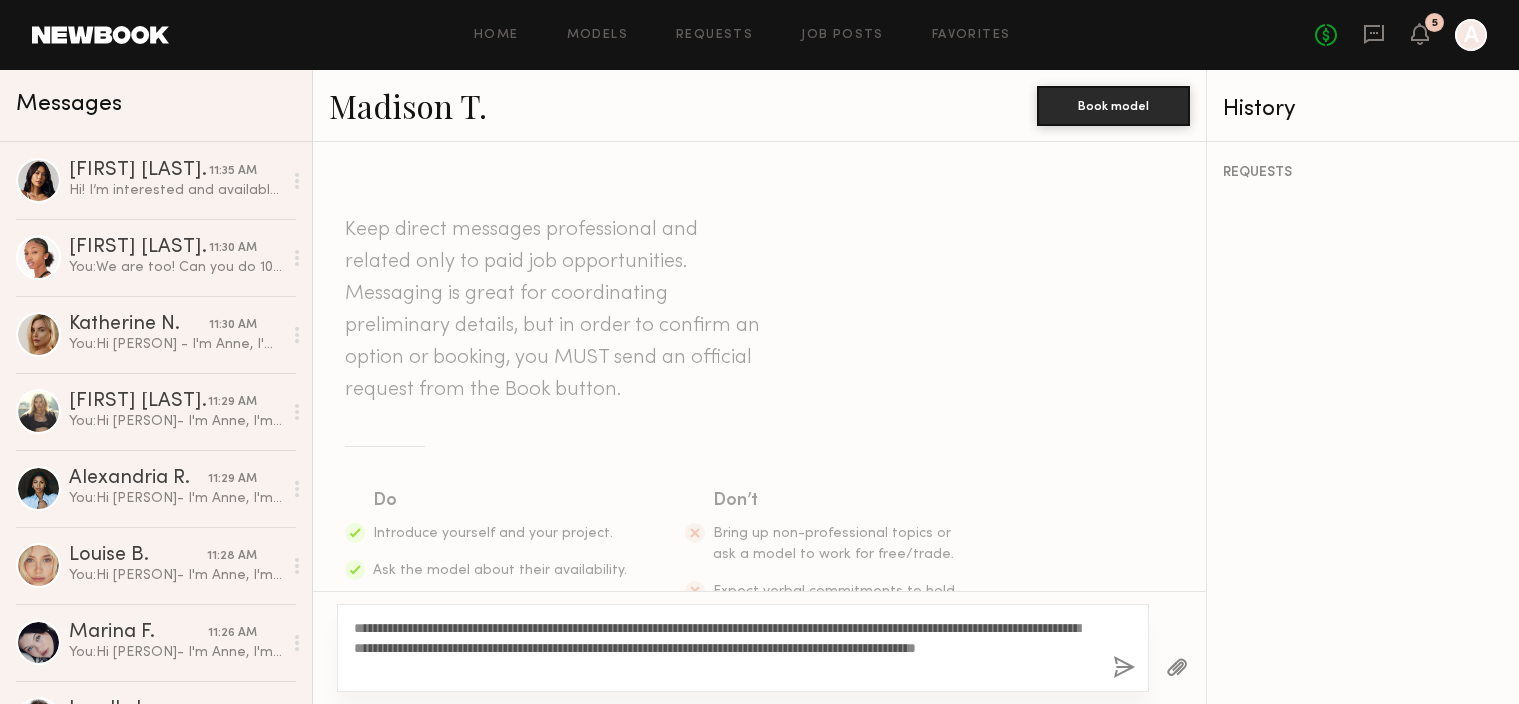 click 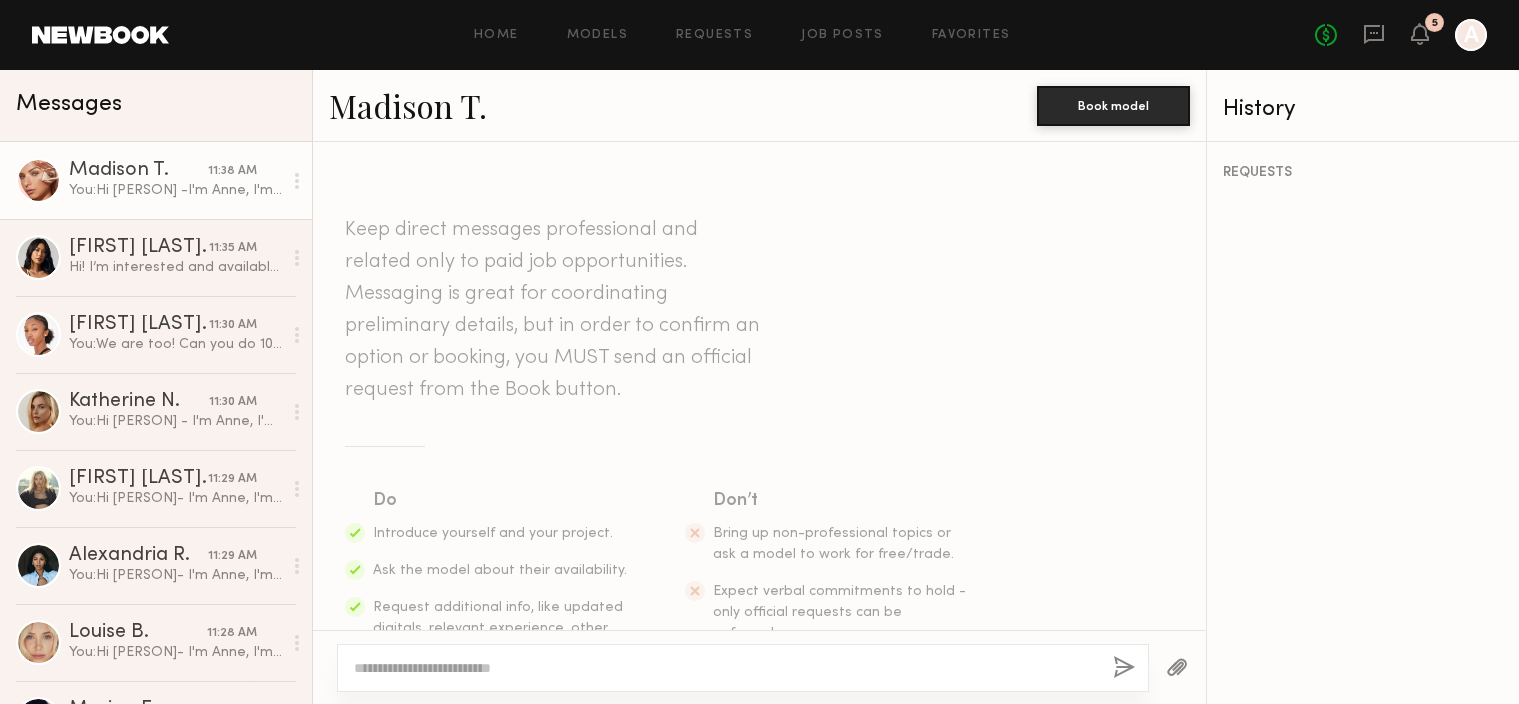 scroll, scrollTop: 445, scrollLeft: 0, axis: vertical 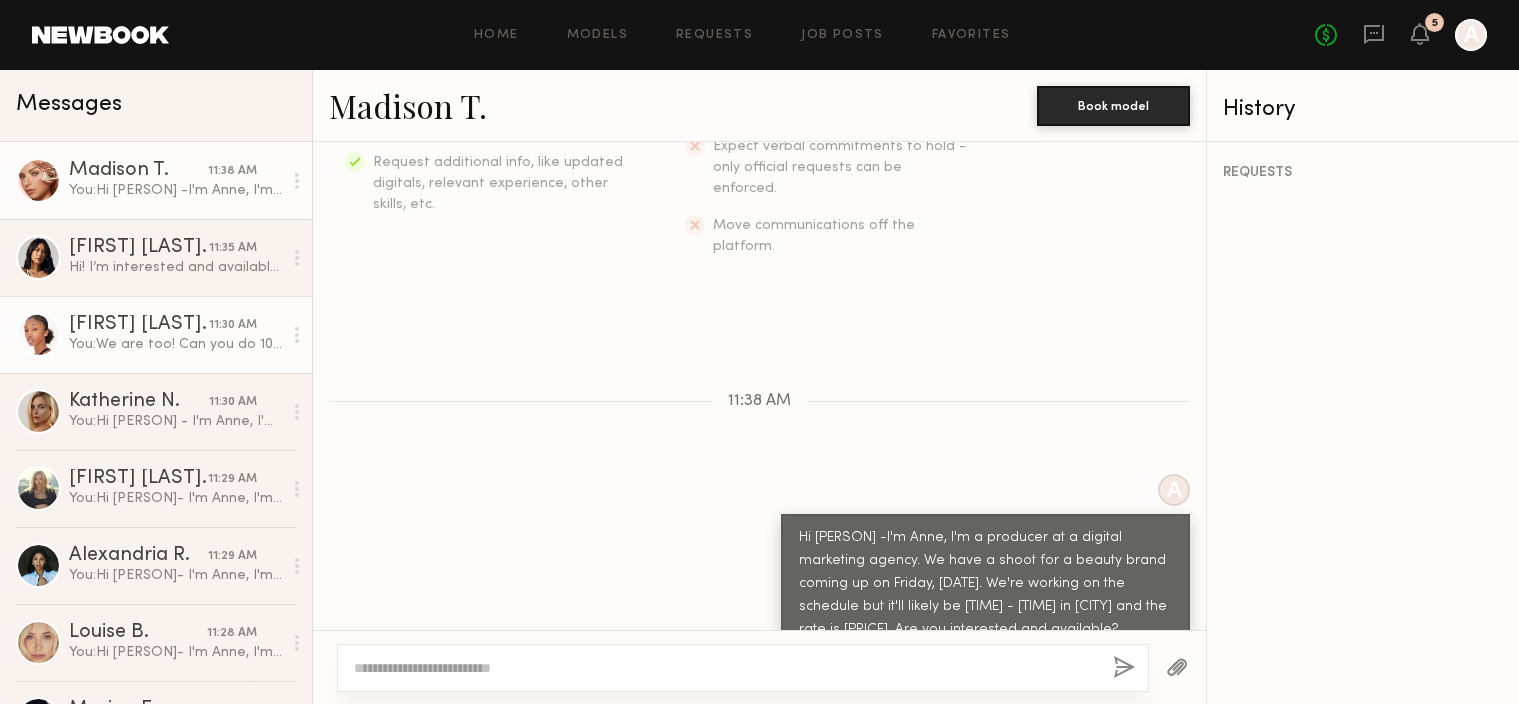 click on "You:  We are too! Can you do 1045am or 11am on Monday?" 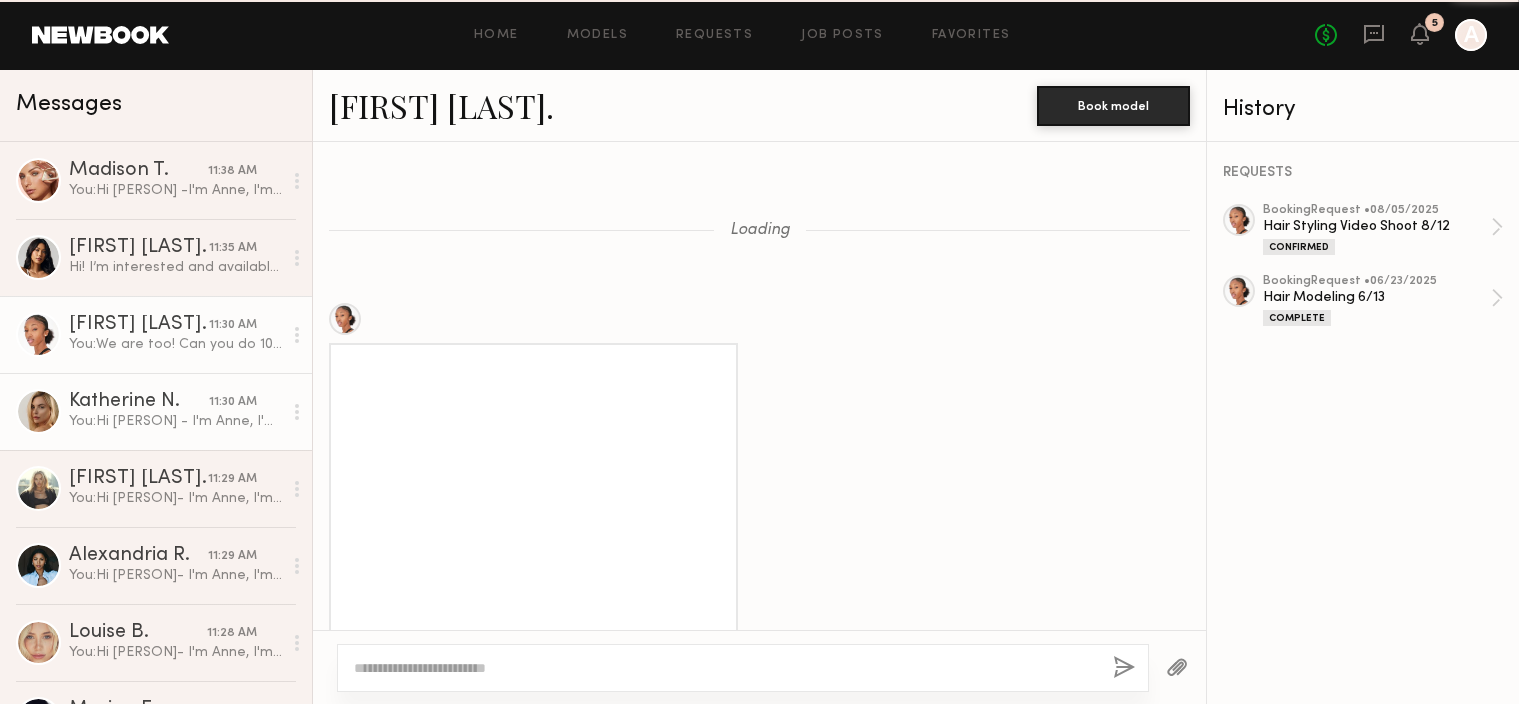 scroll, scrollTop: 2324, scrollLeft: 0, axis: vertical 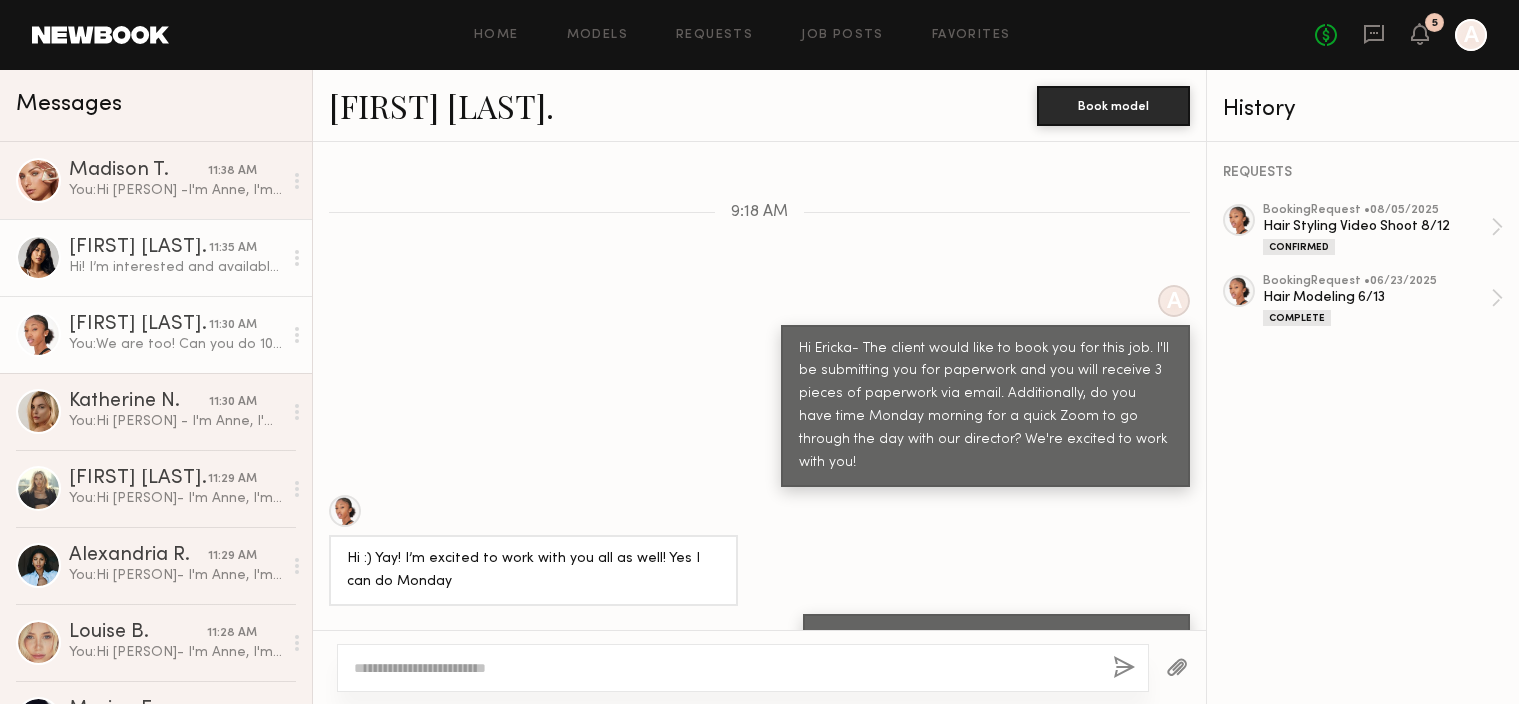 click on "Hi! I’m interested and available 🙂" 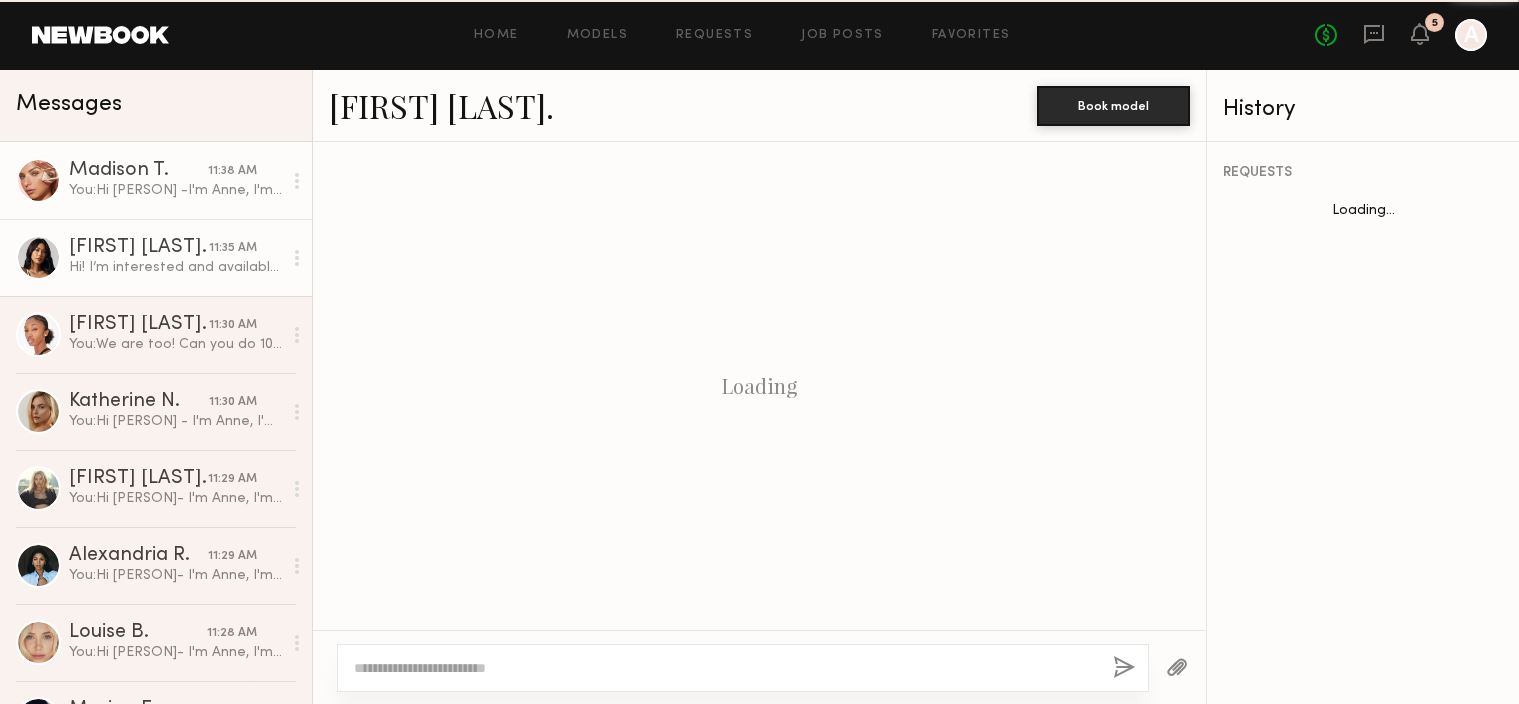 scroll, scrollTop: 500, scrollLeft: 0, axis: vertical 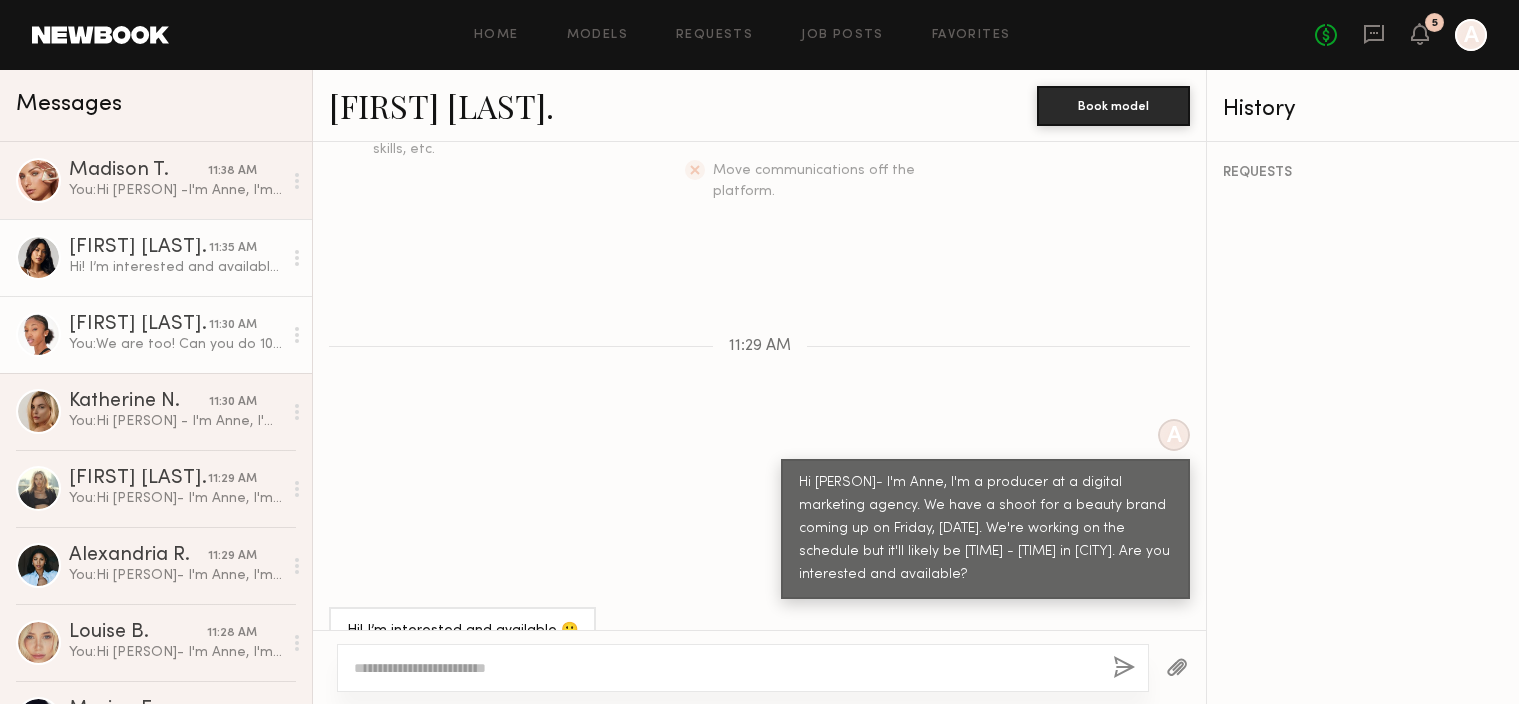 click on "Ericka T. 11:30 AM You:  We are too! Can you do 1045am or 11am on Monday?" 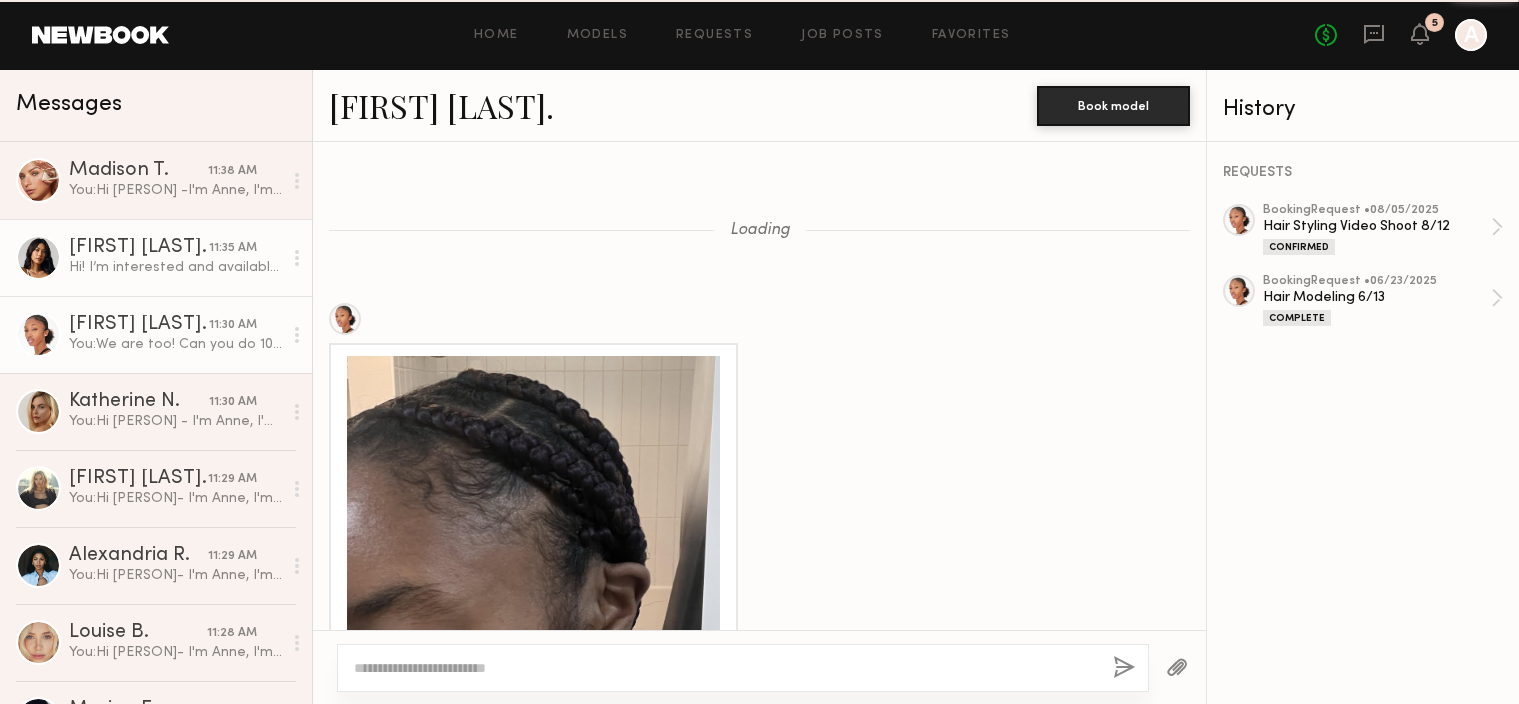 scroll, scrollTop: 2324, scrollLeft: 0, axis: vertical 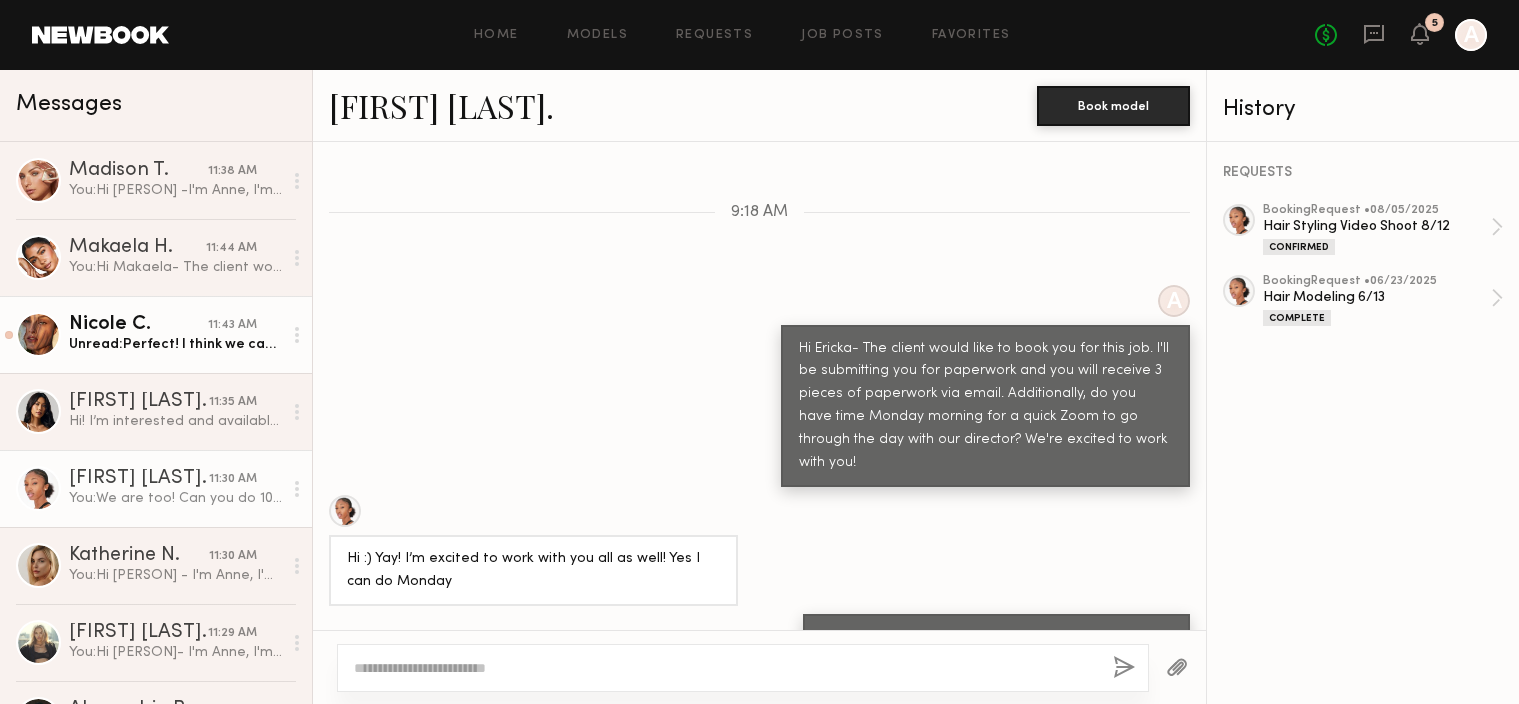 click on "Unread:  Perfect! I think we can confirm. Thank you." 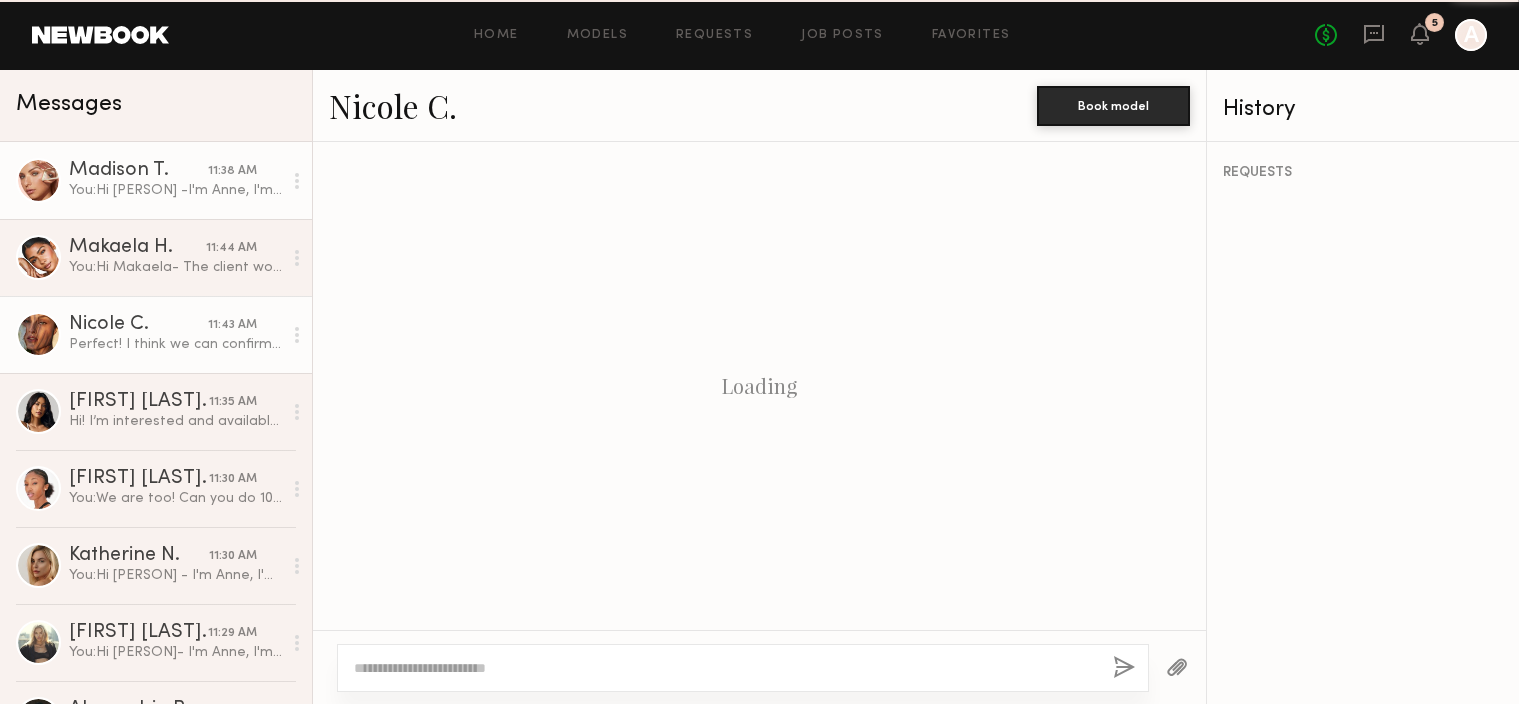 scroll, scrollTop: 1084, scrollLeft: 0, axis: vertical 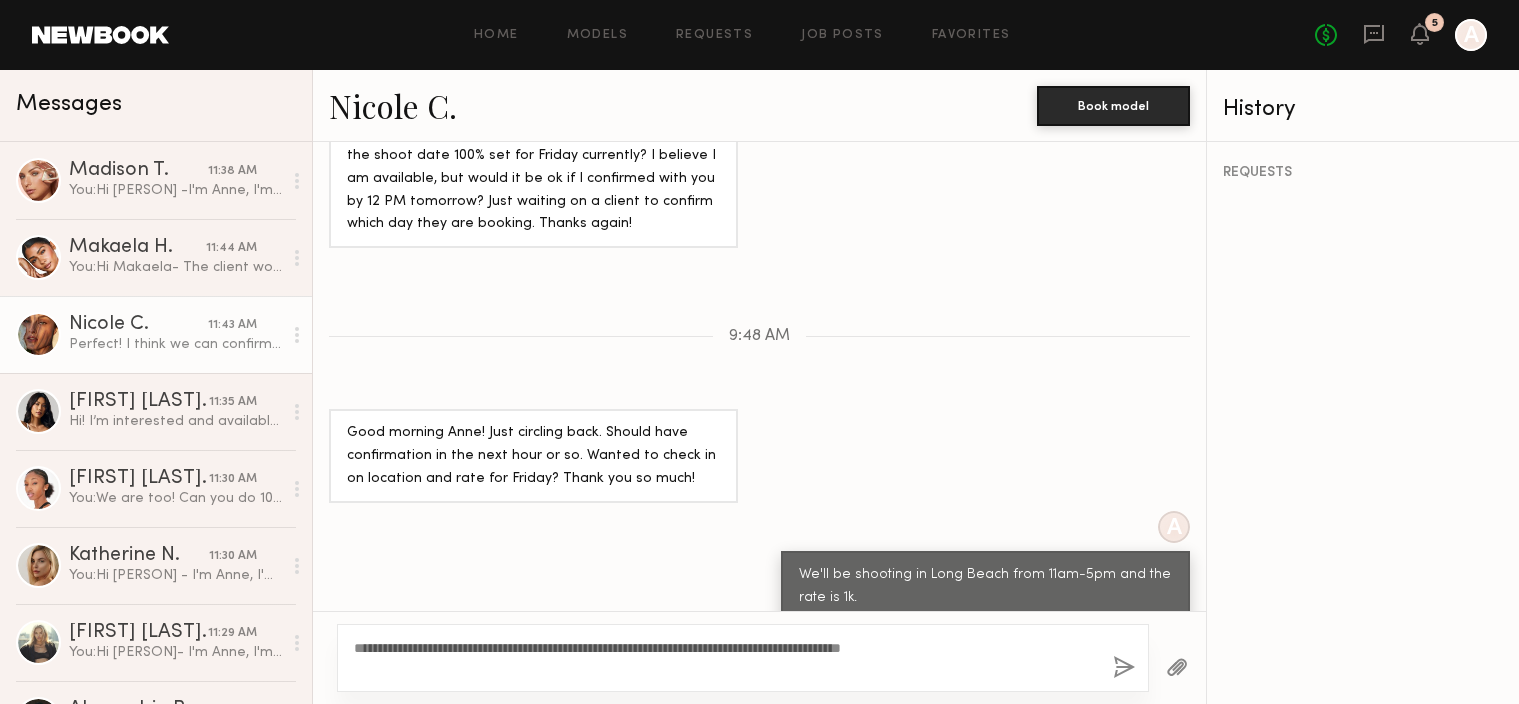 type on "**********" 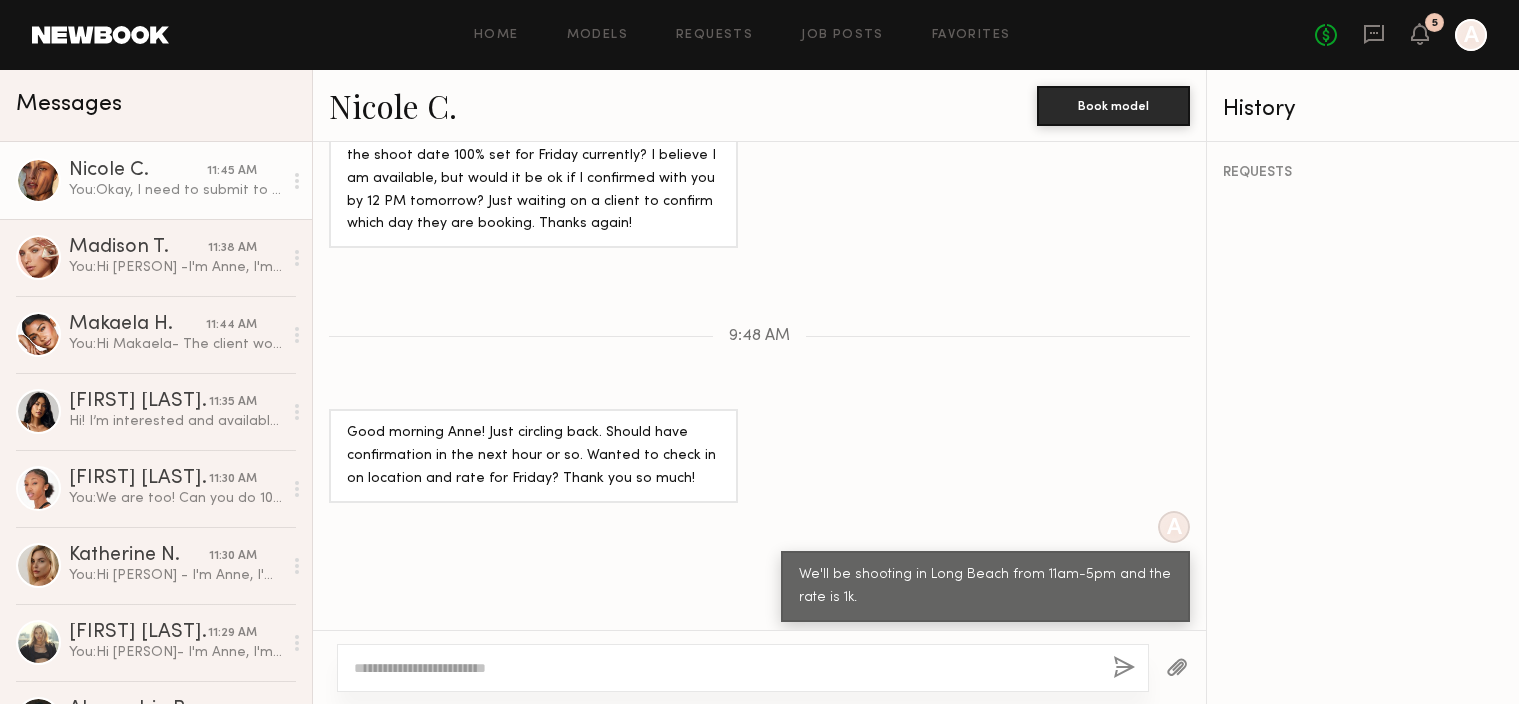 scroll, scrollTop: 1355, scrollLeft: 0, axis: vertical 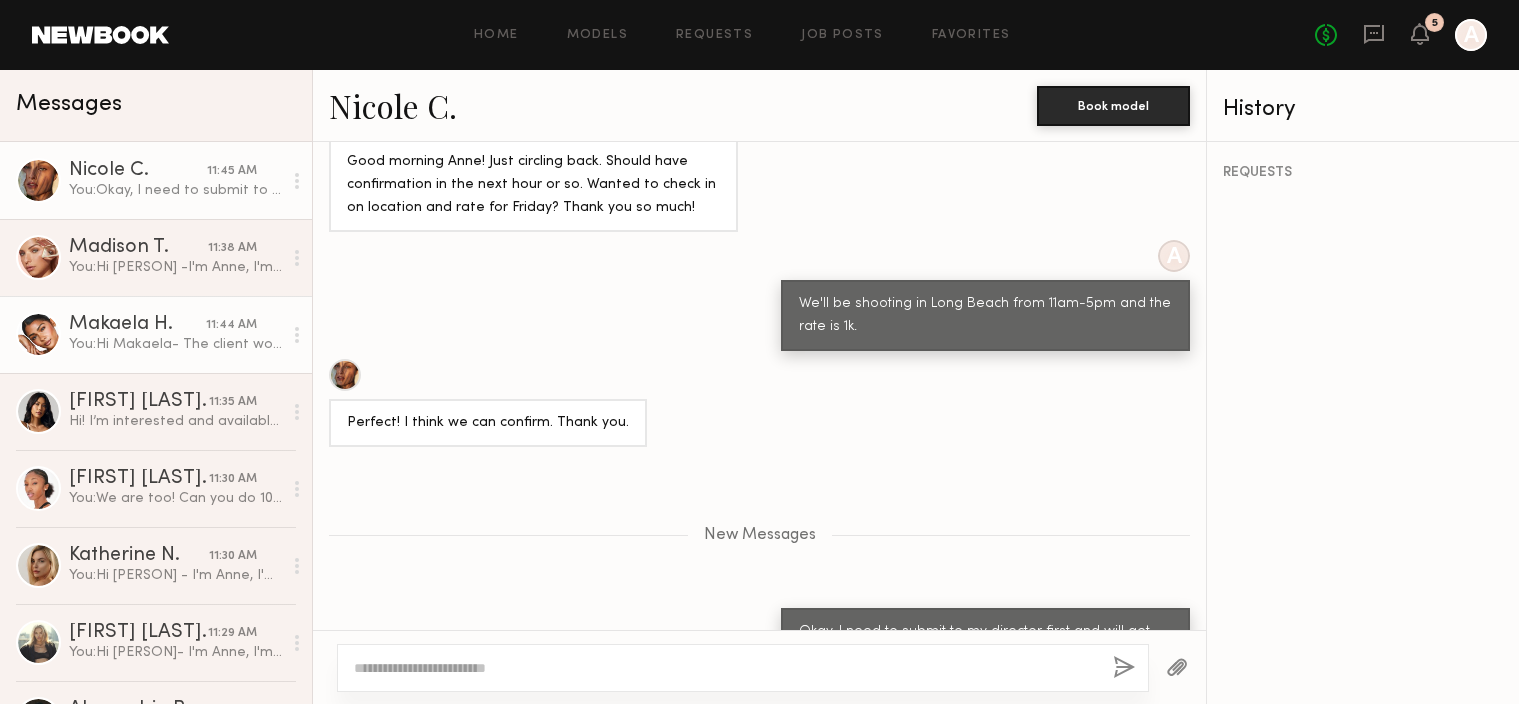 click on "You:  Hi Makaela- The client would like to book you for this job on 8/12 from 2pm-6pm. I'll be submitting you for paperwork and you will receive 3 pieces of paperwork via email. Additionally, do you have time Monday morning for a quick Zoom to go through the day with our director? We're excited to work with you!" 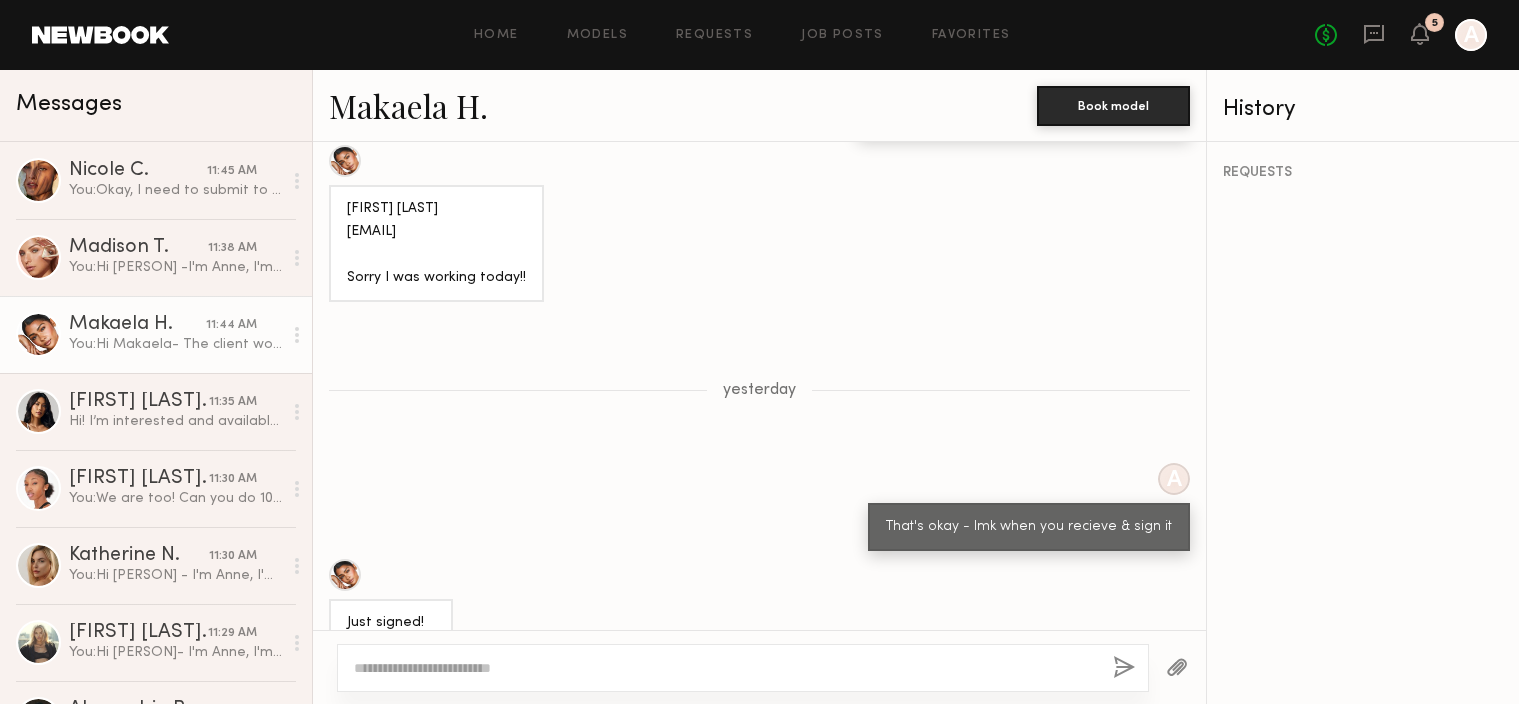 scroll, scrollTop: 415, scrollLeft: 0, axis: vertical 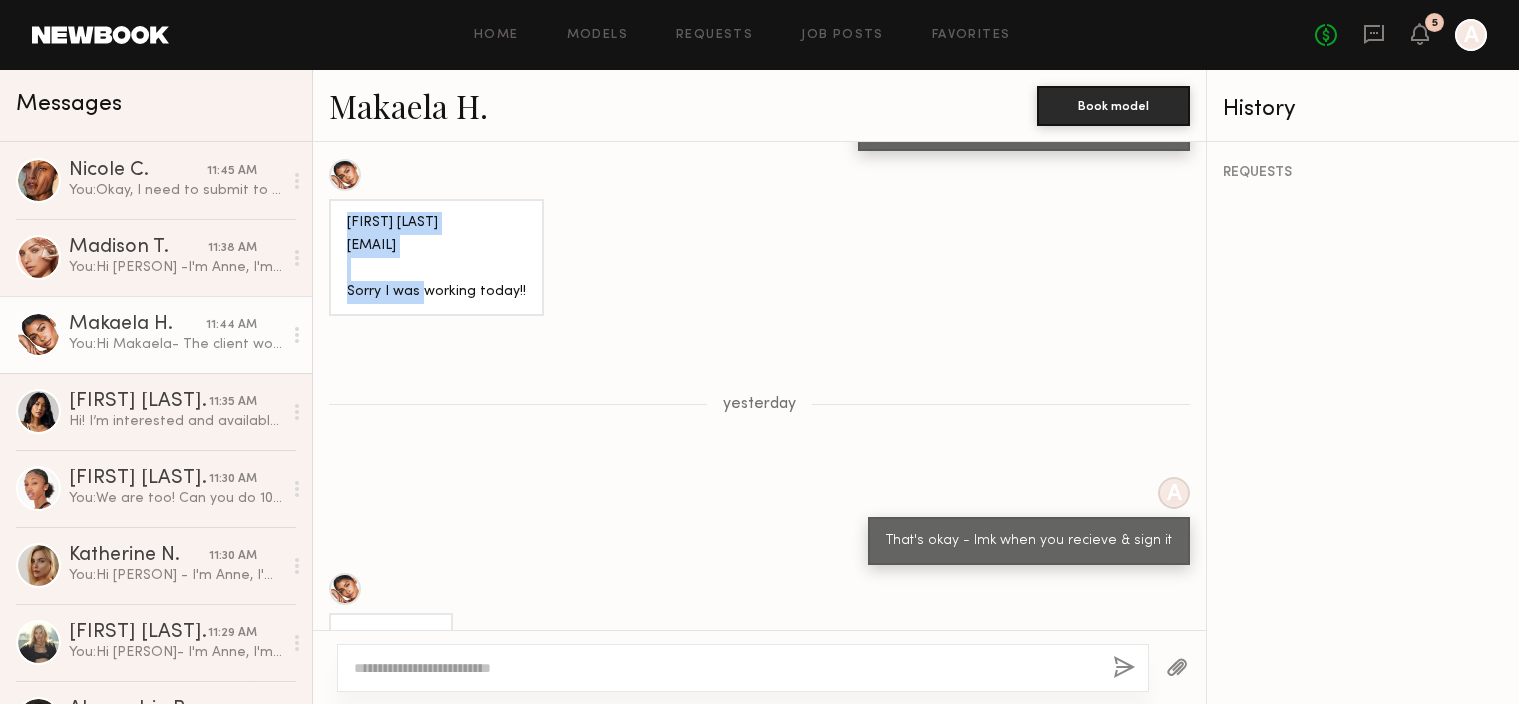 drag, startPoint x: 529, startPoint y: 243, endPoint x: 347, endPoint y: 226, distance: 182.79224 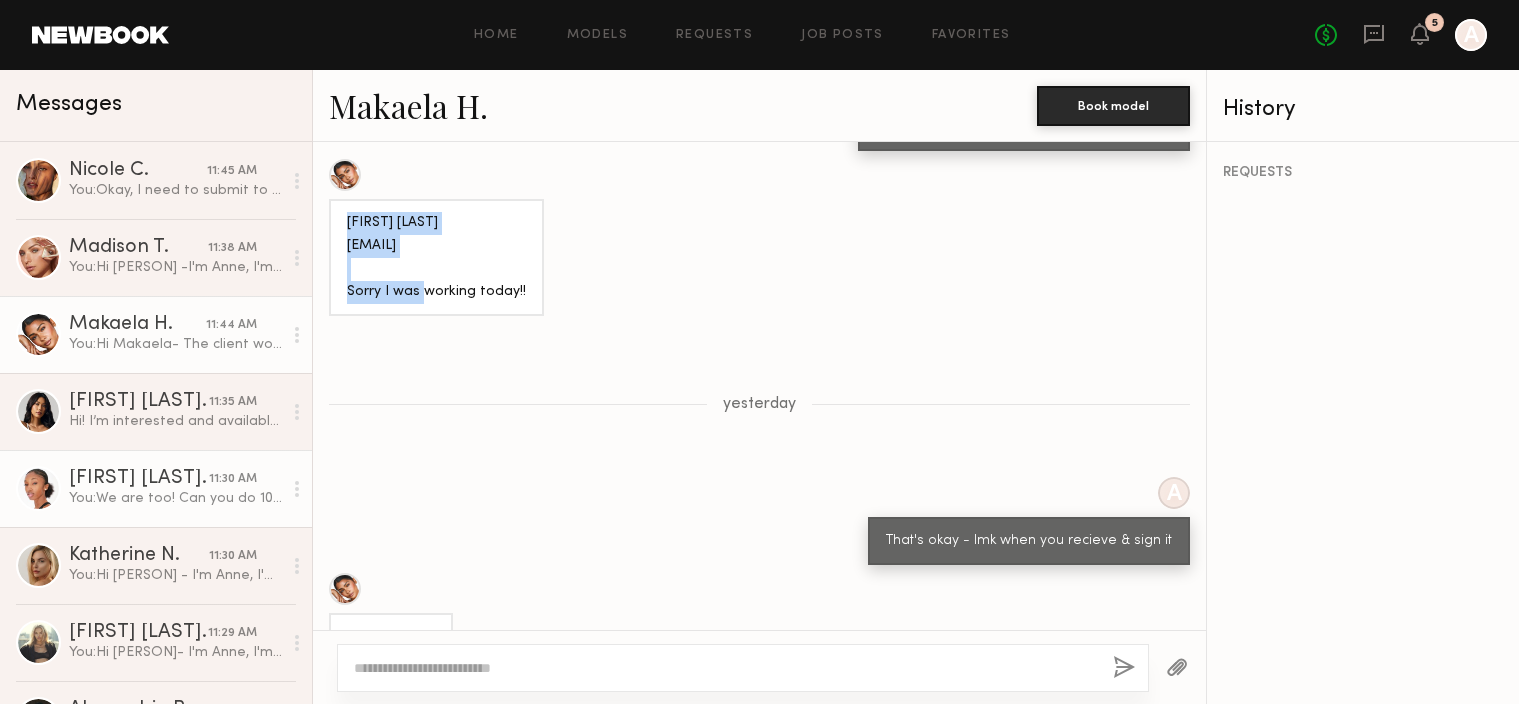 click on "You:  We are too! Can you do 1045am or 11am on Monday?" 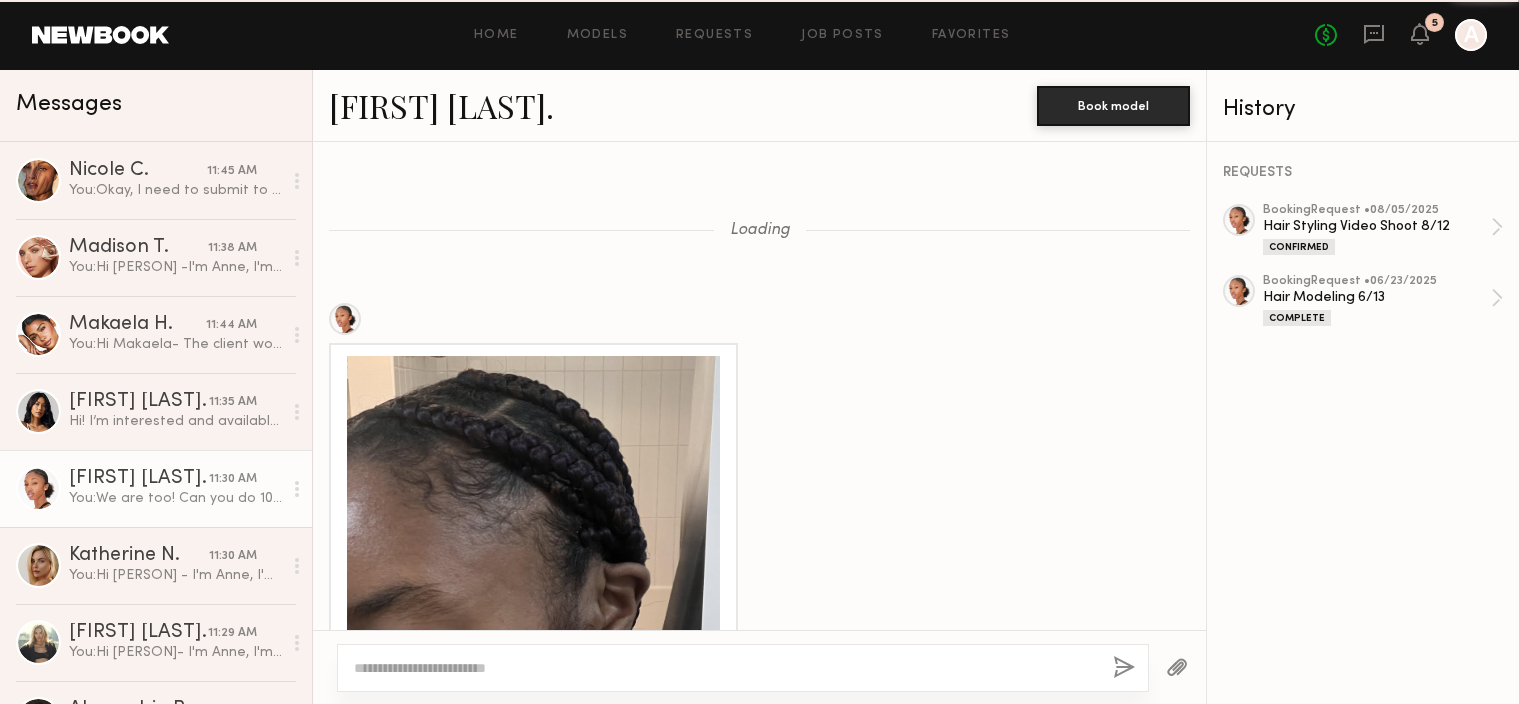 scroll, scrollTop: 2324, scrollLeft: 0, axis: vertical 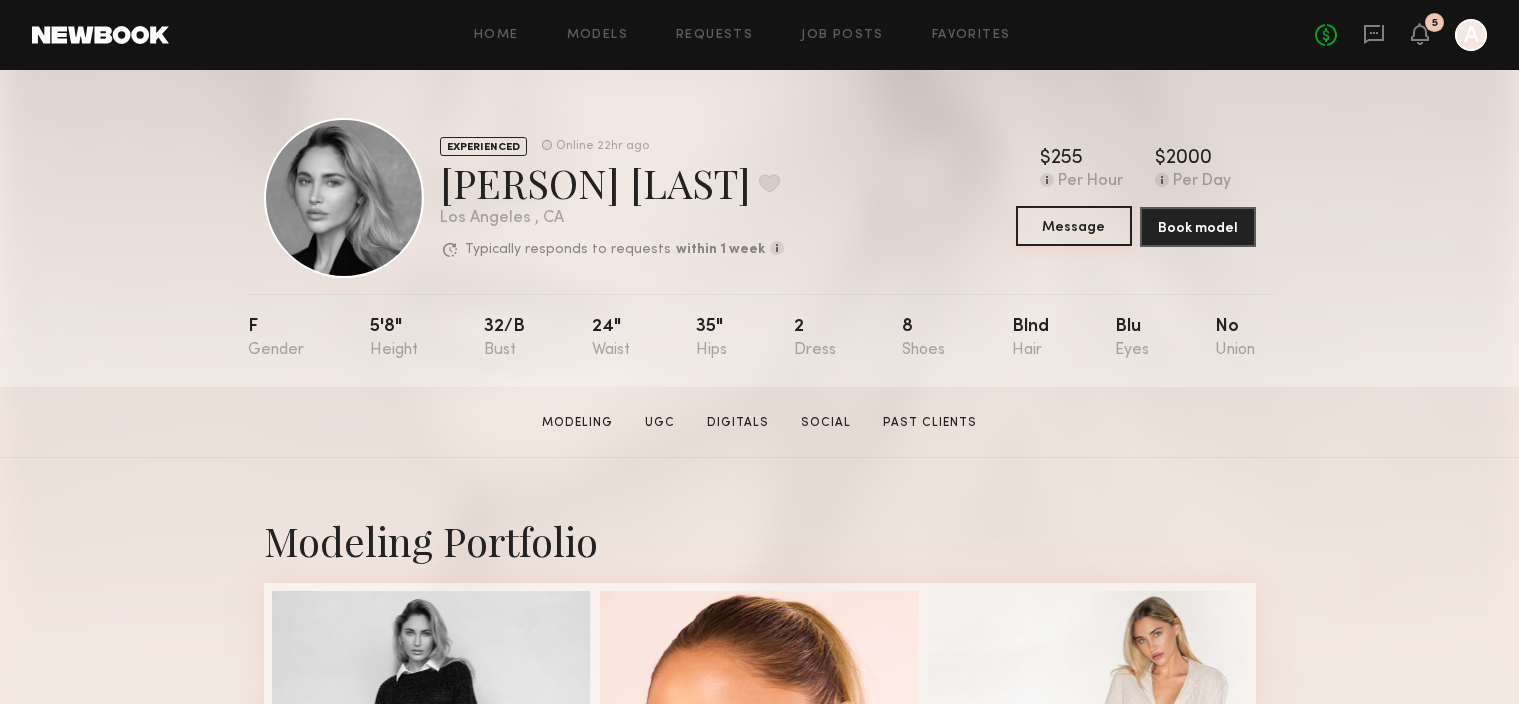 click on "Message" 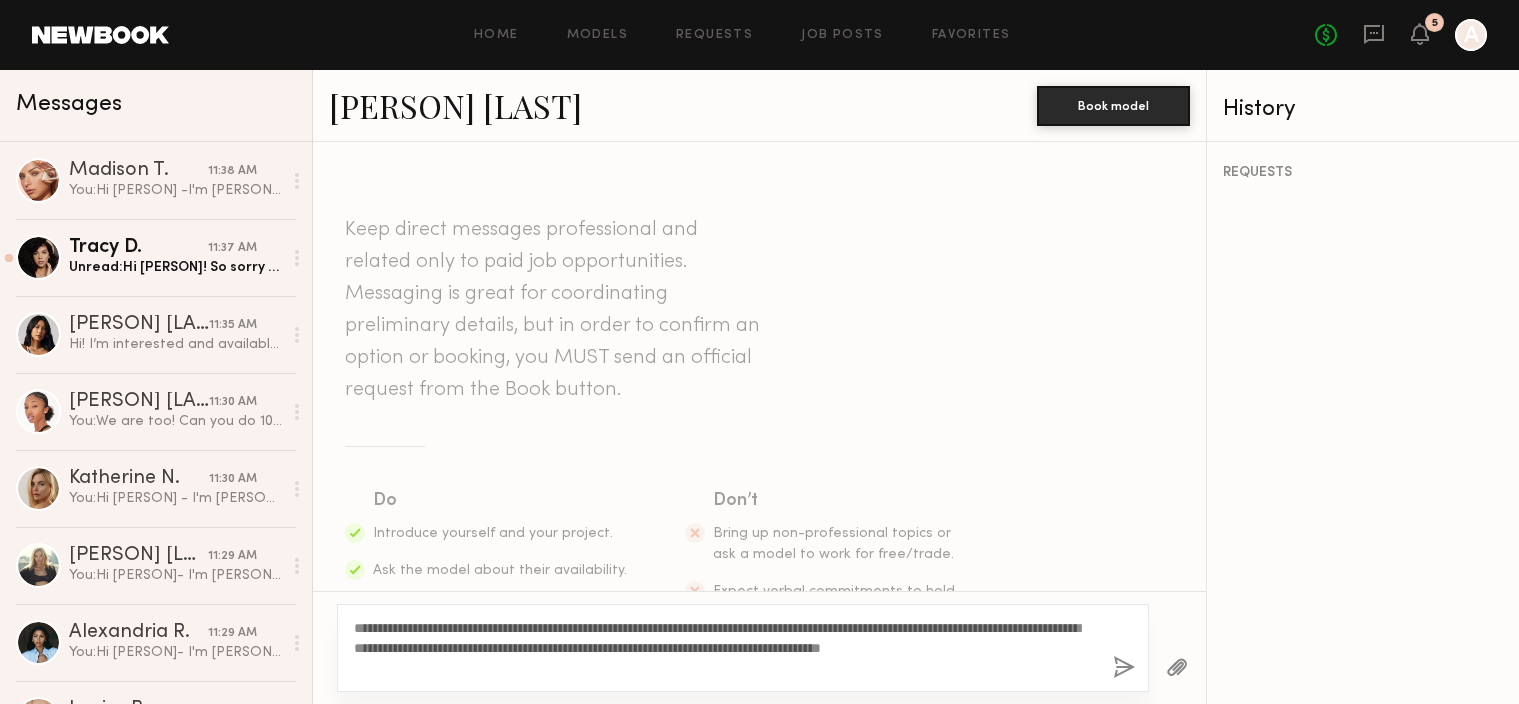 type on "**********" 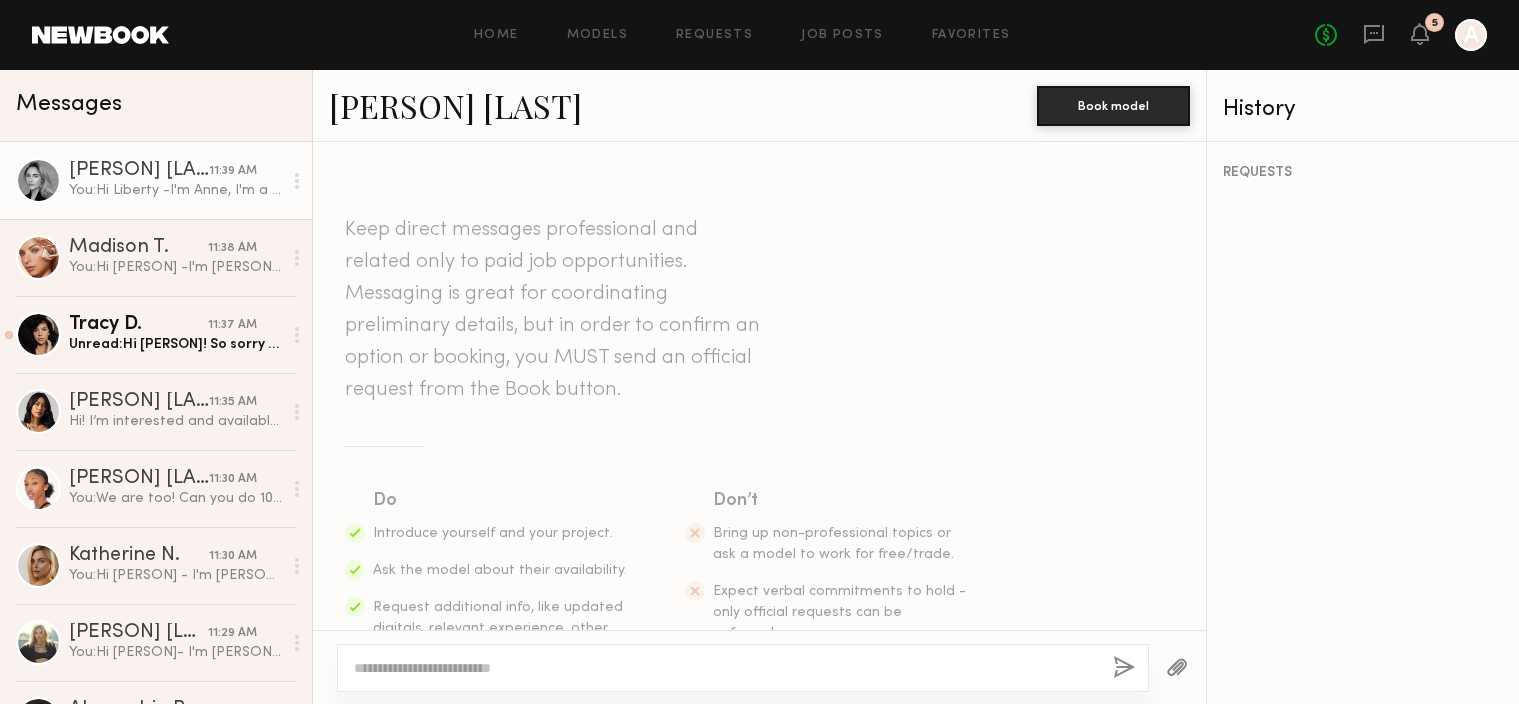 scroll, scrollTop: 445, scrollLeft: 0, axis: vertical 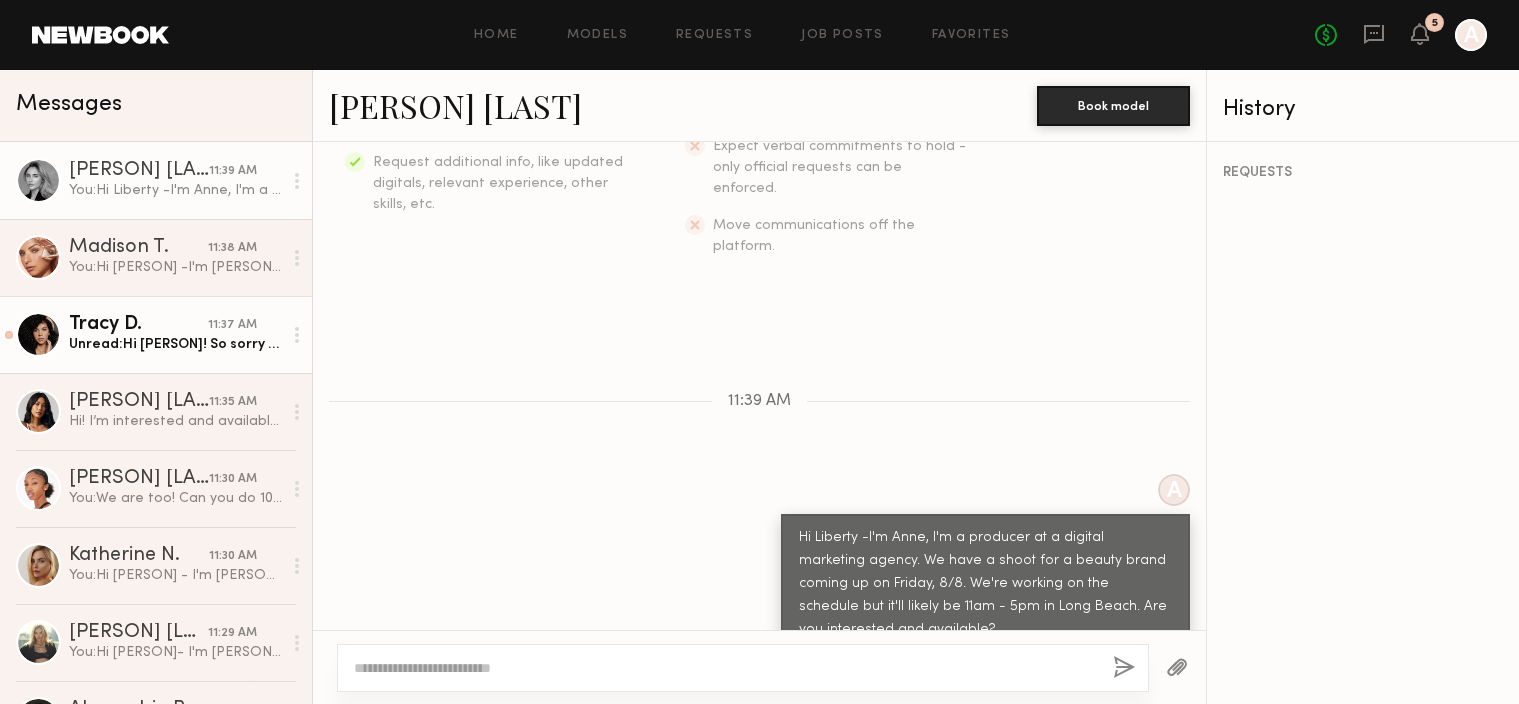 click on "Tracy D." 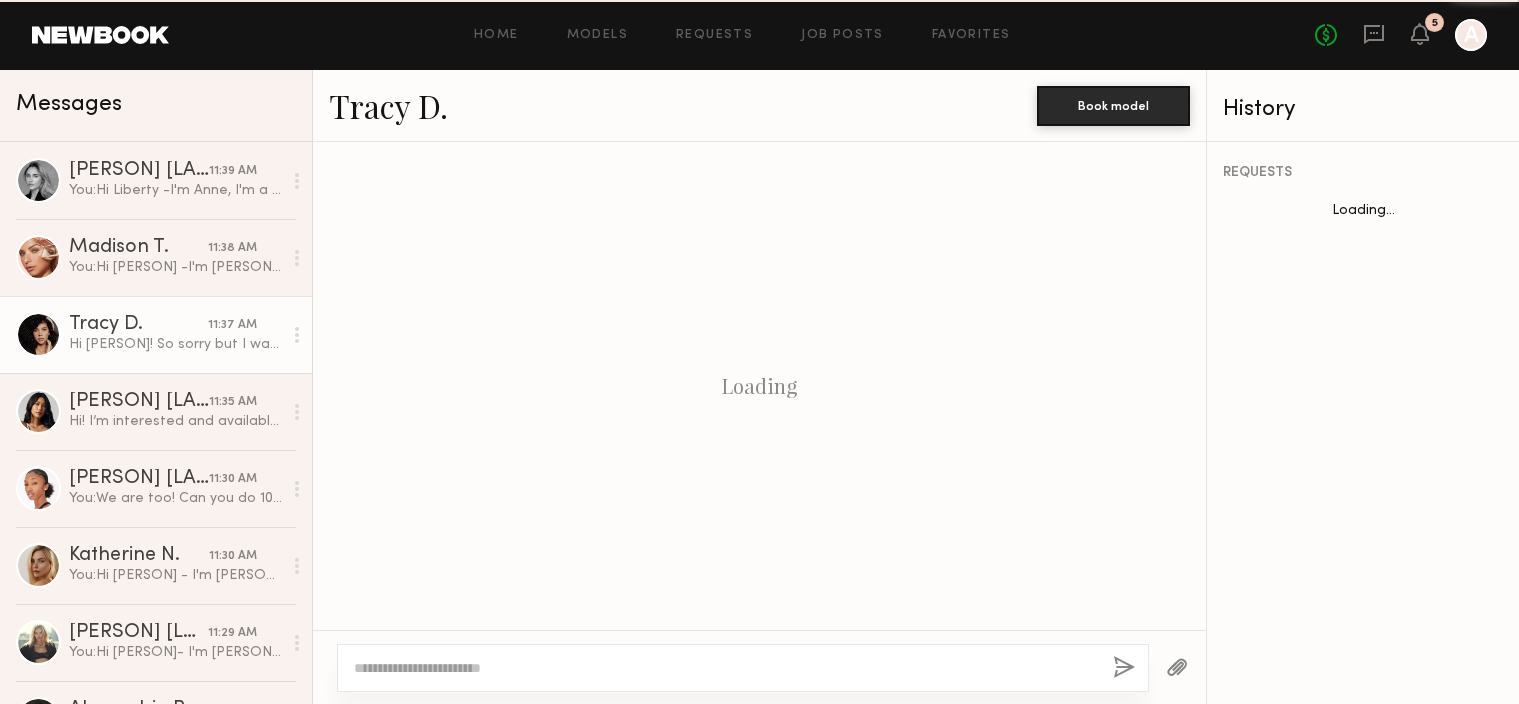 scroll, scrollTop: 1619, scrollLeft: 0, axis: vertical 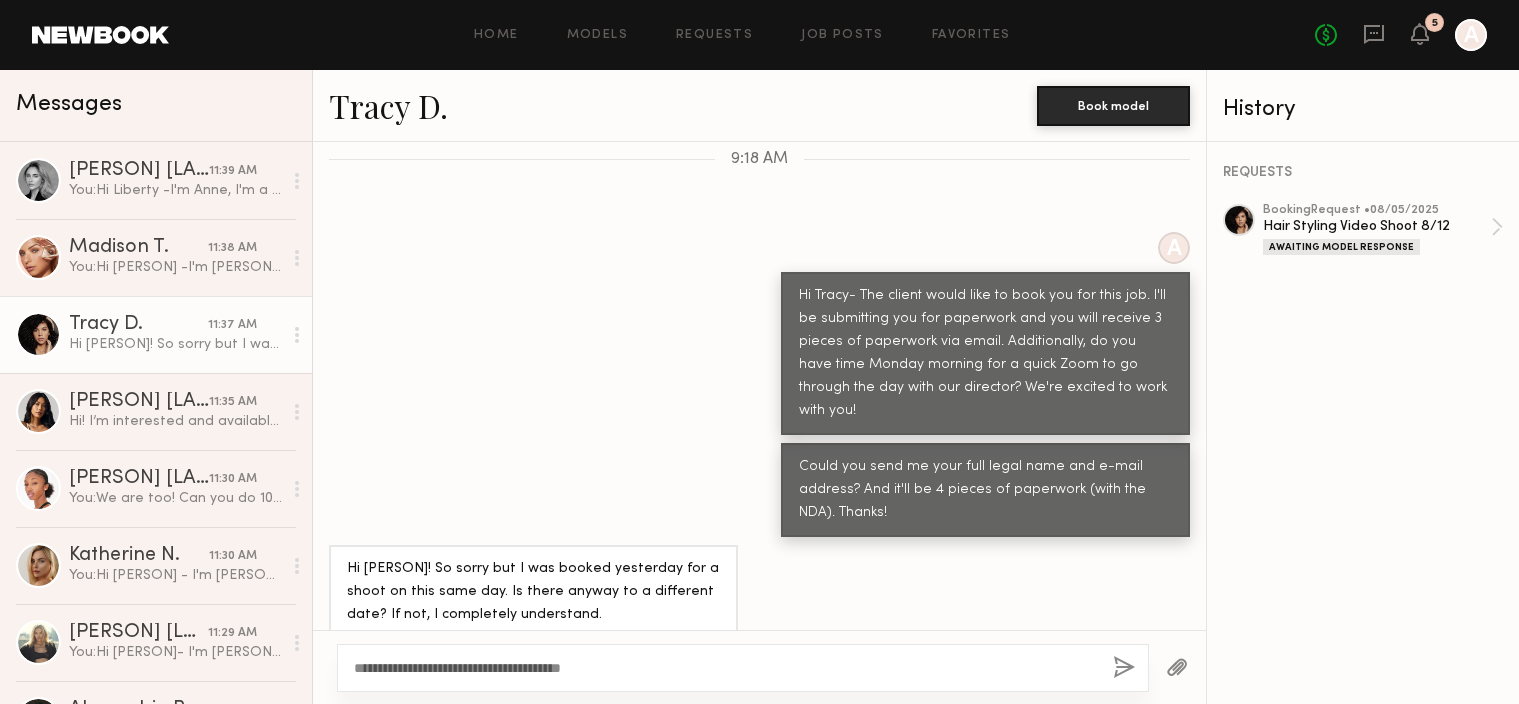 type on "**********" 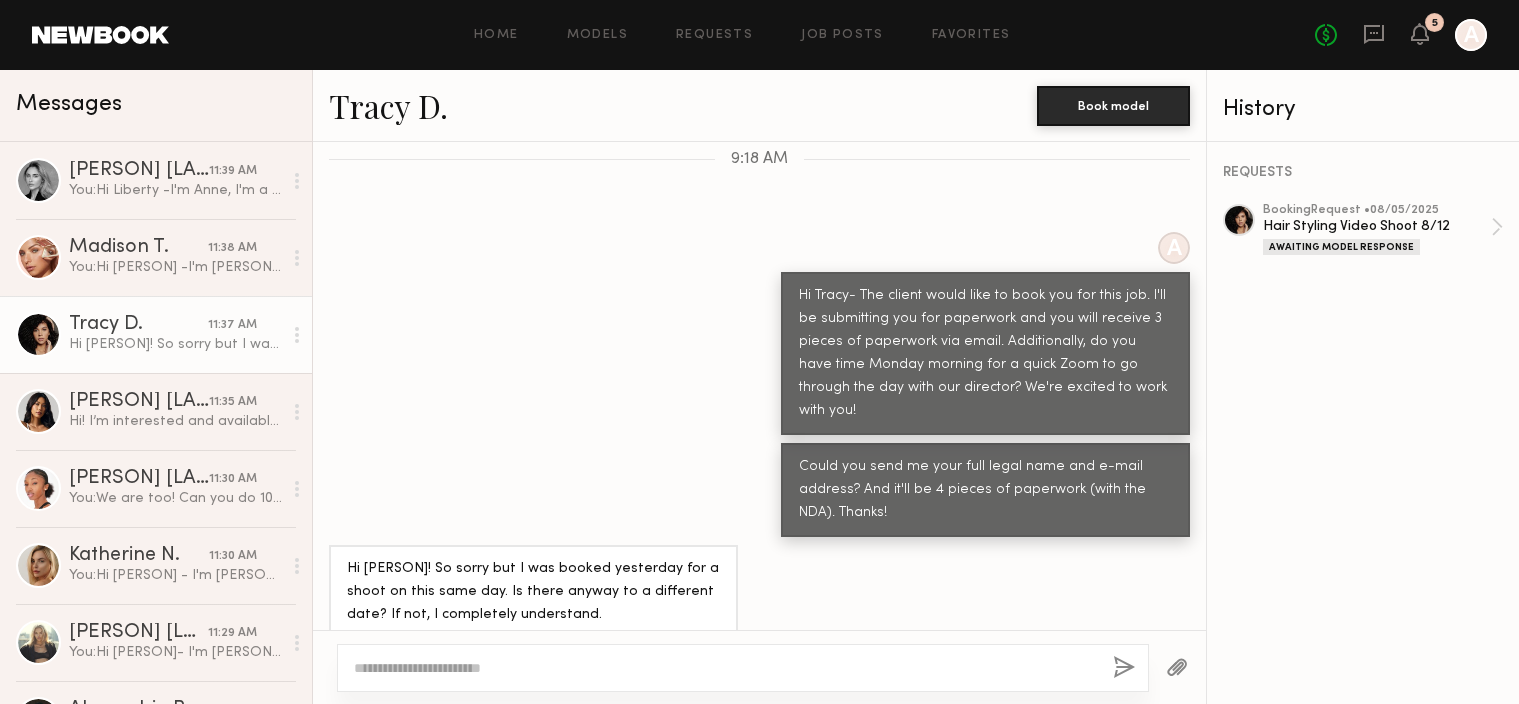 scroll, scrollTop: 1867, scrollLeft: 0, axis: vertical 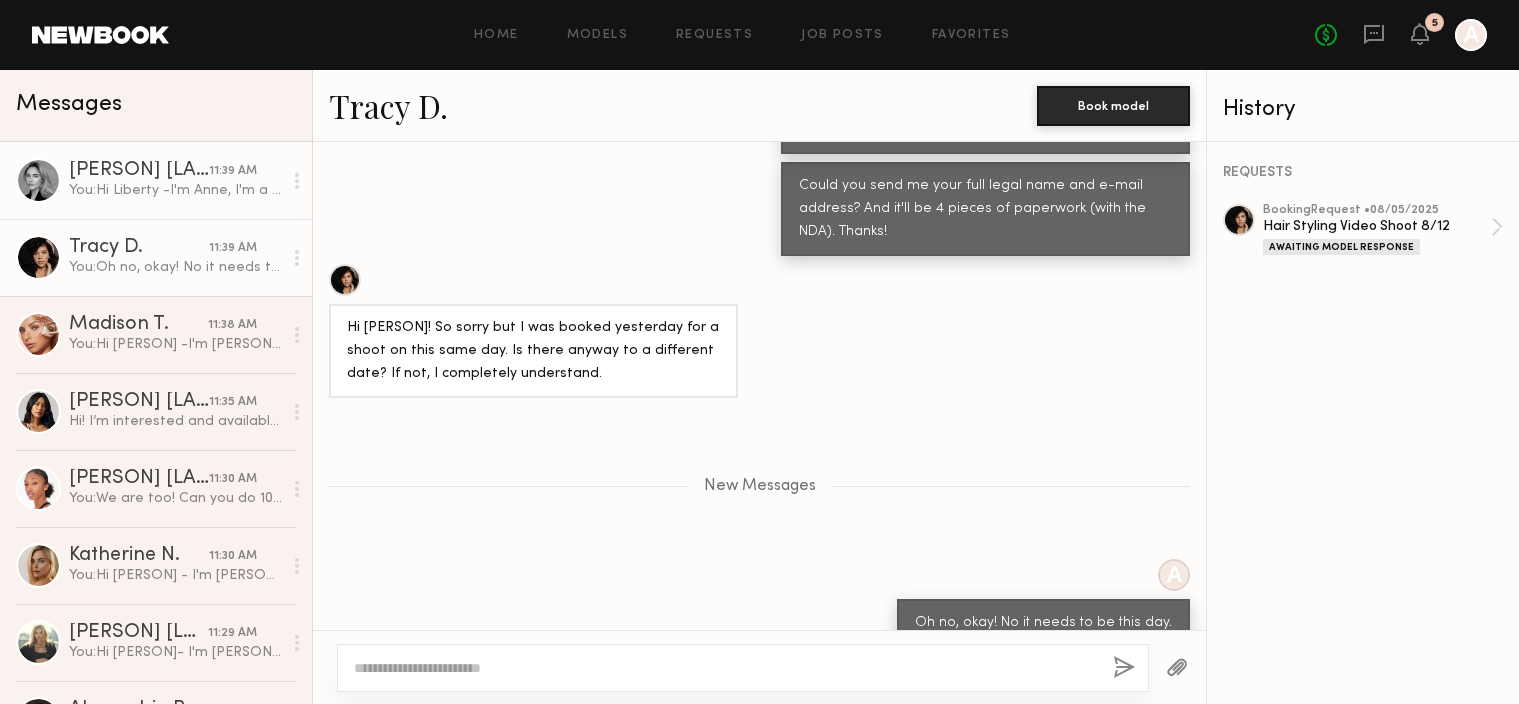 click on "You:  Hi Liberty -I'm Anne, I'm a producer at a digital marketing agency. We have a shoot for a beauty brand coming up on Friday, 8/8. We're working on the schedule but it'll likely be 11am - 5pm in Long Beach. Are you interested and available?" 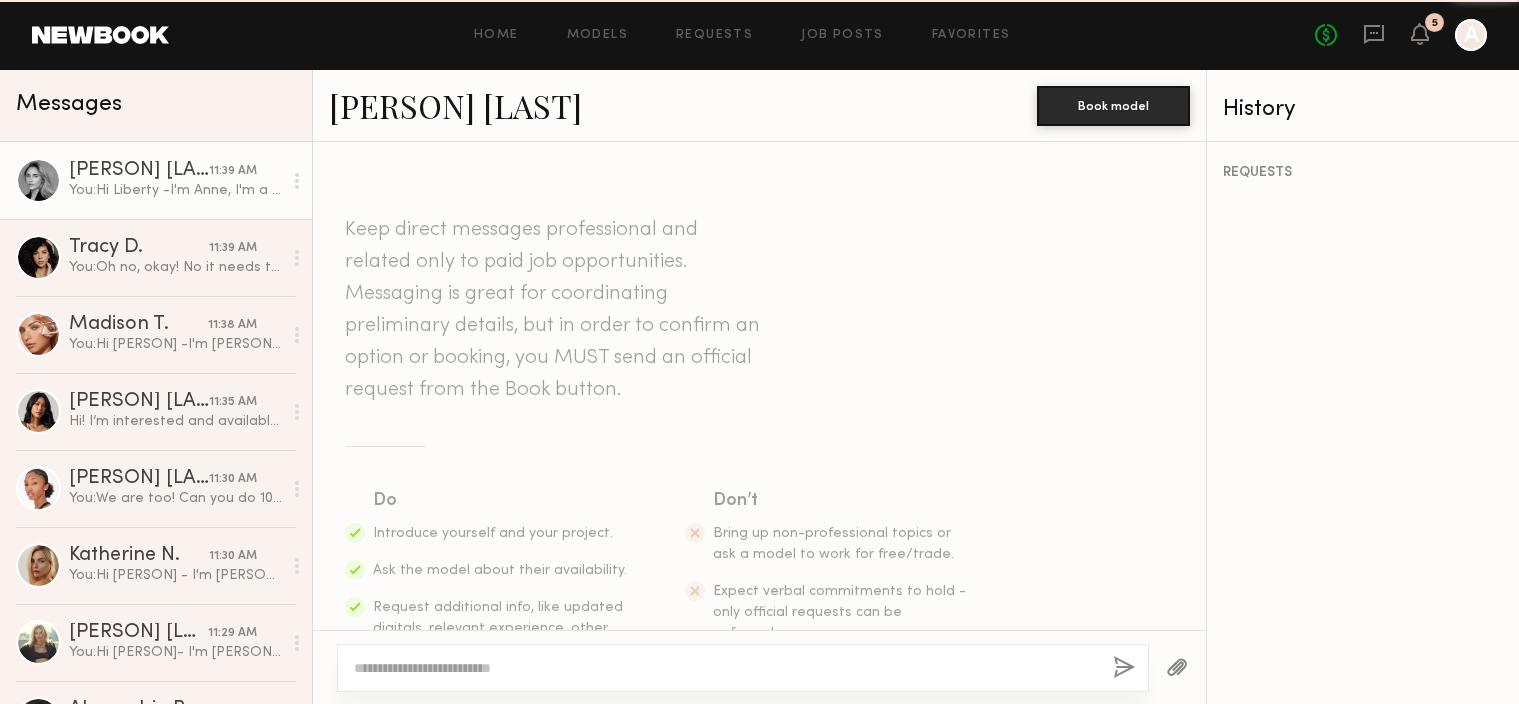 scroll, scrollTop: 445, scrollLeft: 0, axis: vertical 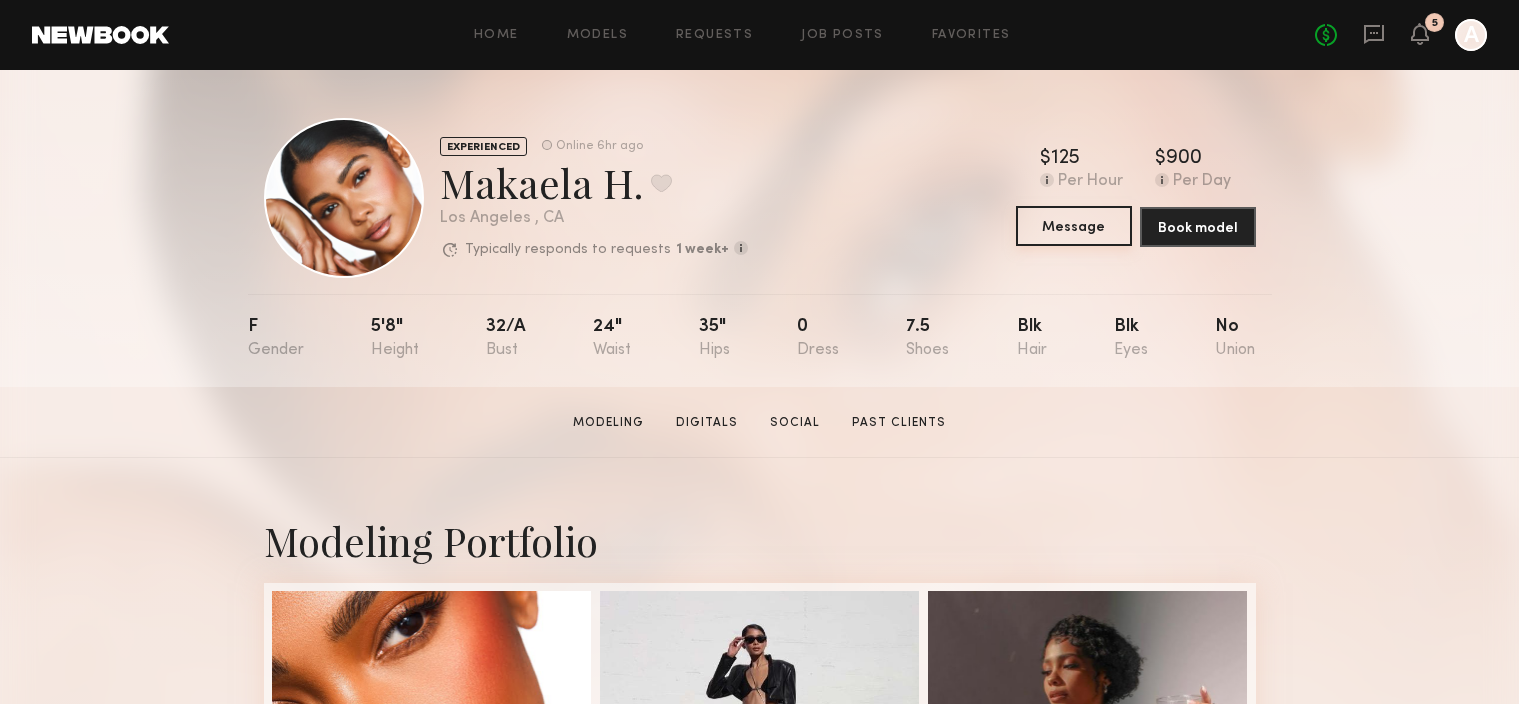 click on "Message" 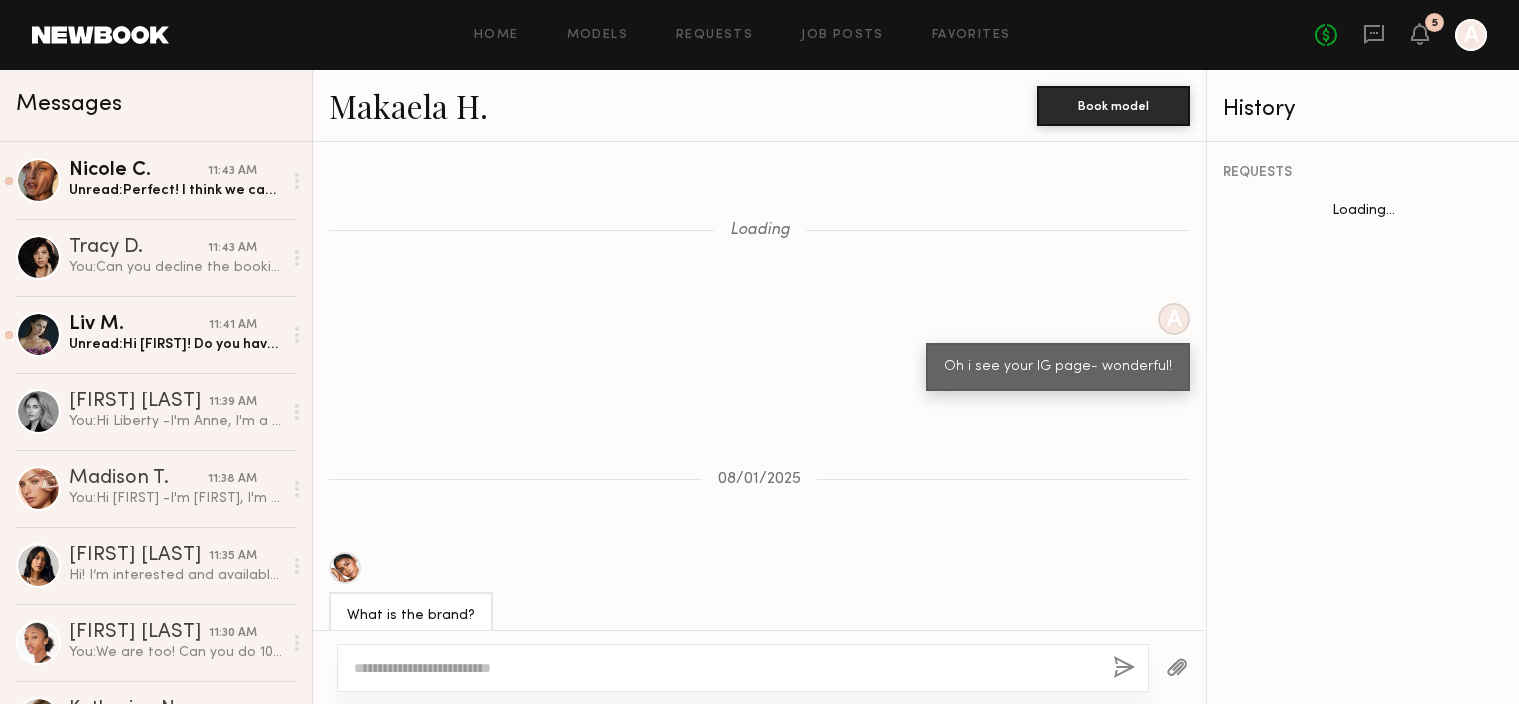 scroll, scrollTop: 962, scrollLeft: 0, axis: vertical 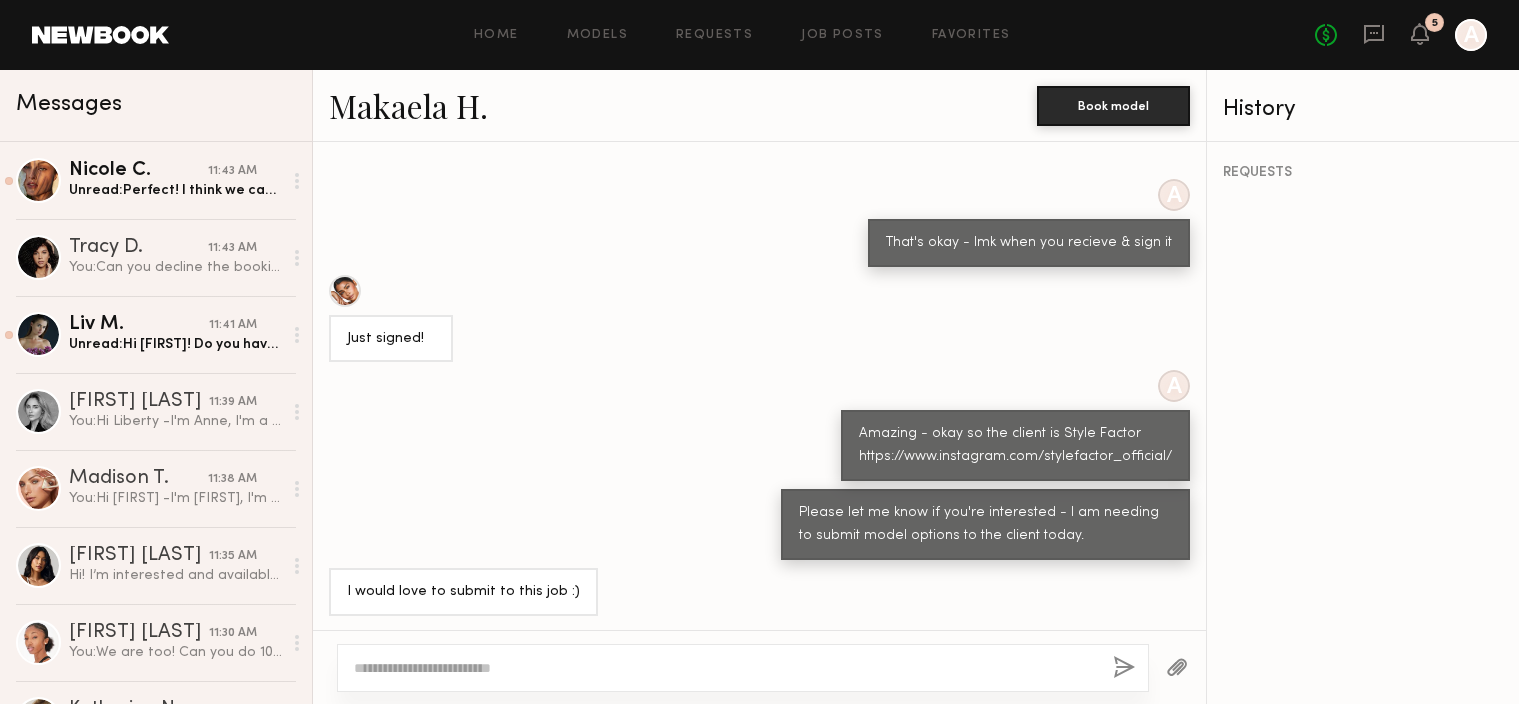 click 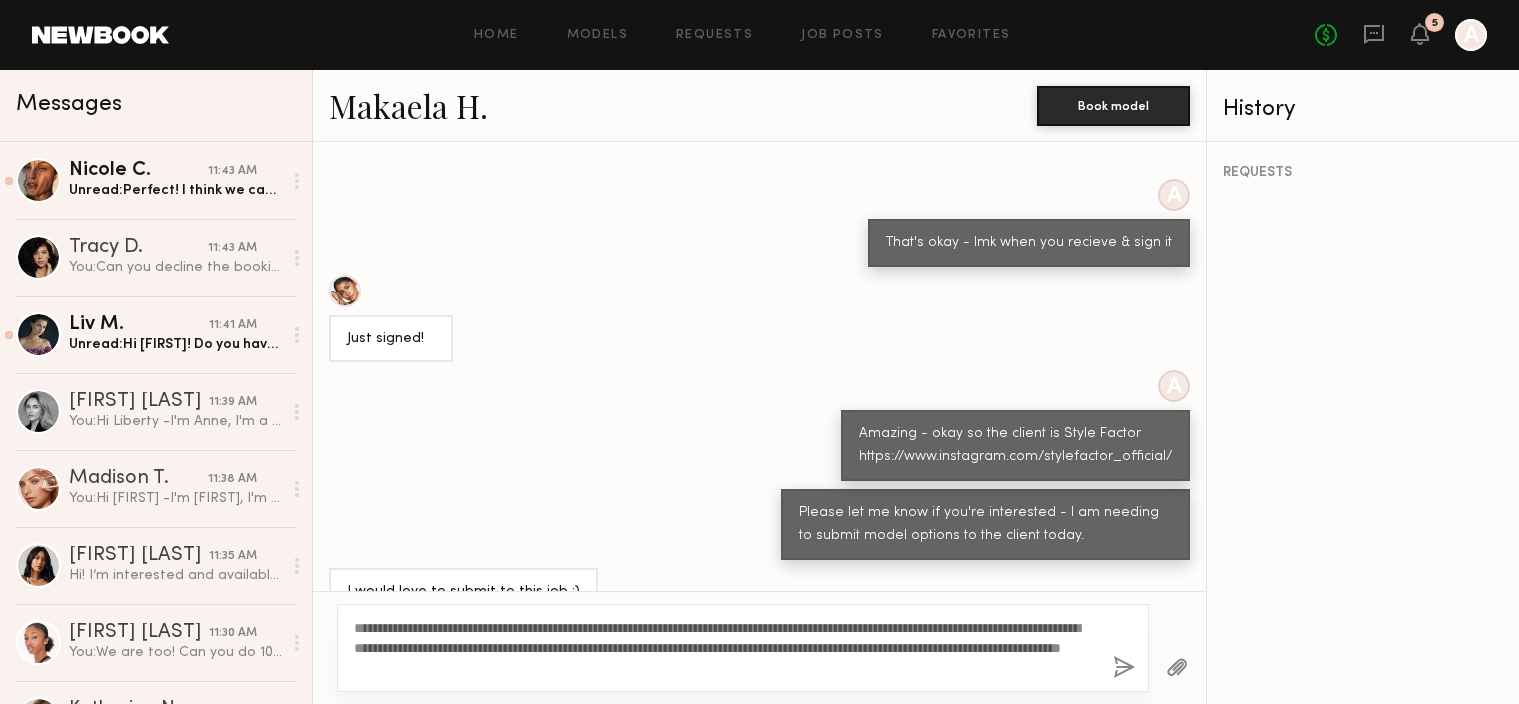 click on "**********" 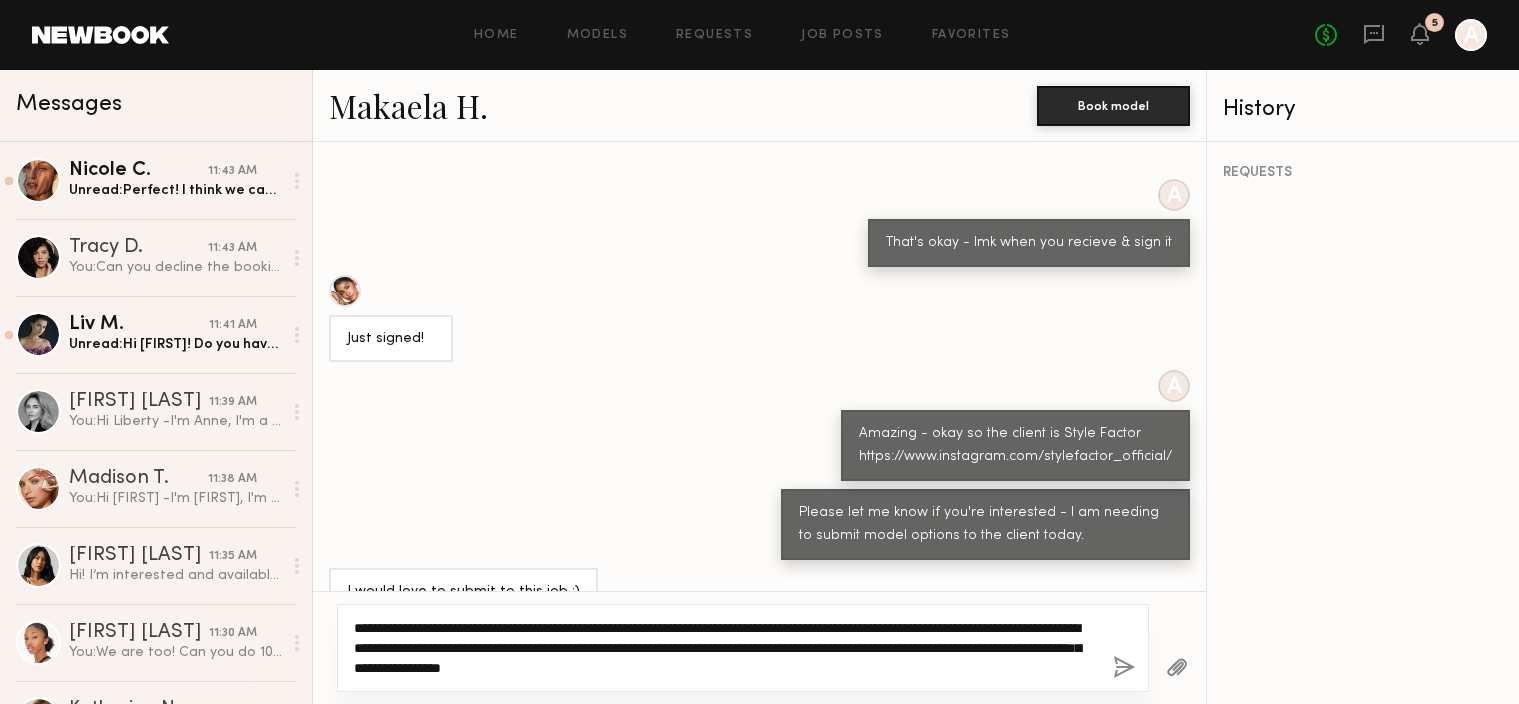 scroll, scrollTop: 1000, scrollLeft: 0, axis: vertical 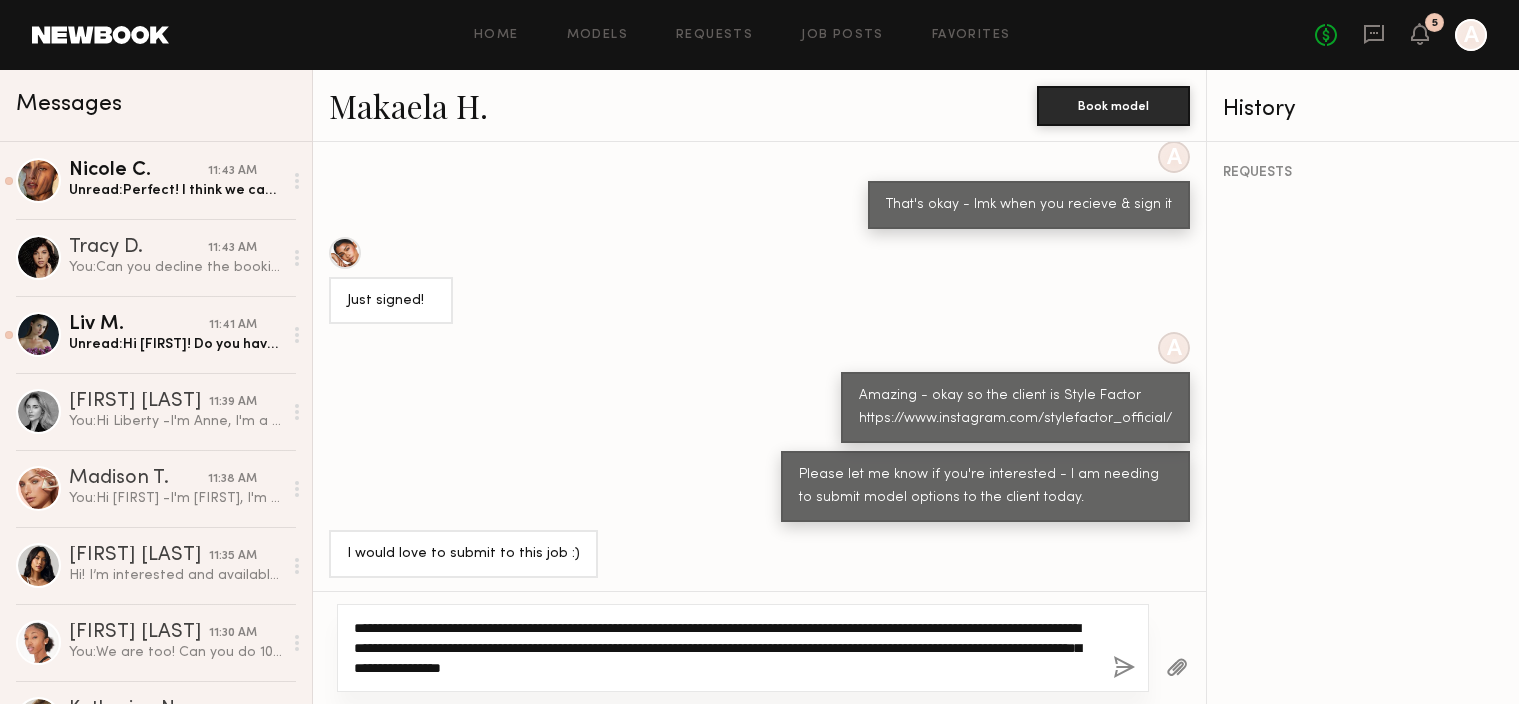 type on "**********" 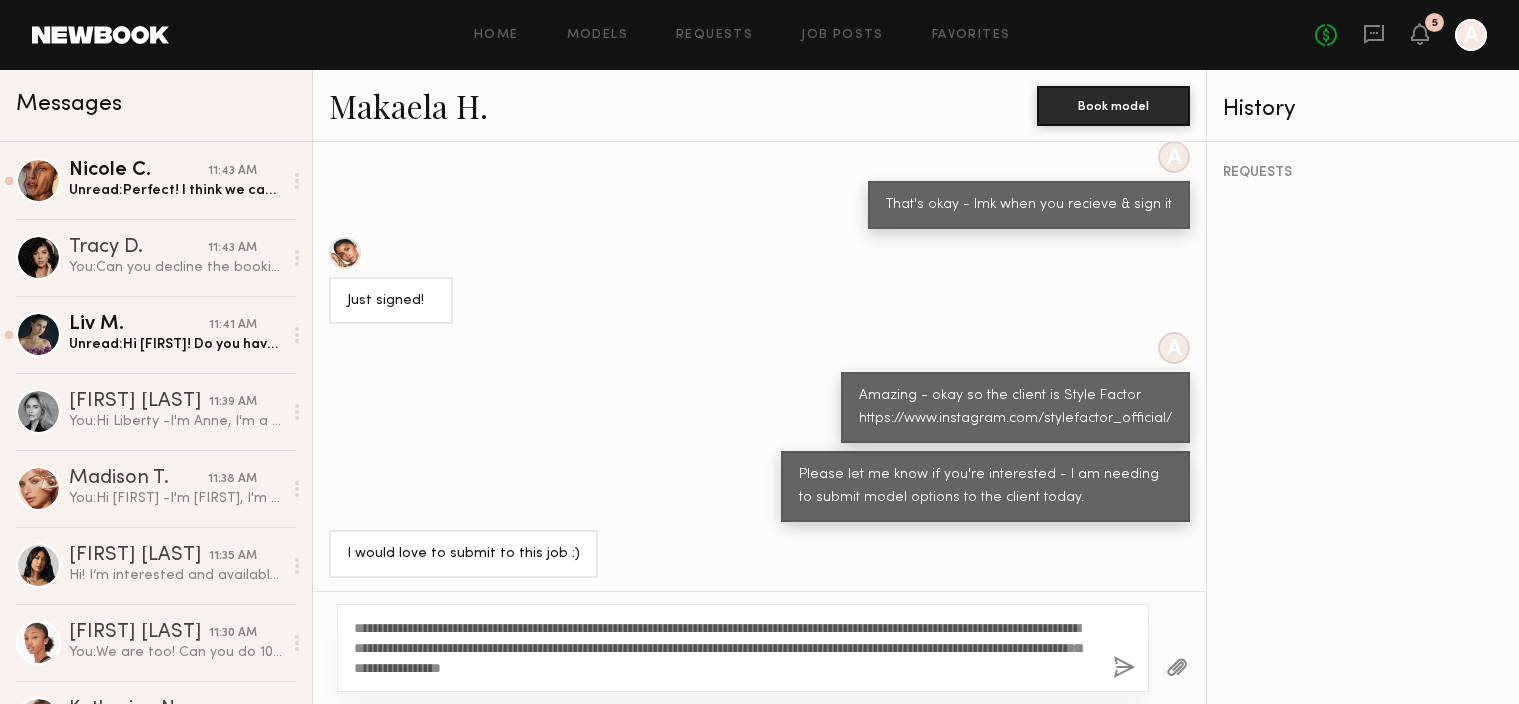 click 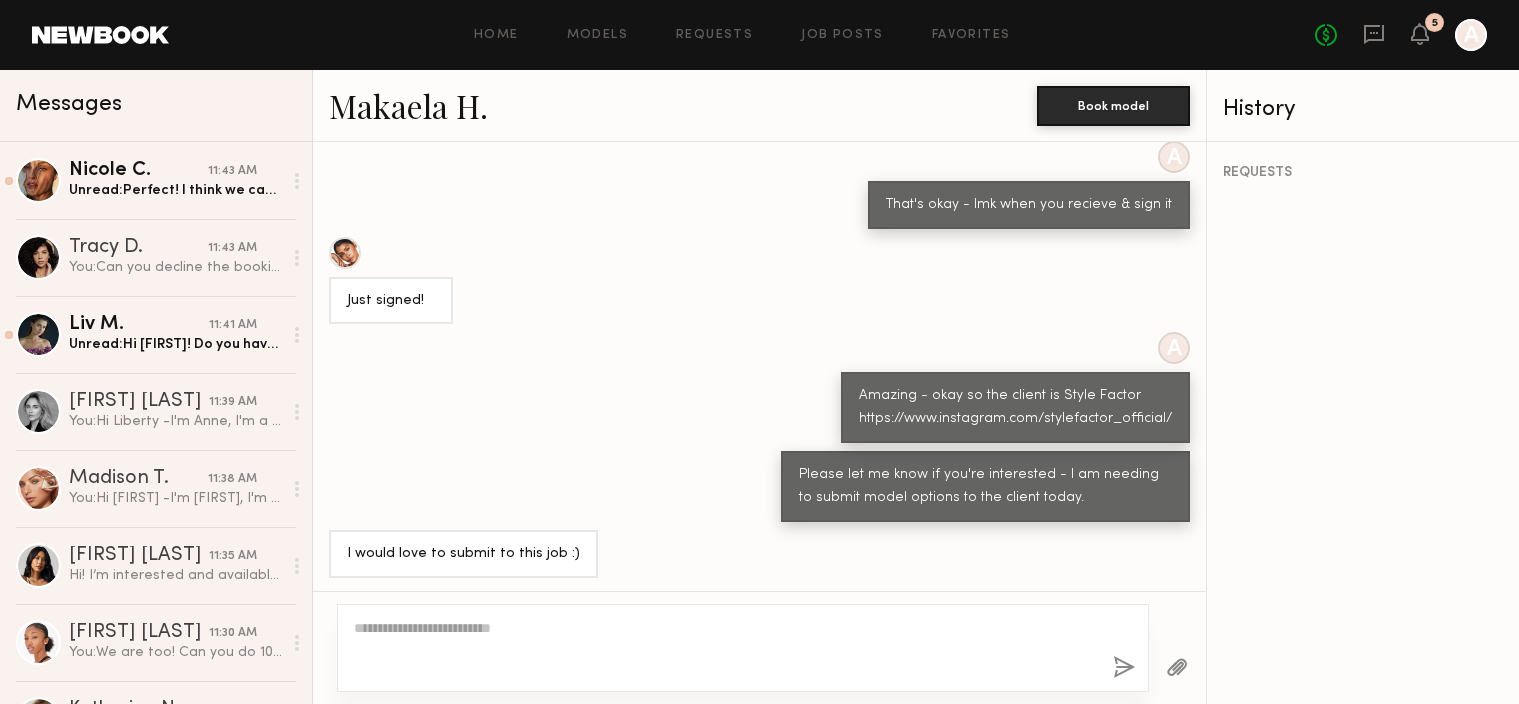 scroll, scrollTop: 1476, scrollLeft: 0, axis: vertical 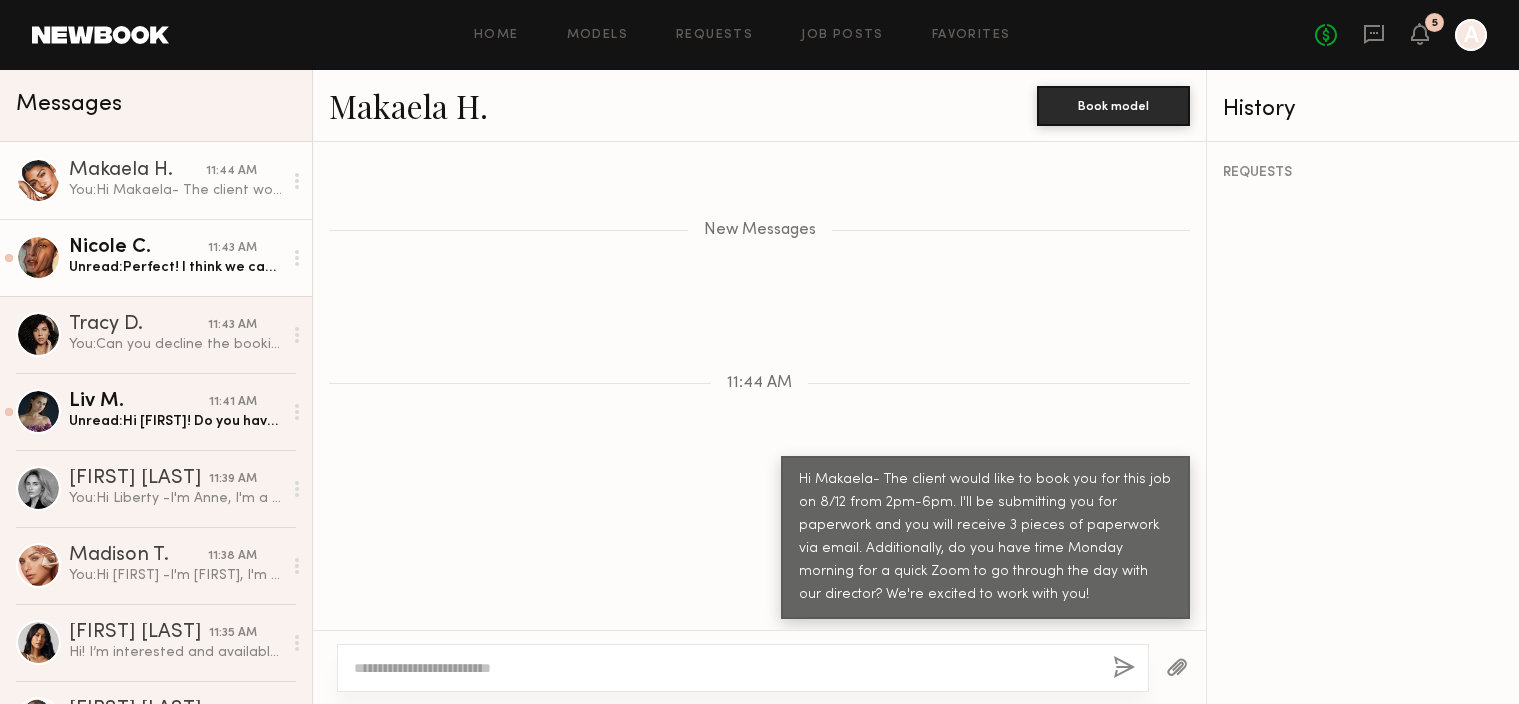 click on "Nicole C." 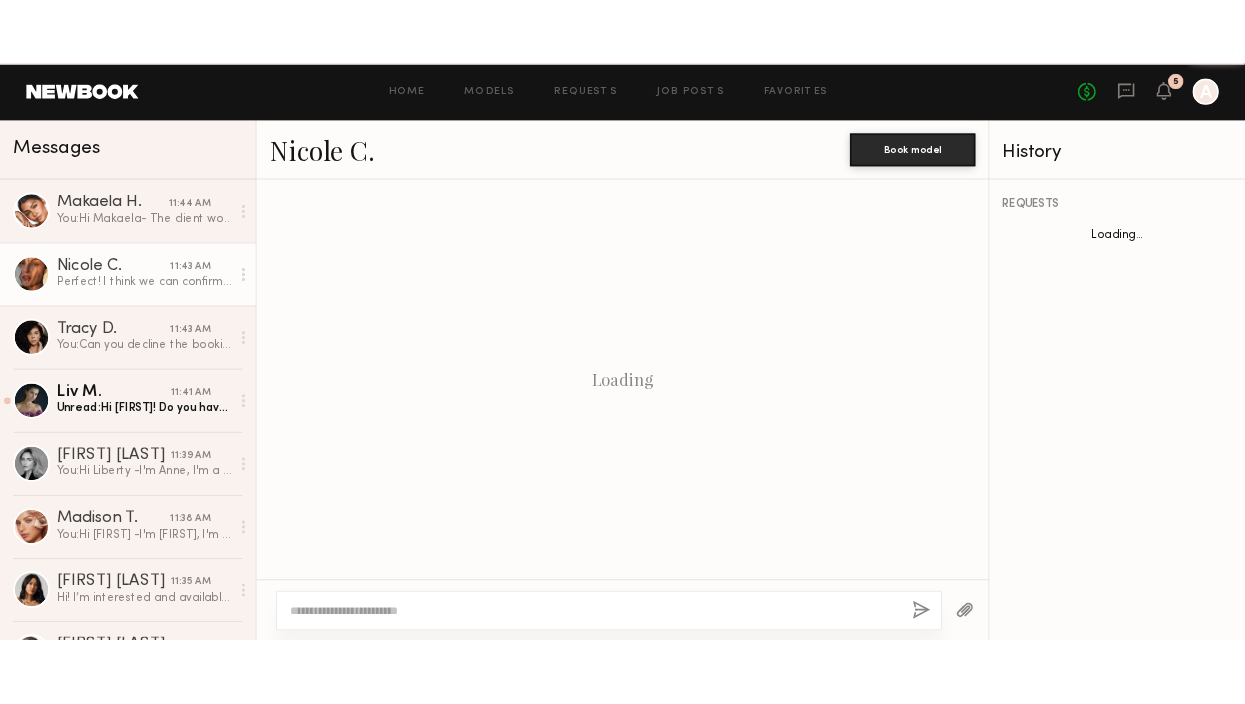 scroll, scrollTop: 1084, scrollLeft: 0, axis: vertical 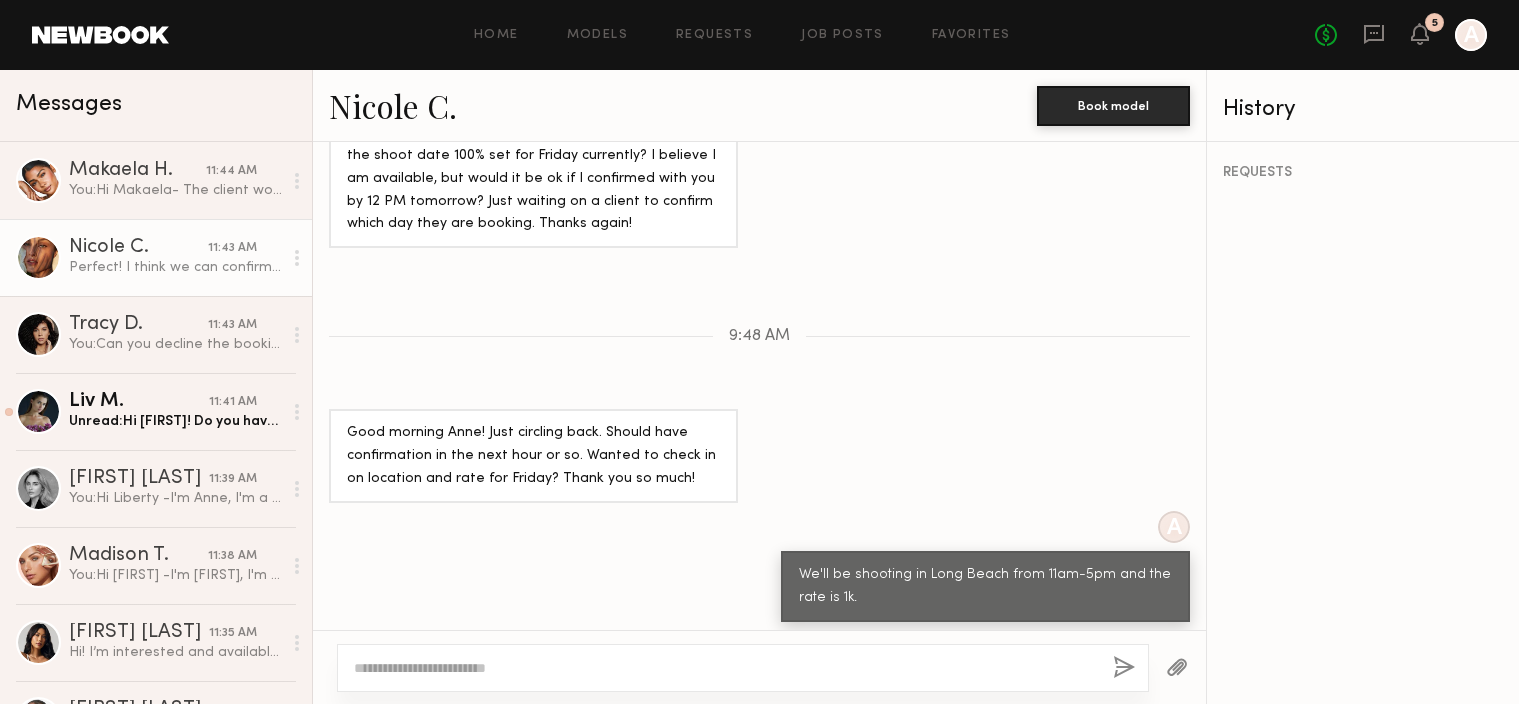 click on "Nicole C." 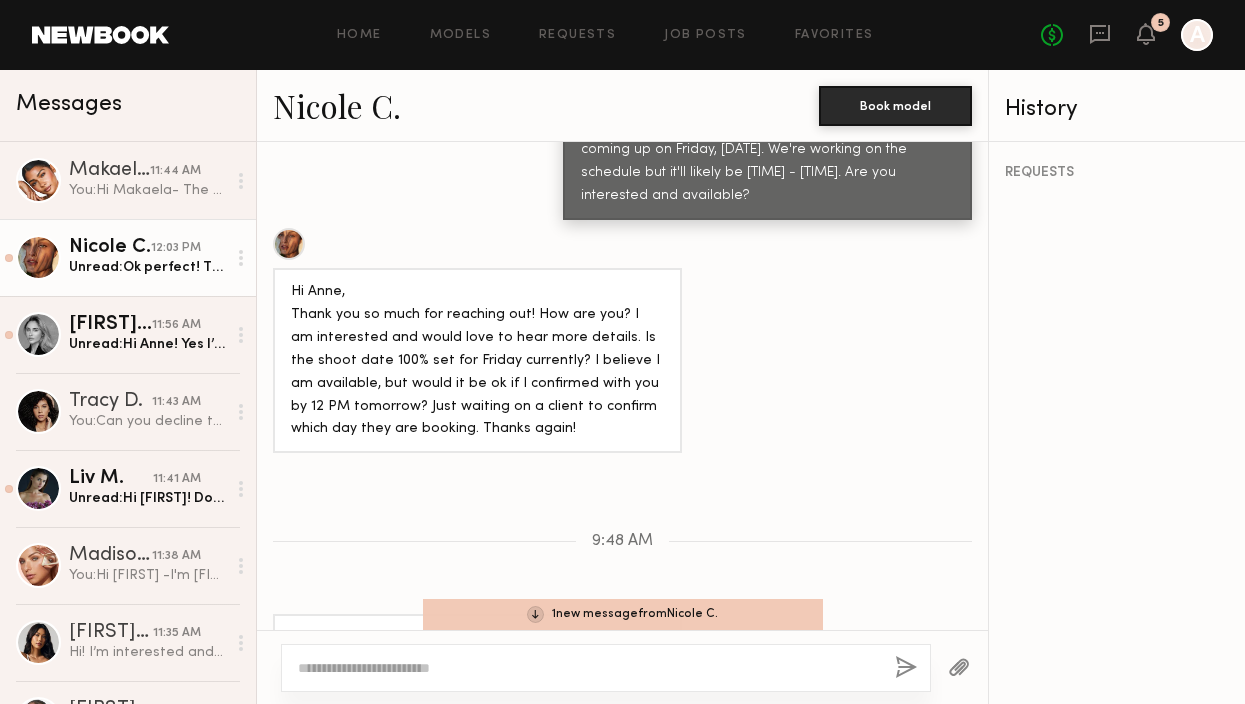 scroll, scrollTop: 1562, scrollLeft: 0, axis: vertical 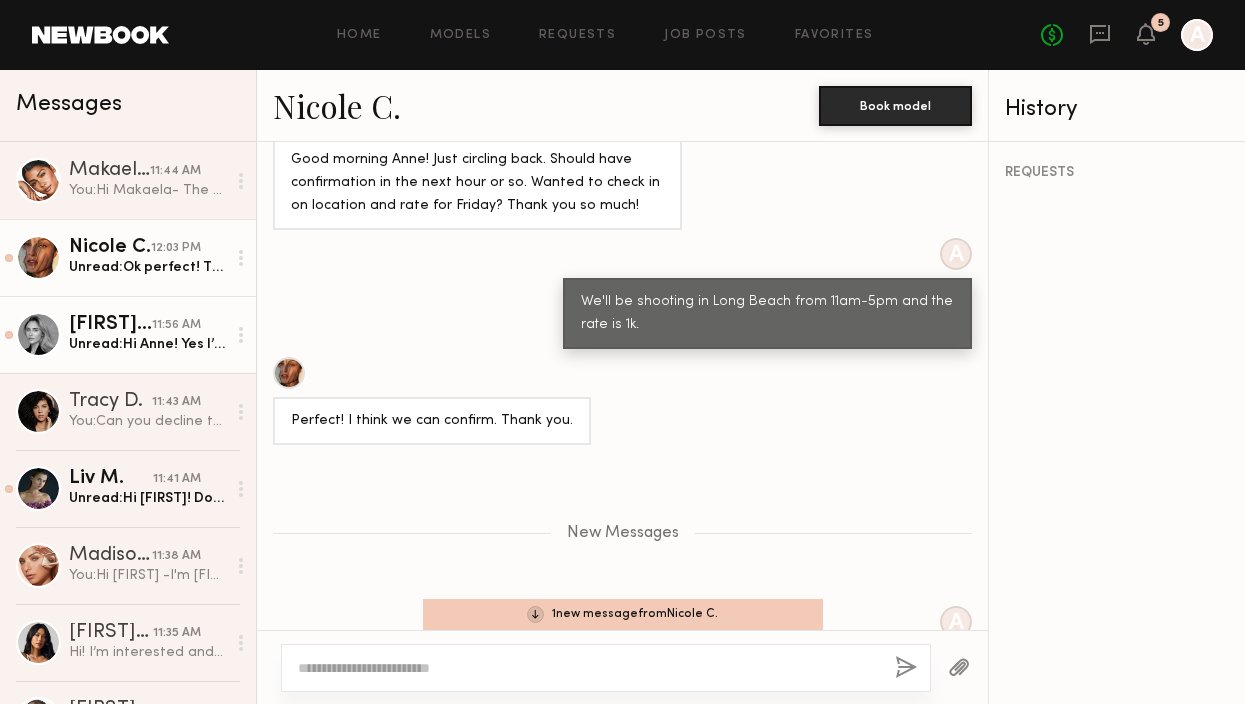 click on "Liberty N. 11:56 AM Unread:  Hi Anne!
Yes I’m available.
If you need more images my website has a lot of beauty :) it’s my most booked client.
www.thelifeoflibs.com
@thelifeoflibs on all platforms" 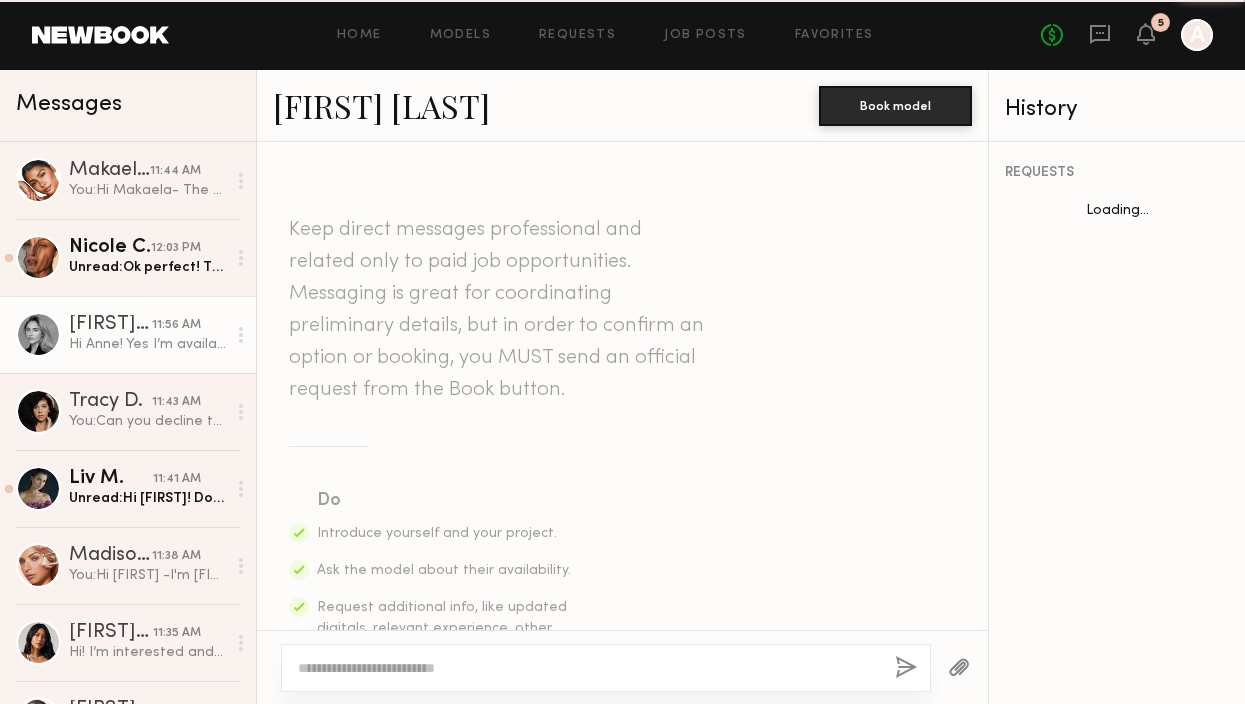 scroll, scrollTop: 892, scrollLeft: 0, axis: vertical 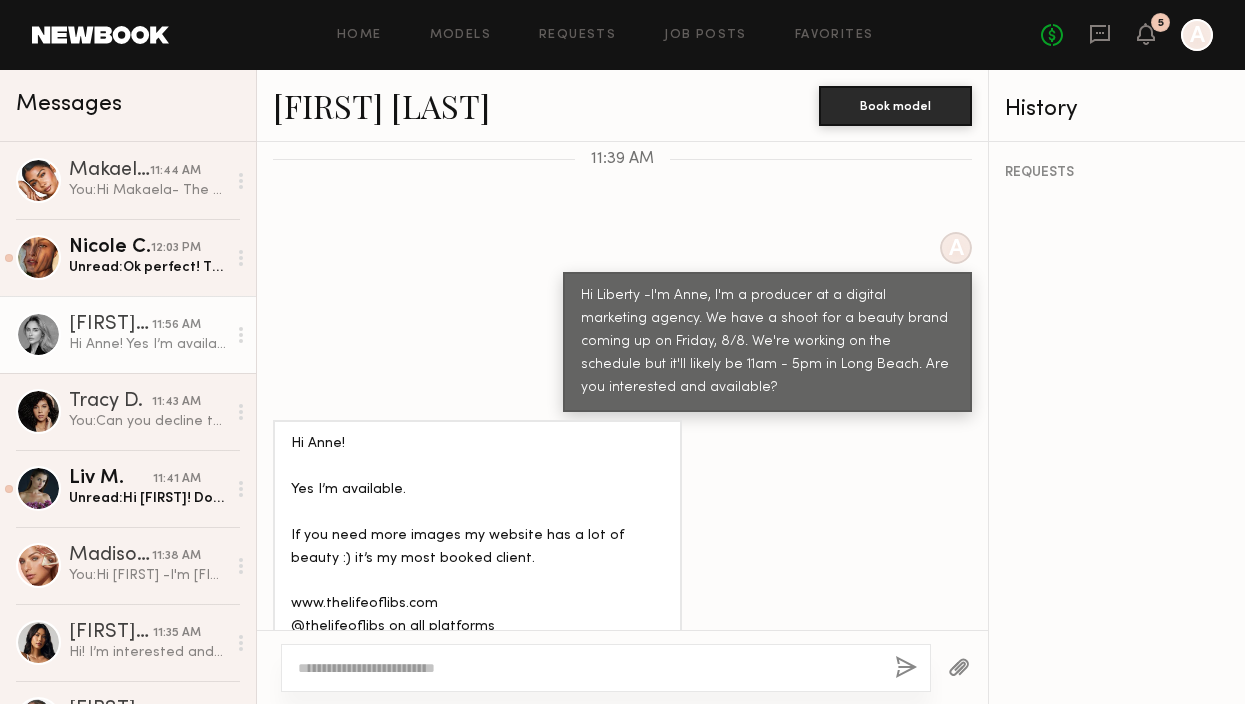 click on "Liberty N." 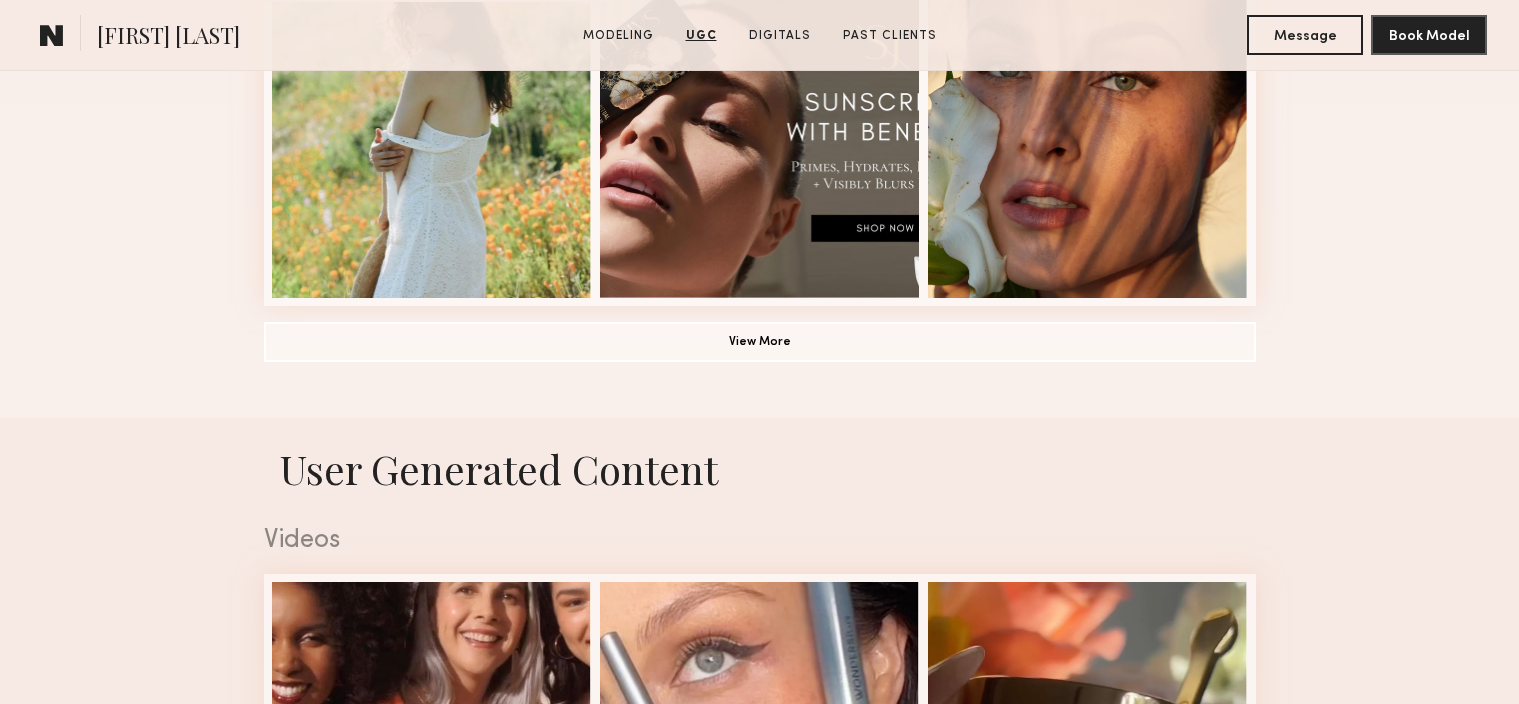 scroll, scrollTop: 1549, scrollLeft: 0, axis: vertical 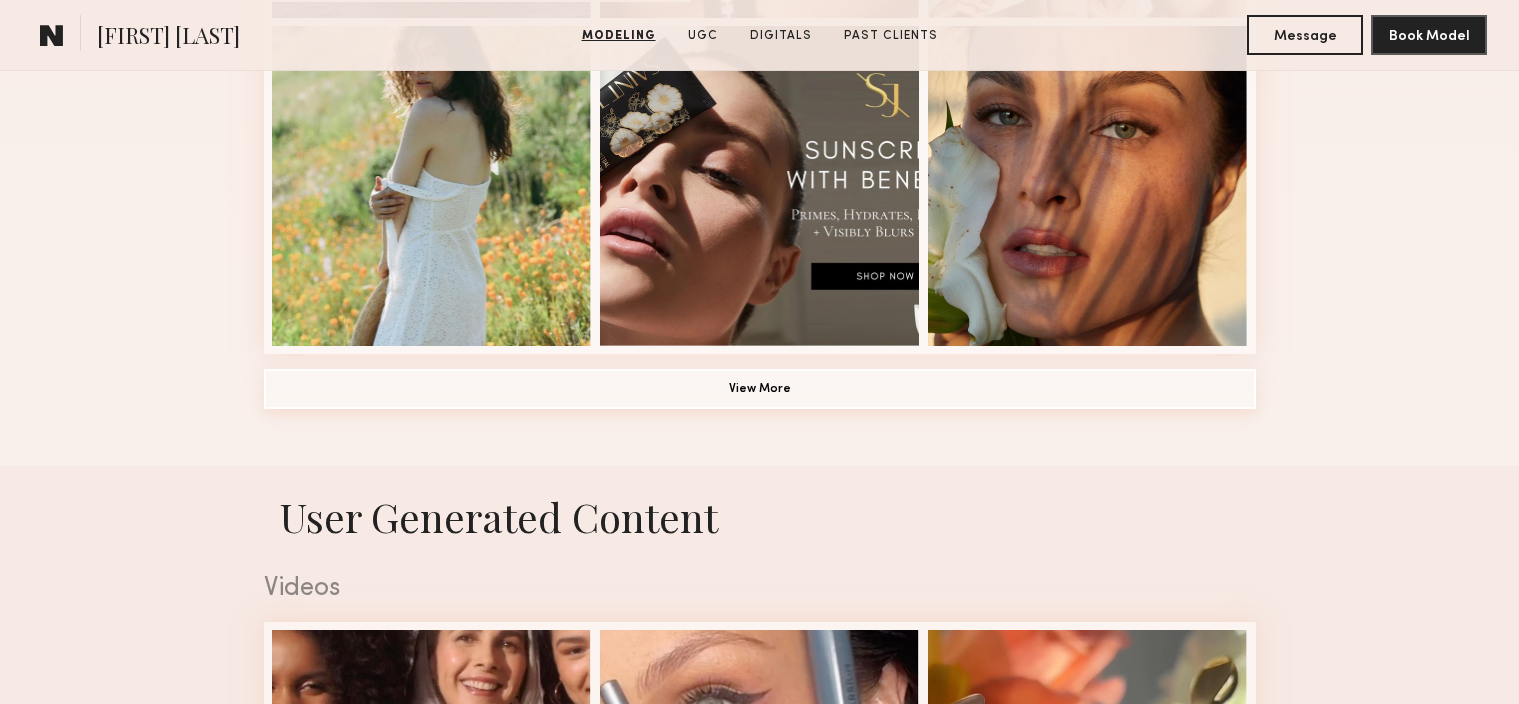 click on "View More" 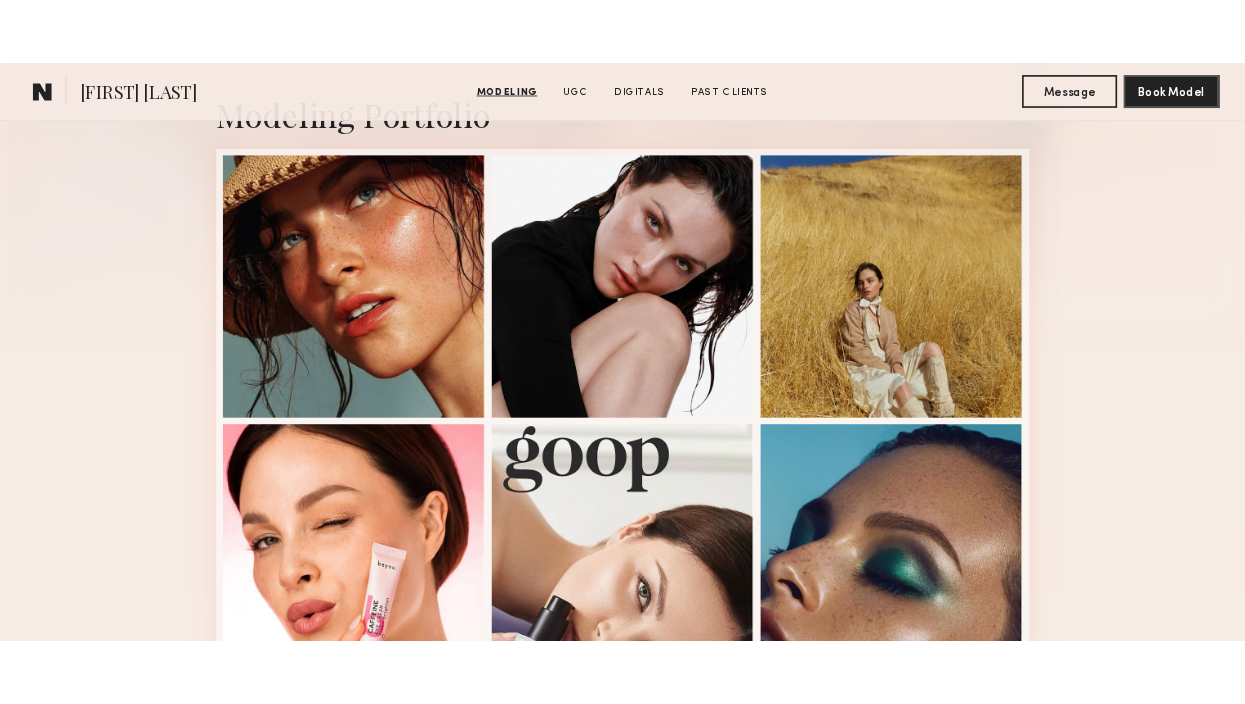 scroll, scrollTop: 475, scrollLeft: 0, axis: vertical 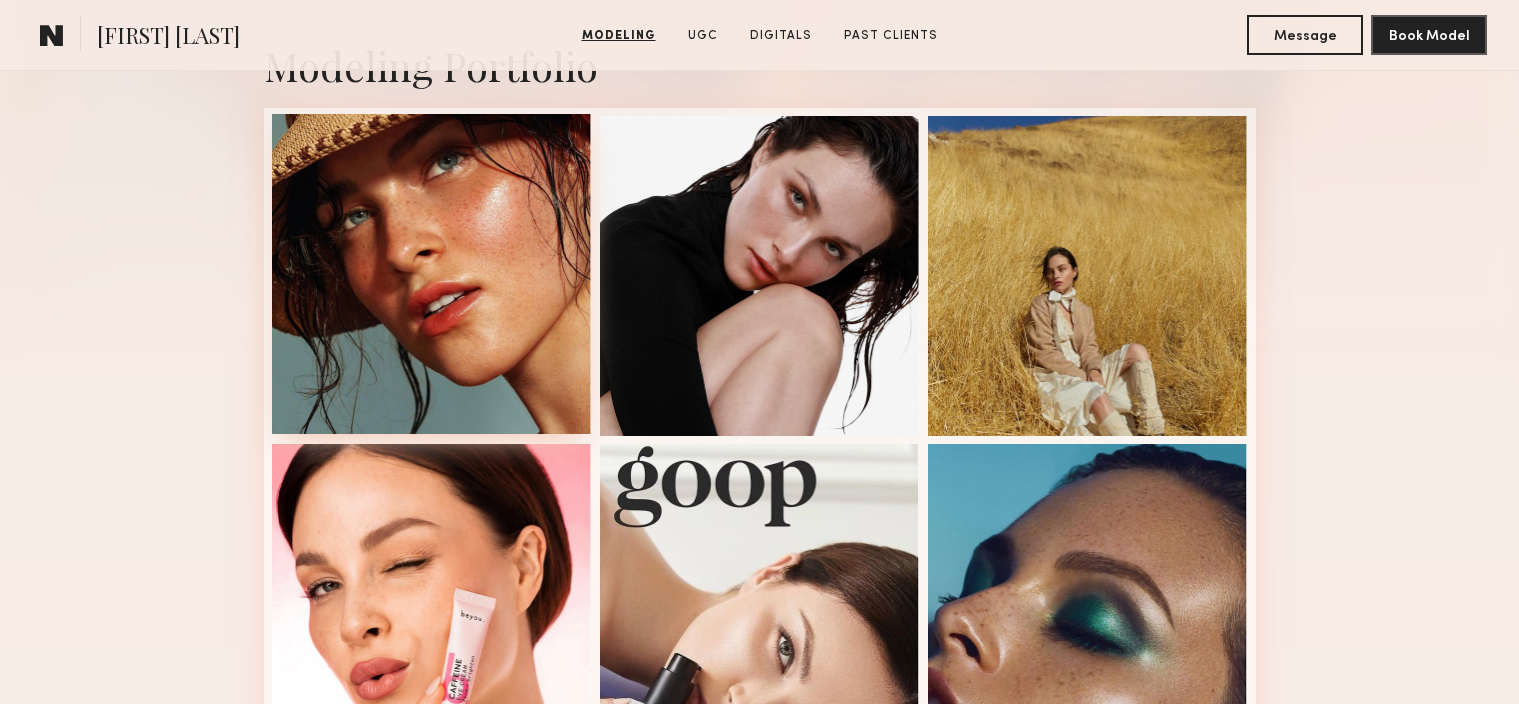 click at bounding box center (432, 274) 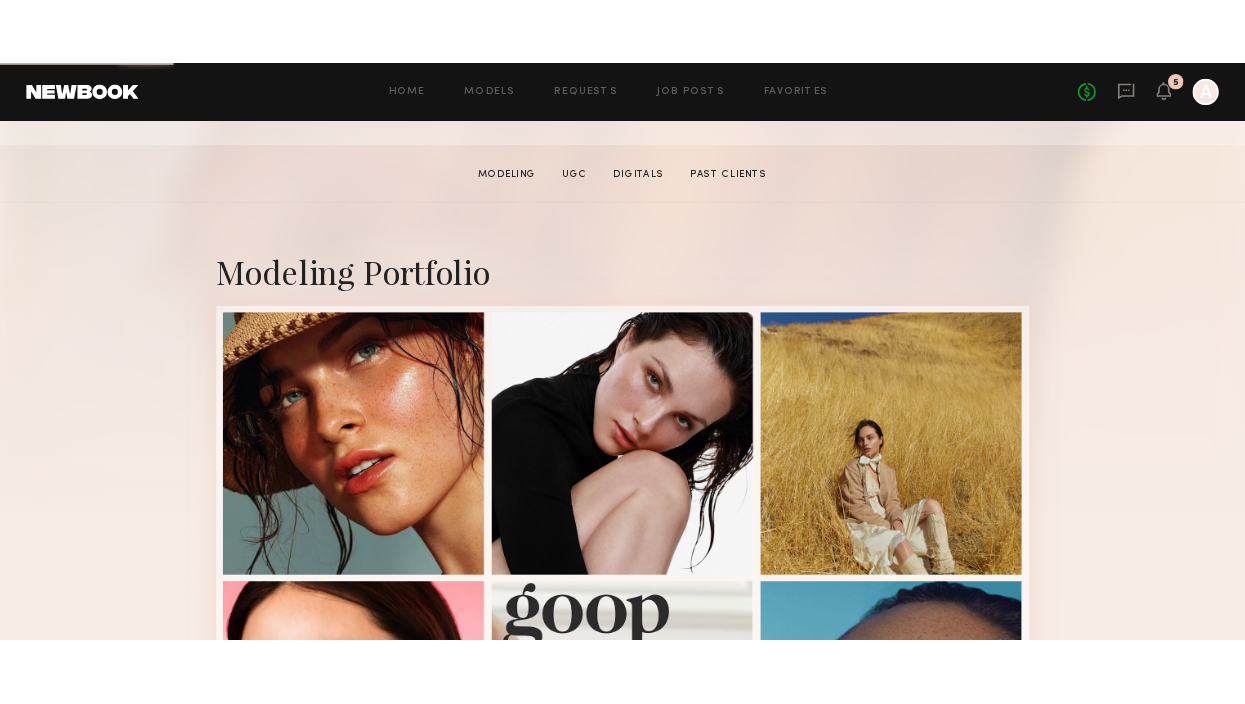 scroll, scrollTop: 389, scrollLeft: 0, axis: vertical 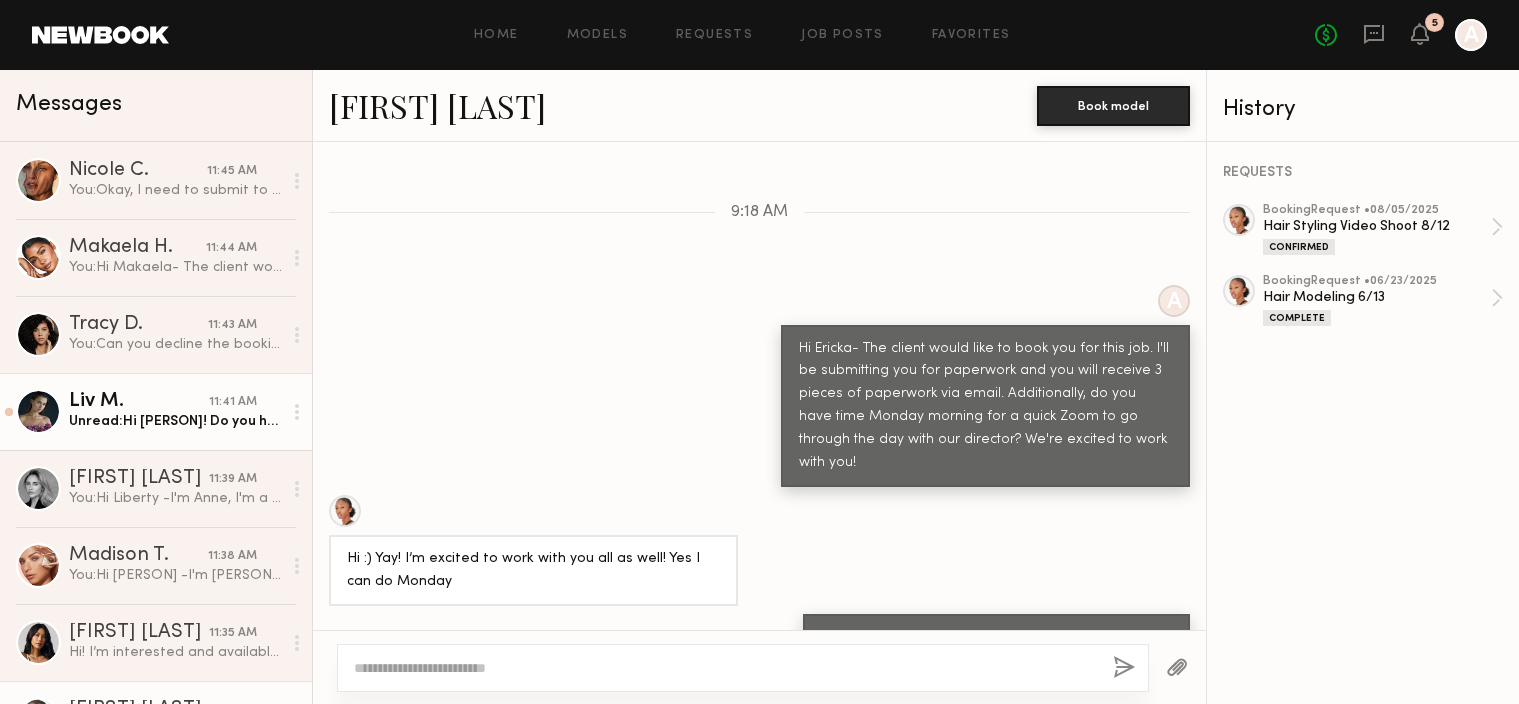 click on "Liv M." 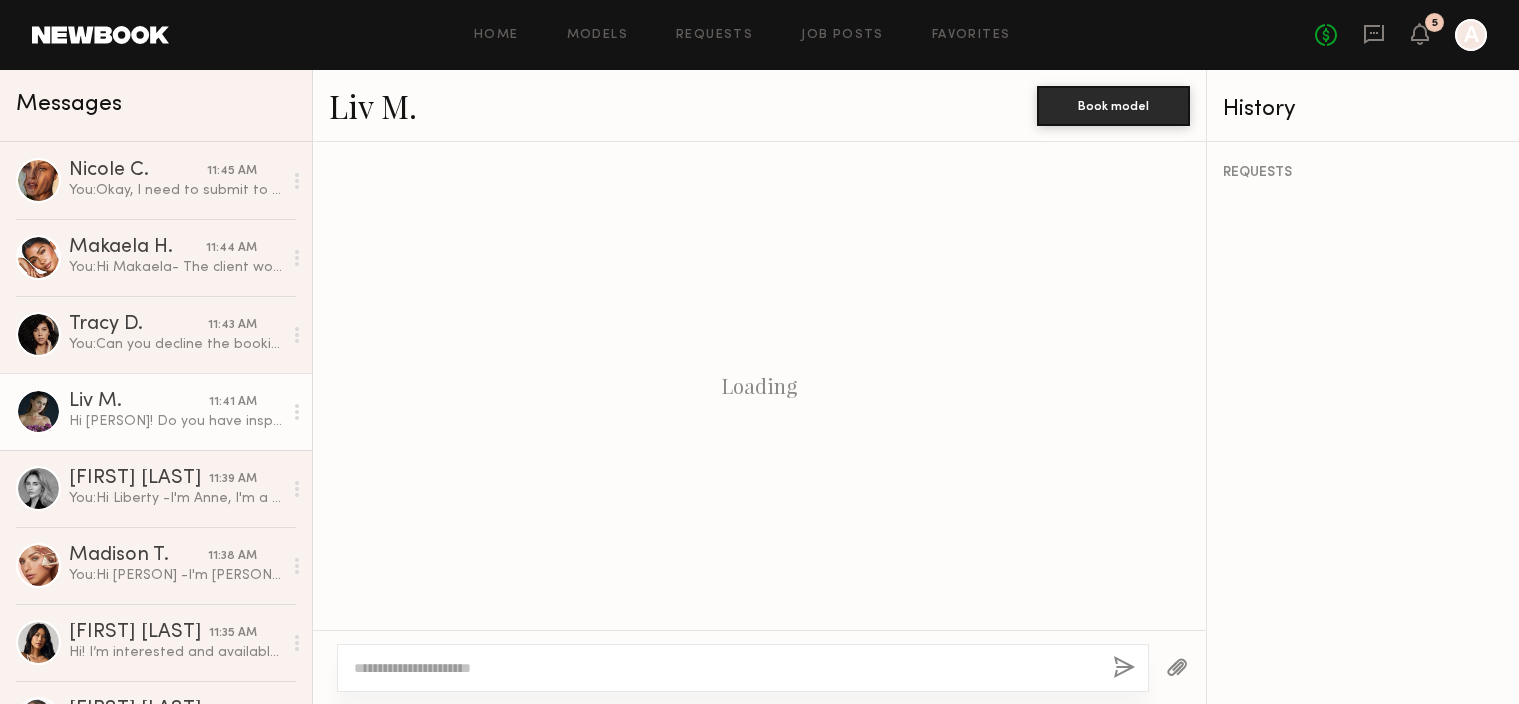 click on "Liv M." 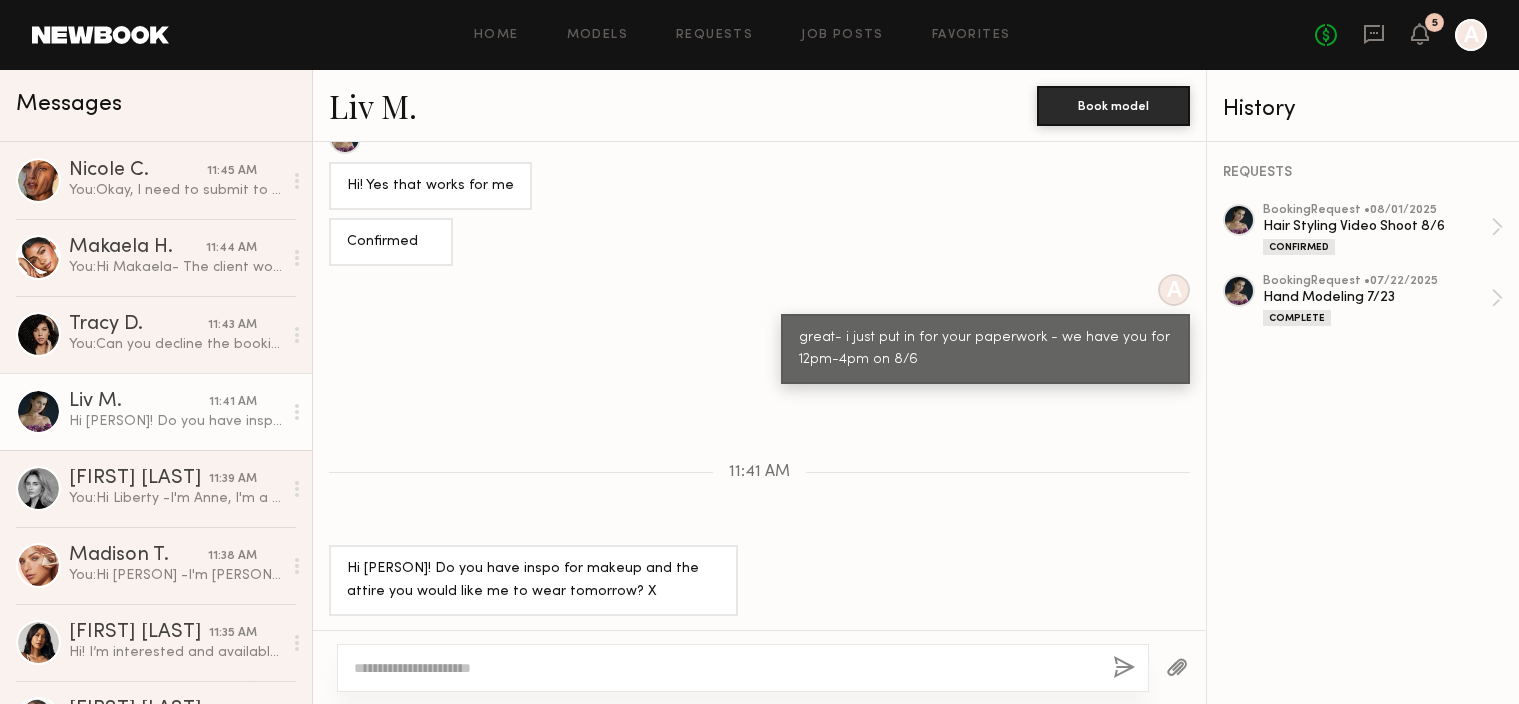 click 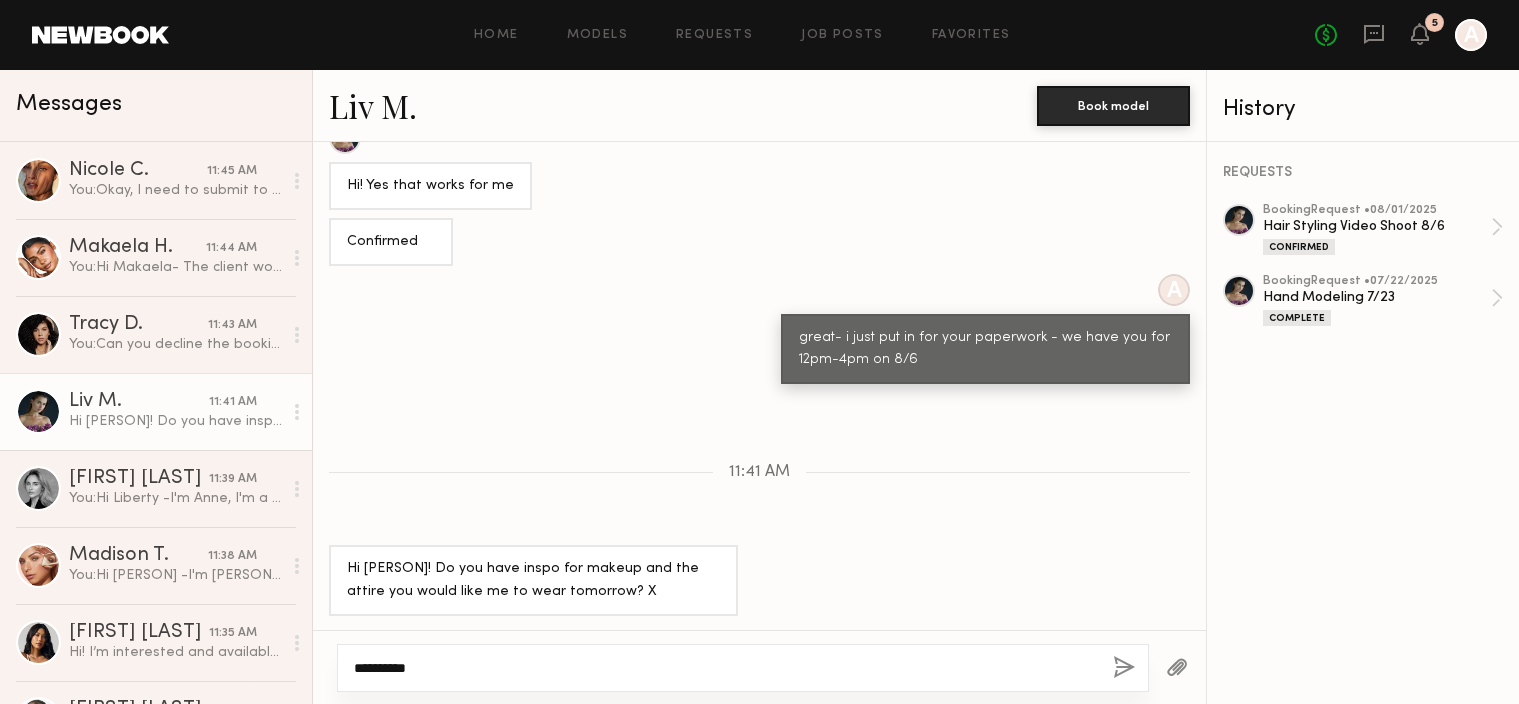 type on "**********" 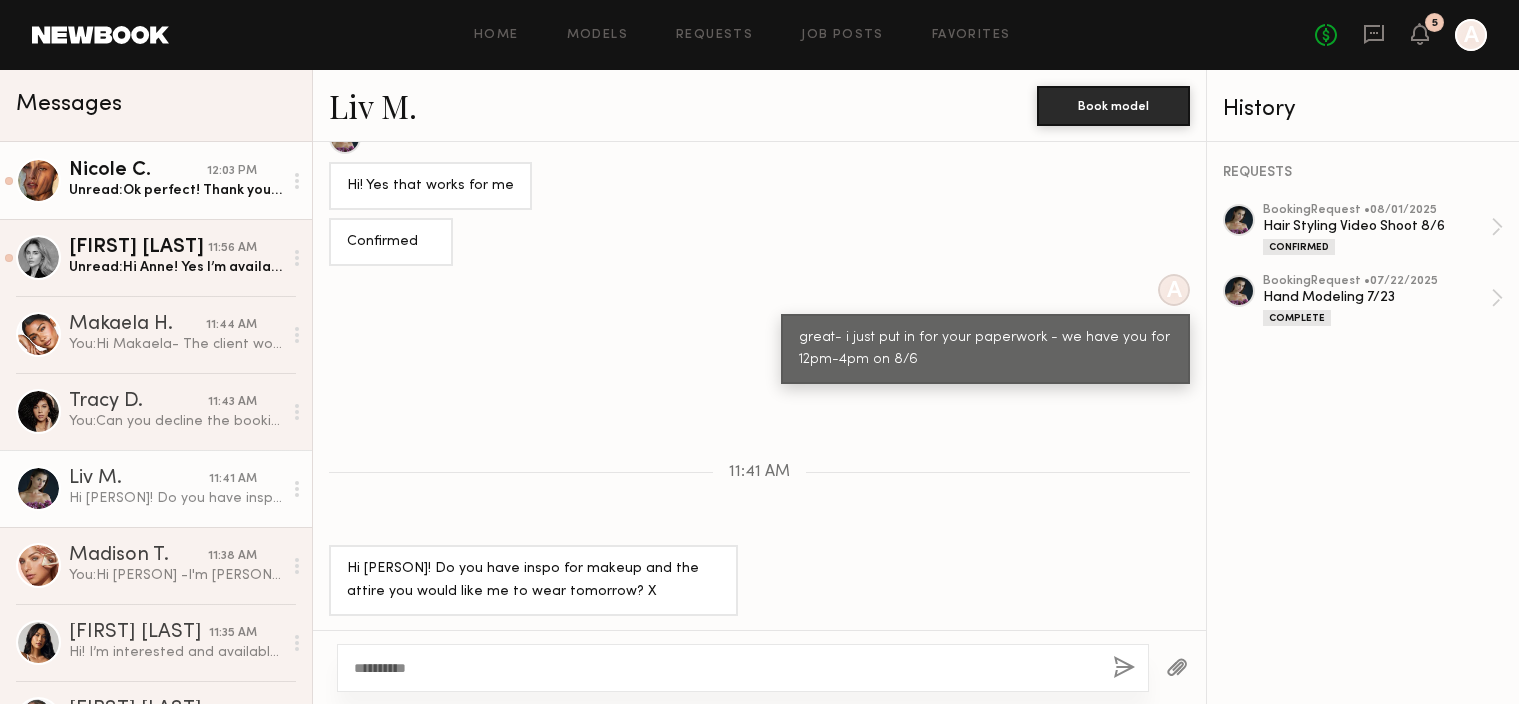 click on "Unread:  Ok perfect! Thank you so much." 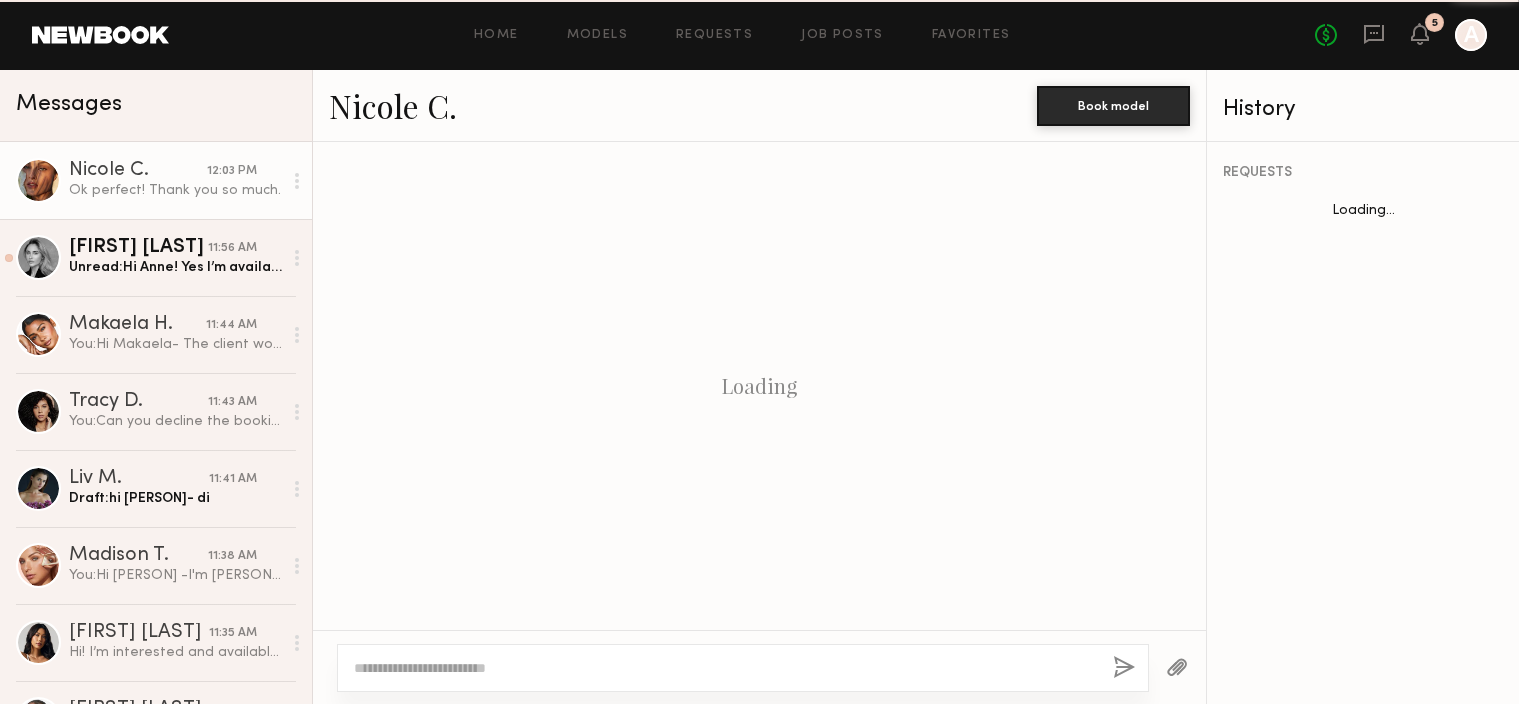 scroll, scrollTop: 1299, scrollLeft: 0, axis: vertical 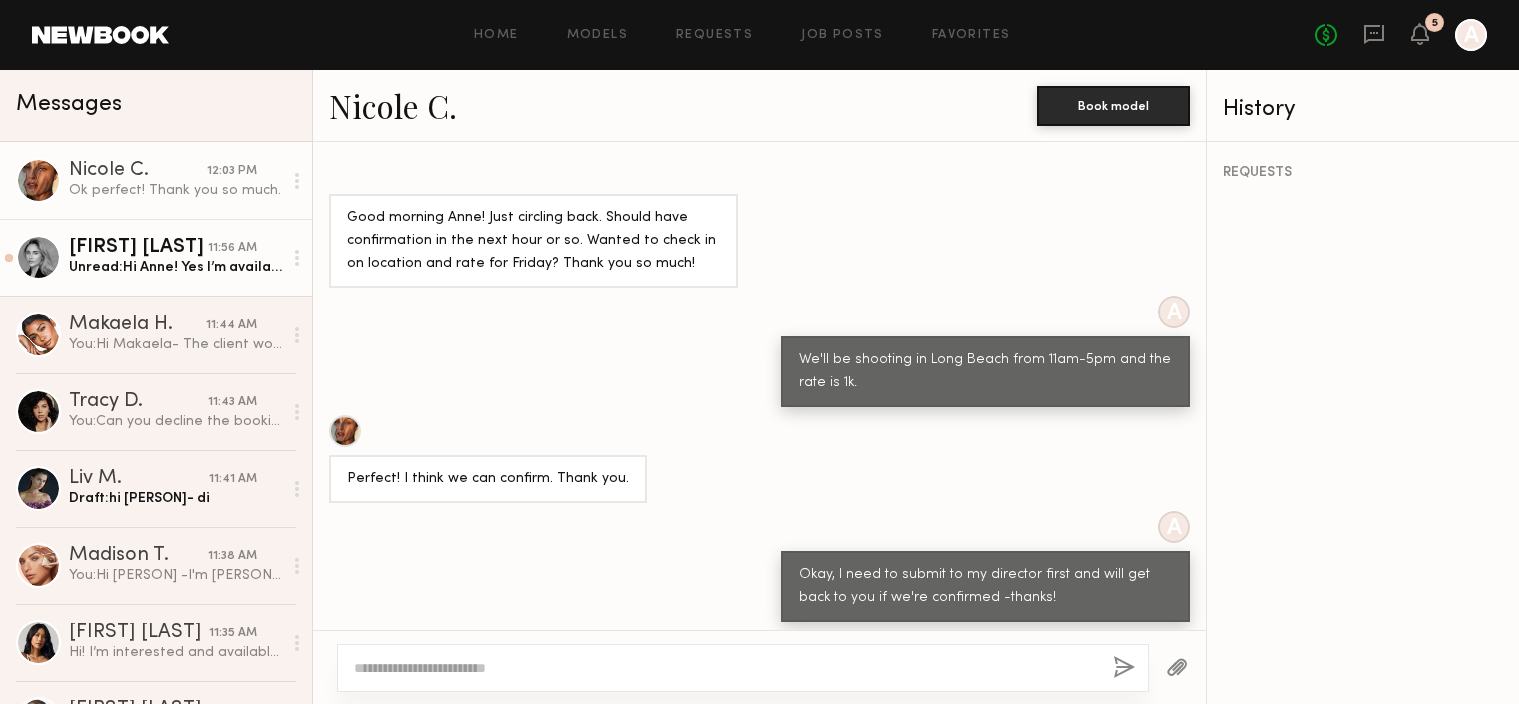 click on "[NAME] [LAST]" 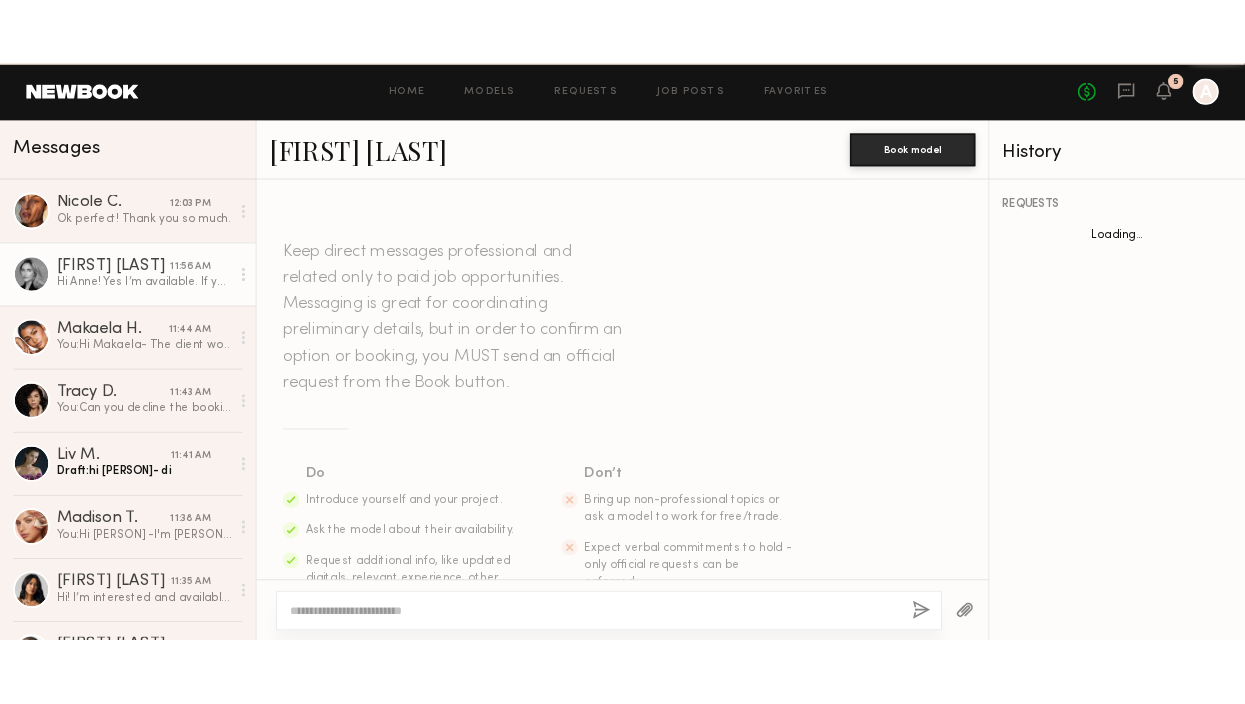 scroll, scrollTop: 684, scrollLeft: 0, axis: vertical 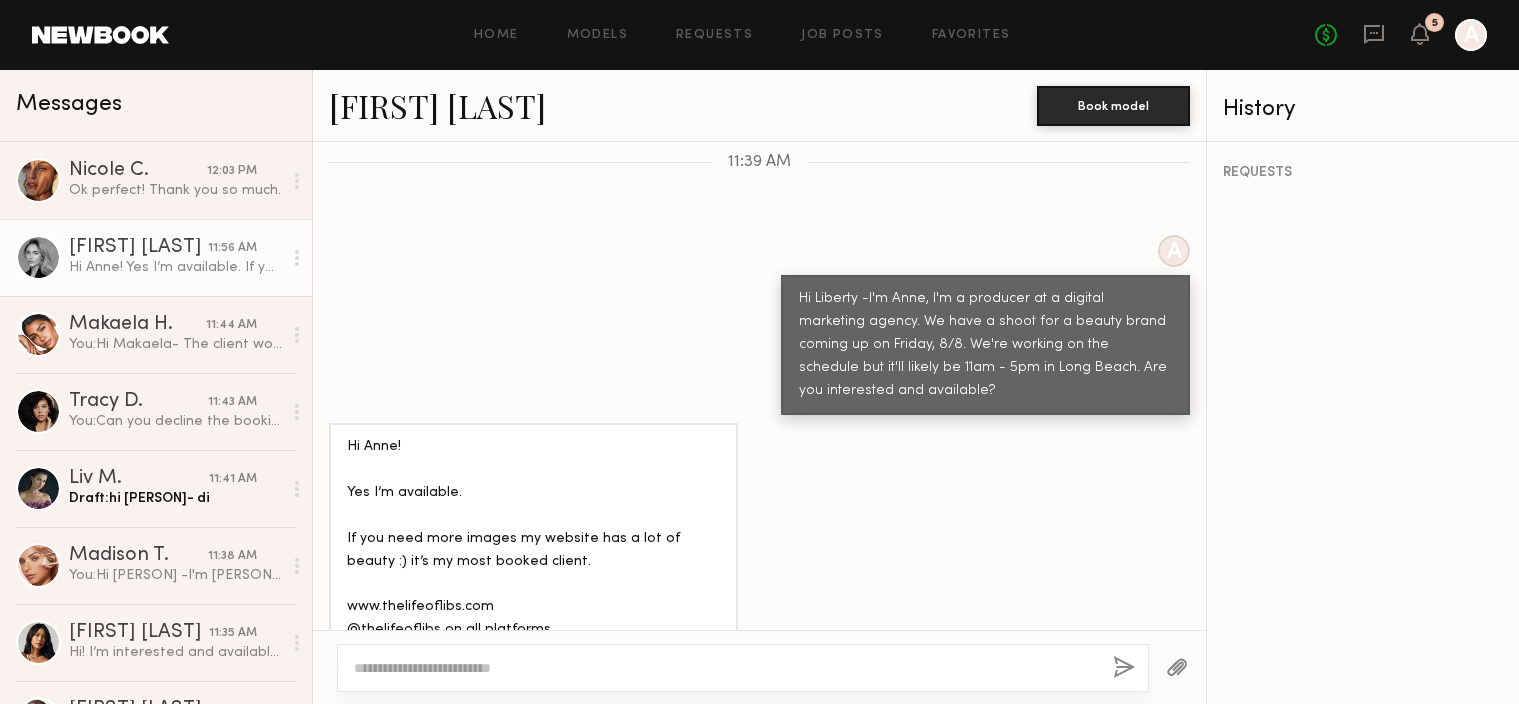 click on "[FIRST] [LAST]" 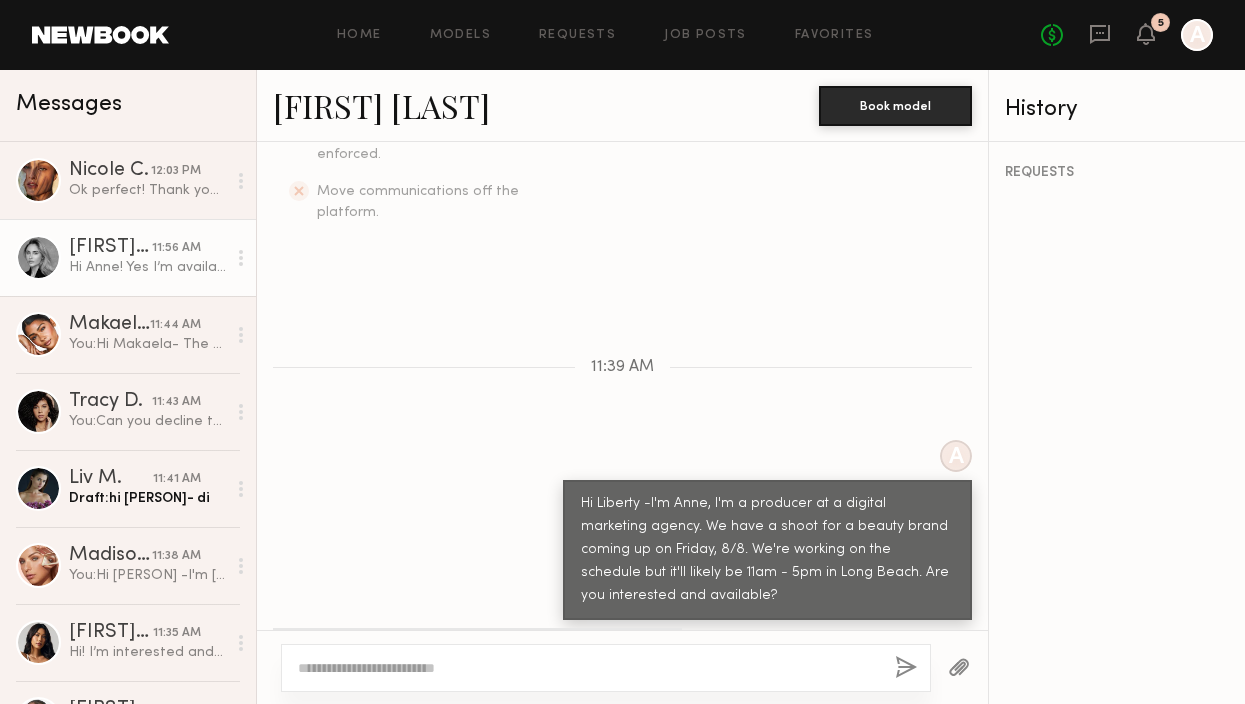 scroll, scrollTop: 892, scrollLeft: 0, axis: vertical 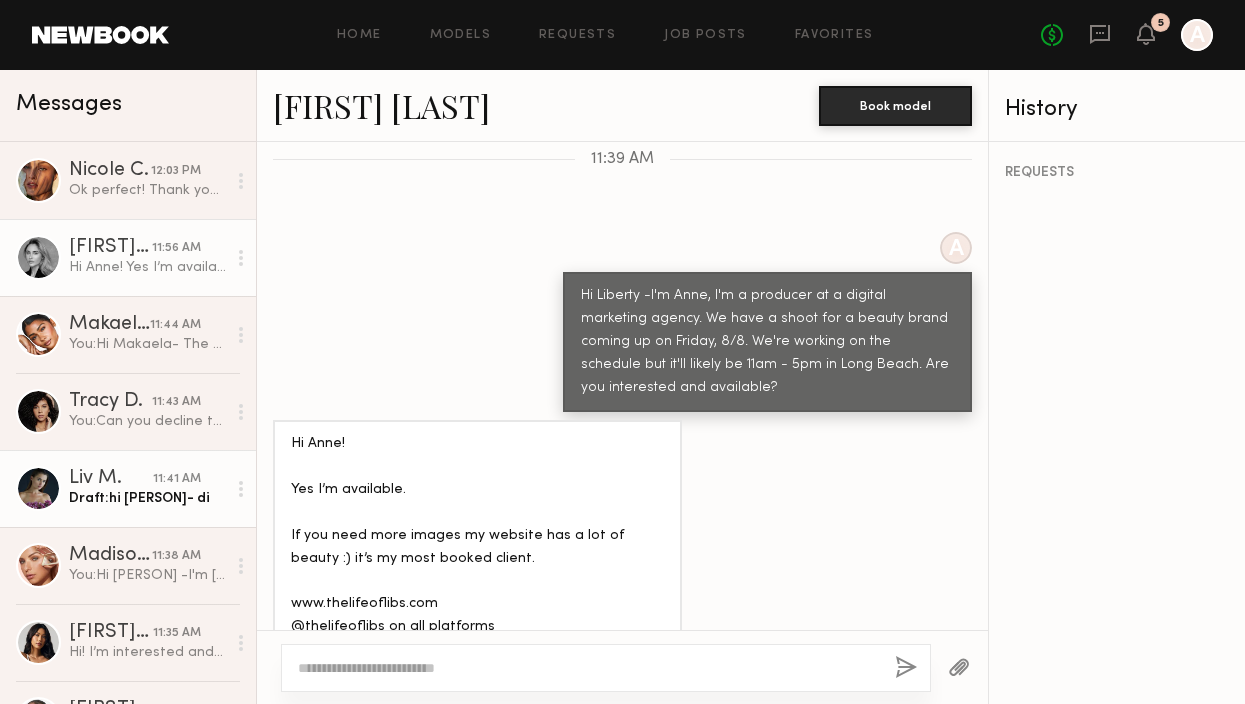 click on "Draft:  hi liv- di" 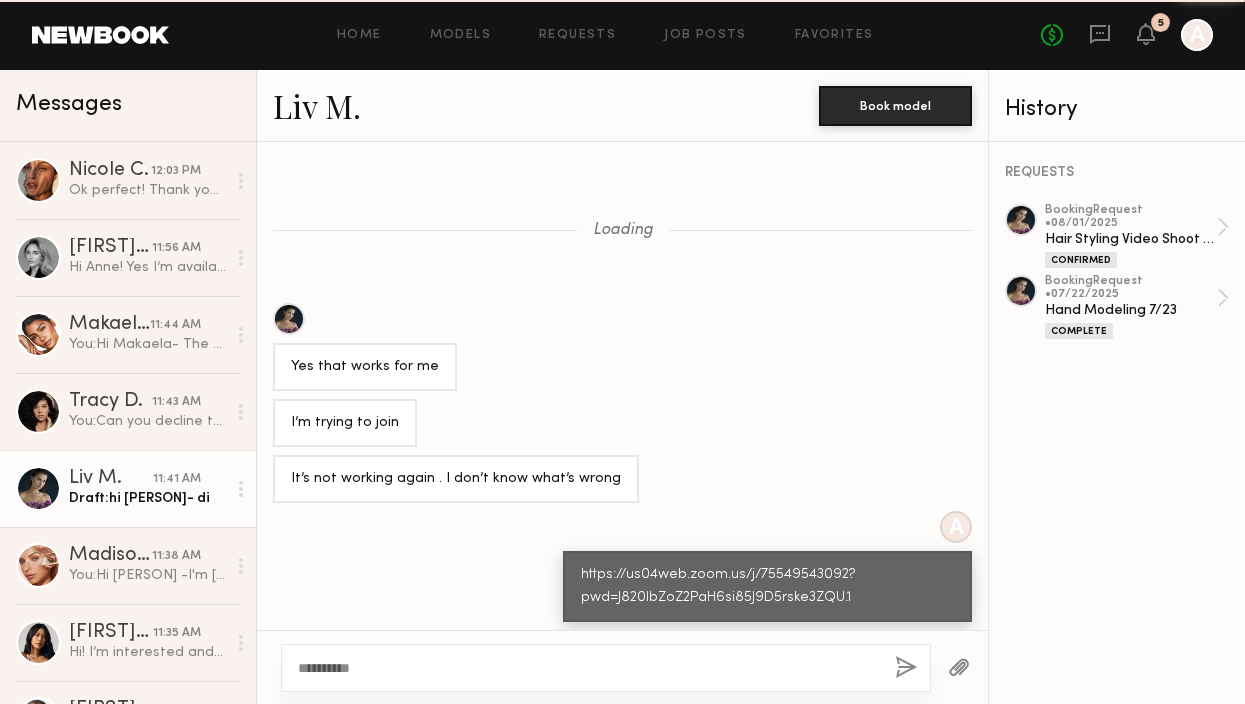 scroll, scrollTop: 876, scrollLeft: 0, axis: vertical 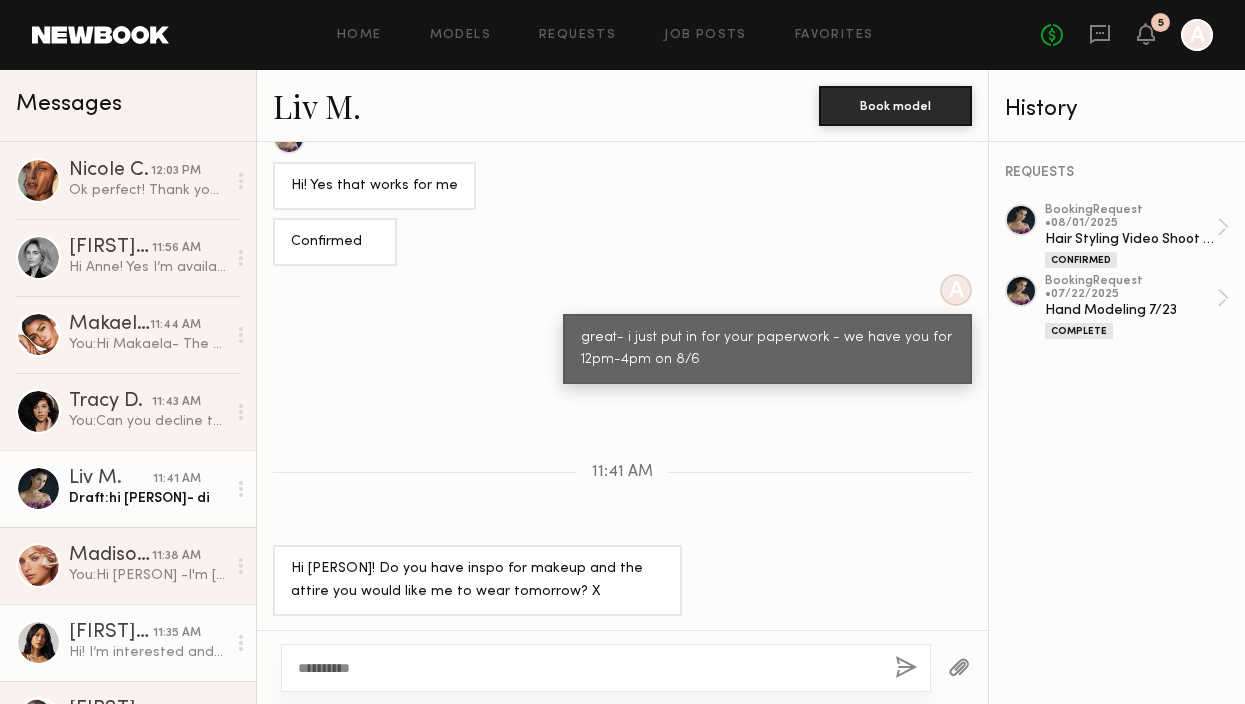drag, startPoint x: 380, startPoint y: 675, endPoint x: 236, endPoint y: 662, distance: 144.58562 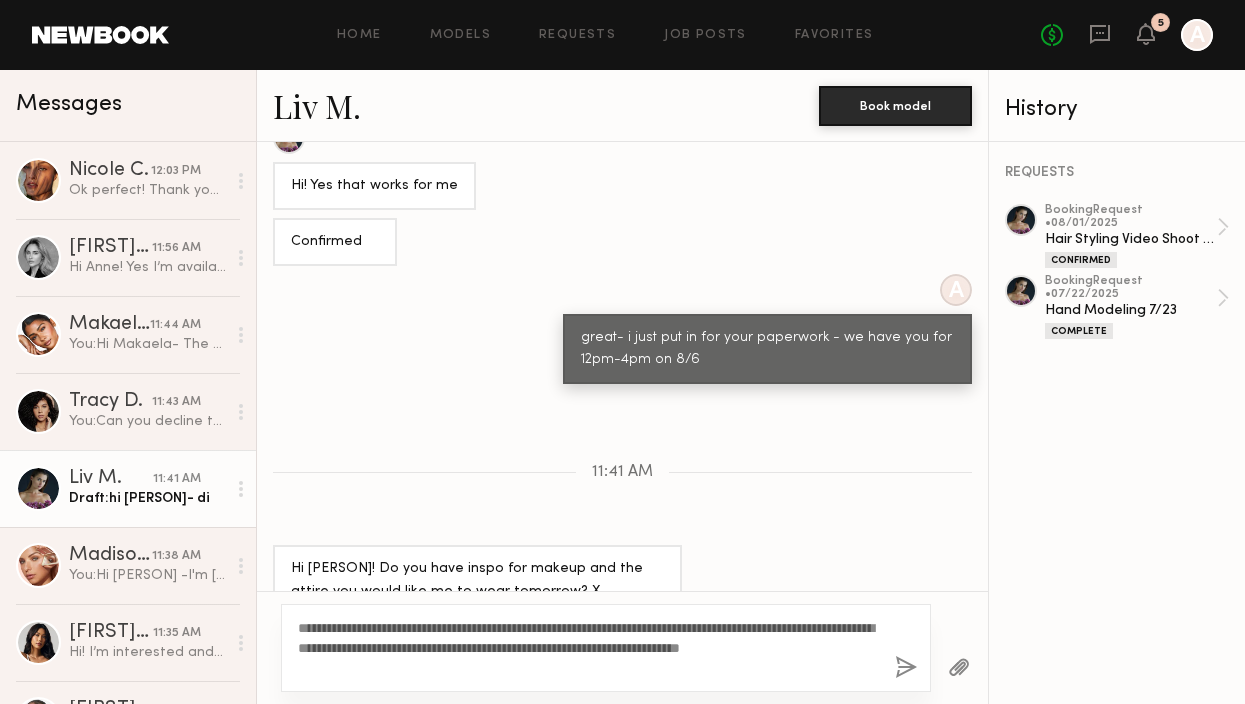 type on "**********" 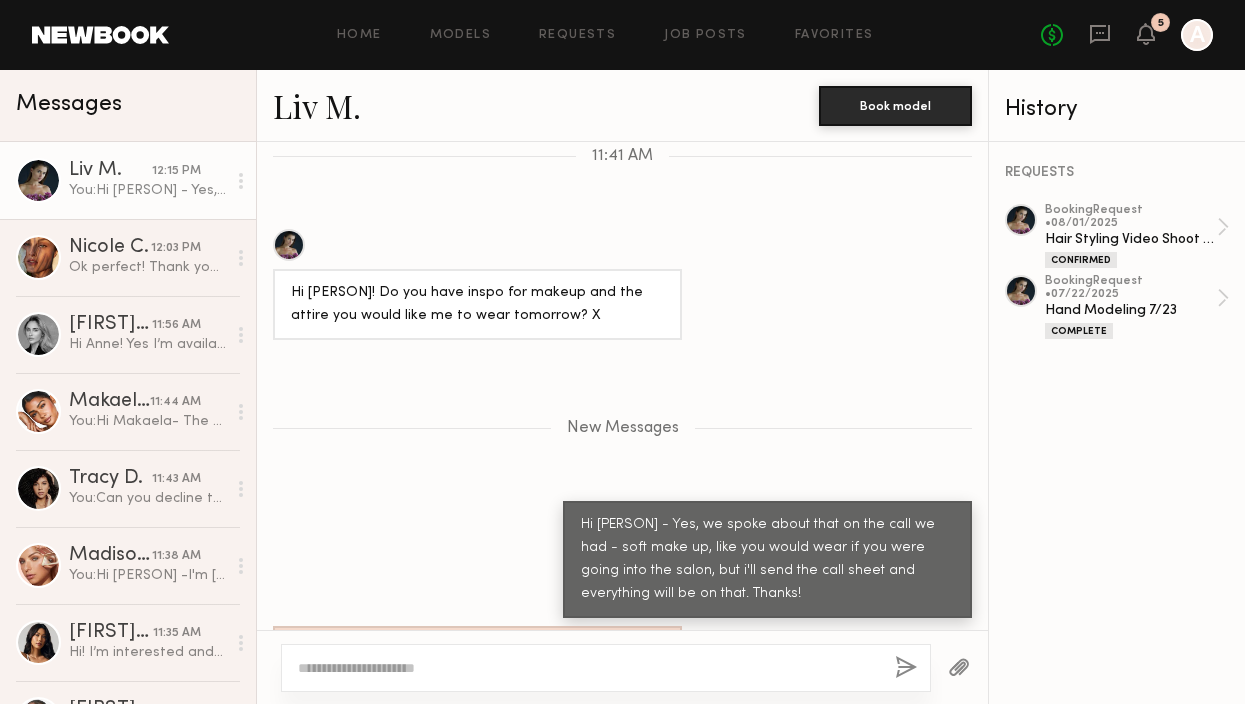 scroll, scrollTop: 1317, scrollLeft: 0, axis: vertical 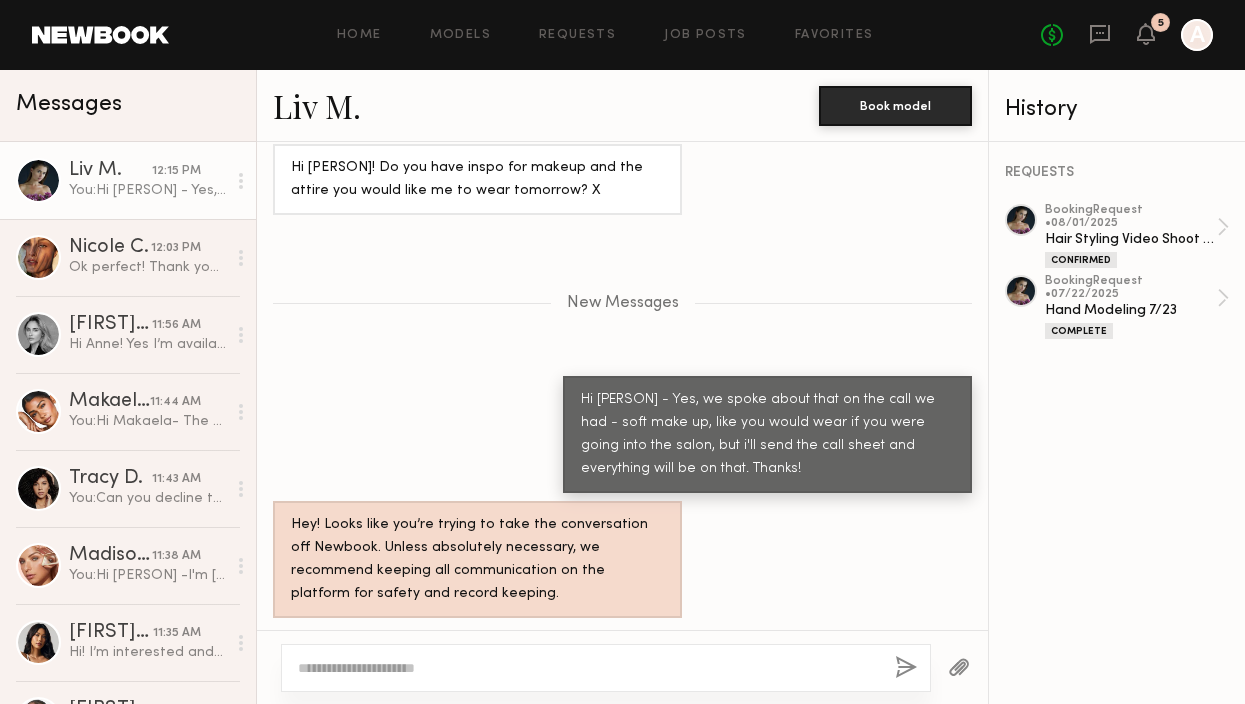 click 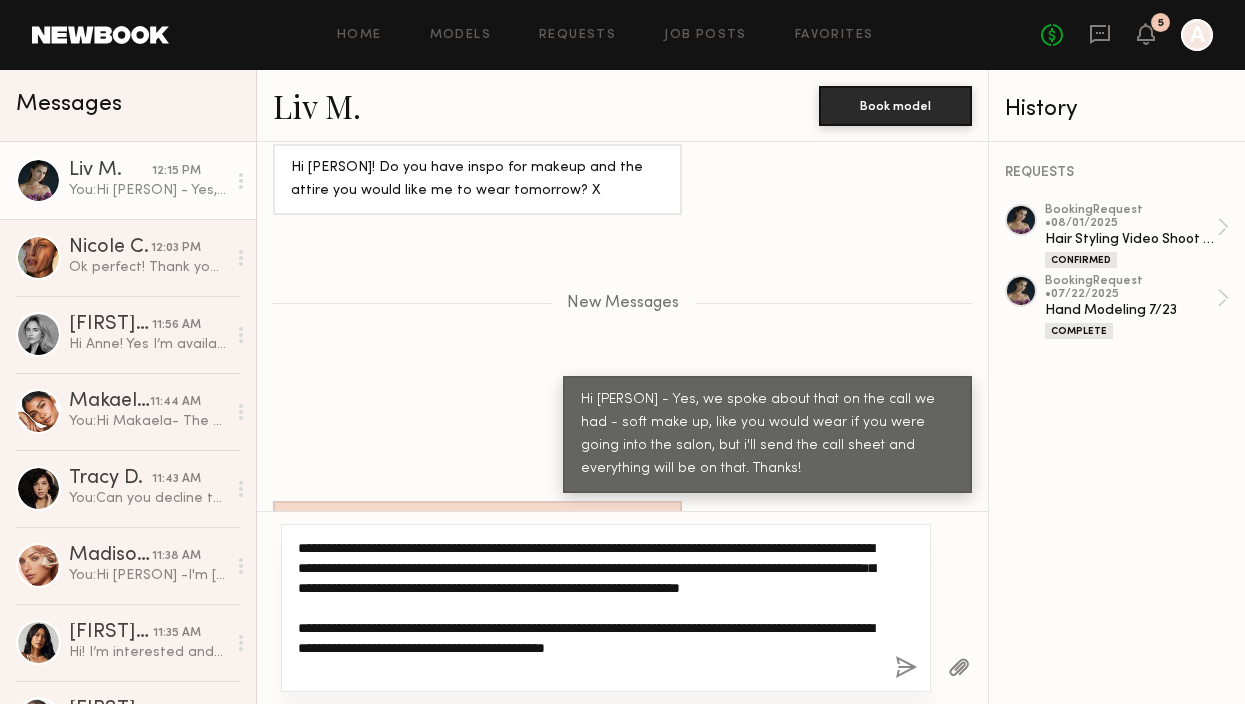 type on "**********" 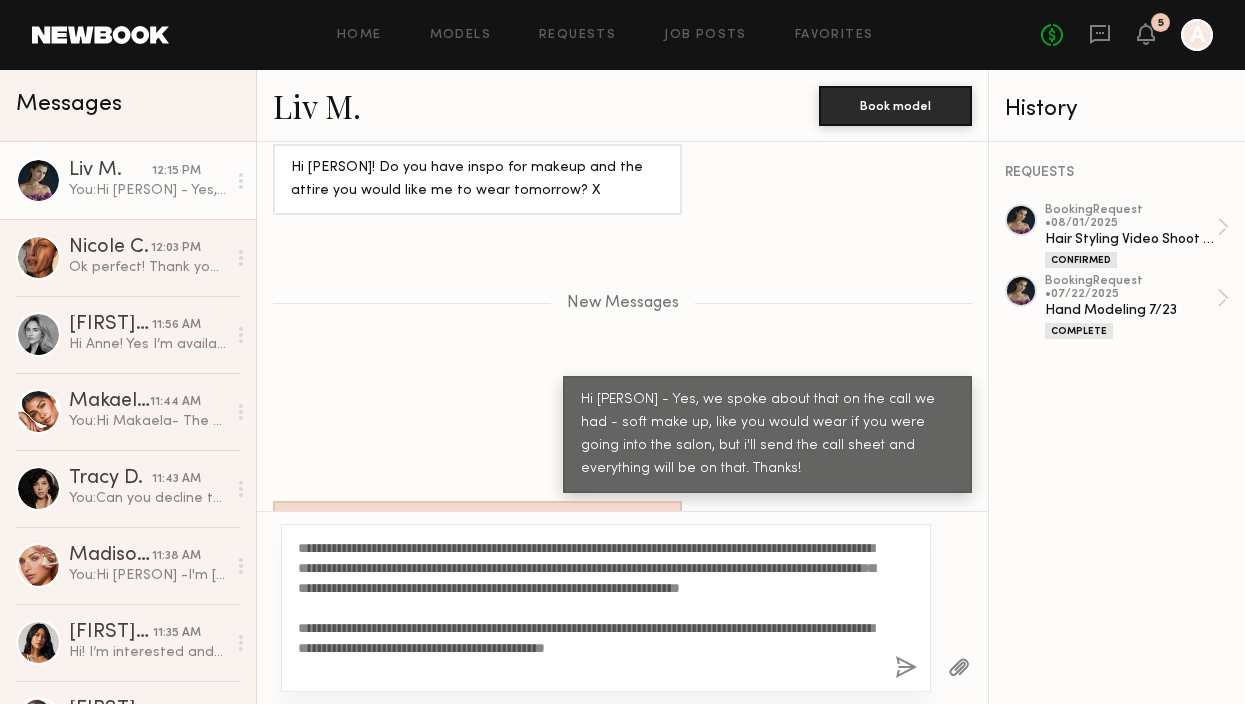 click 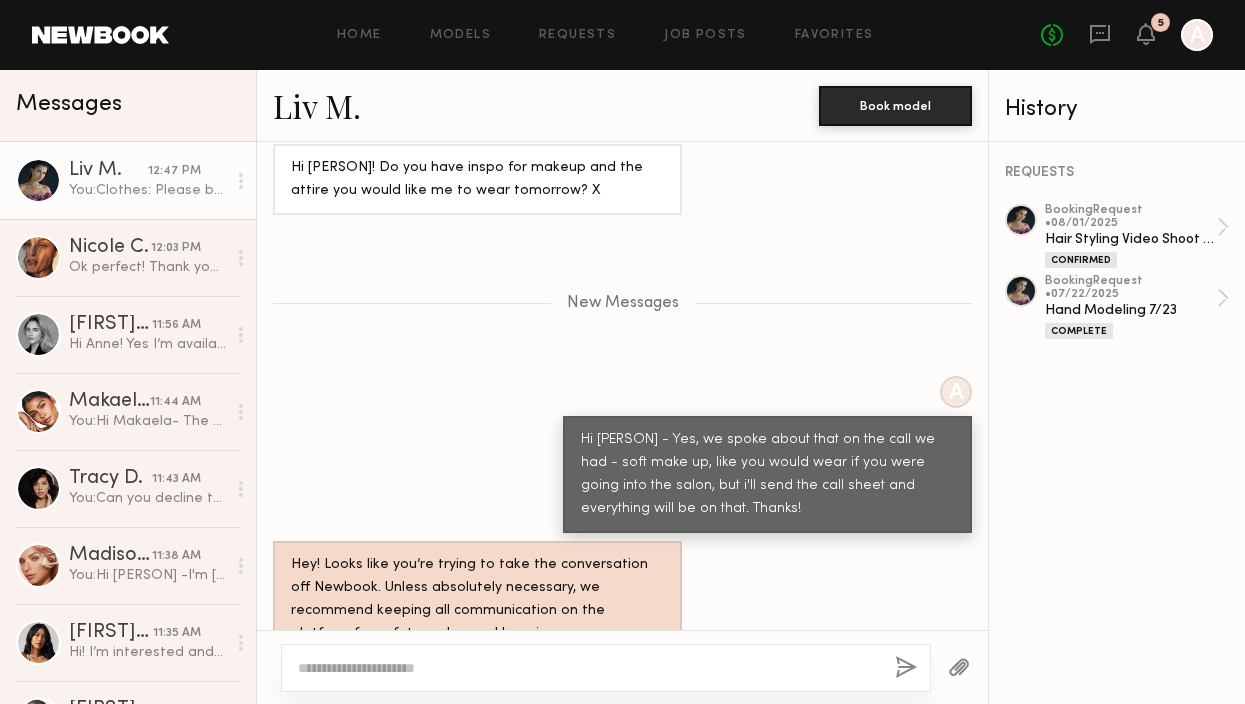 scroll, scrollTop: 1620, scrollLeft: 0, axis: vertical 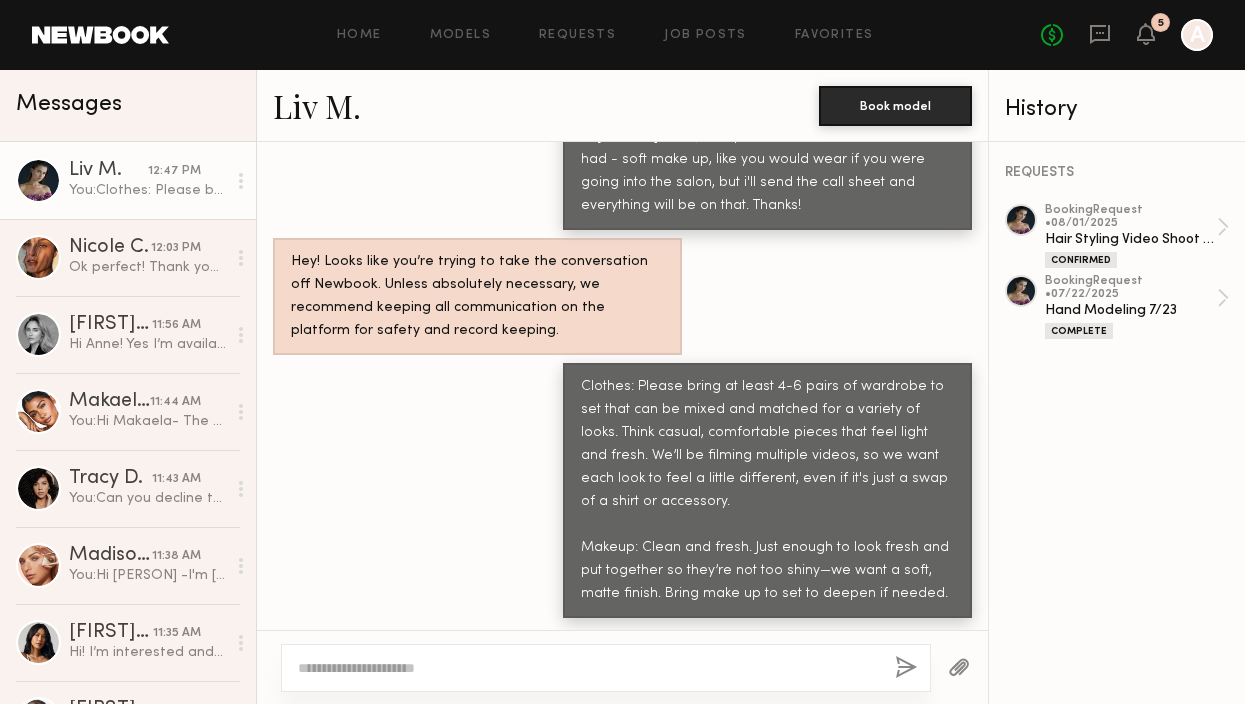 click 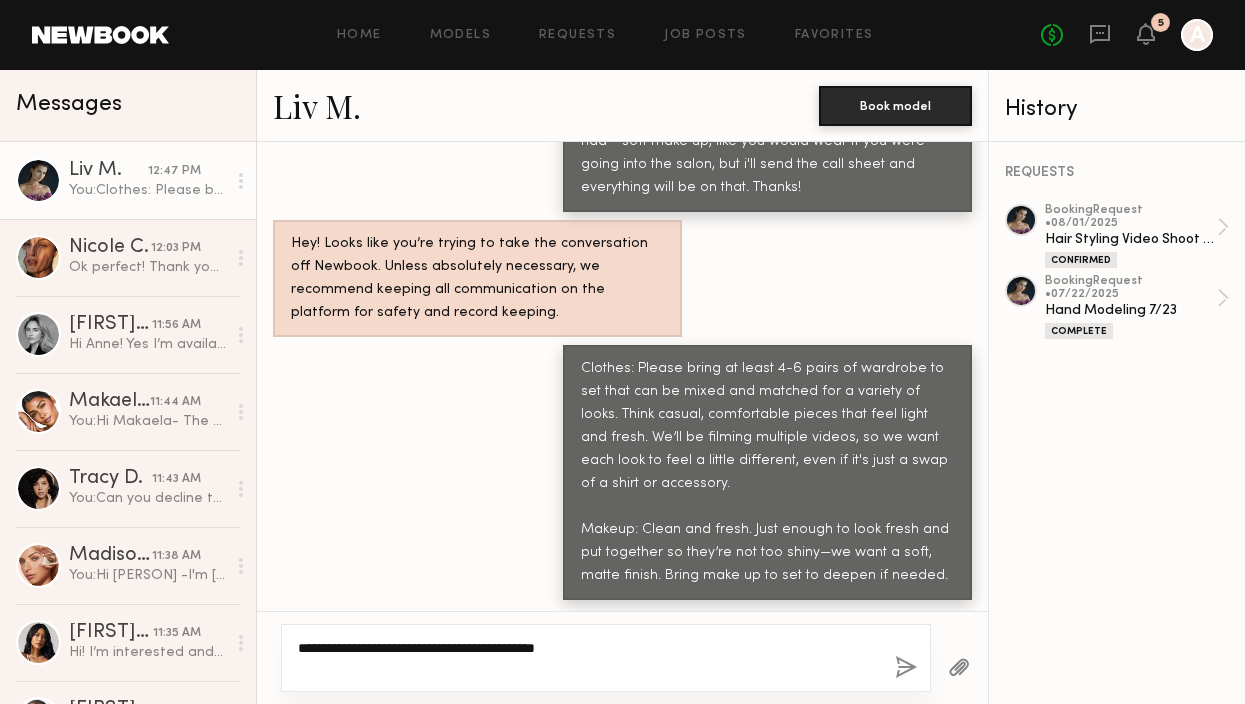 scroll, scrollTop: 1658, scrollLeft: 0, axis: vertical 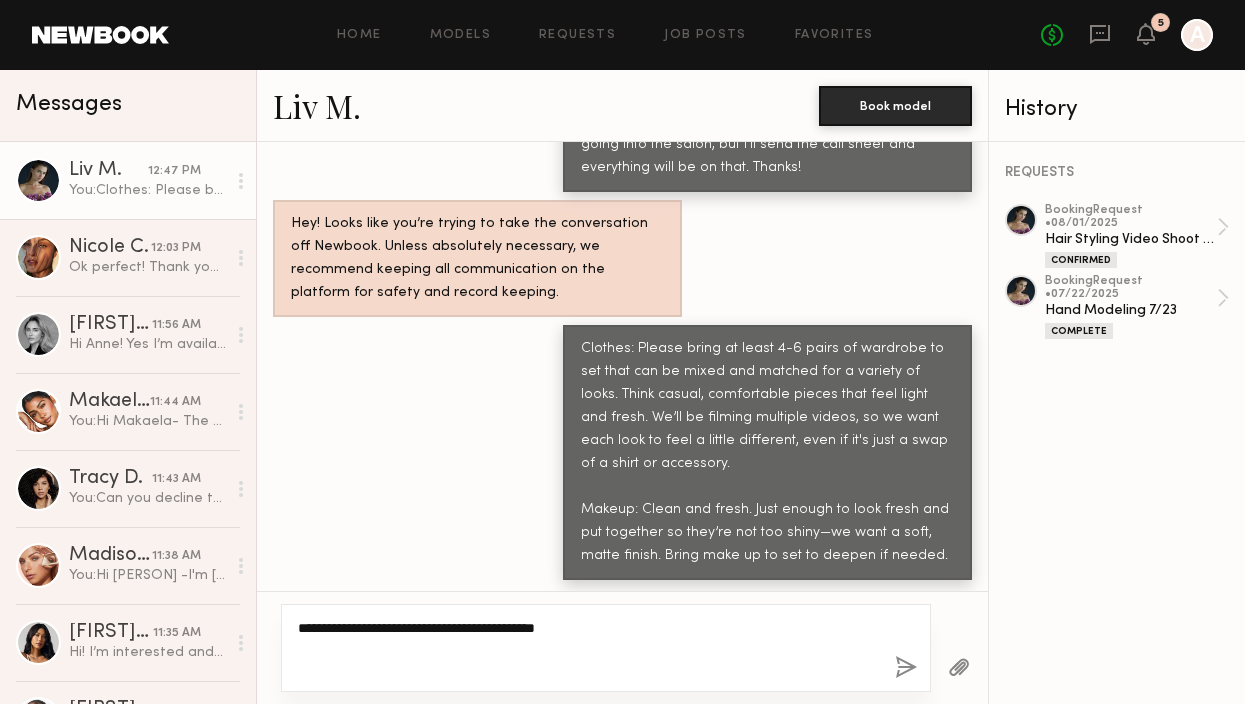 type on "**********" 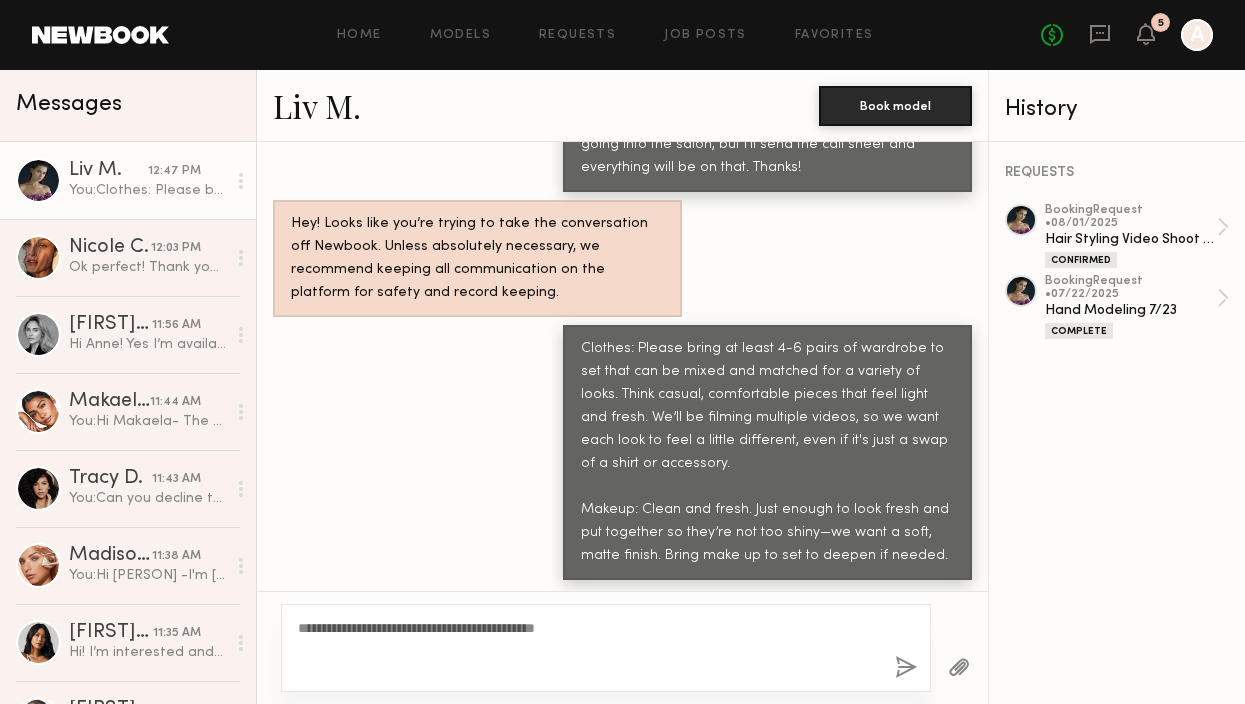 click 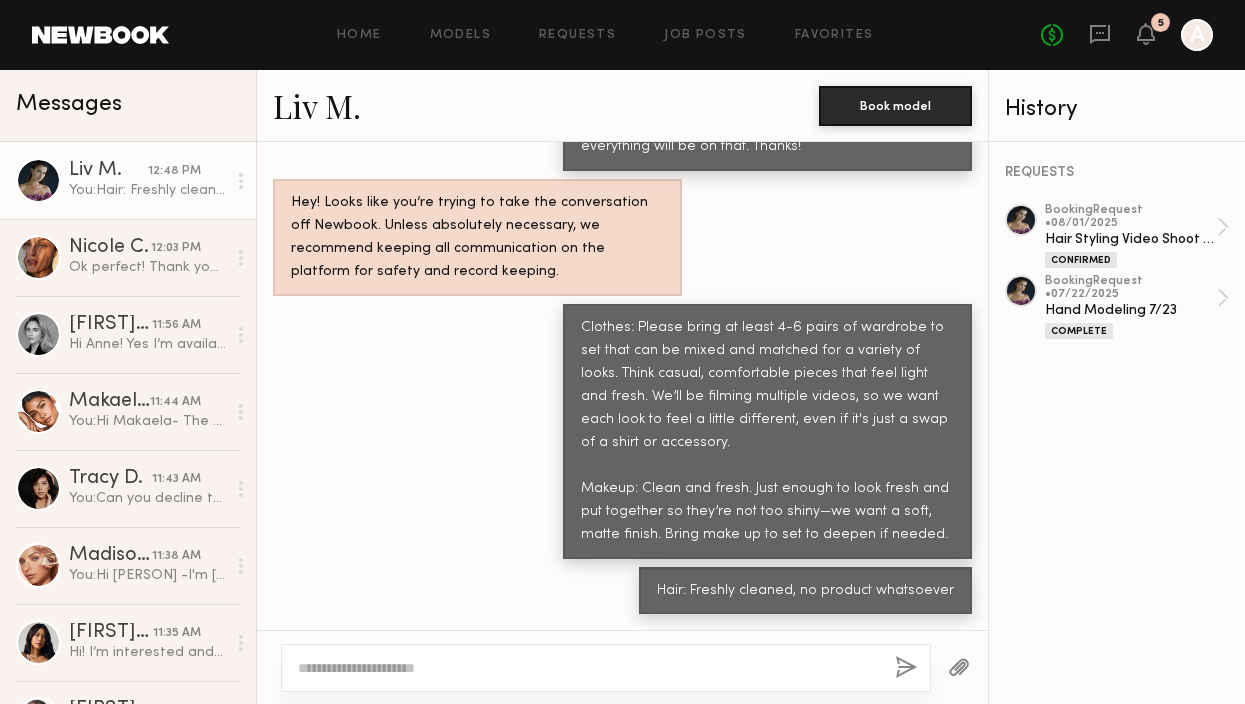 scroll, scrollTop: 1676, scrollLeft: 0, axis: vertical 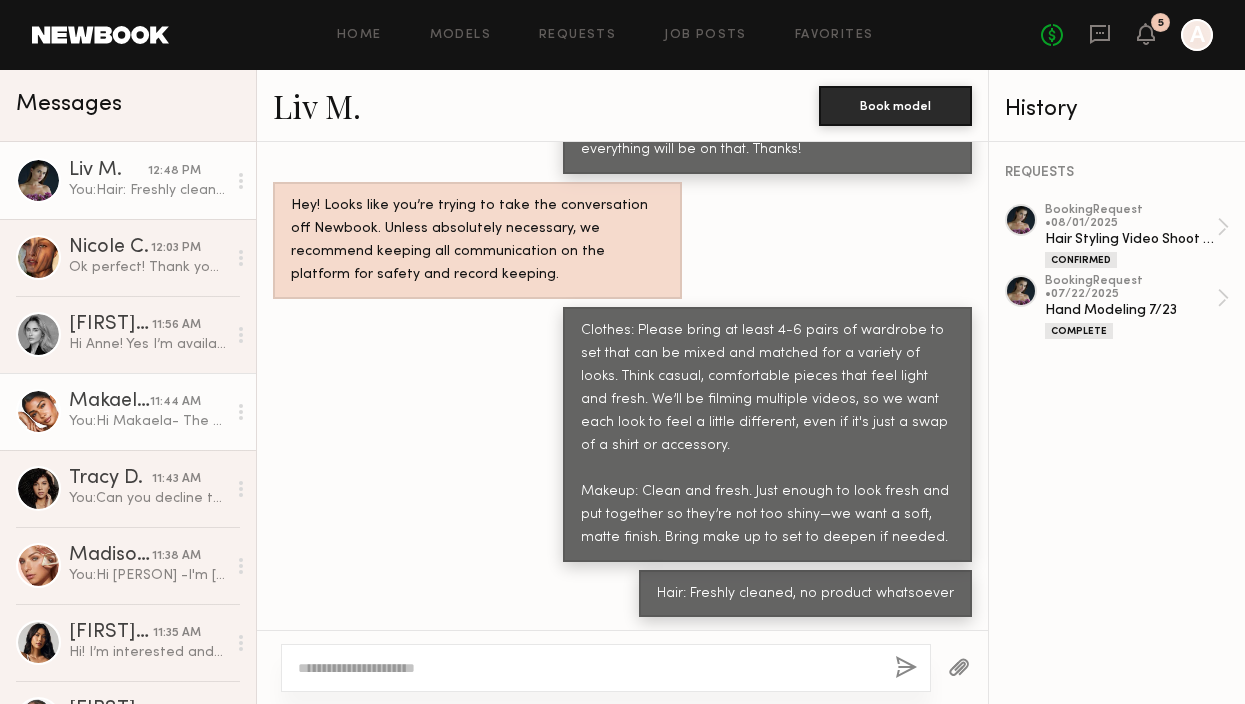 click on "You:  Hi Makaela- The client would like to book you for this job on 8/12 from 2pm-6pm. I'll be submitting you for paperwork and you will receive 3 pieces of paperwork via email. Additionally, do you have time Monday morning for a quick Zoom to go through the day with our director? We're excited to work with you!" 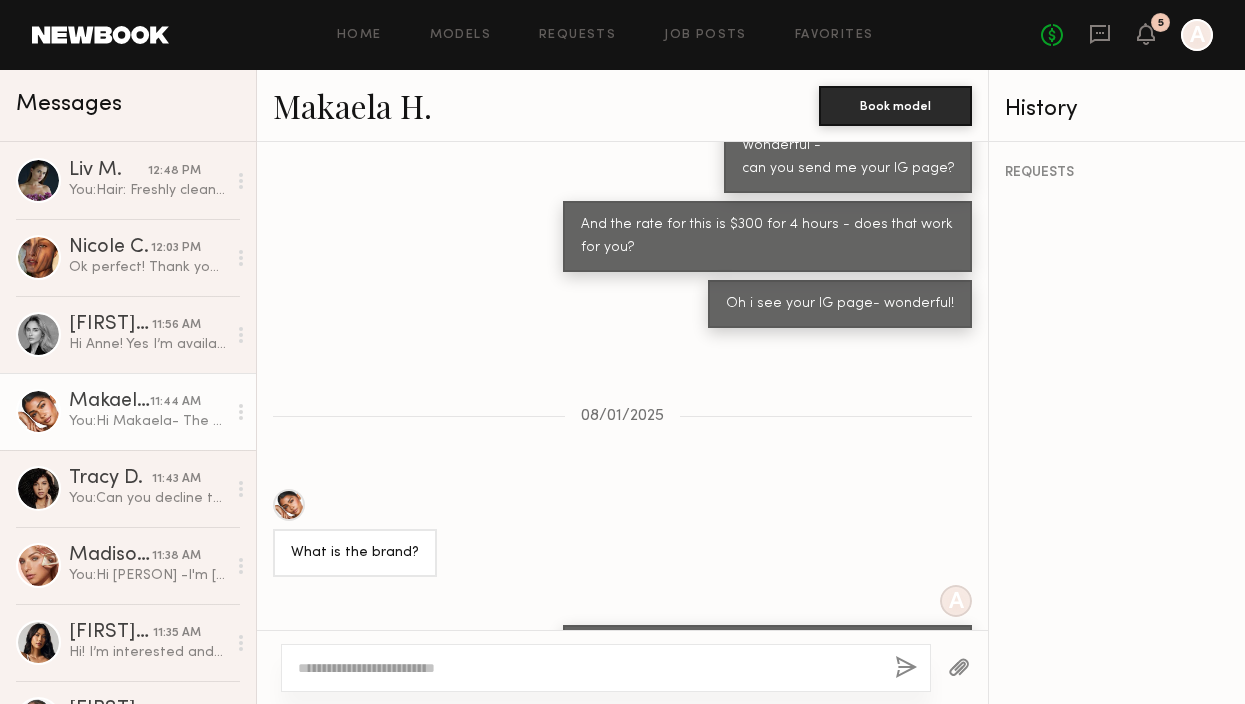 scroll, scrollTop: 1786, scrollLeft: 0, axis: vertical 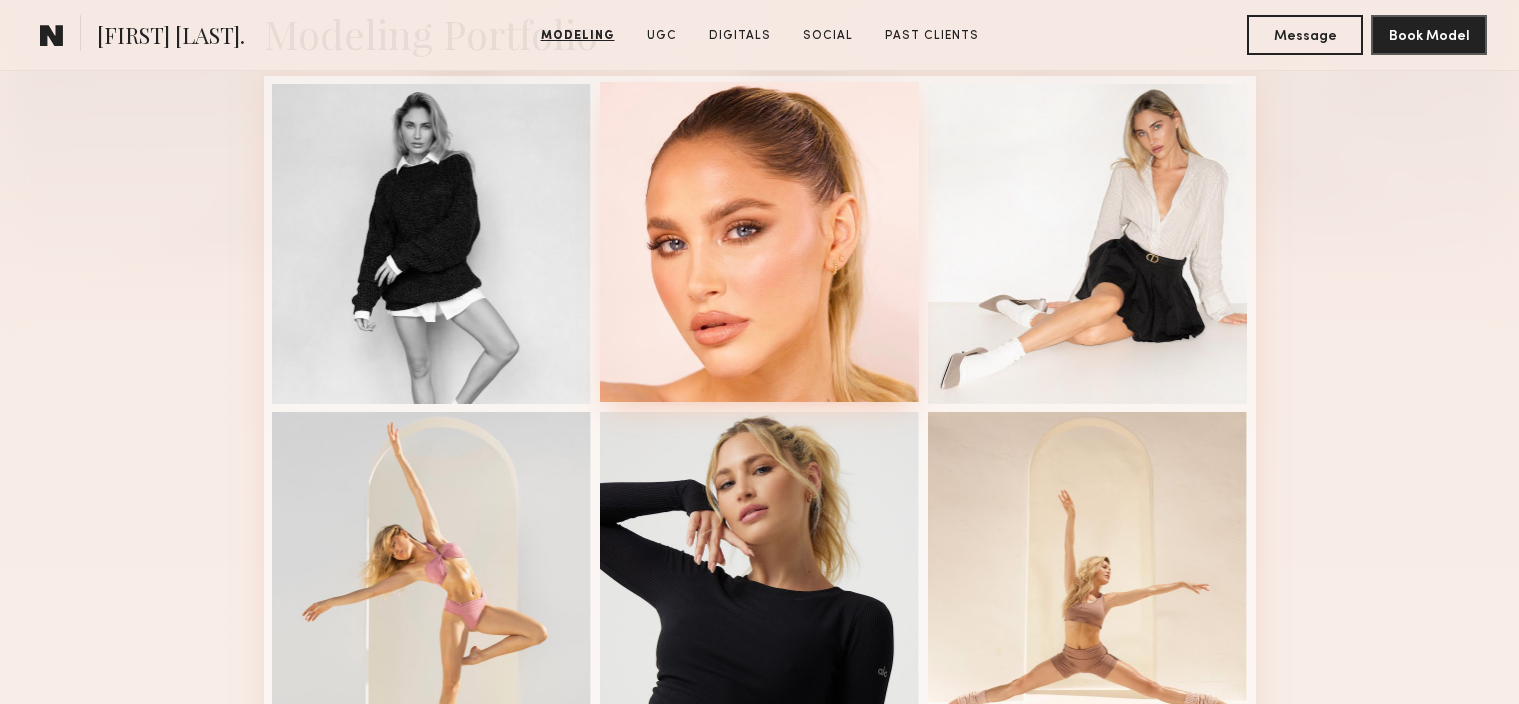 click at bounding box center (760, 242) 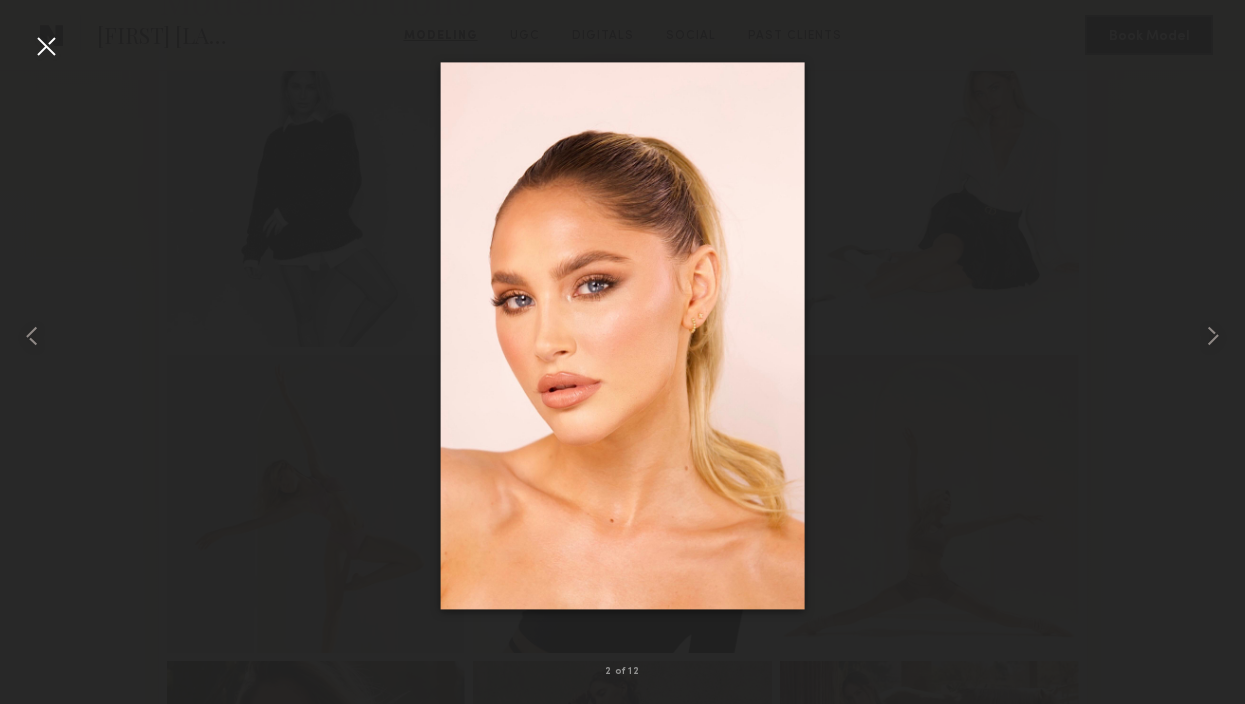 click at bounding box center (46, 46) 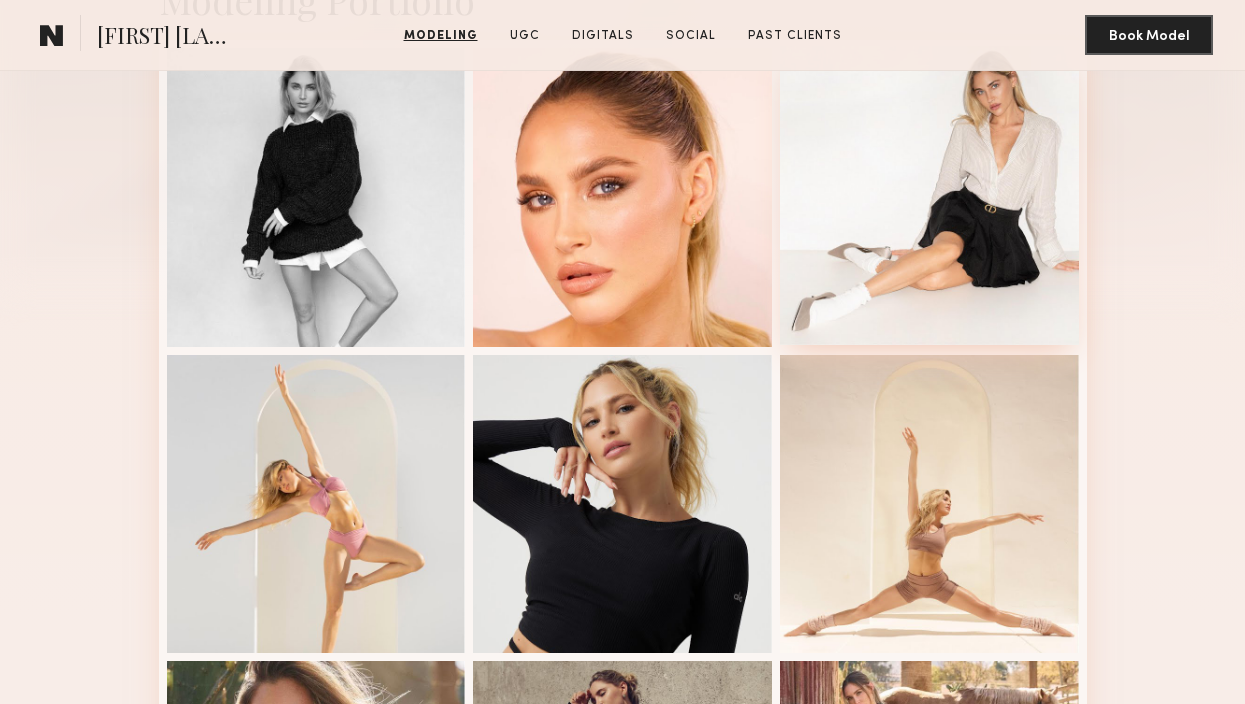 scroll, scrollTop: 0, scrollLeft: 0, axis: both 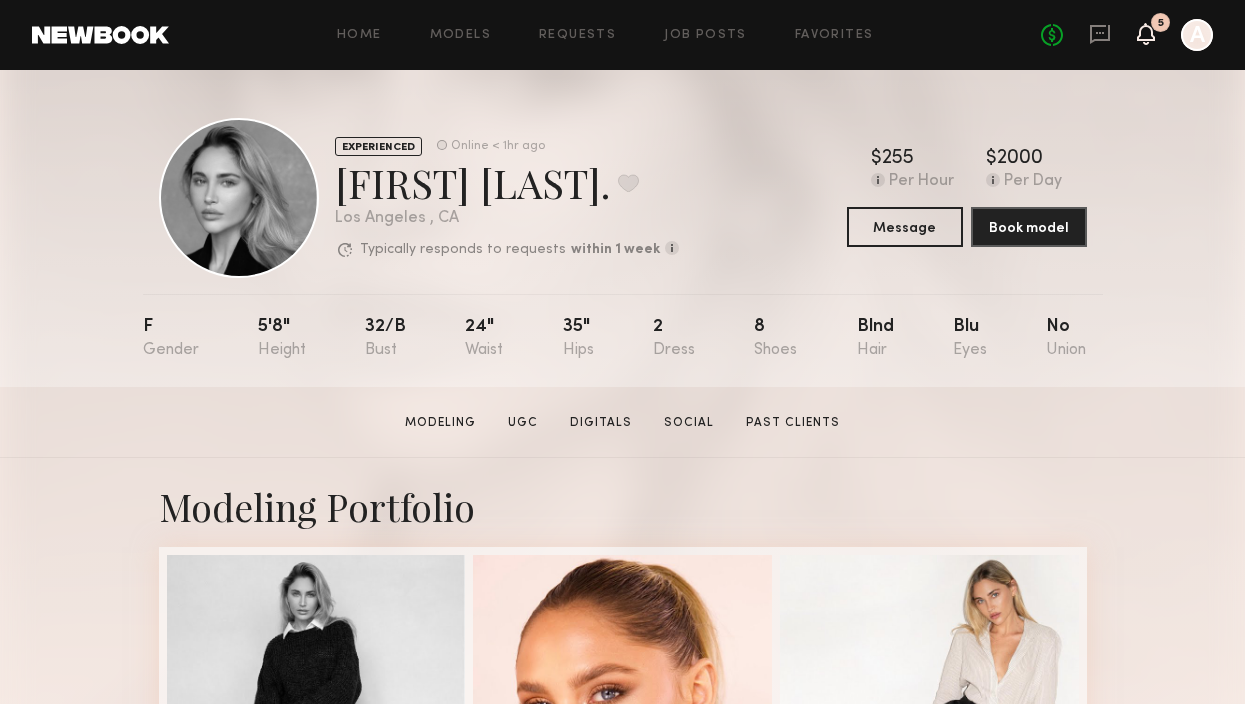 click 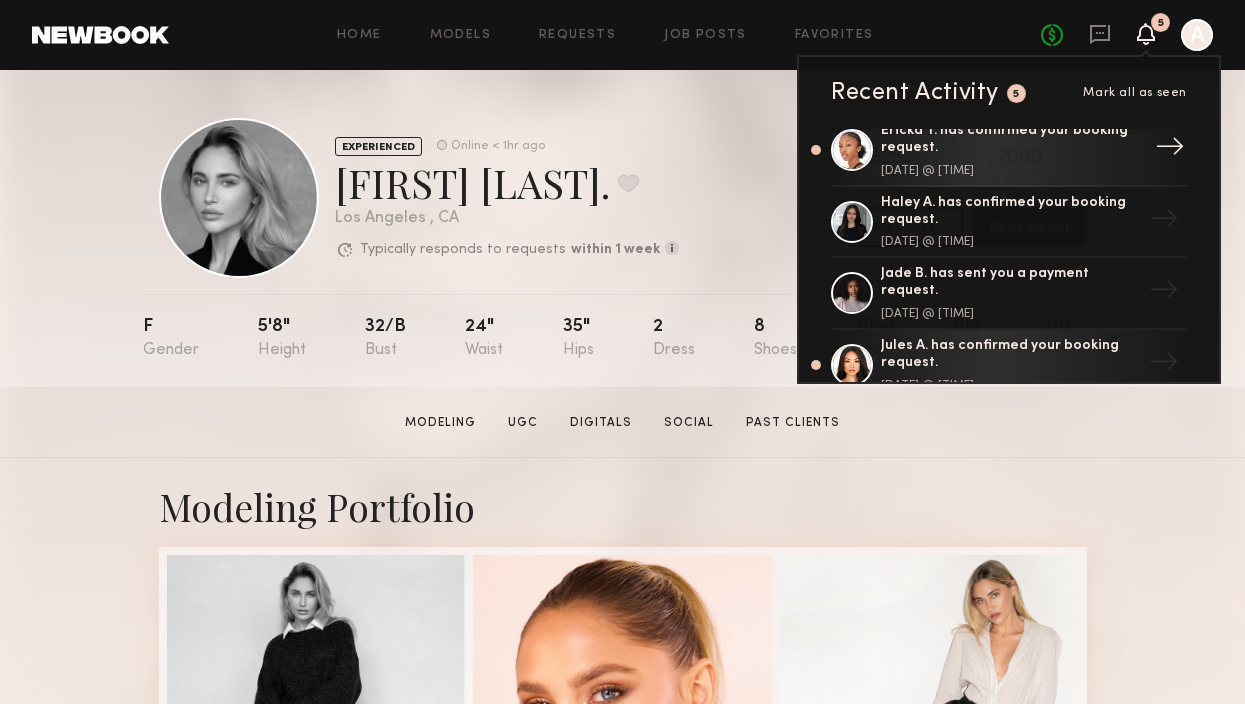 scroll, scrollTop: 197, scrollLeft: 0, axis: vertical 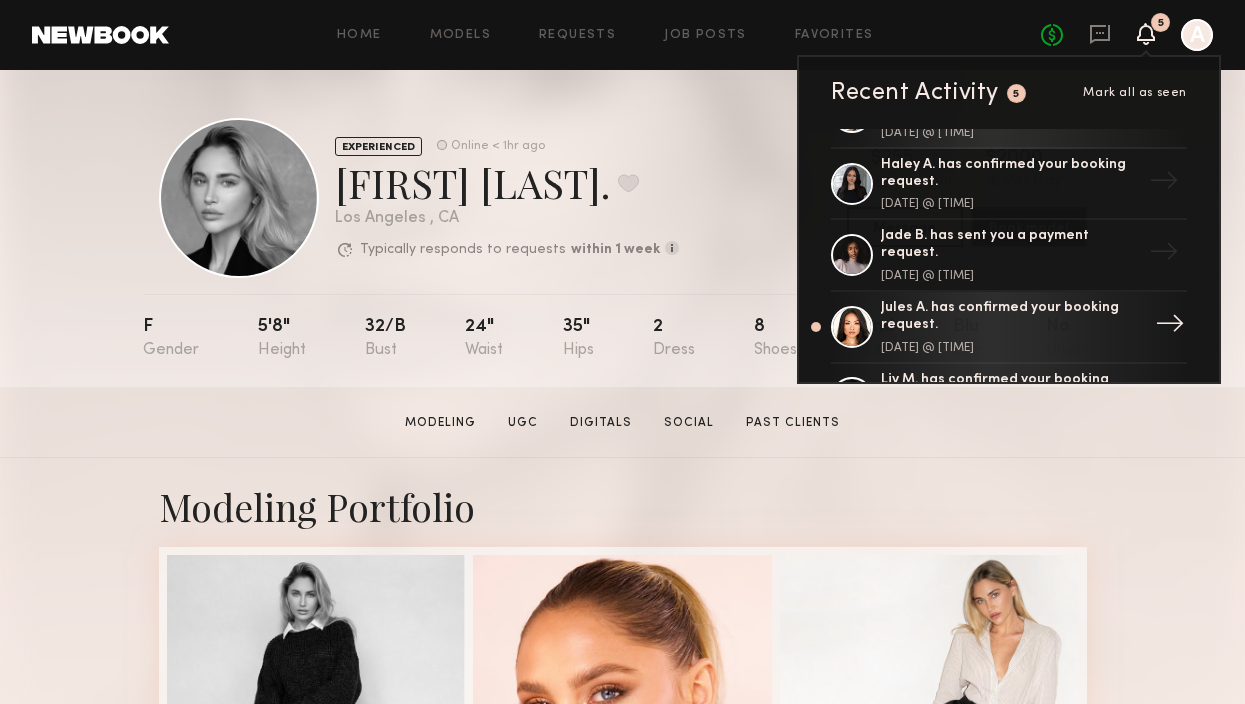 click on "Jules A. has confirmed your booking request." 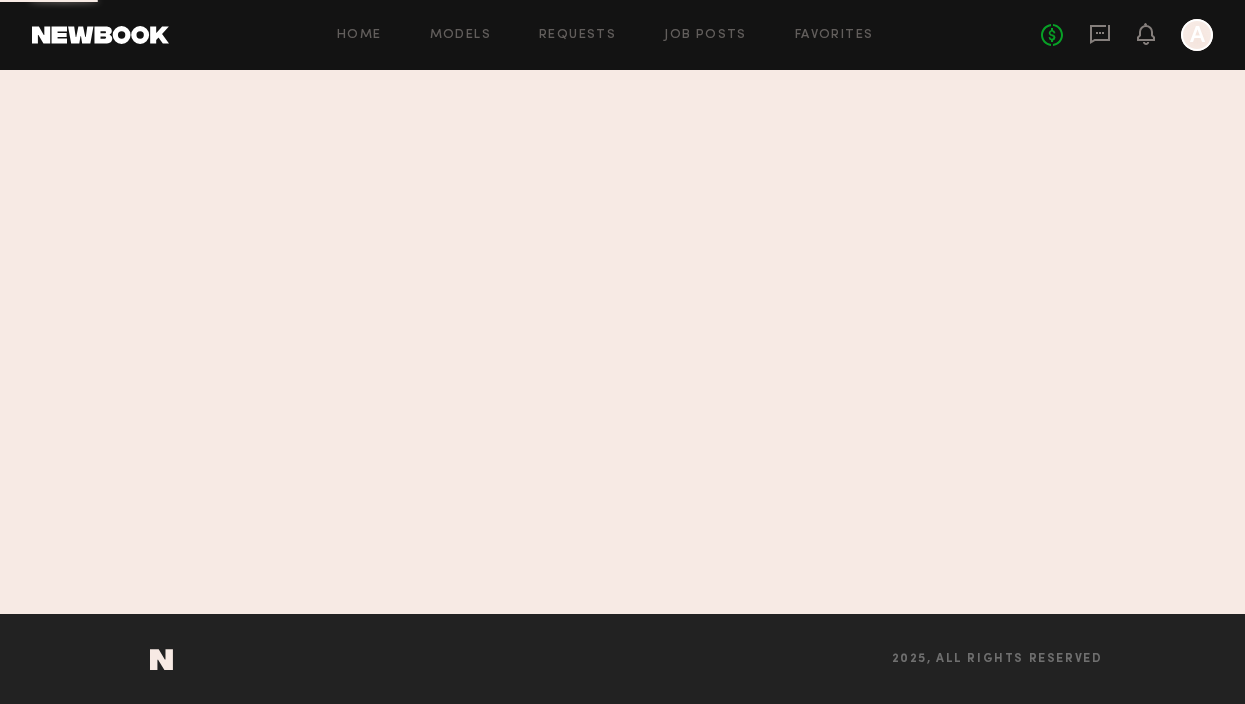 scroll, scrollTop: 0, scrollLeft: 0, axis: both 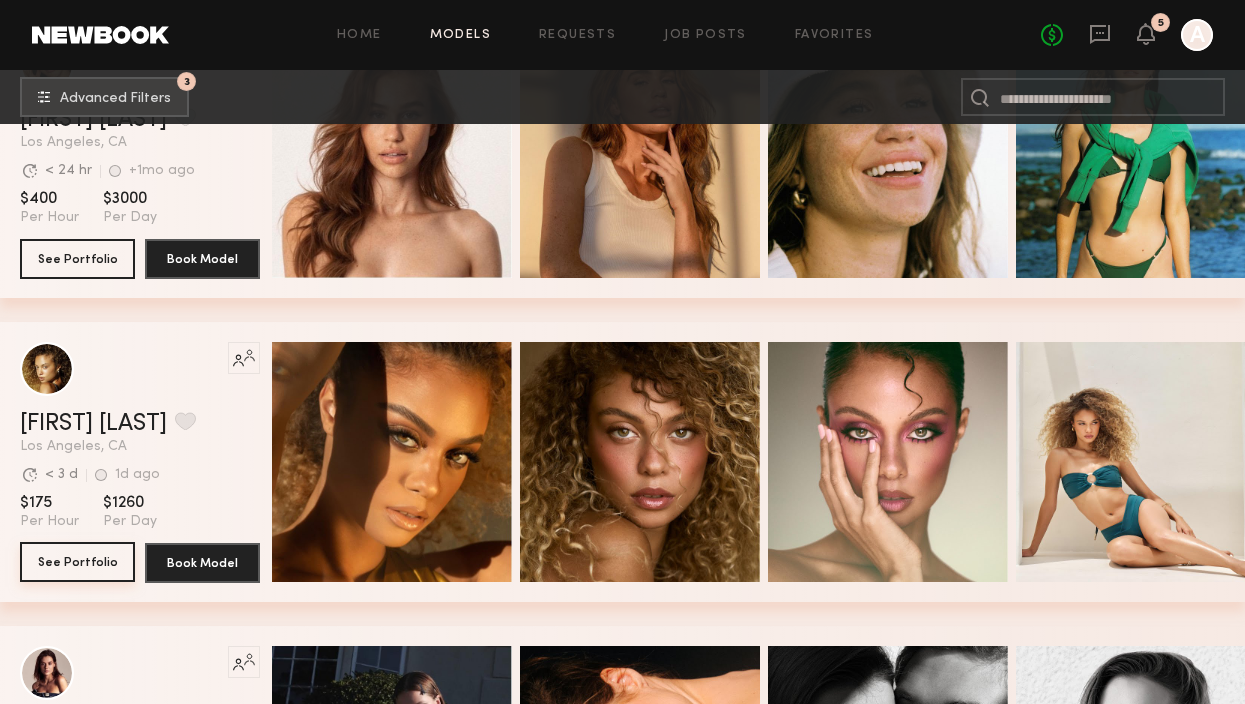 click on "See Portfolio" 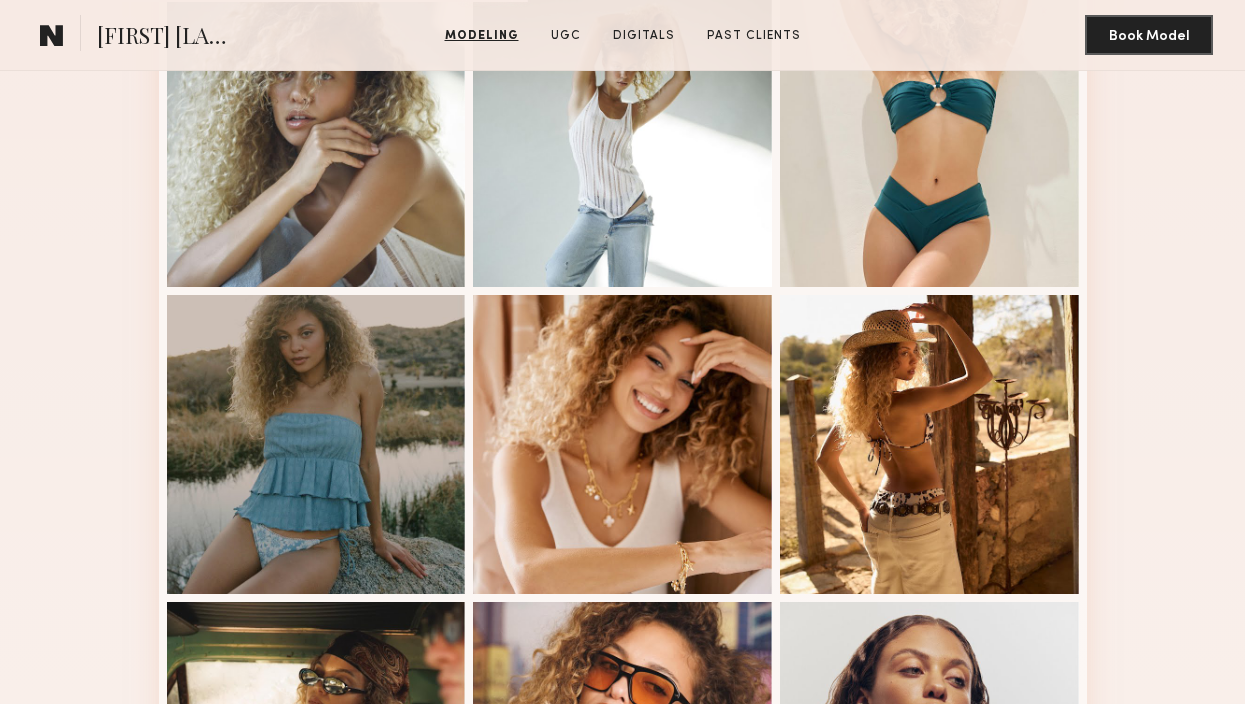 scroll, scrollTop: 915, scrollLeft: 0, axis: vertical 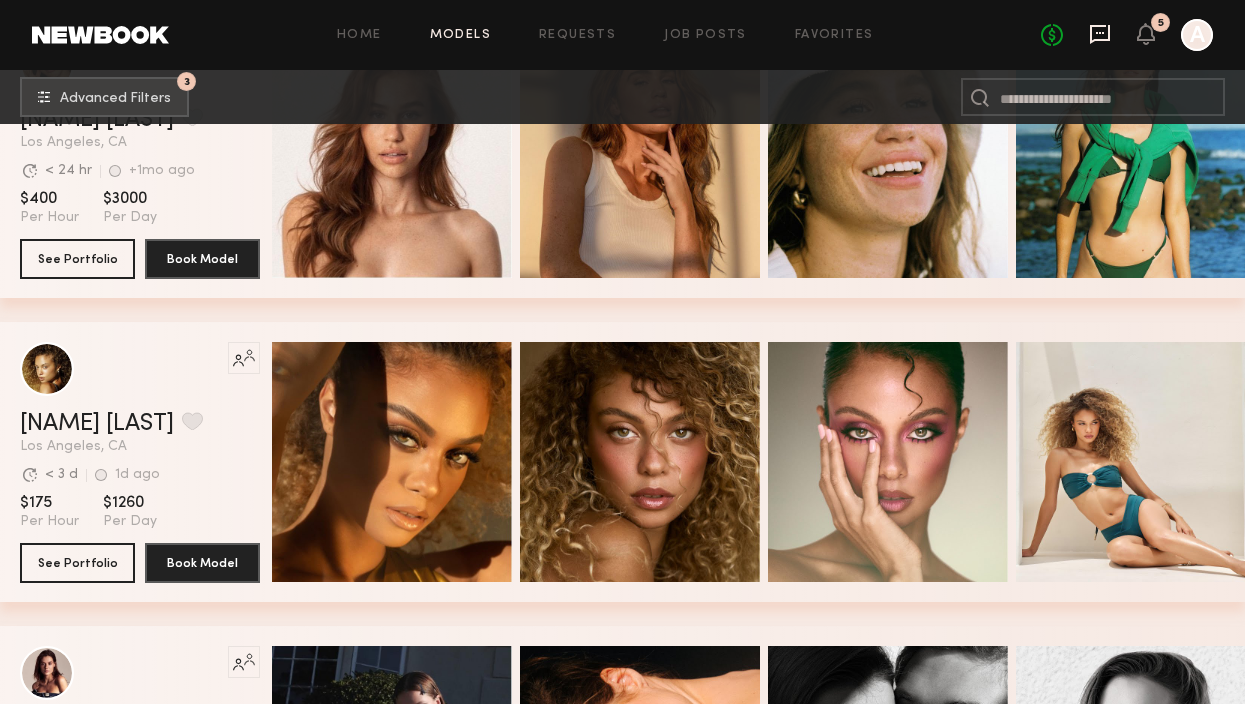 click 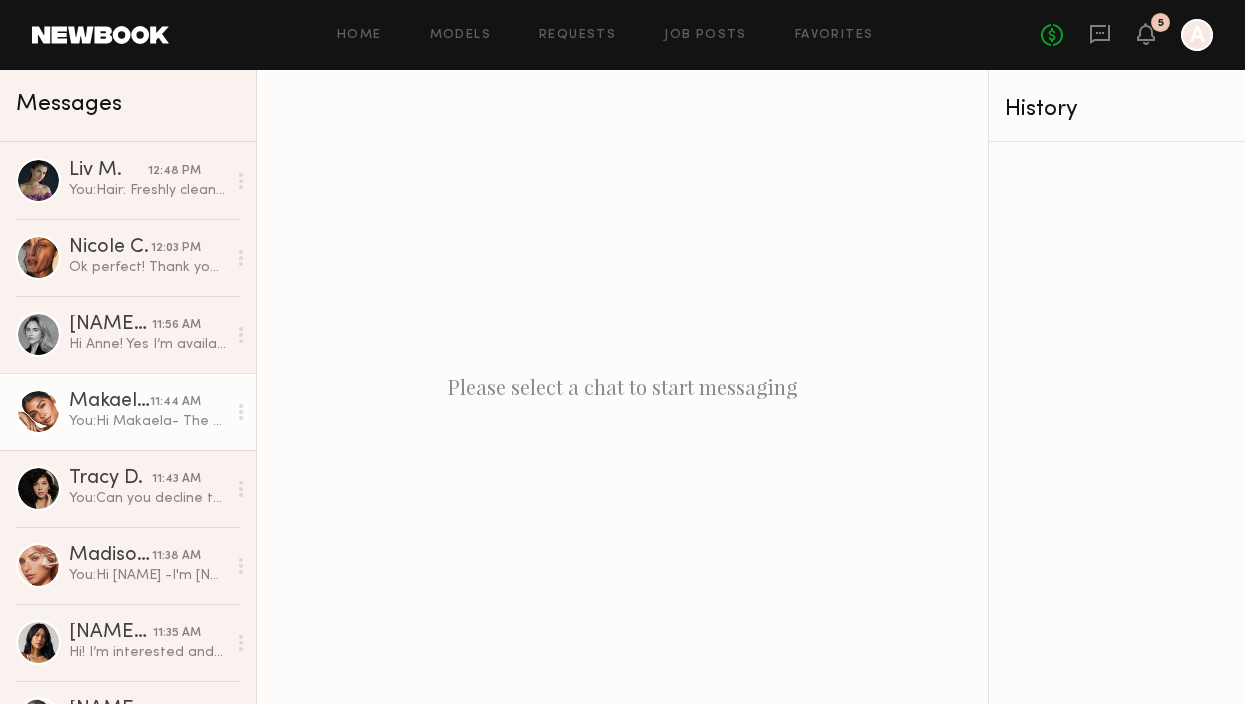 click on "You:  Hi [NAME]- The client would like to book you for this job on 8/12 from 2pm-6pm. I'll be submitting you for paperwork and you will receive 3 pieces of paperwork via email. Additionally, do you have time Monday morning for a quick Zoom to go through the day with our director? We're excited to work with you!" 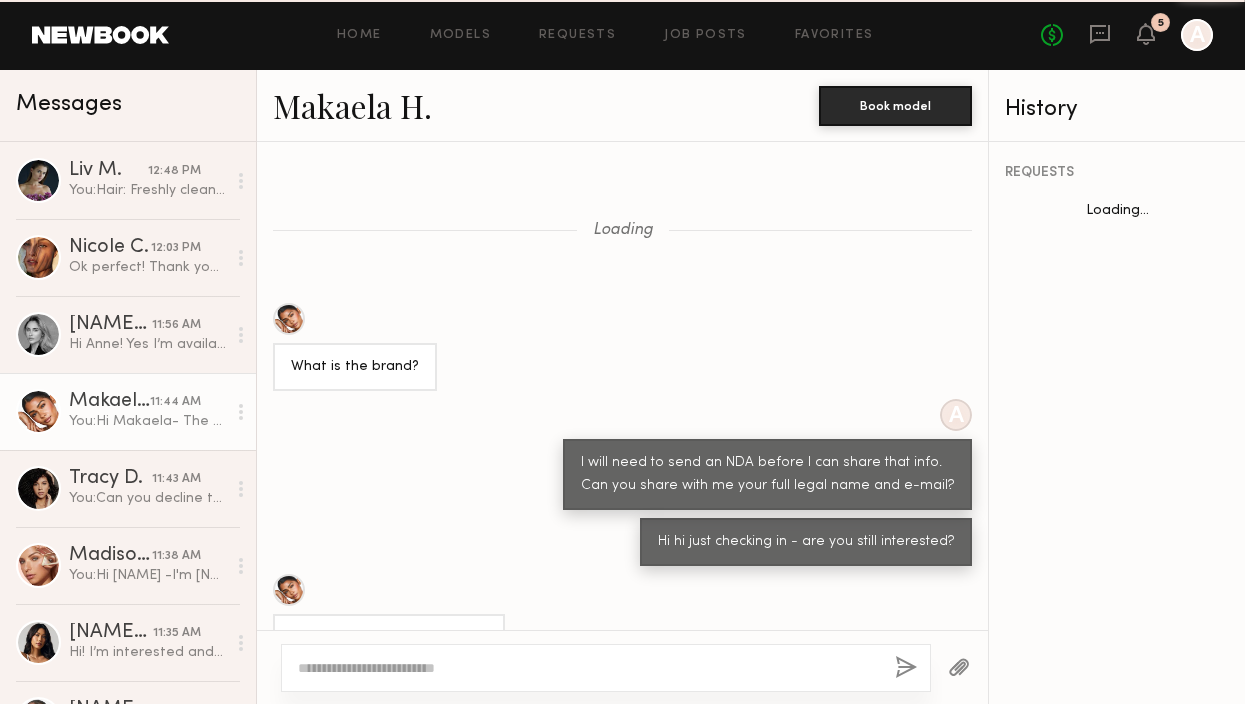scroll, scrollTop: 1076, scrollLeft: 0, axis: vertical 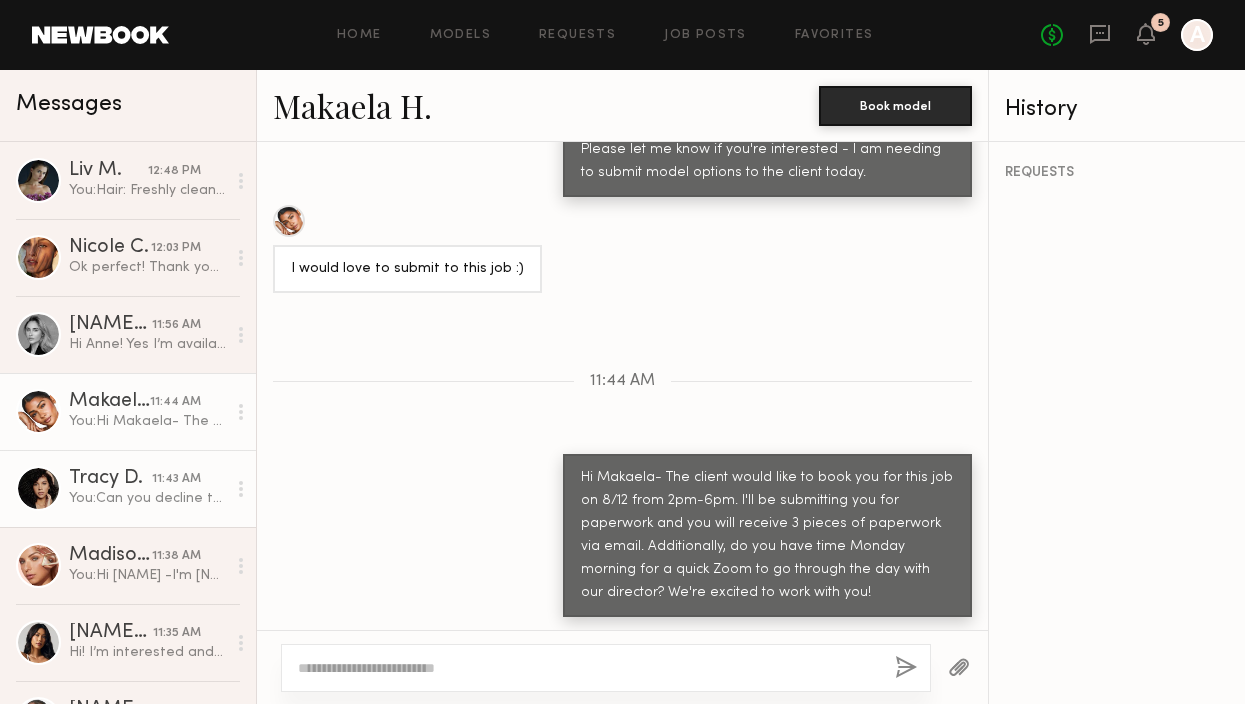 click on "You:  Can you decline the booking request please? Thanks!" 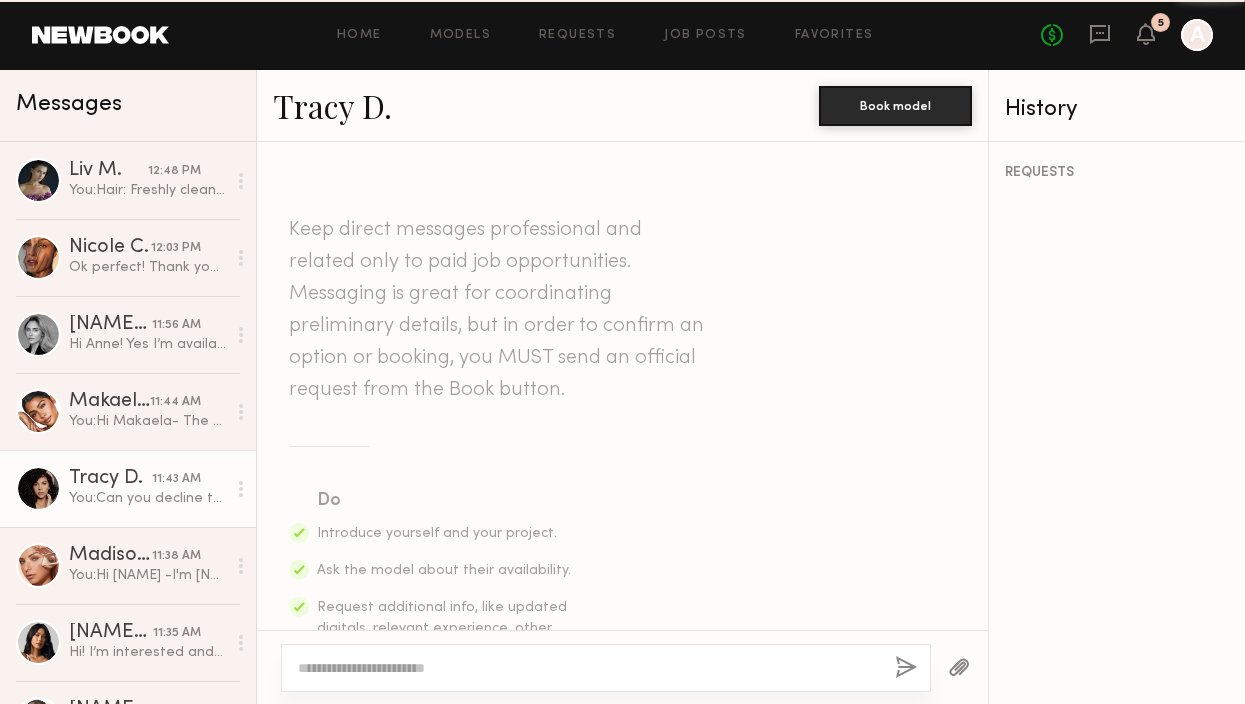 scroll, scrollTop: 4109, scrollLeft: 0, axis: vertical 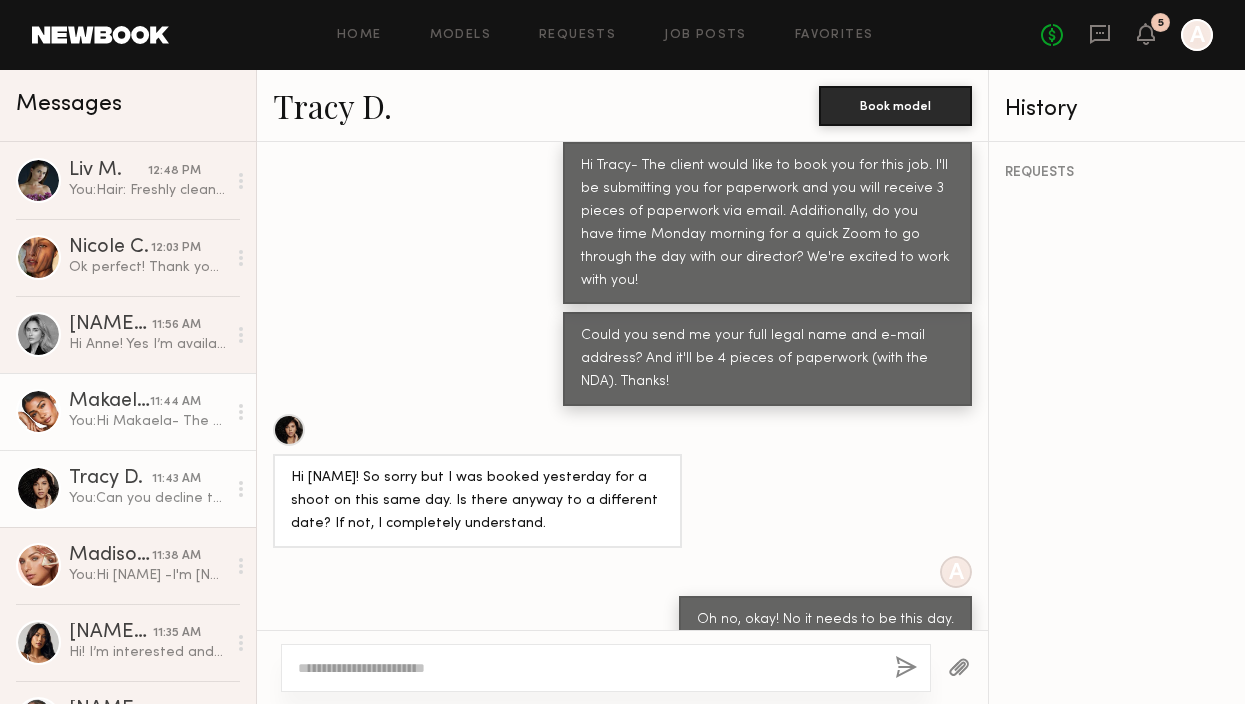 click on "[NAME] [LAST] 11:44 AM You:  Hi [NAME]- The client would like to book you for this job on 8/12 from 2pm-6pm. I'll be submitting you for paperwork and you will receive 3 pieces of paperwork via email. Additionally, do you have time Monday morning for a quick Zoom to go through the day with our director? We're excited to work with you!" 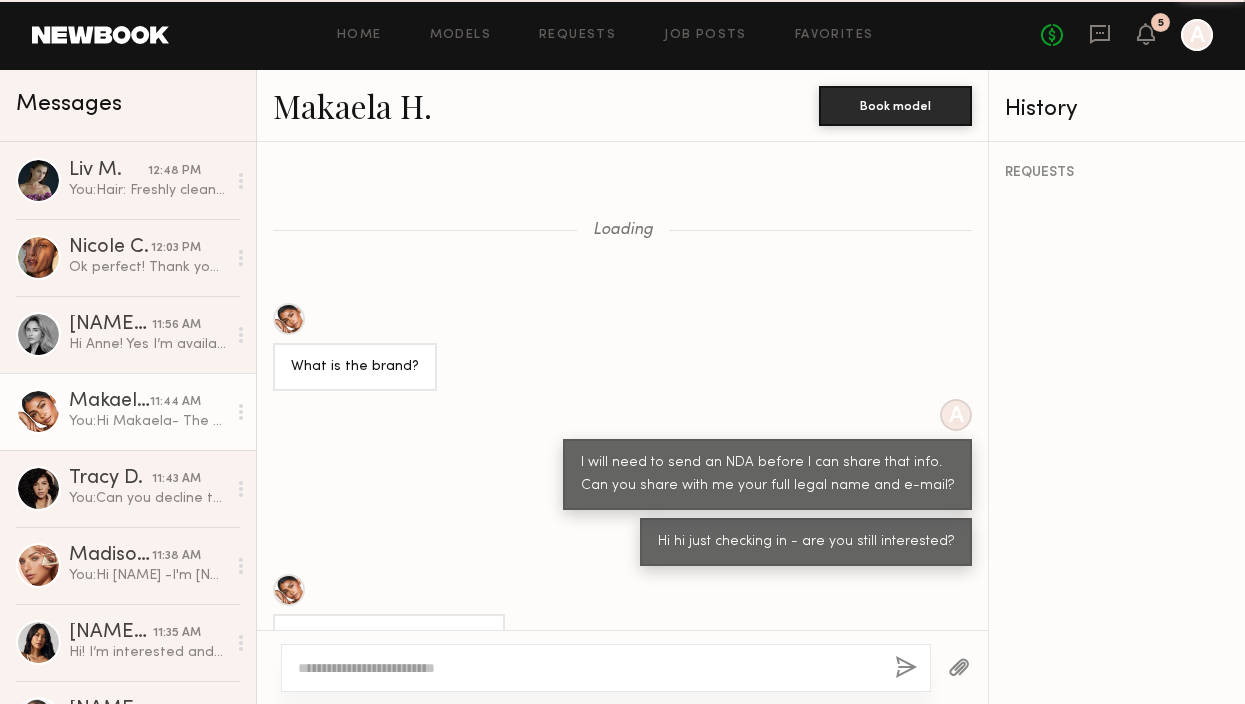 scroll, scrollTop: 1076, scrollLeft: 0, axis: vertical 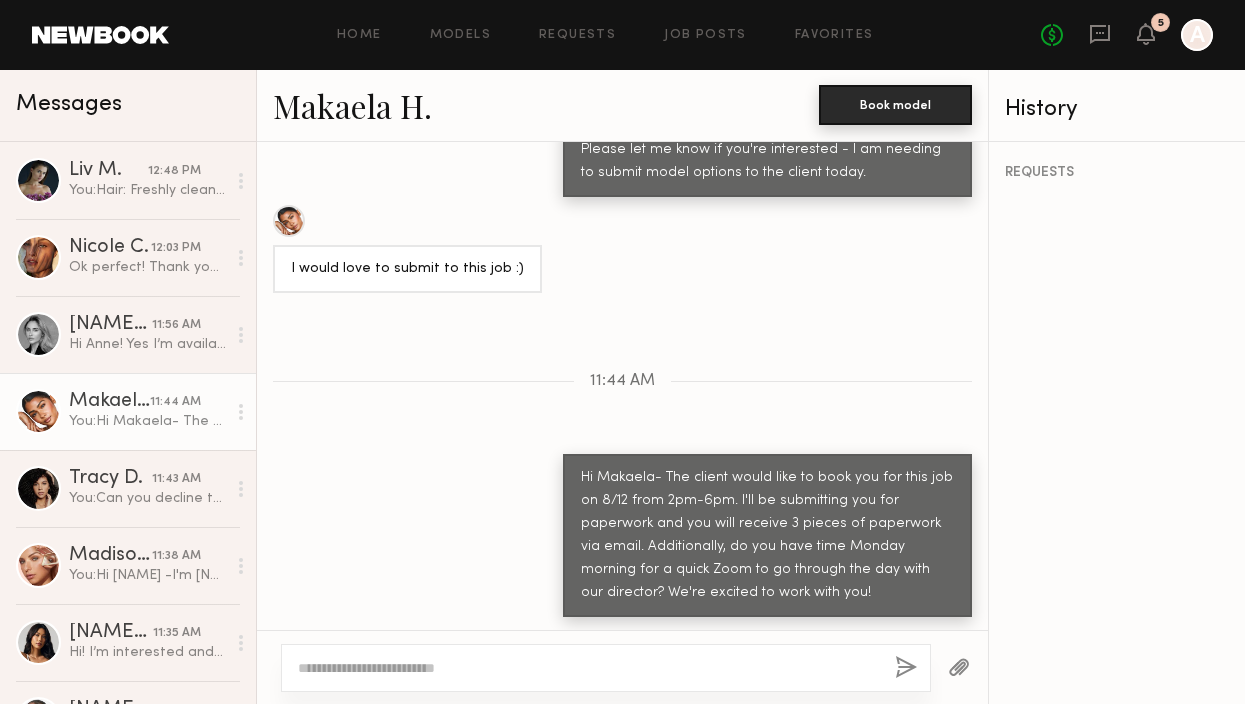 click on "Book model" 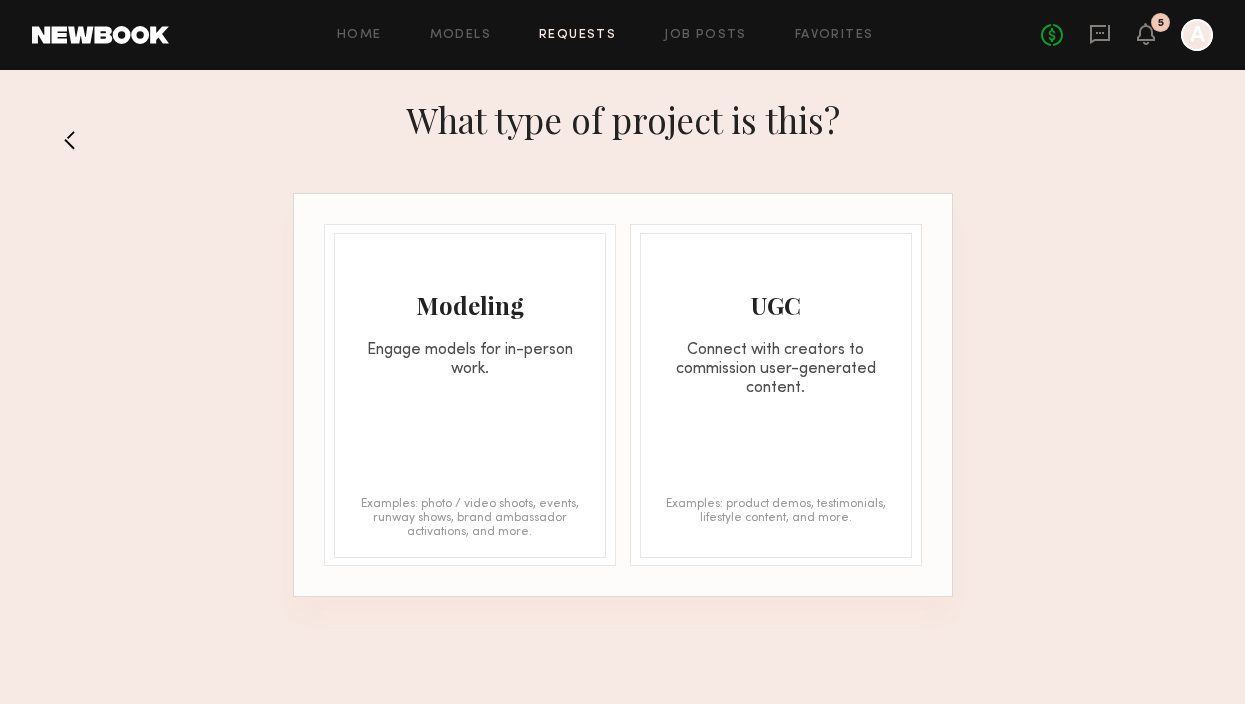 click on "Modeling Engage models for in-person work. Examples: photo / video shoots, events, runway shows, brand ambassador activations, and more." 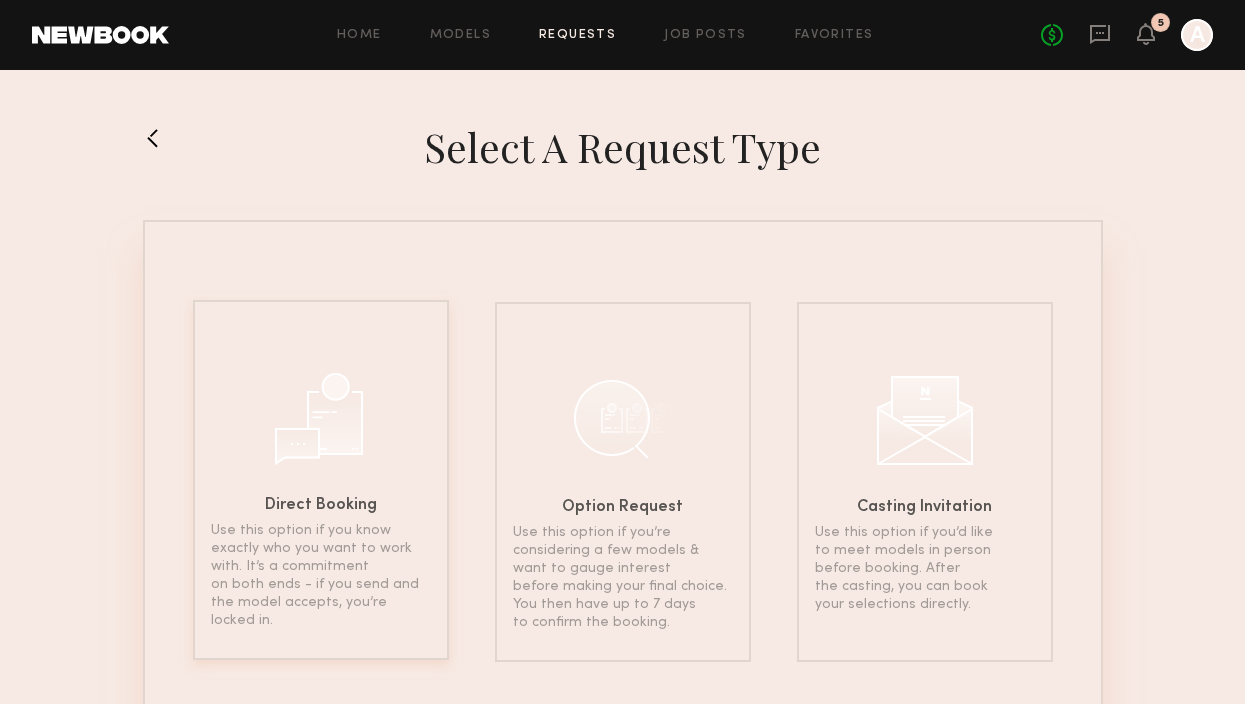 click 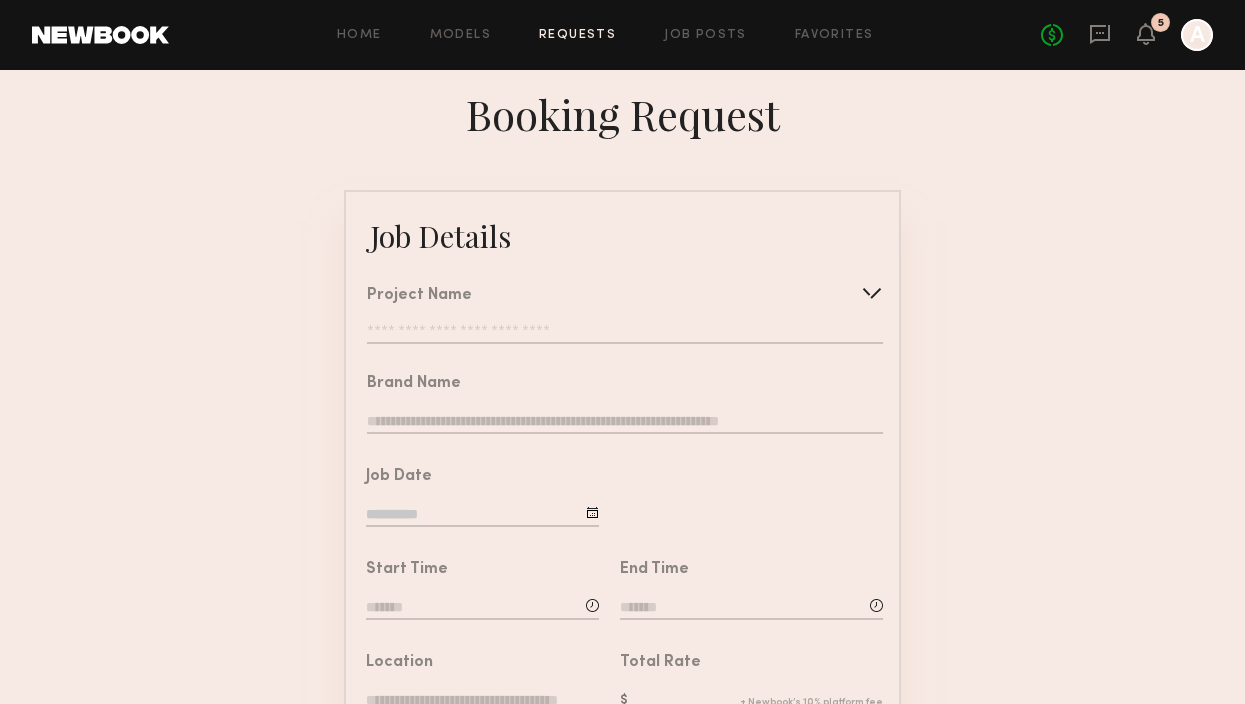 click 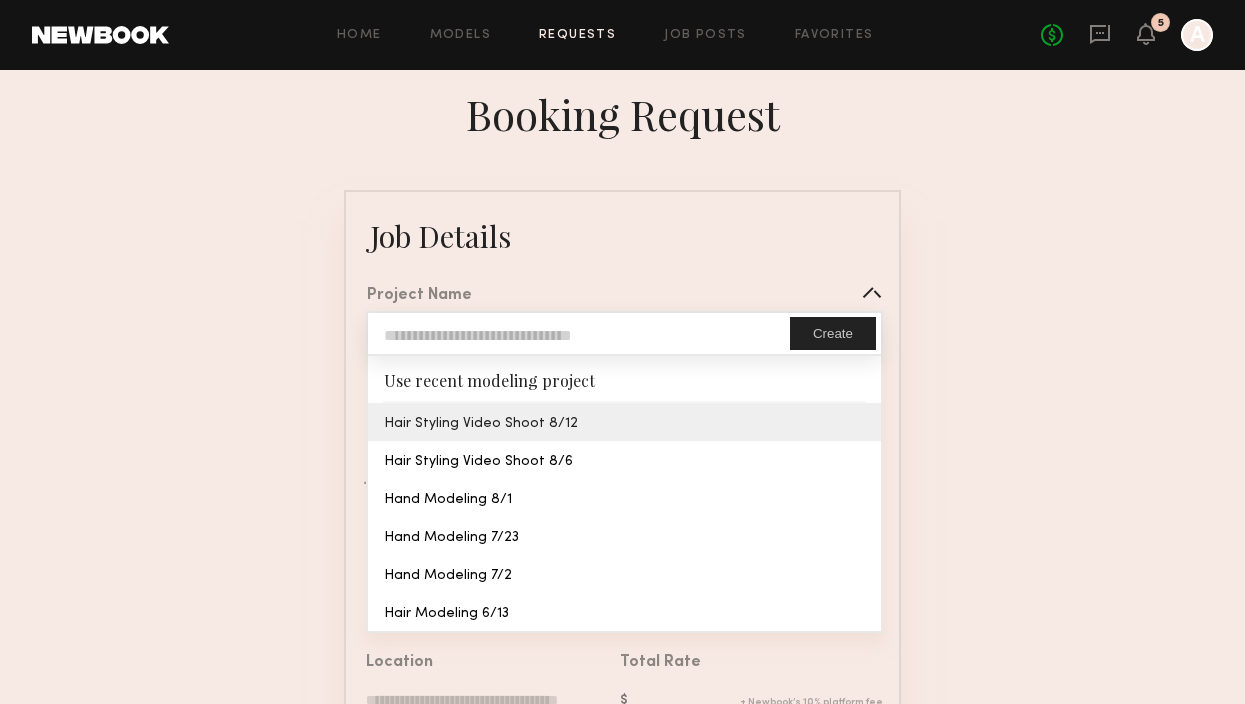 type on "**********" 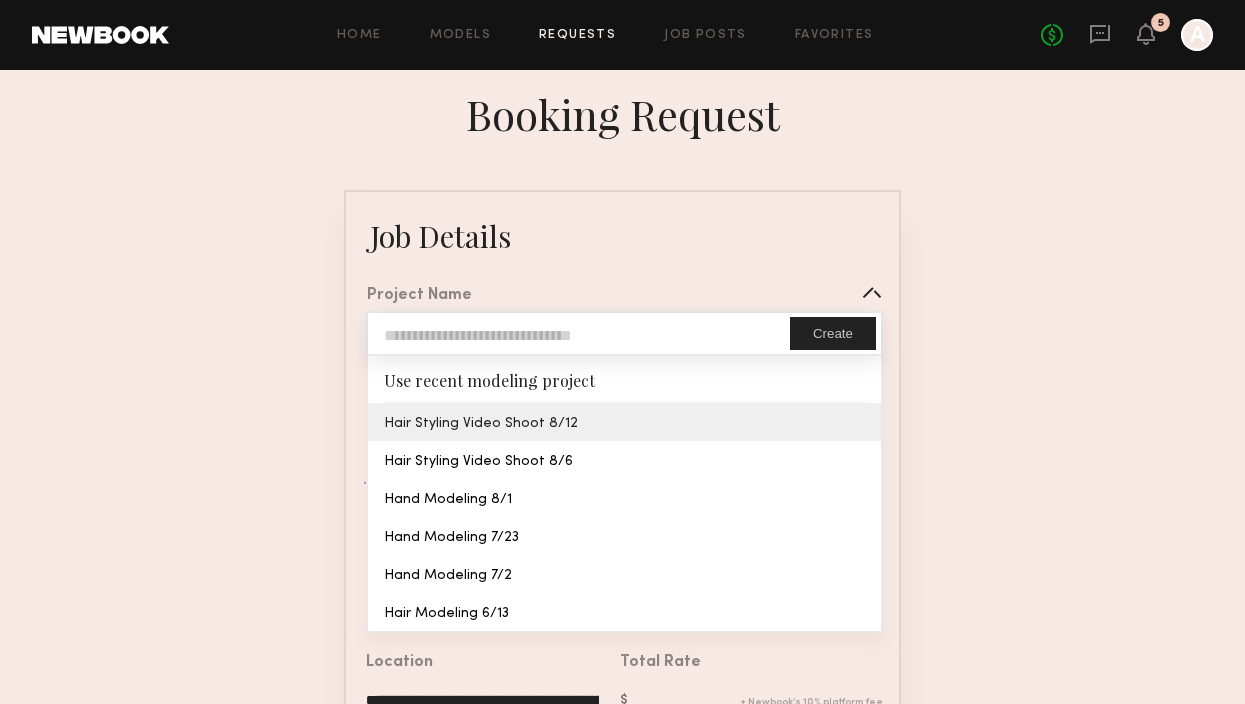 click on "**********" 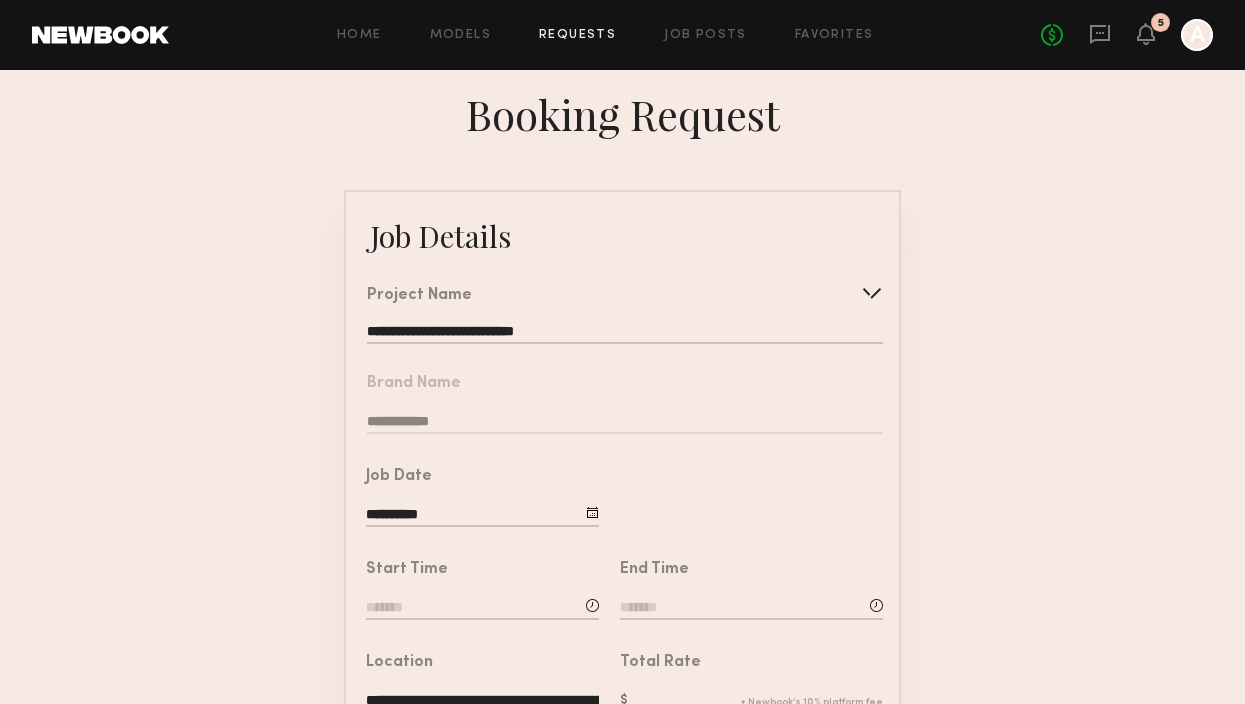 click 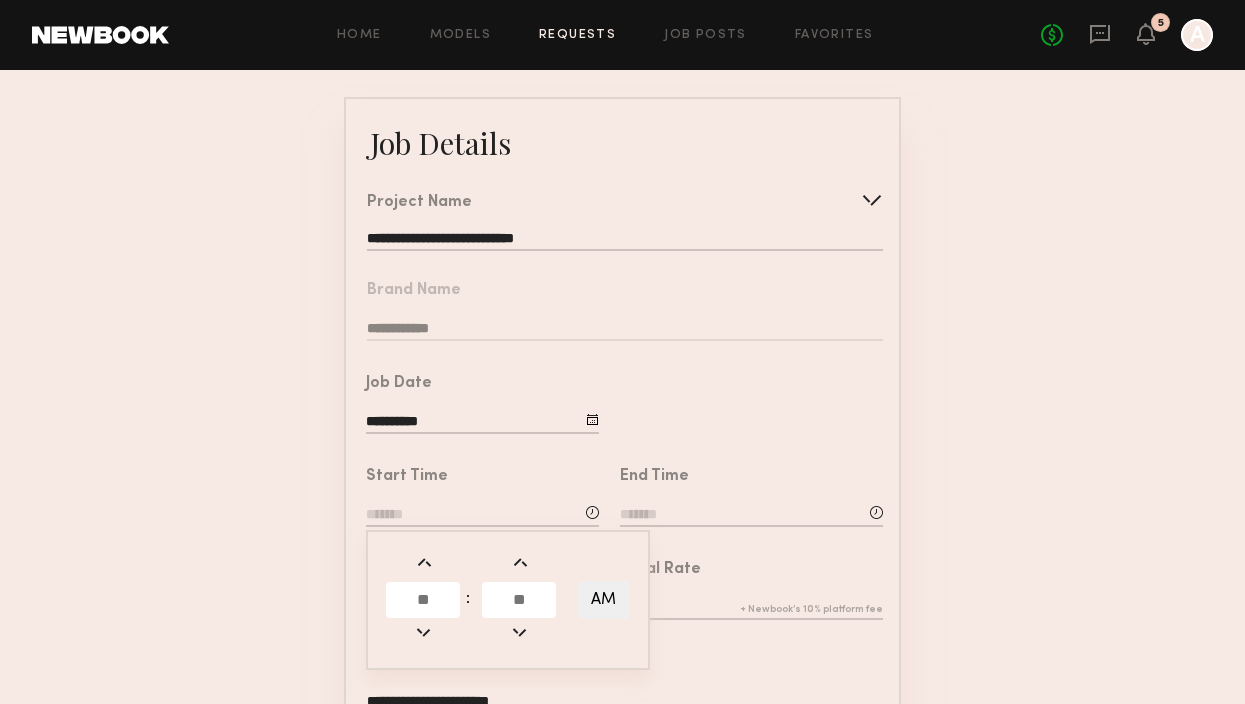 scroll, scrollTop: 98, scrollLeft: 0, axis: vertical 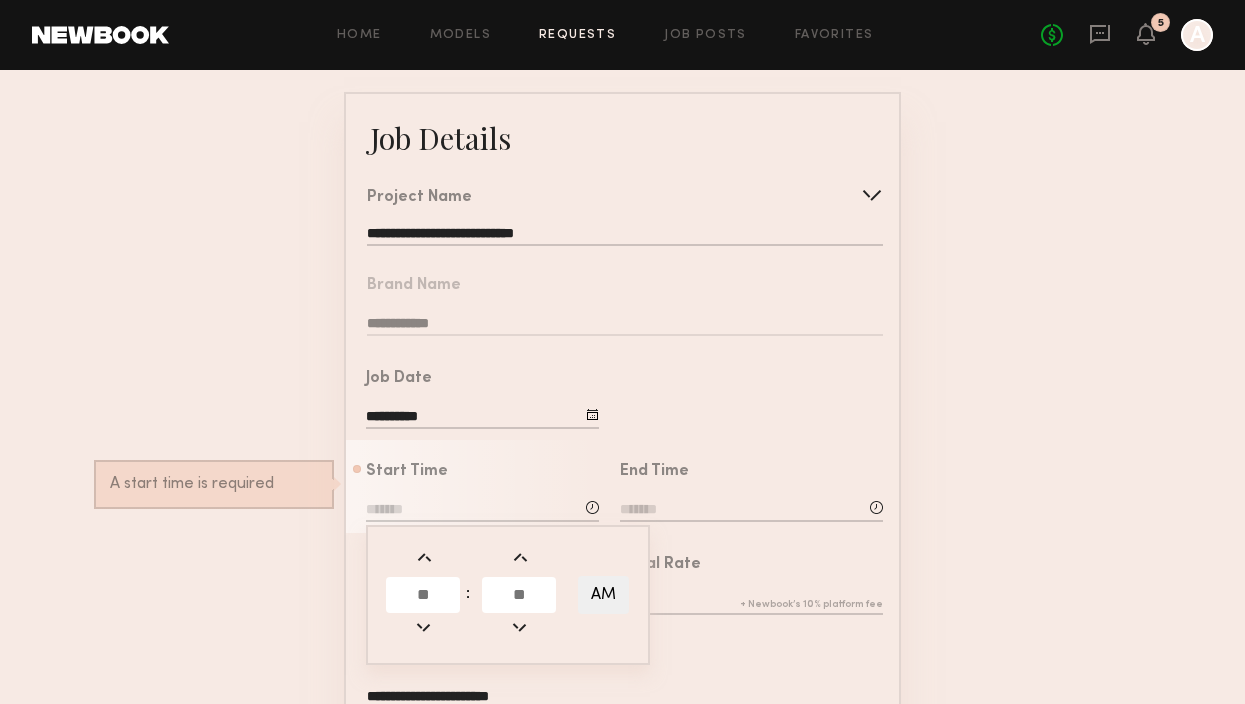click 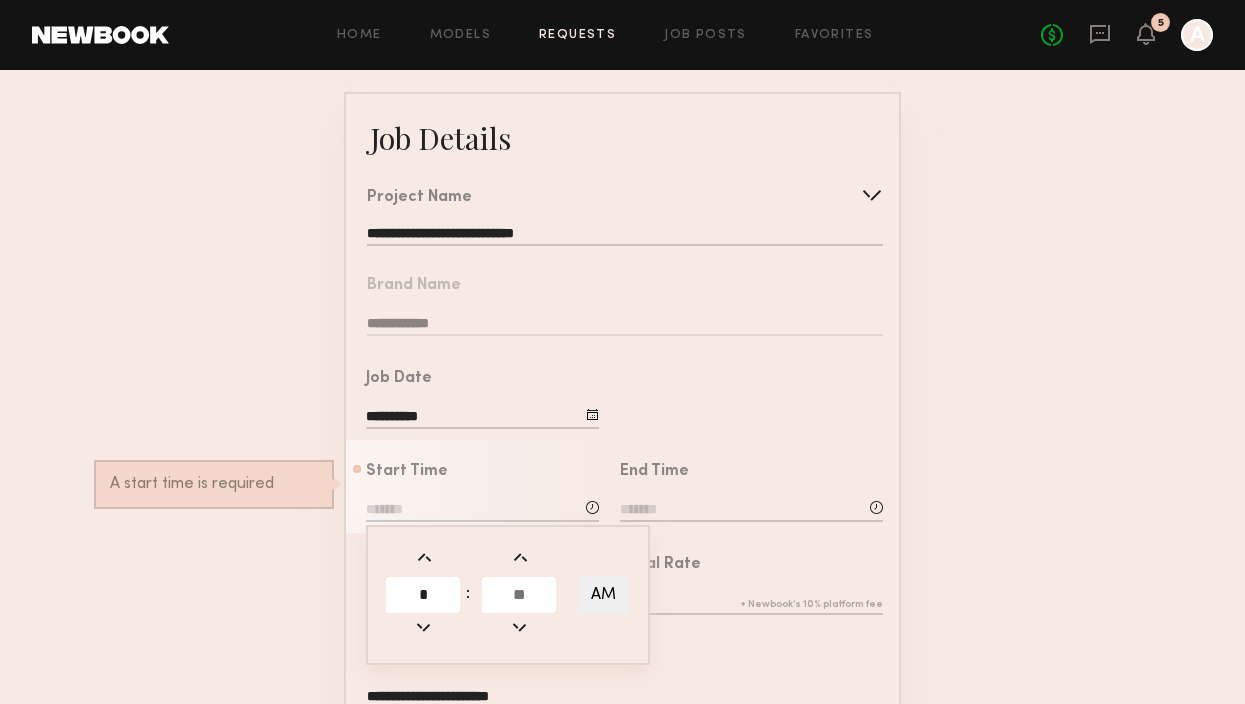 type on "*" 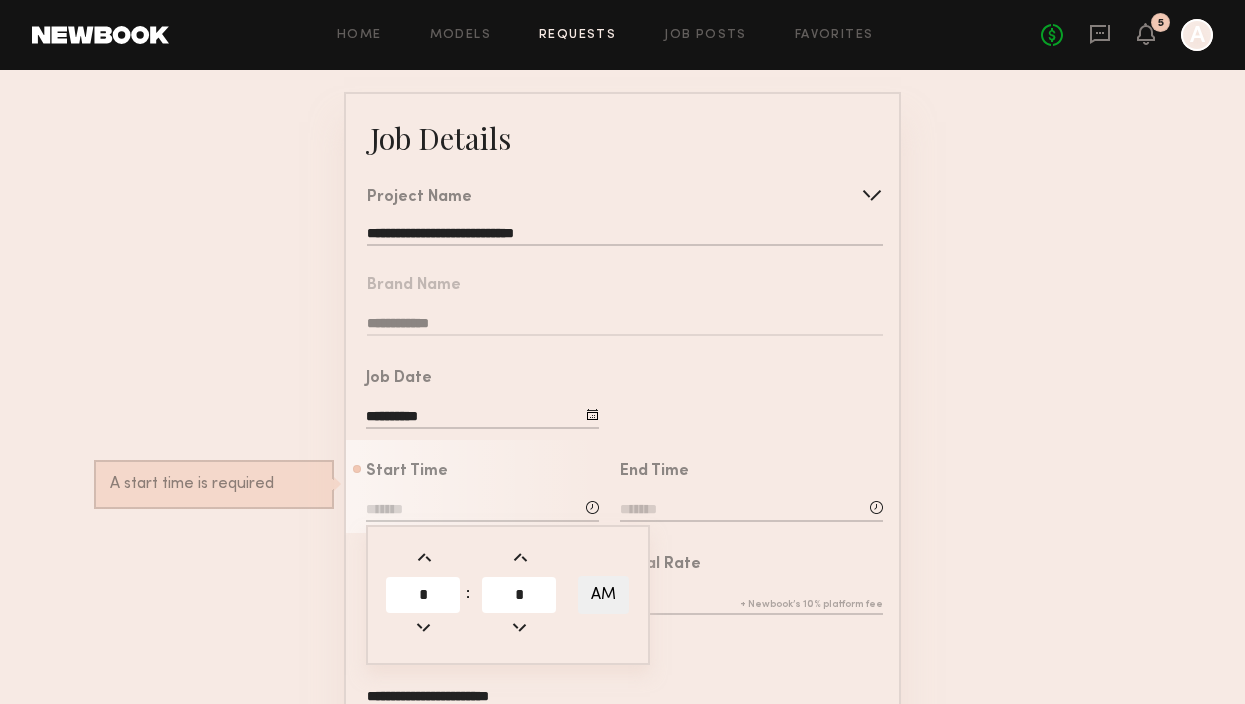 type on "*" 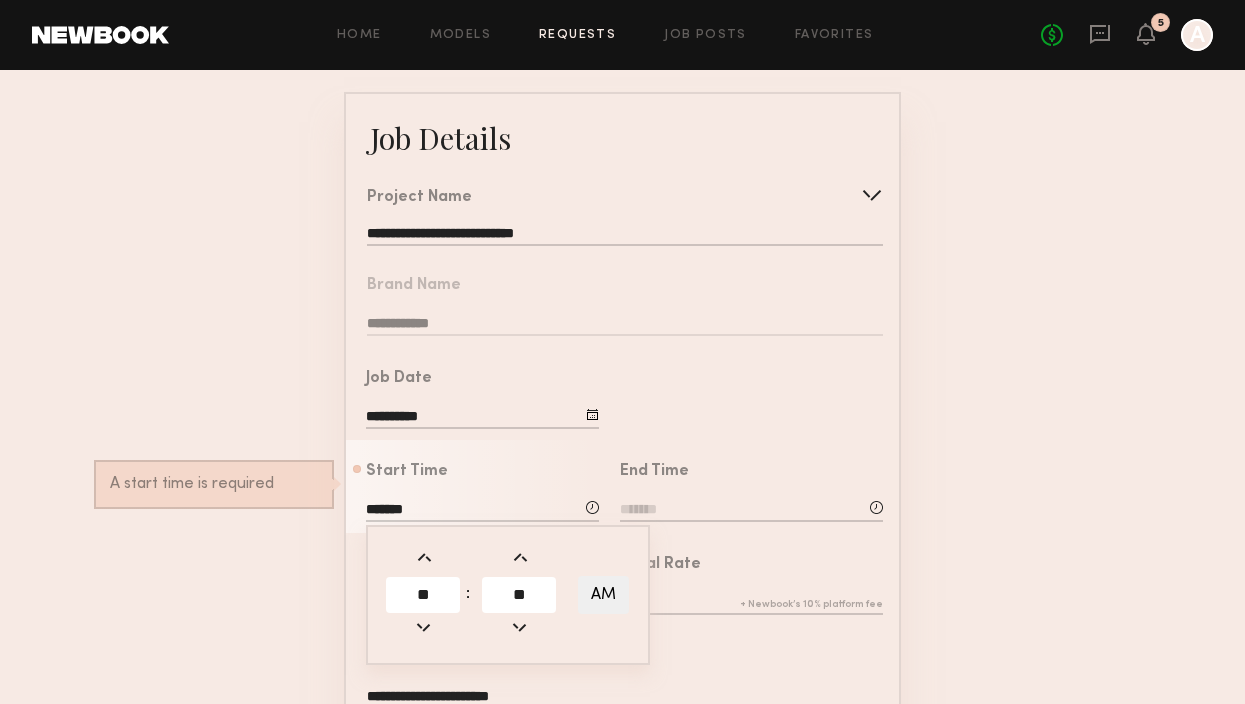 click on "AM" 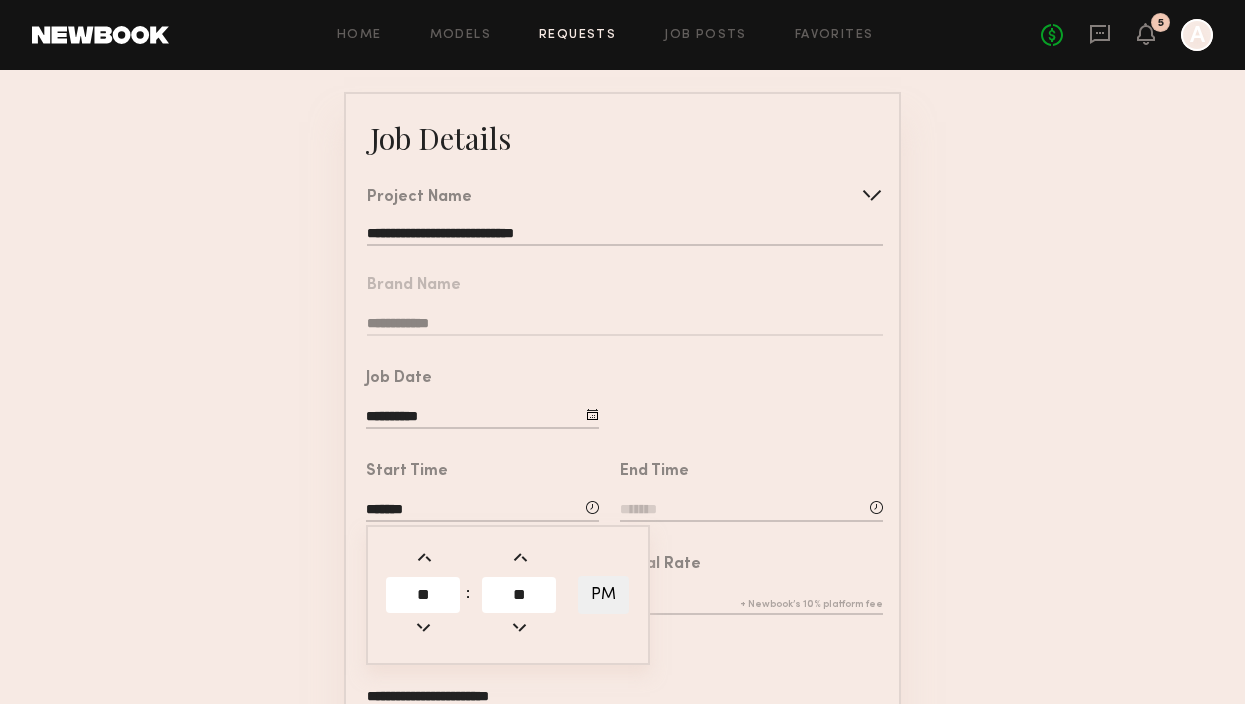 click 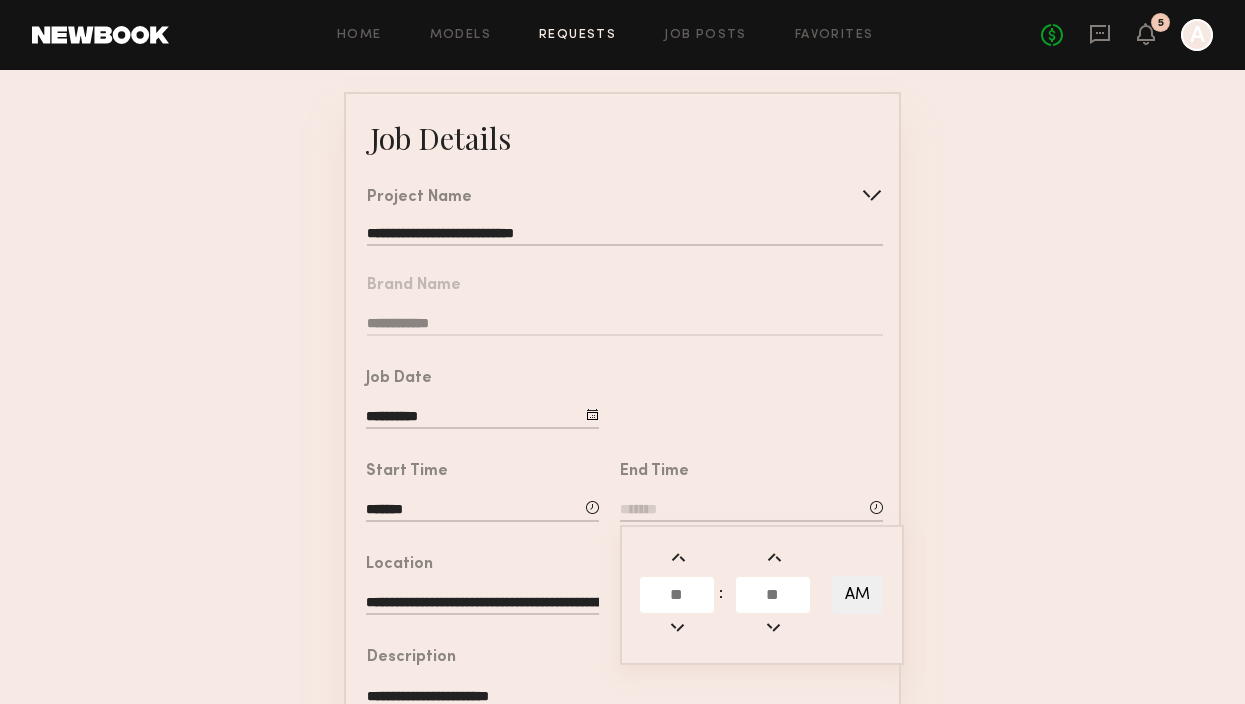 click 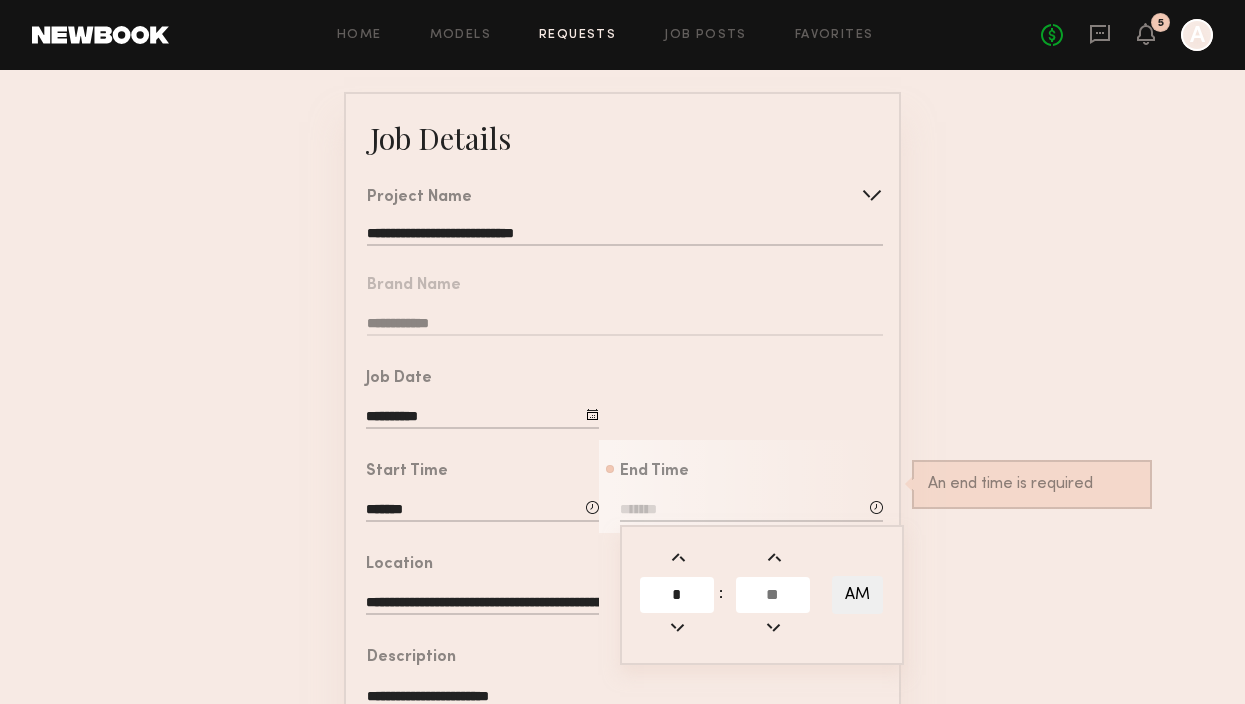 type on "*" 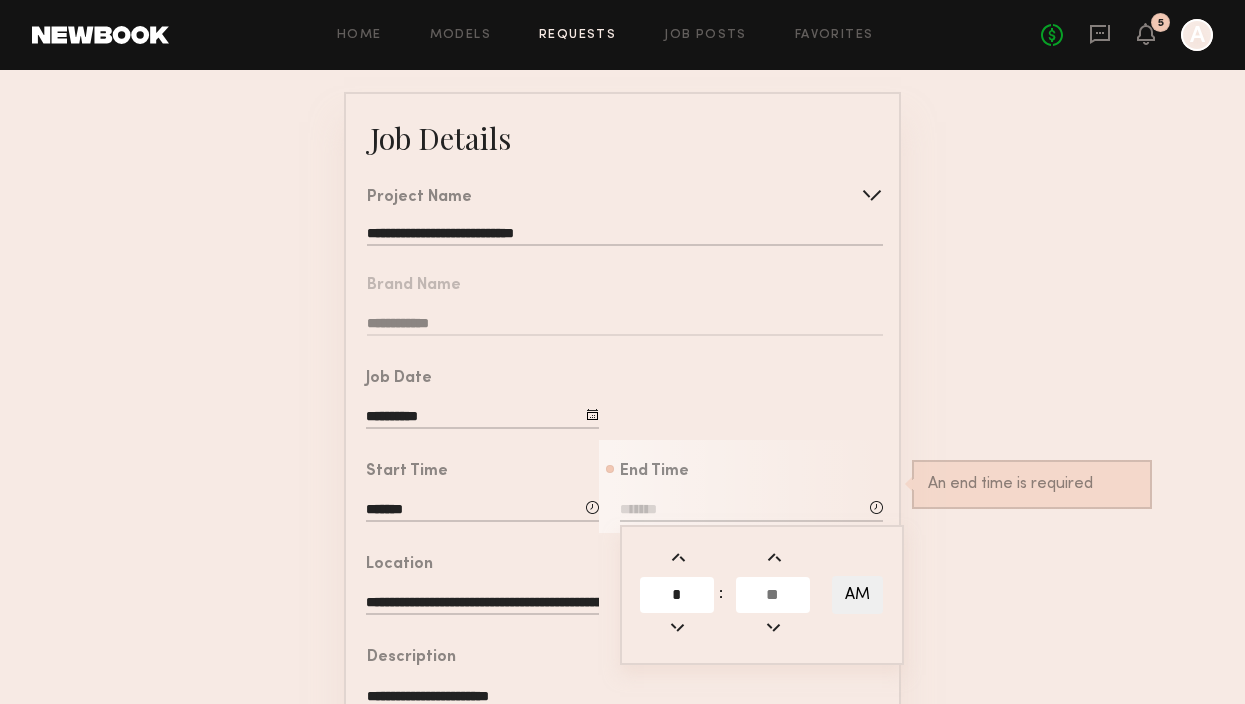 click 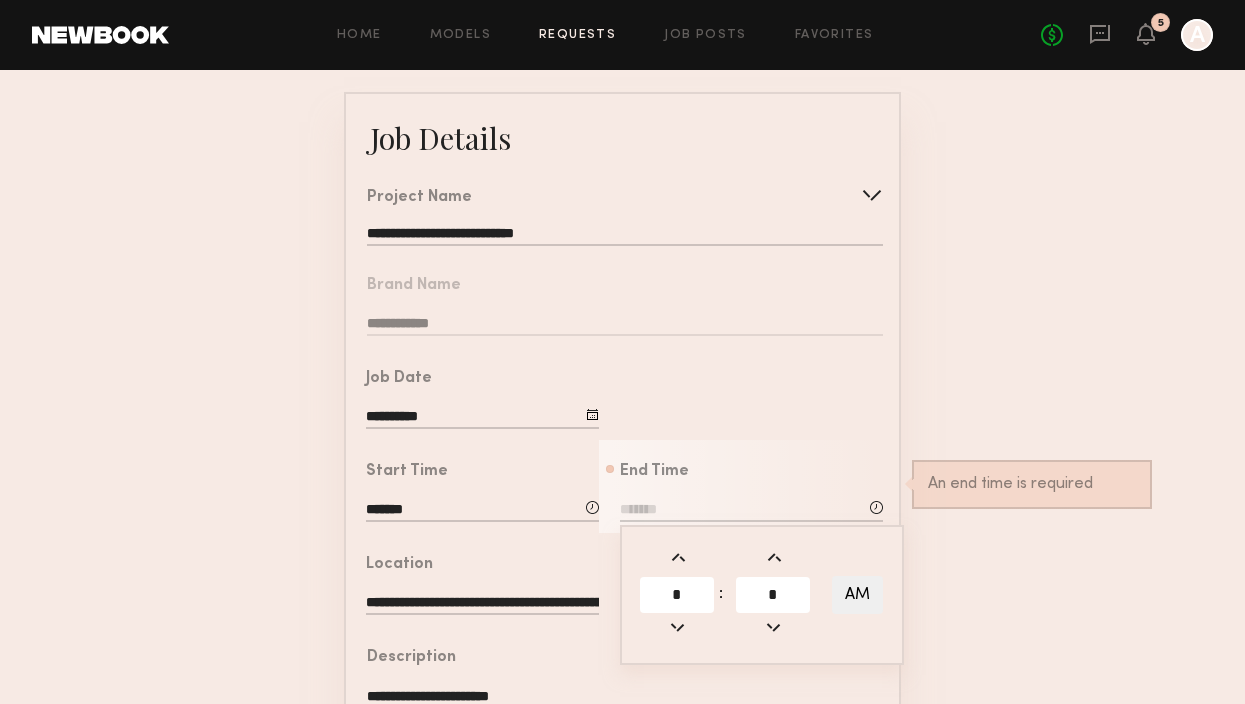 type on "*" 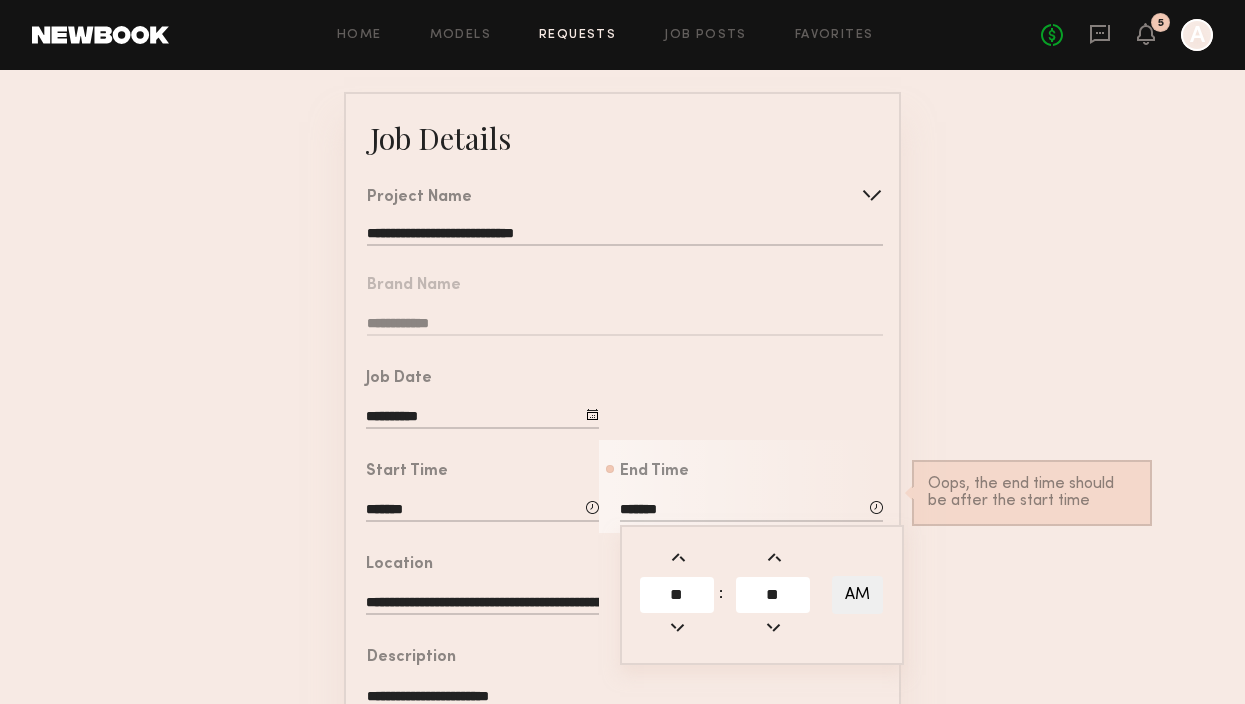 type 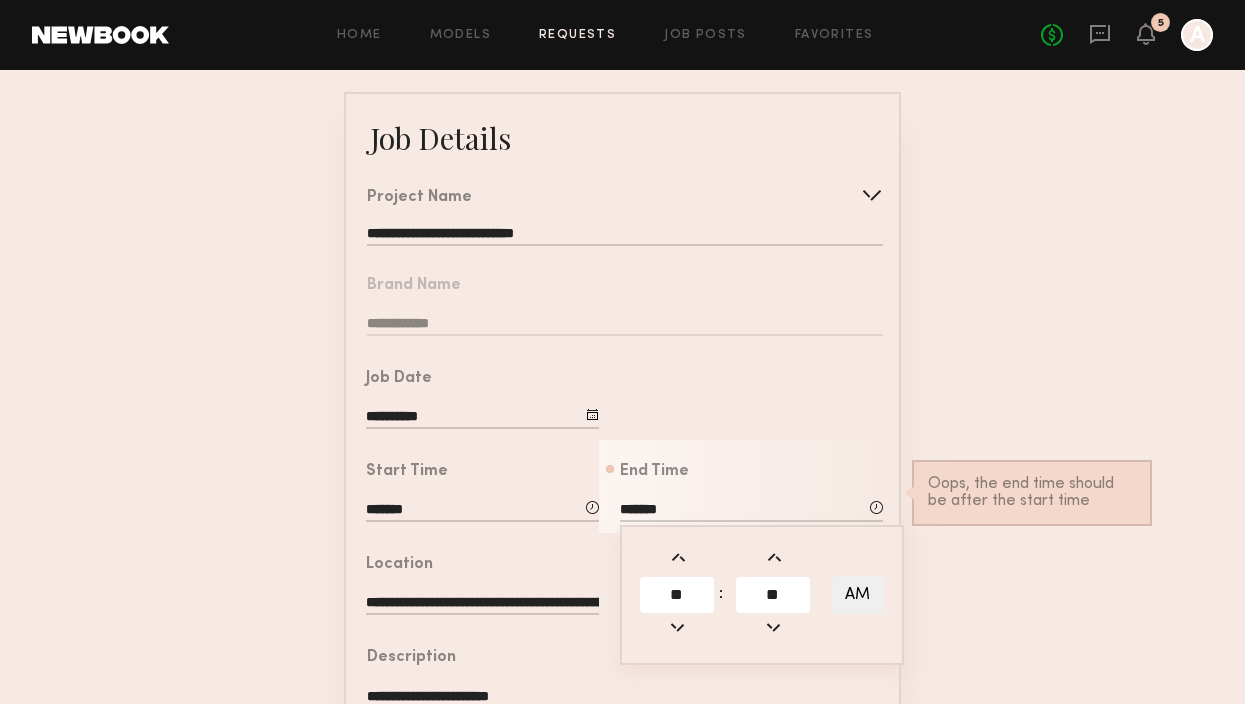 click on "AM" 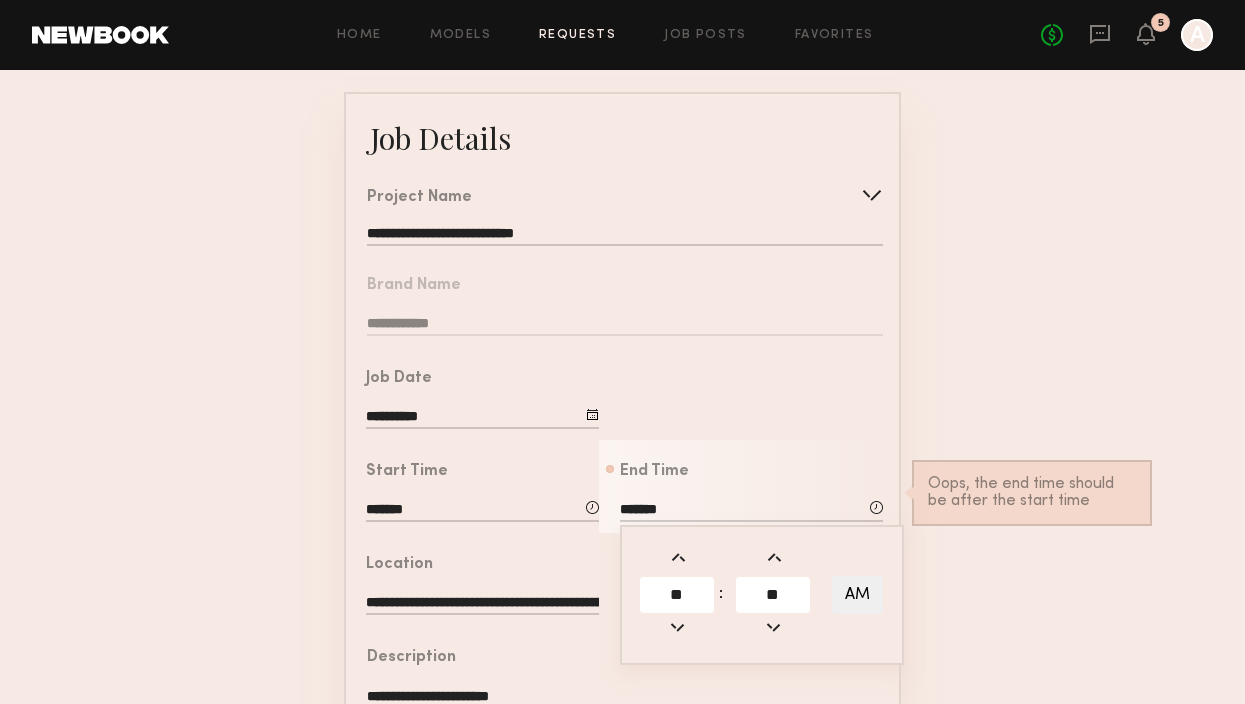 type on "*******" 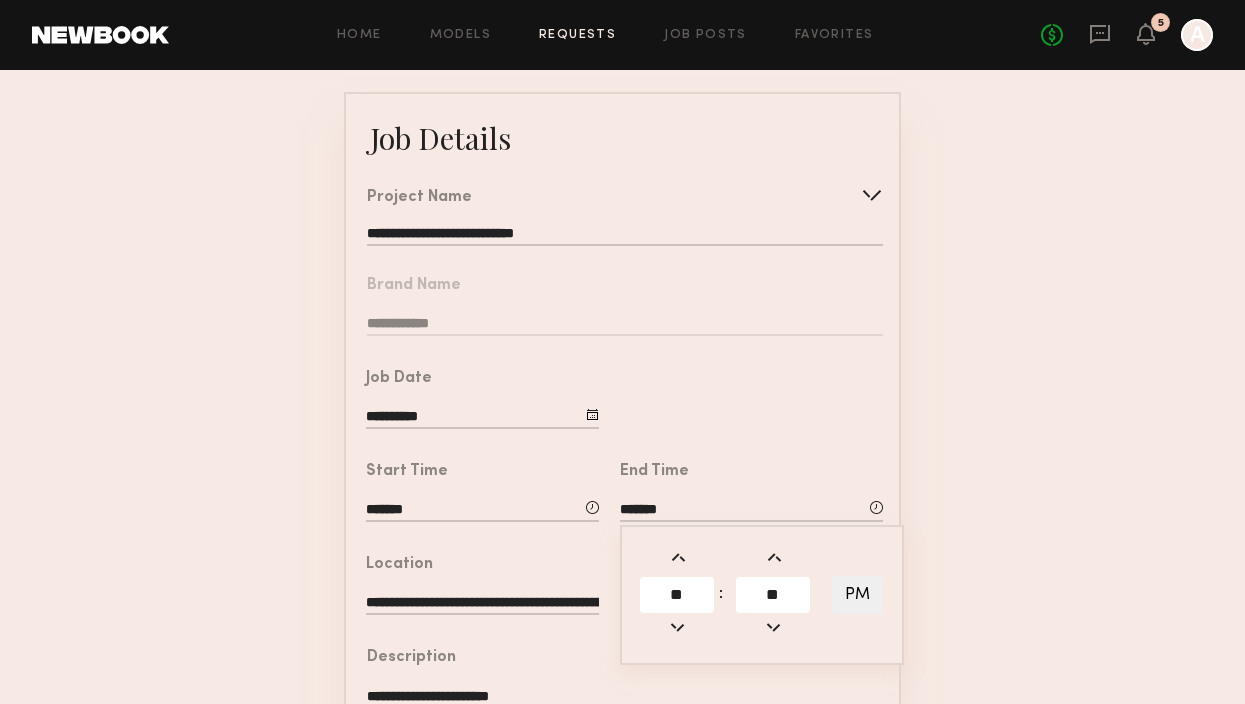 click on "**********" 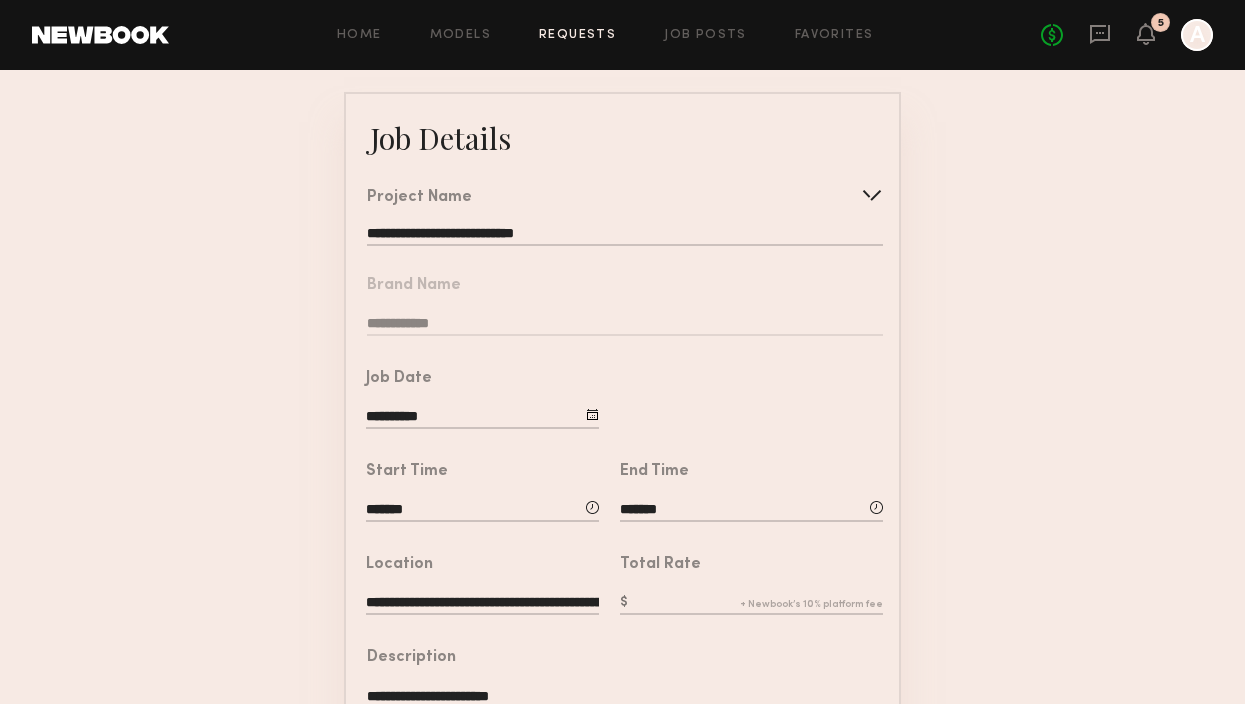 click 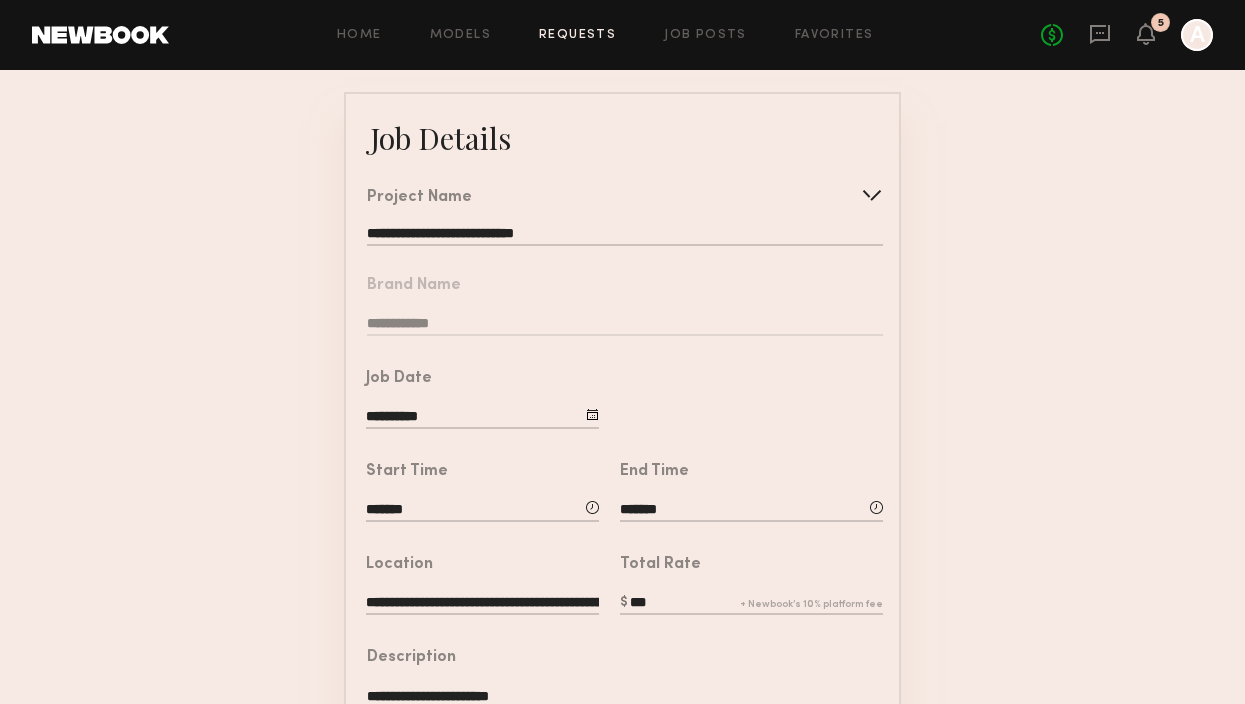 type on "***" 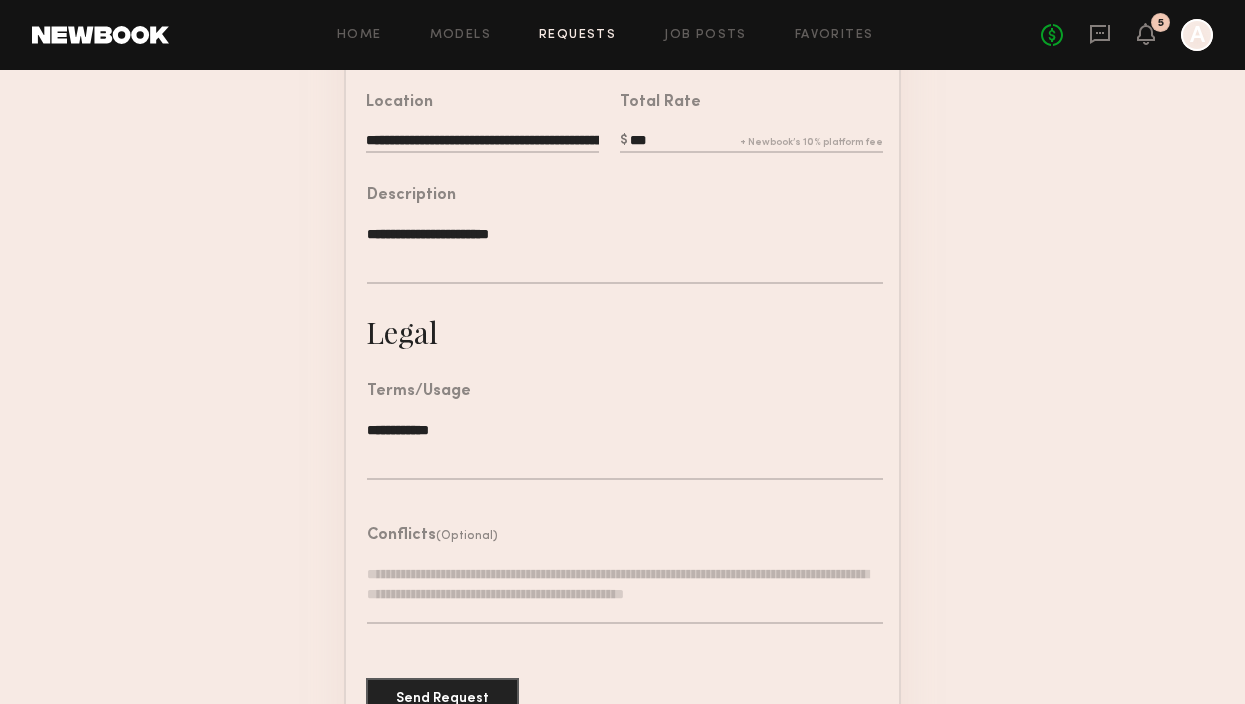 scroll, scrollTop: 612, scrollLeft: 0, axis: vertical 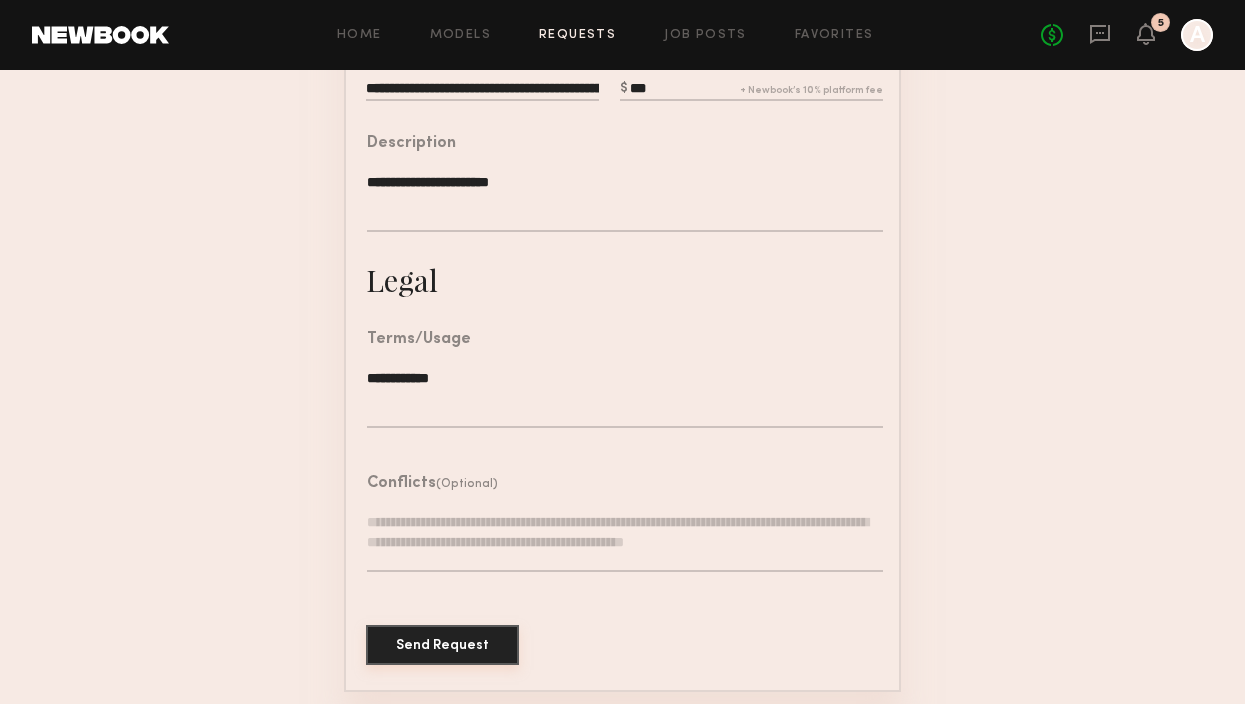 click on "Send Request" 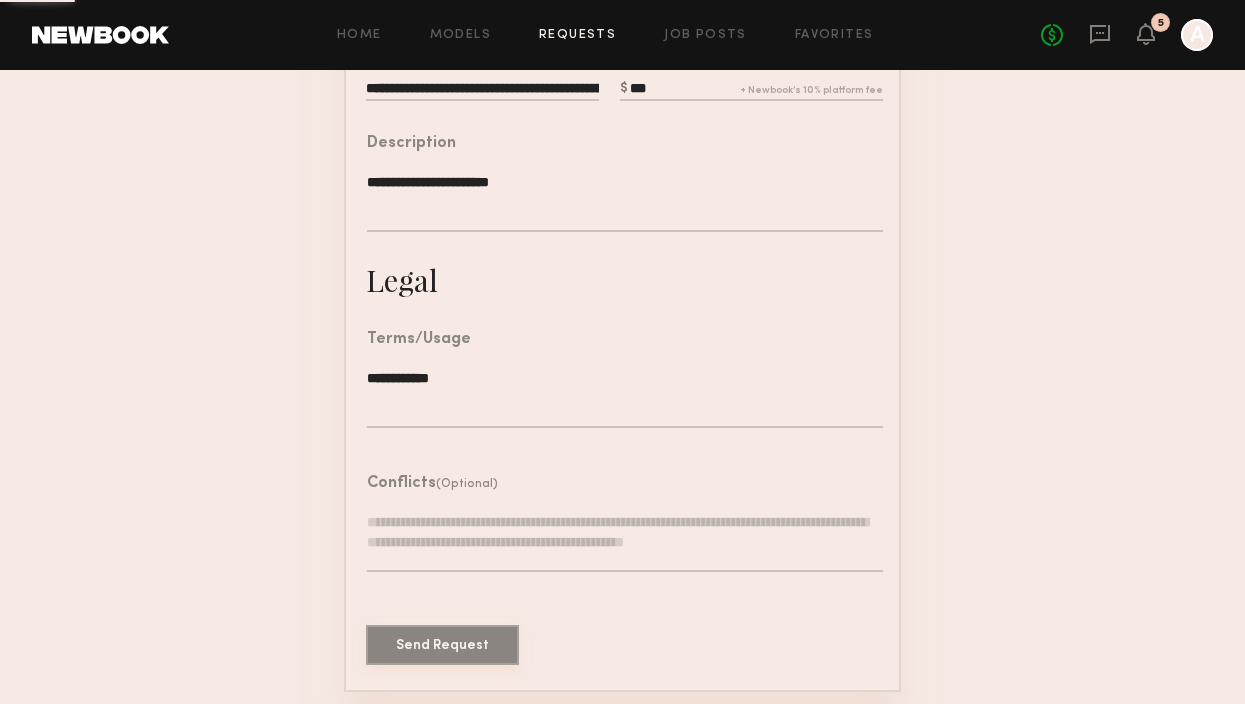 scroll, scrollTop: 0, scrollLeft: 0, axis: both 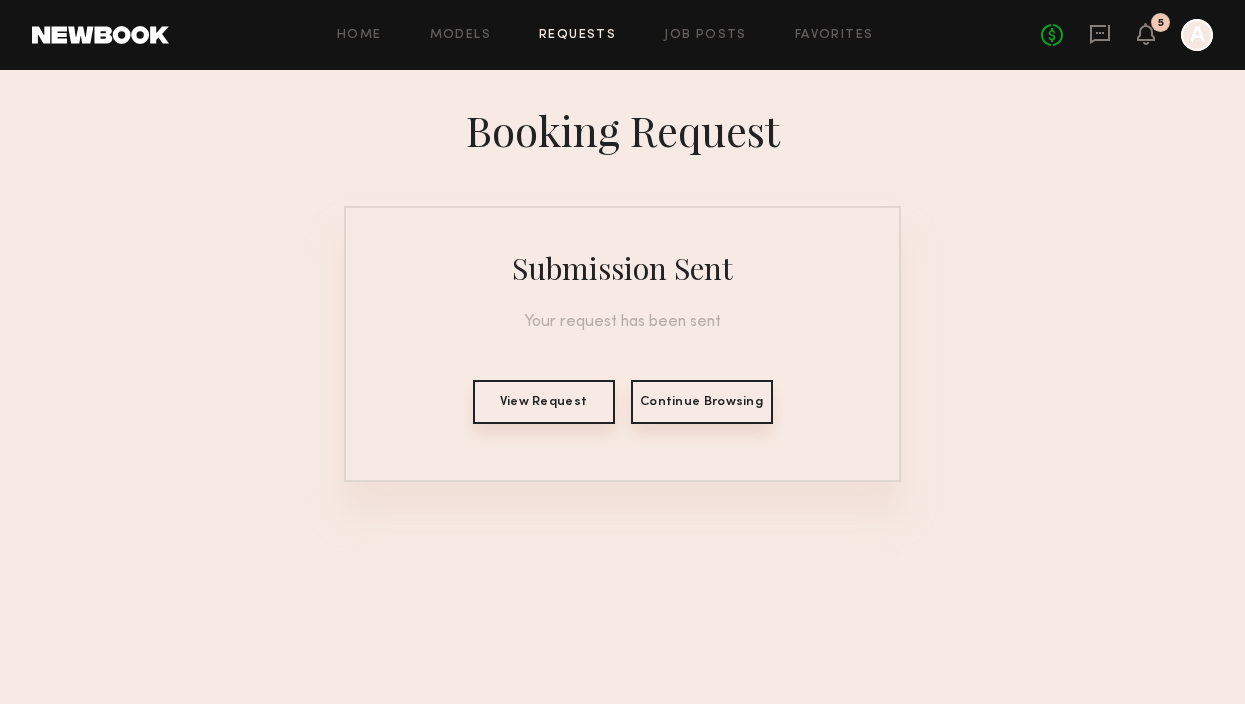 click on "View Request" 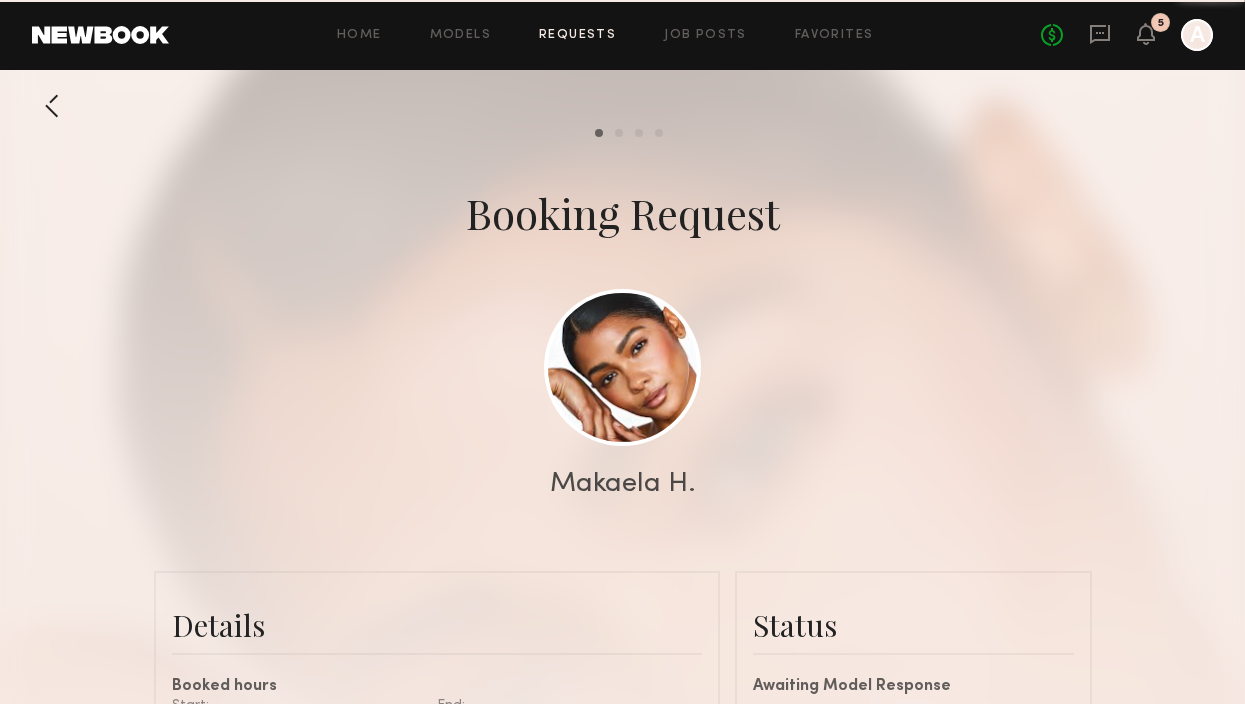 scroll, scrollTop: 1170, scrollLeft: 0, axis: vertical 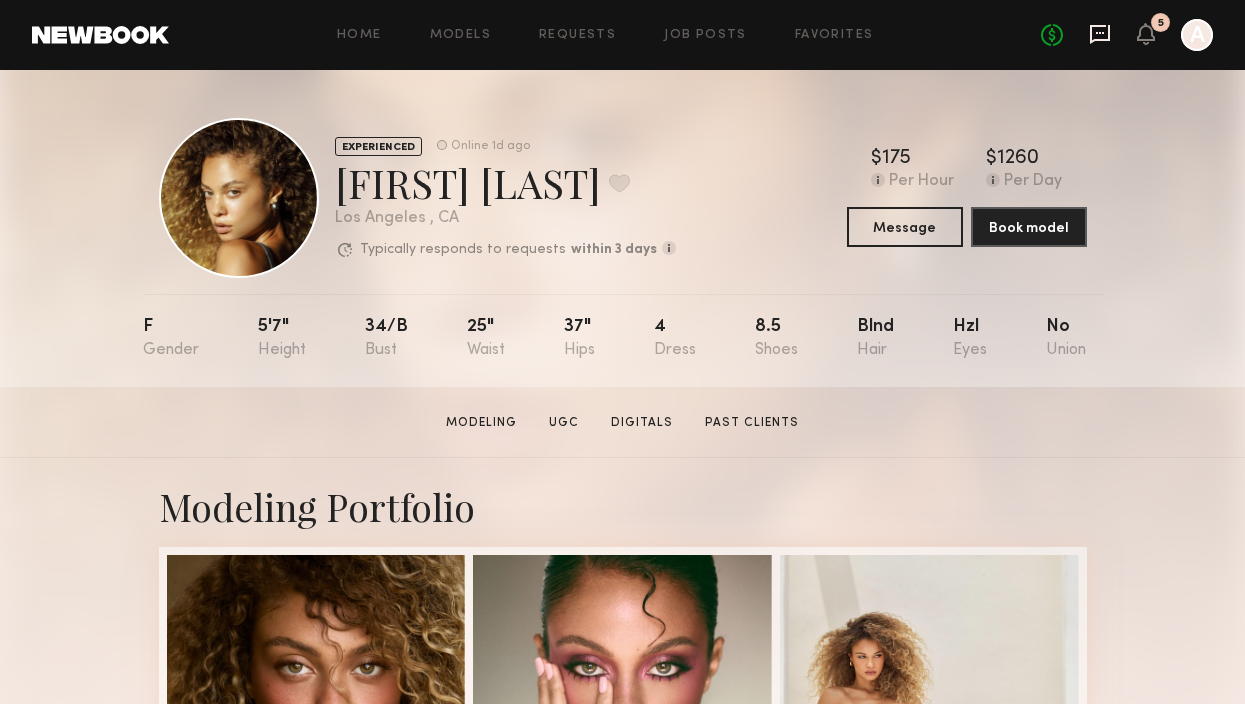 click 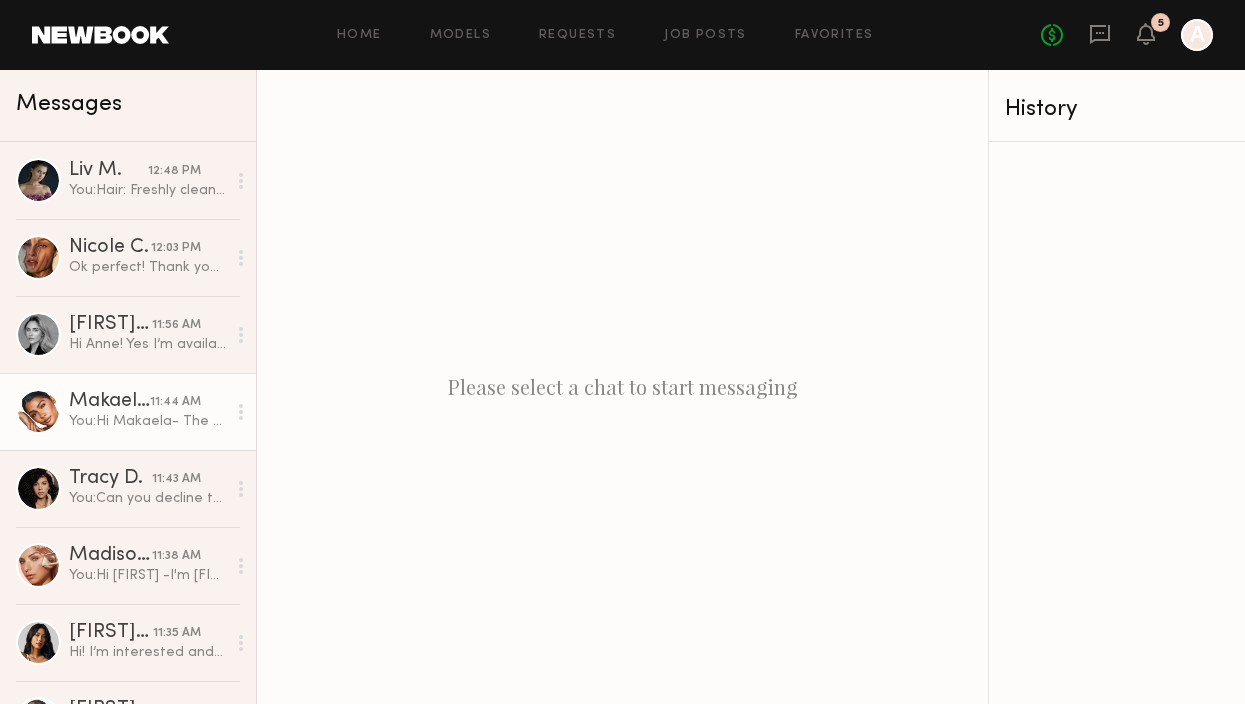 click on "You: Hi [FIRST]- The client would like to book you for this job on [DATE] from [TIME]-[TIME]. I'll be submitting you for paperwork and you will receive [NUMBER] pieces of paperwork via email. Additionally, do you have time [DAY] morning for a quick Zoom to go through the day with our director? We're excited to work with you!" 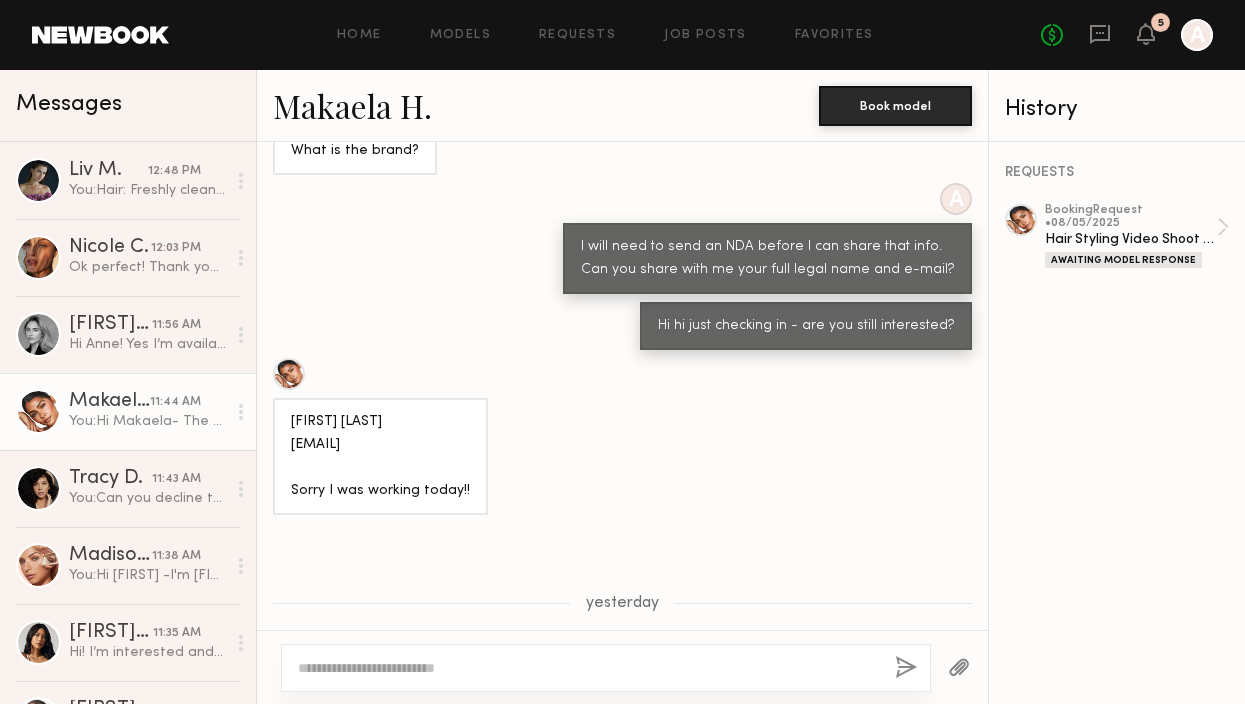 scroll, scrollTop: 167, scrollLeft: 0, axis: vertical 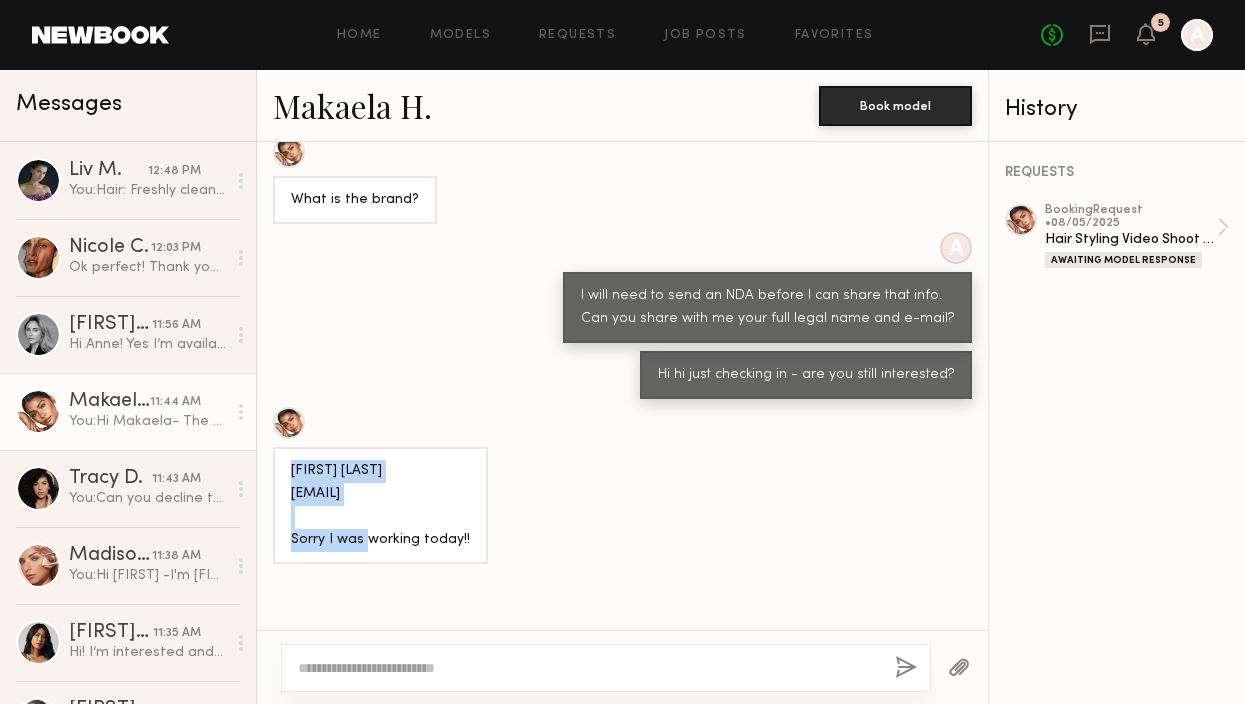 drag, startPoint x: 470, startPoint y: 490, endPoint x: 284, endPoint y: 473, distance: 186.77527 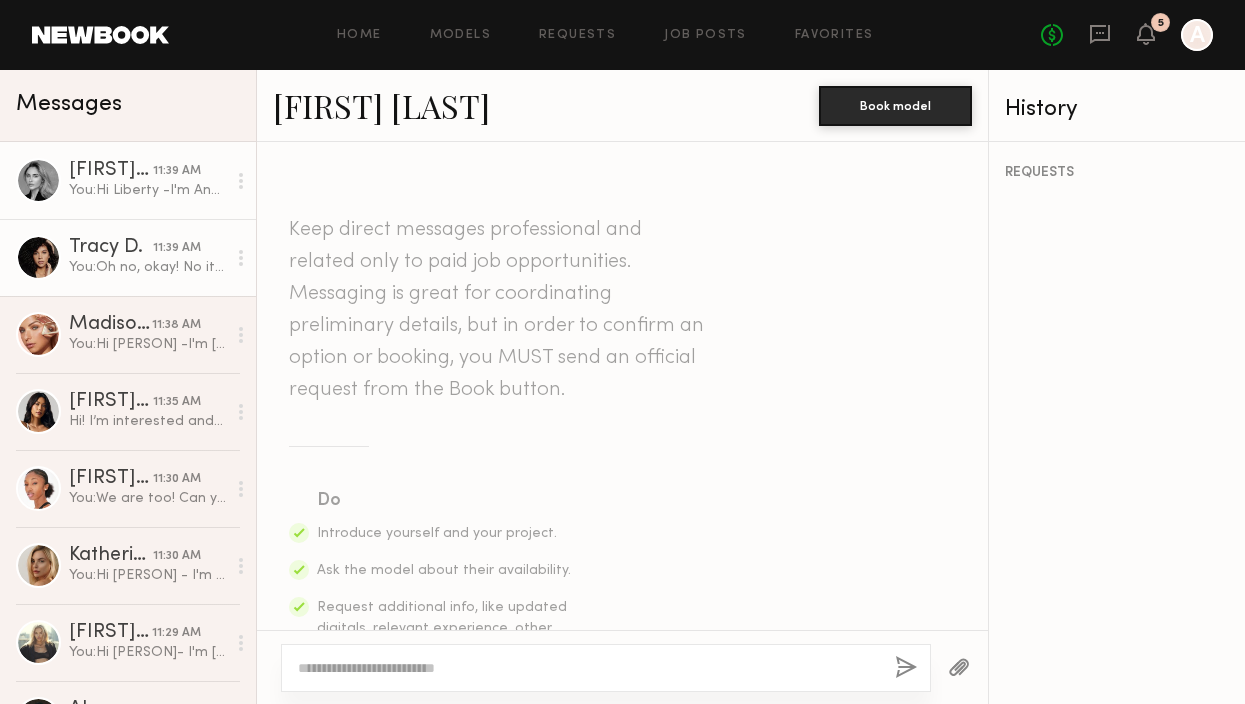 scroll, scrollTop: 0, scrollLeft: 0, axis: both 